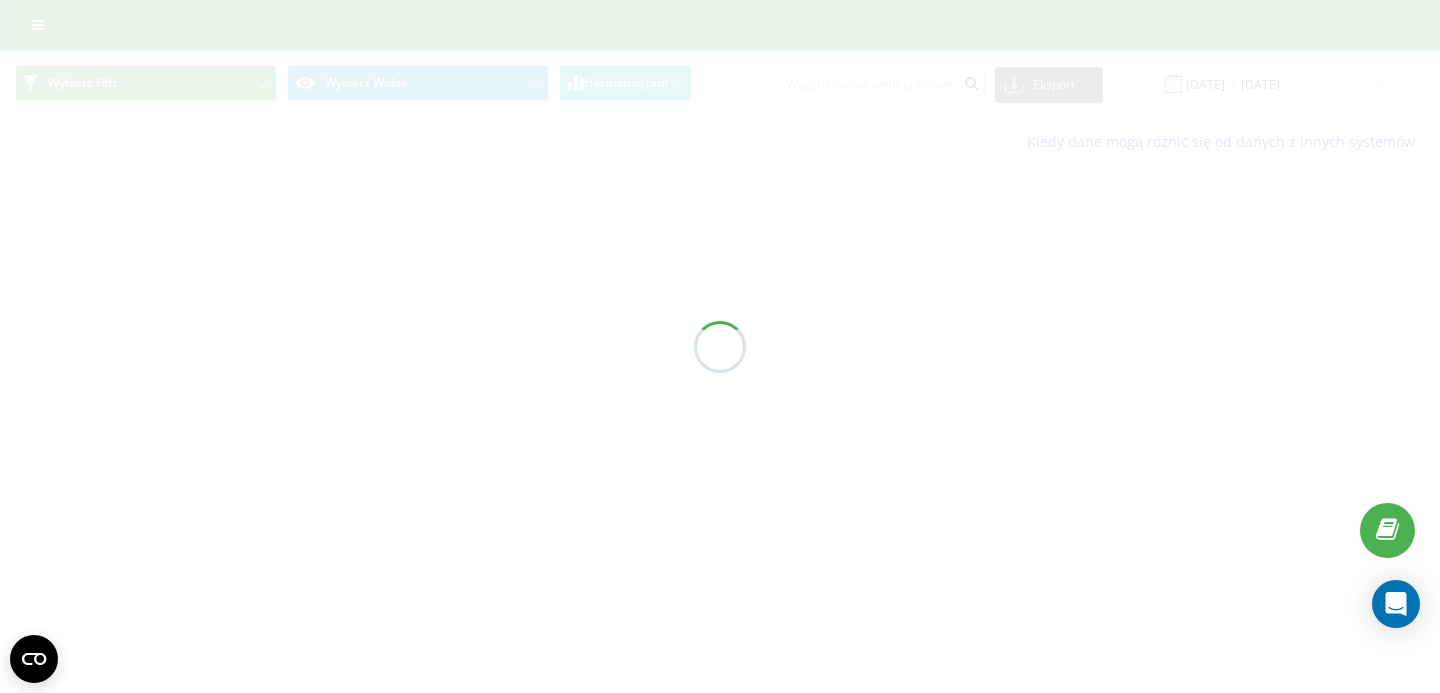 scroll, scrollTop: 0, scrollLeft: 0, axis: both 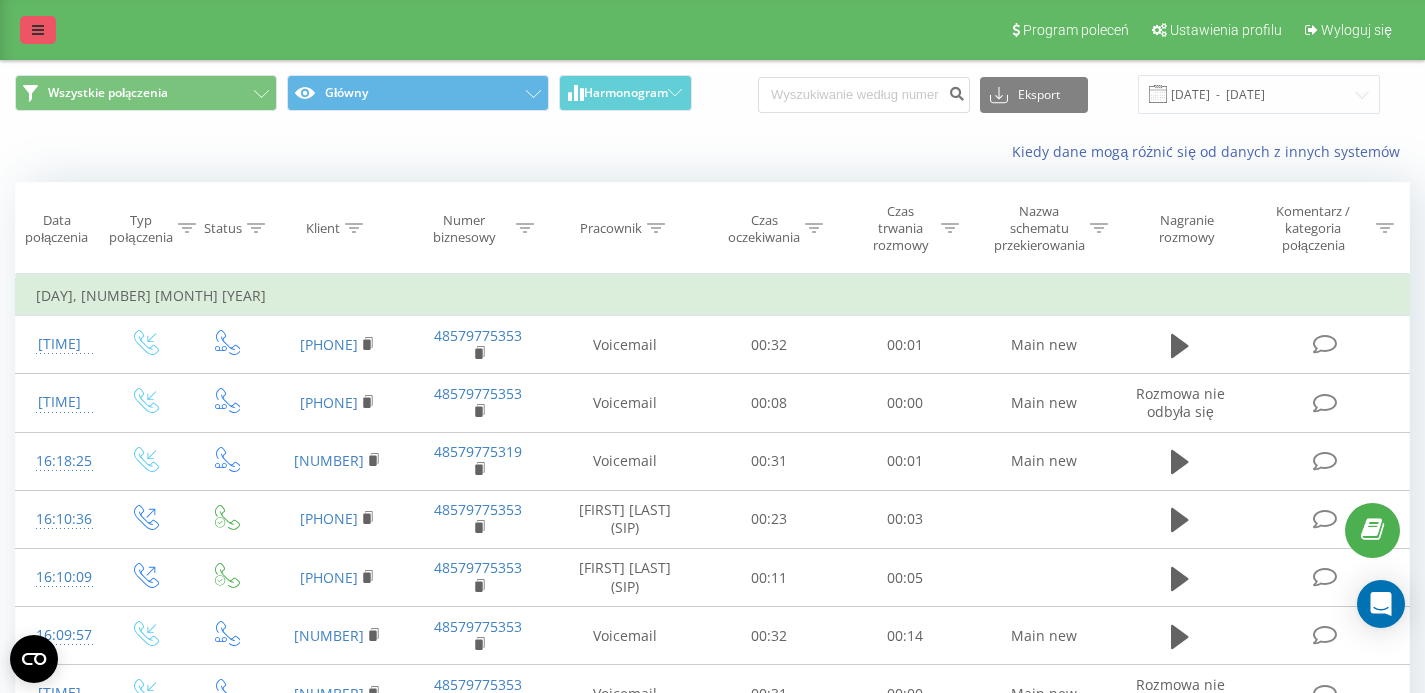 click at bounding box center [38, 30] 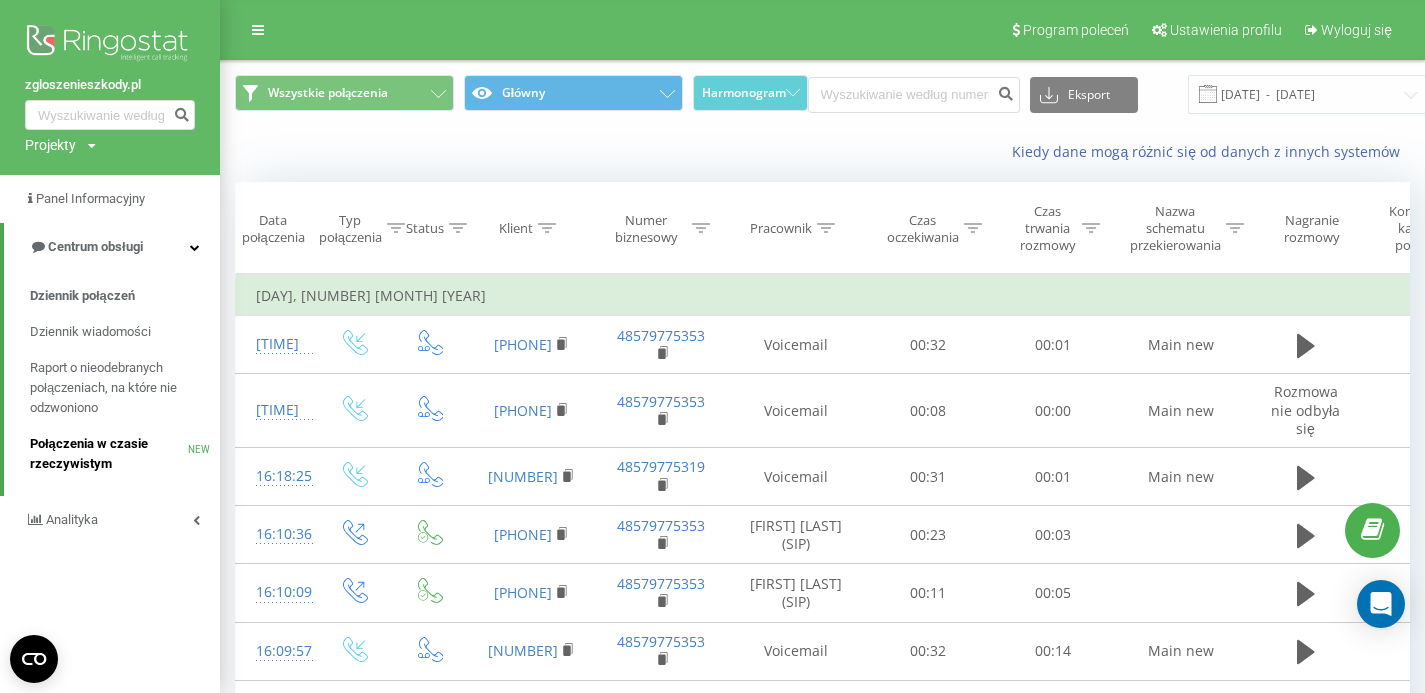 click on "Połączenia w czasie rzeczywistym" at bounding box center [109, 454] 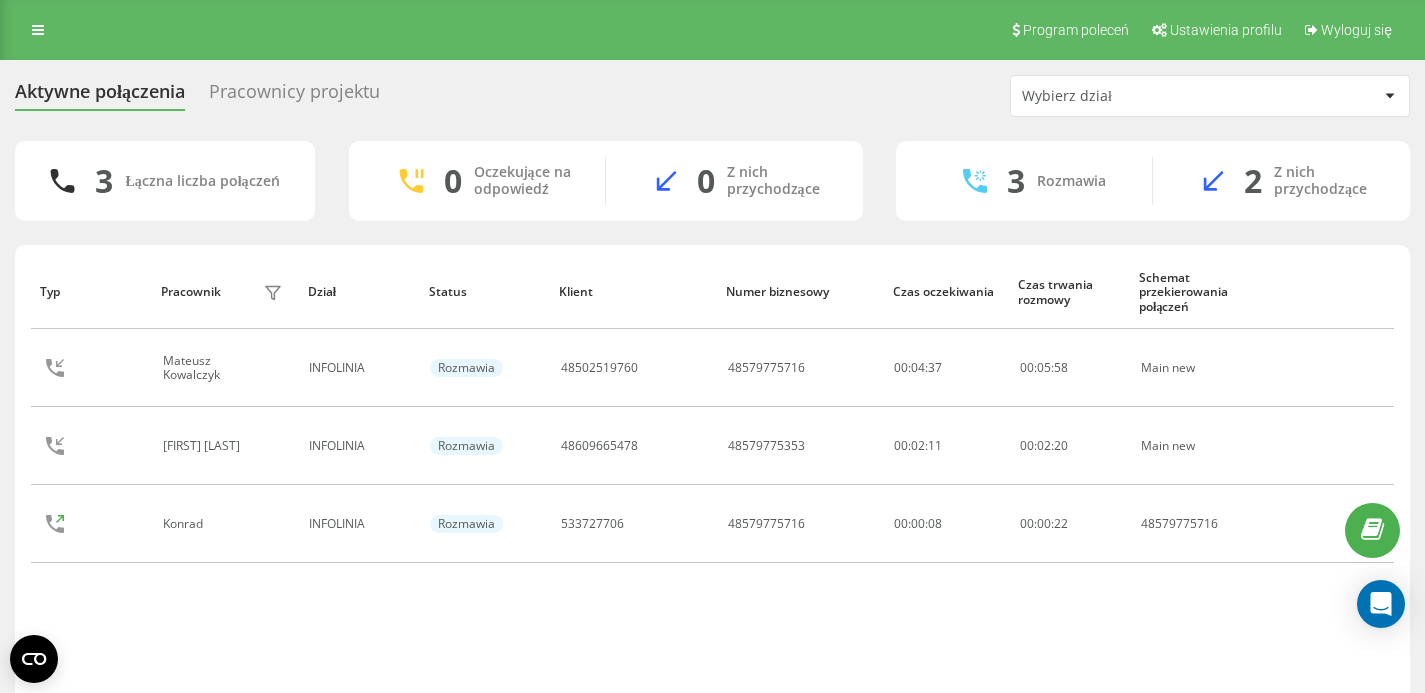 scroll, scrollTop: 0, scrollLeft: 0, axis: both 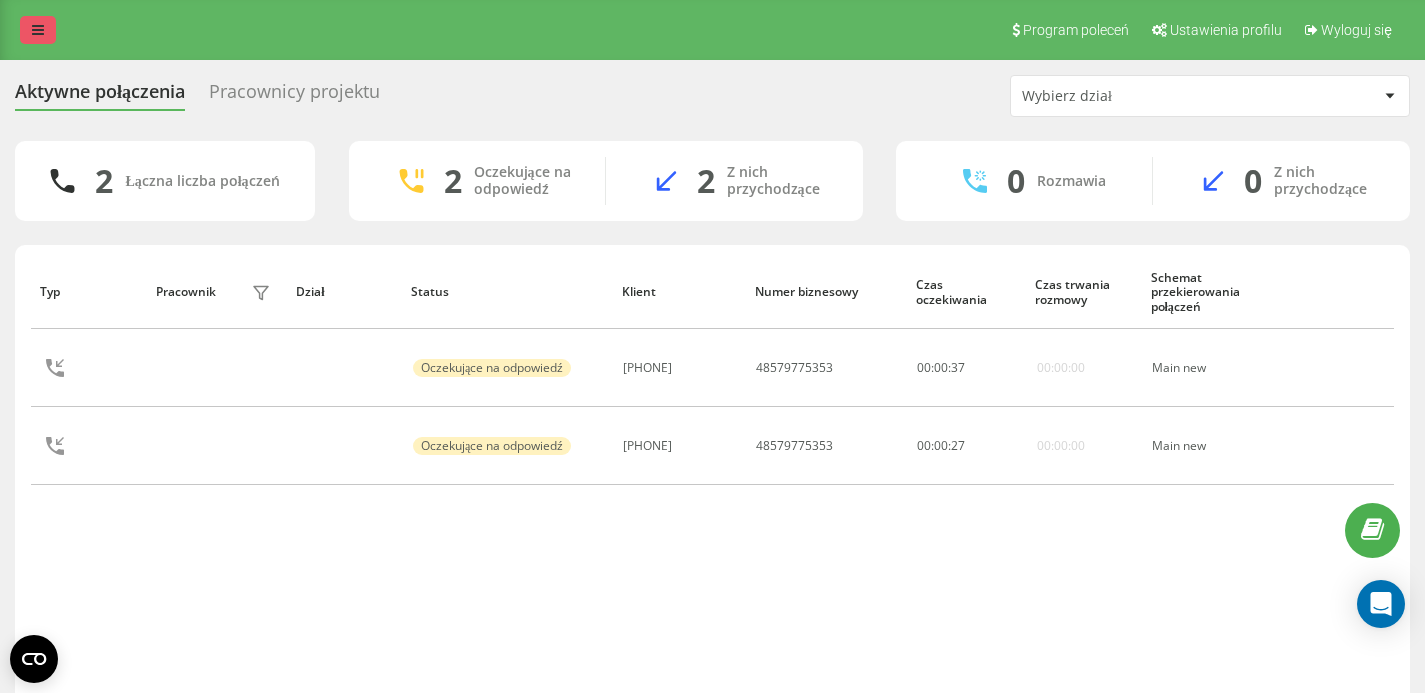 click at bounding box center [38, 30] 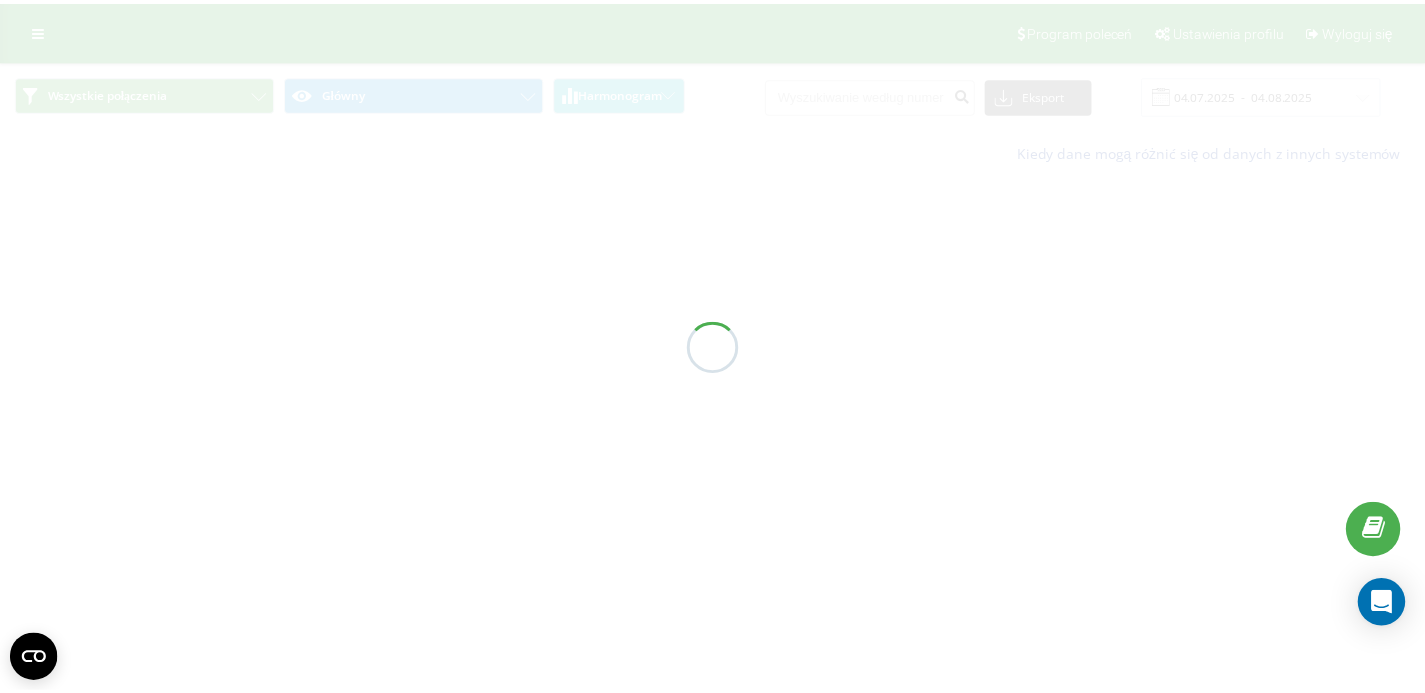 scroll, scrollTop: 0, scrollLeft: 0, axis: both 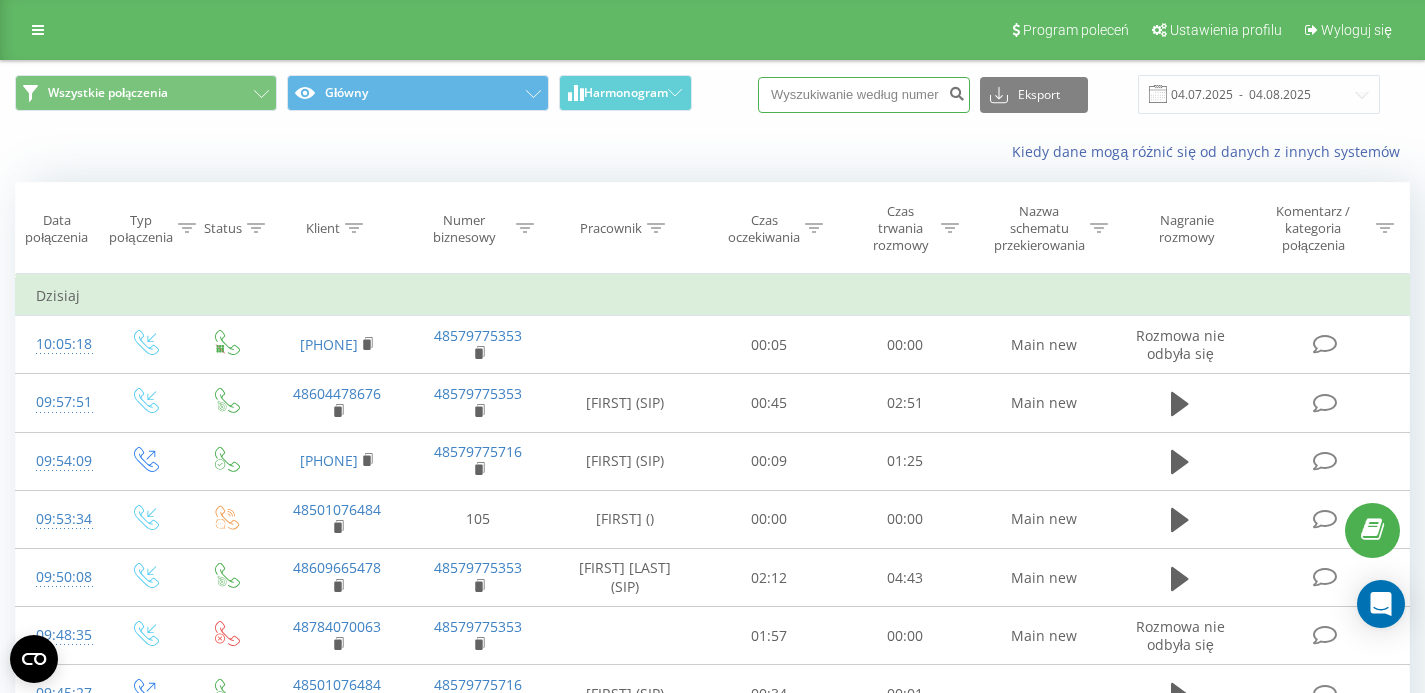 click at bounding box center [864, 95] 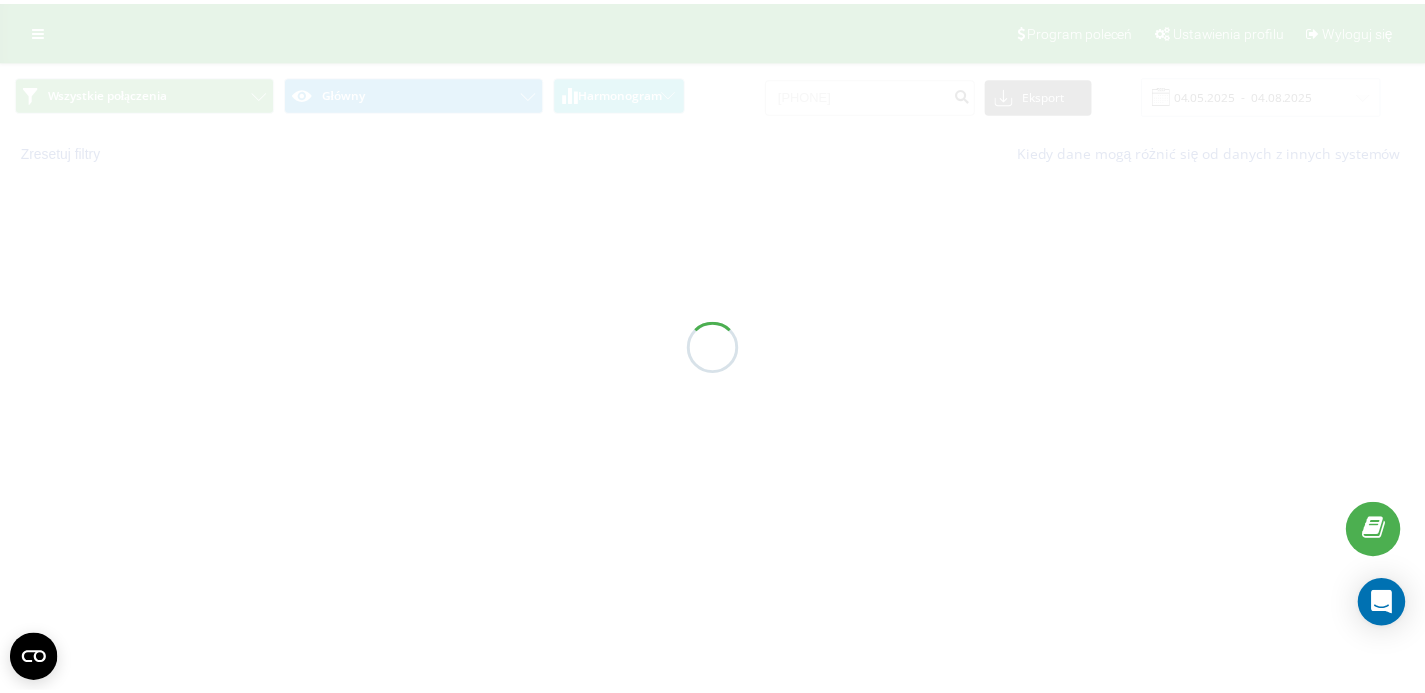 scroll, scrollTop: 0, scrollLeft: 0, axis: both 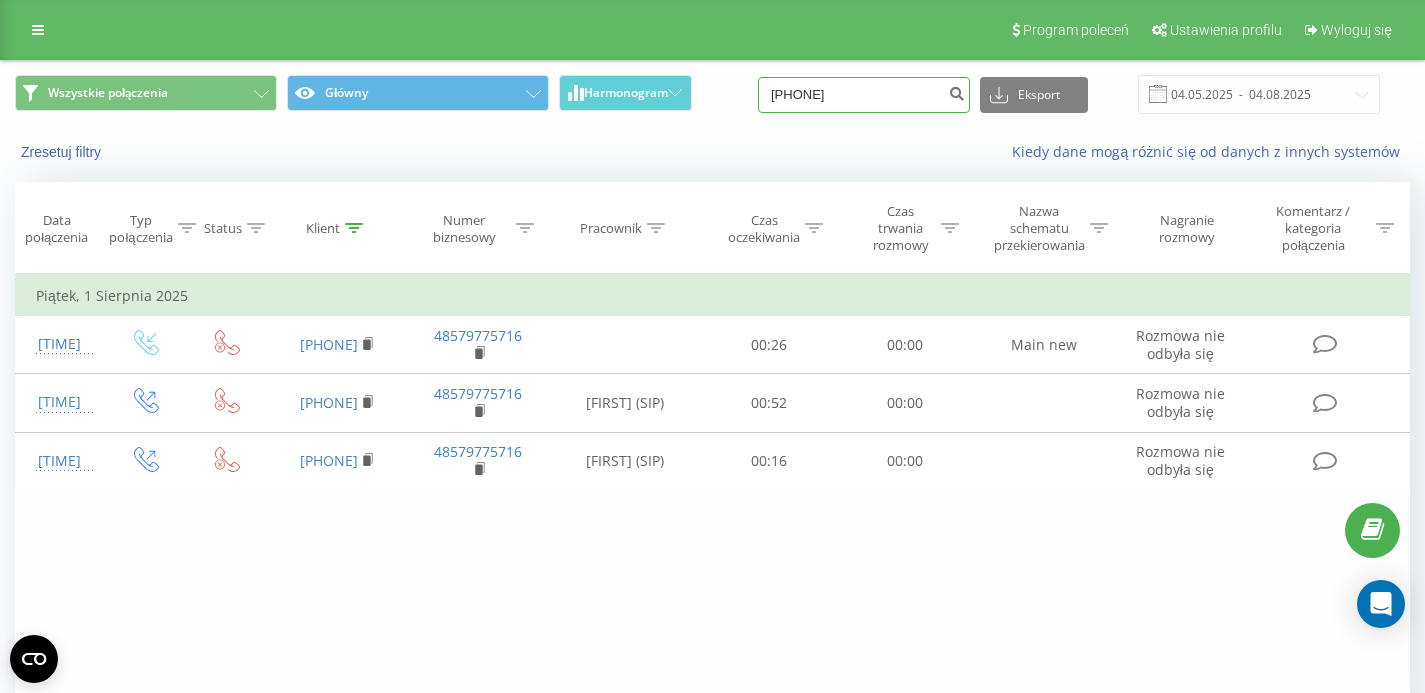 click on "[PHONE]" at bounding box center (864, 95) 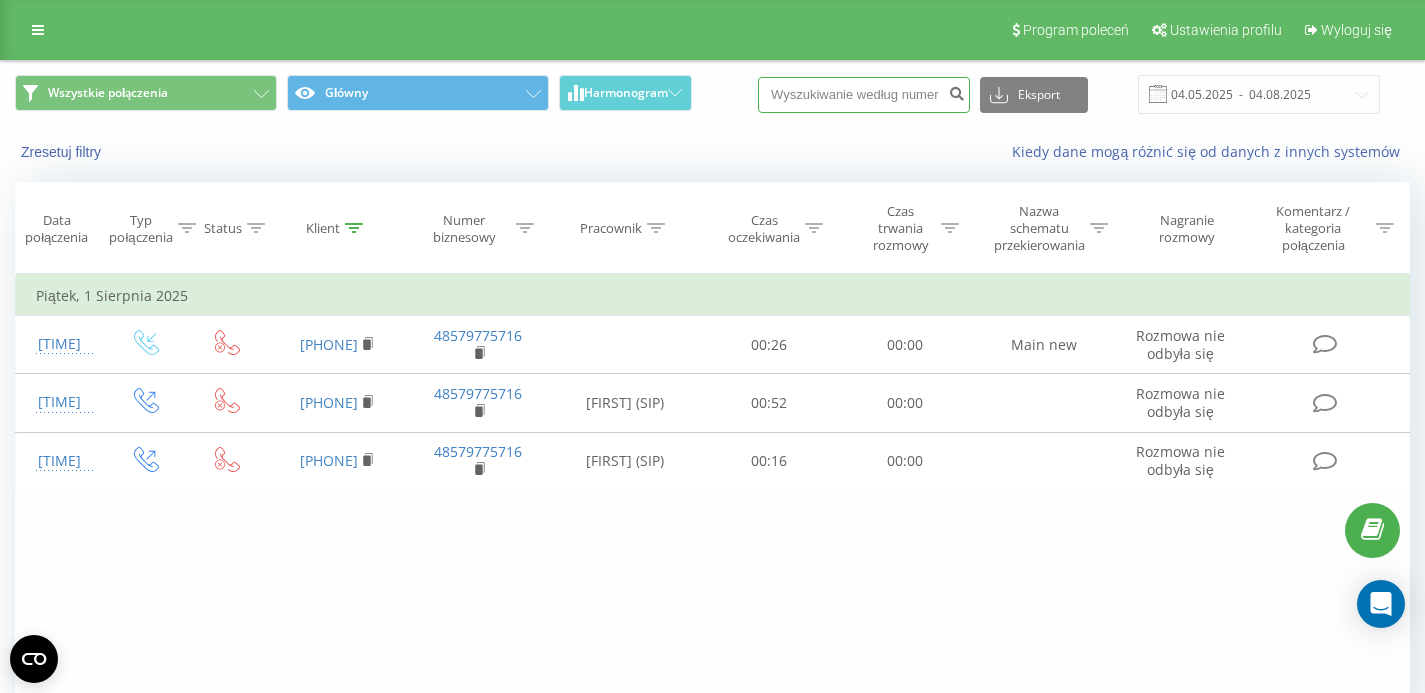 paste on "[PHONE]" 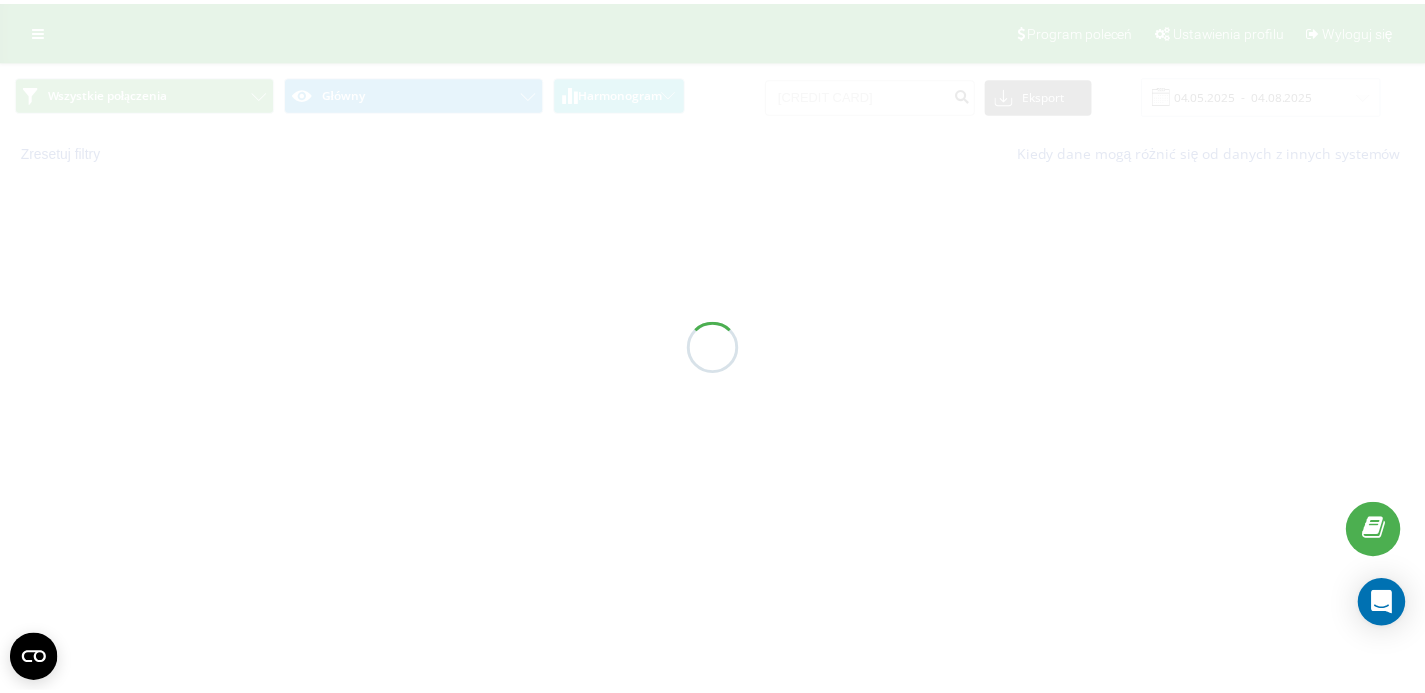 scroll, scrollTop: 0, scrollLeft: 0, axis: both 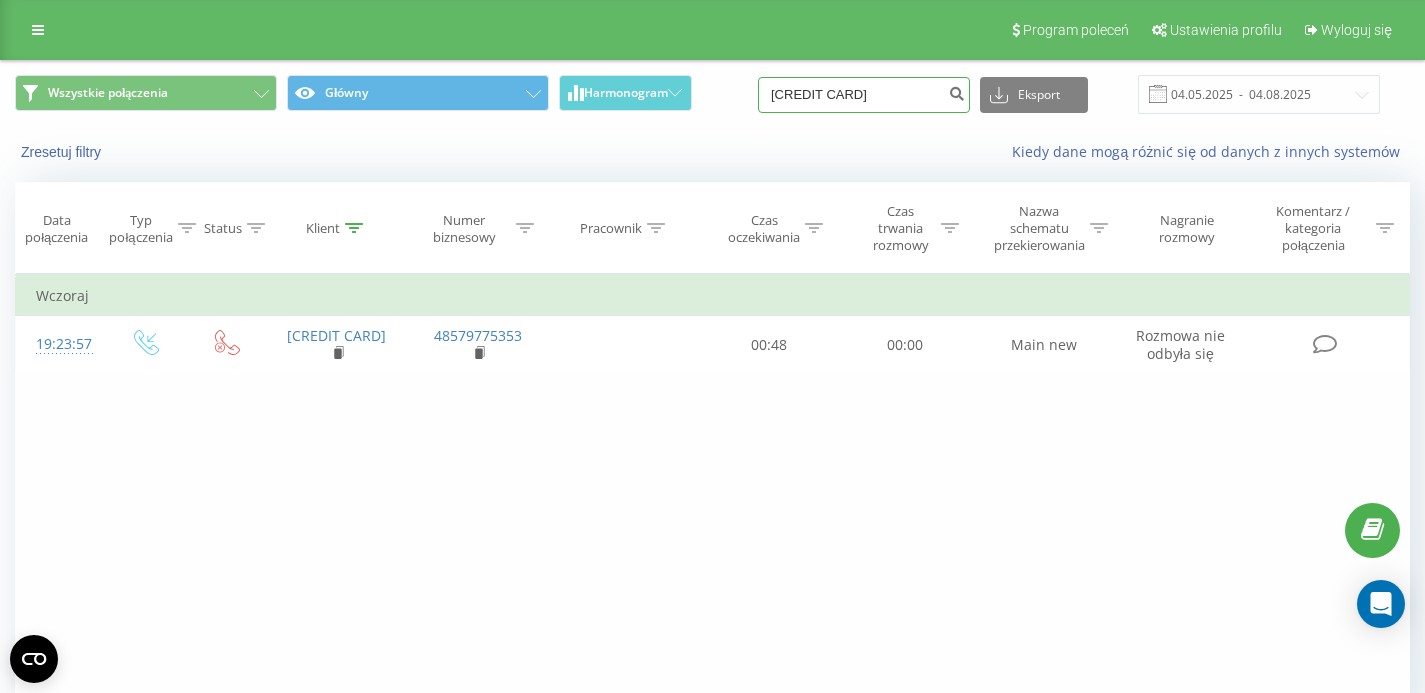 click on "[CREDIT CARD]" at bounding box center (864, 95) 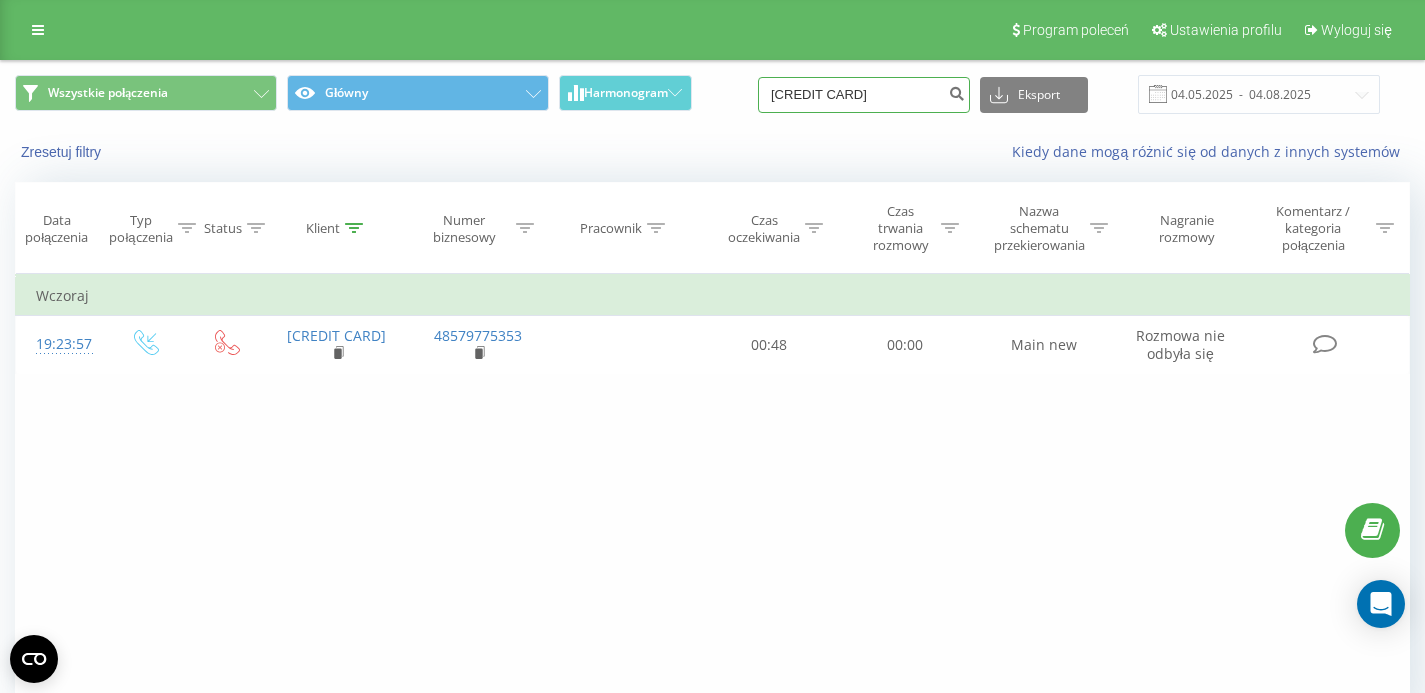 click on "[PHONE]" at bounding box center (864, 95) 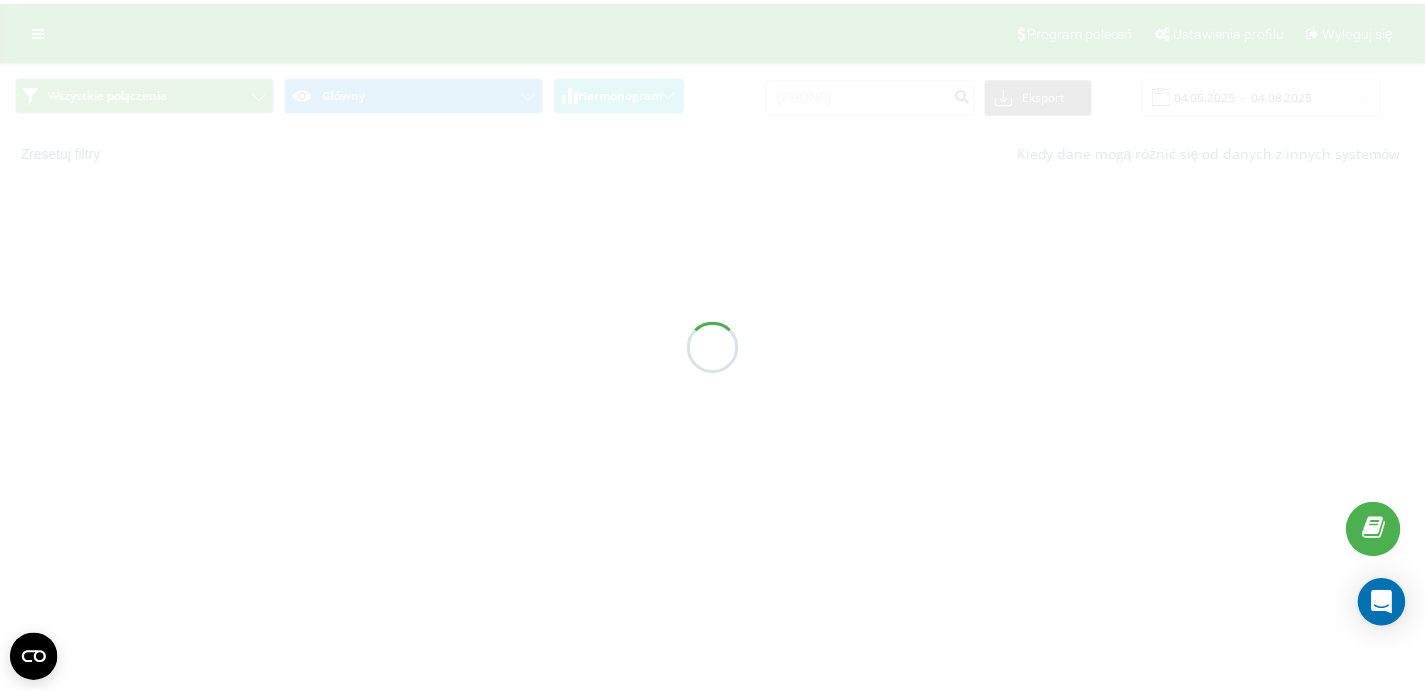 scroll, scrollTop: 0, scrollLeft: 0, axis: both 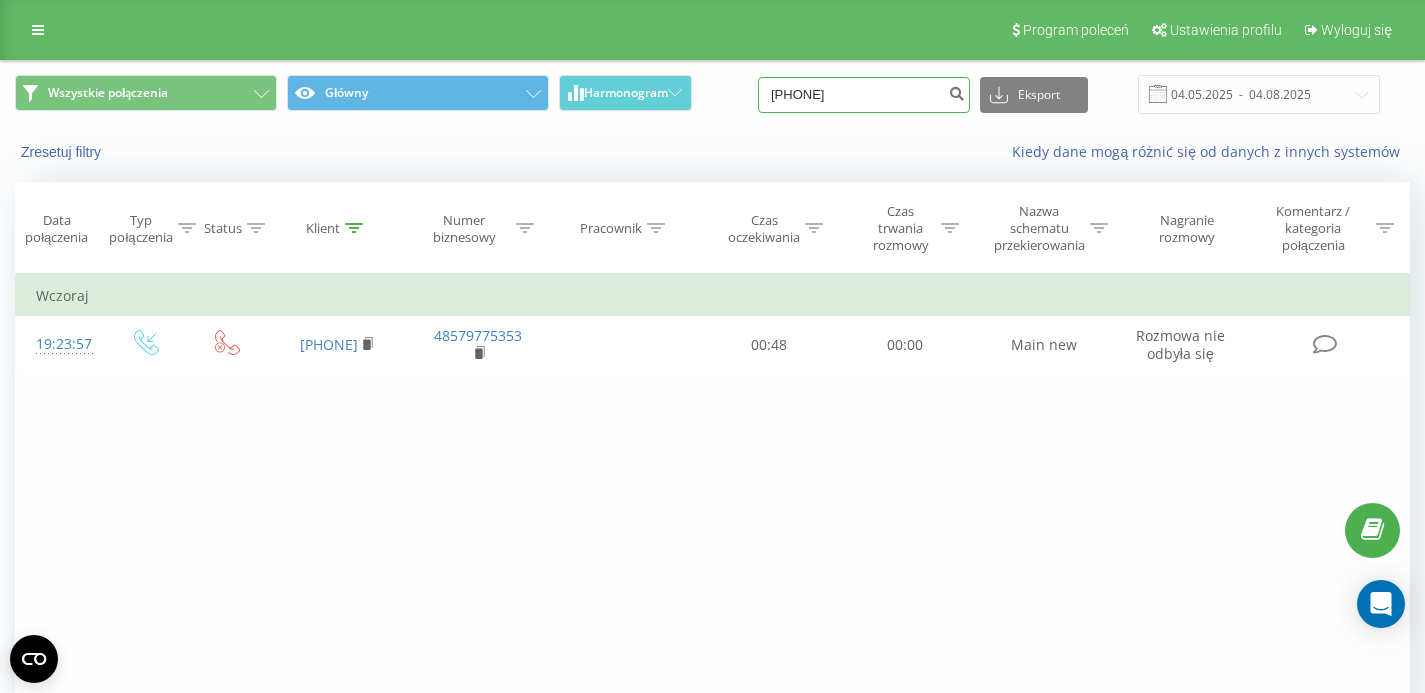 click on "[PHONE]" at bounding box center [864, 95] 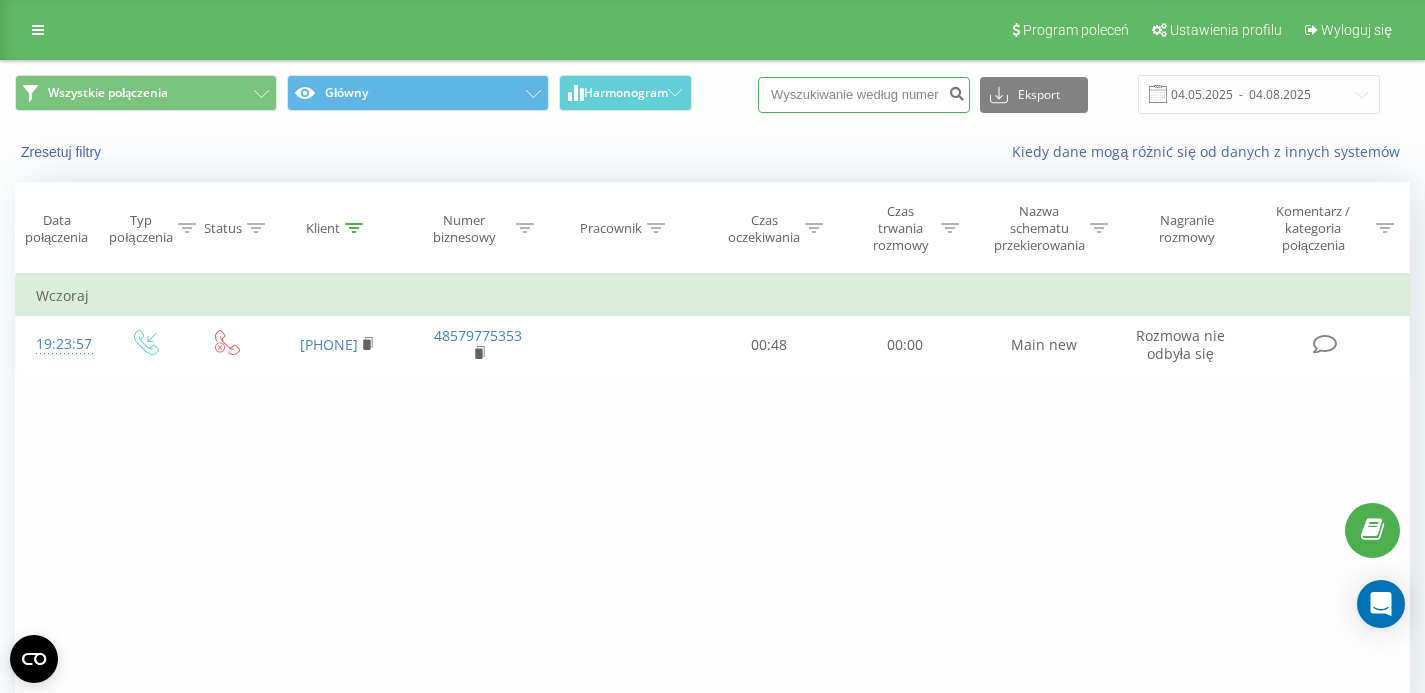 paste on "[PHONE]" 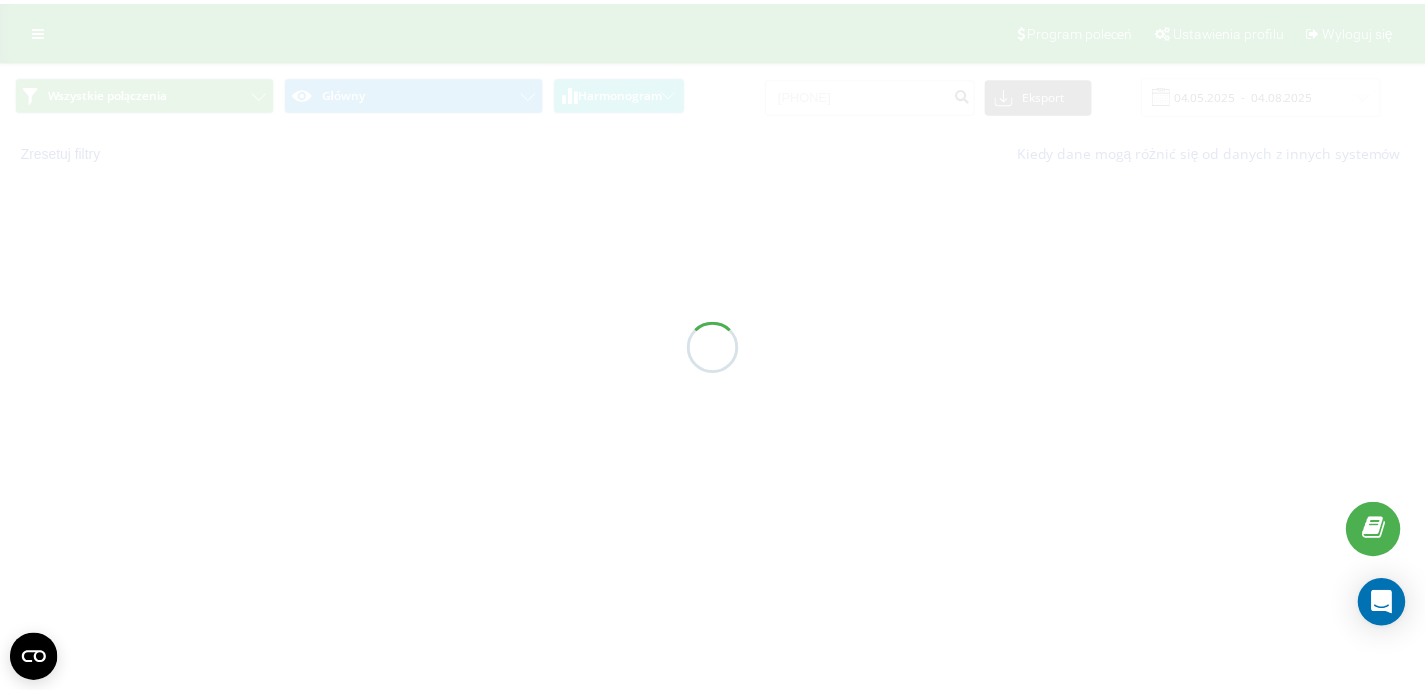scroll, scrollTop: 0, scrollLeft: 0, axis: both 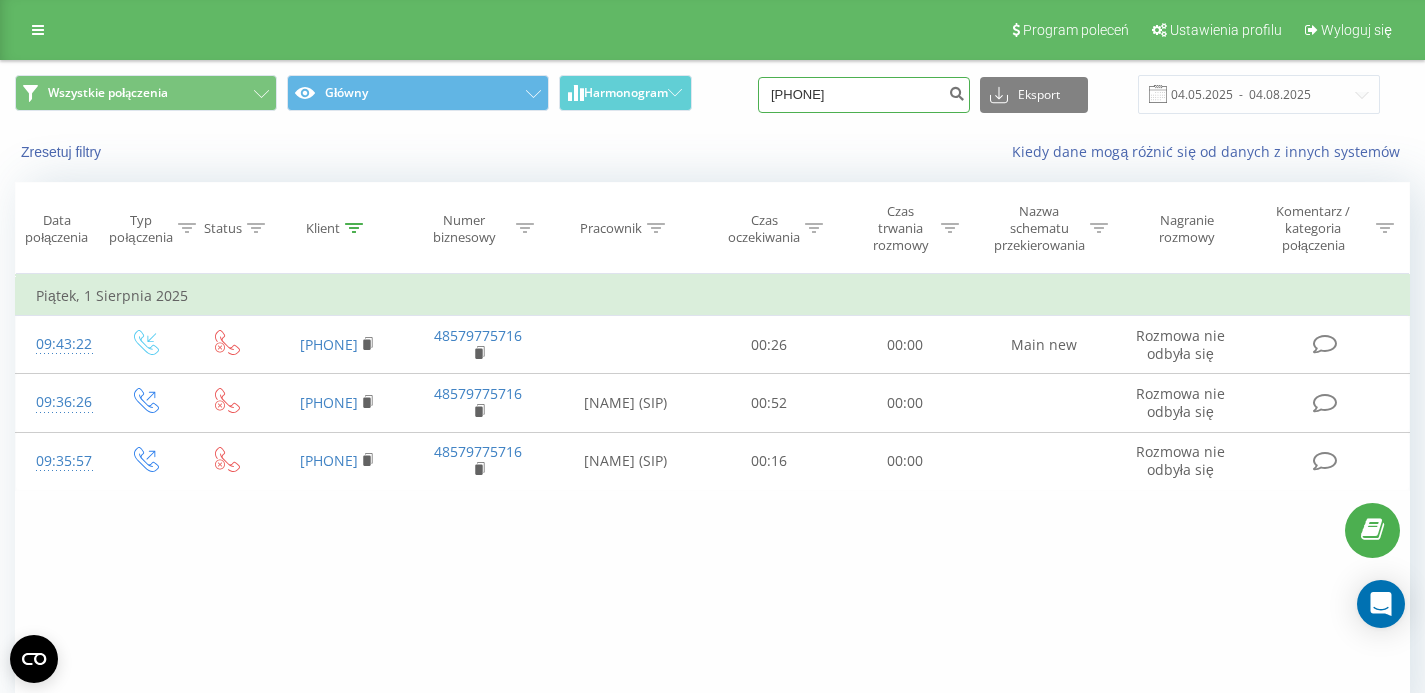 click on "534353450" at bounding box center [864, 95] 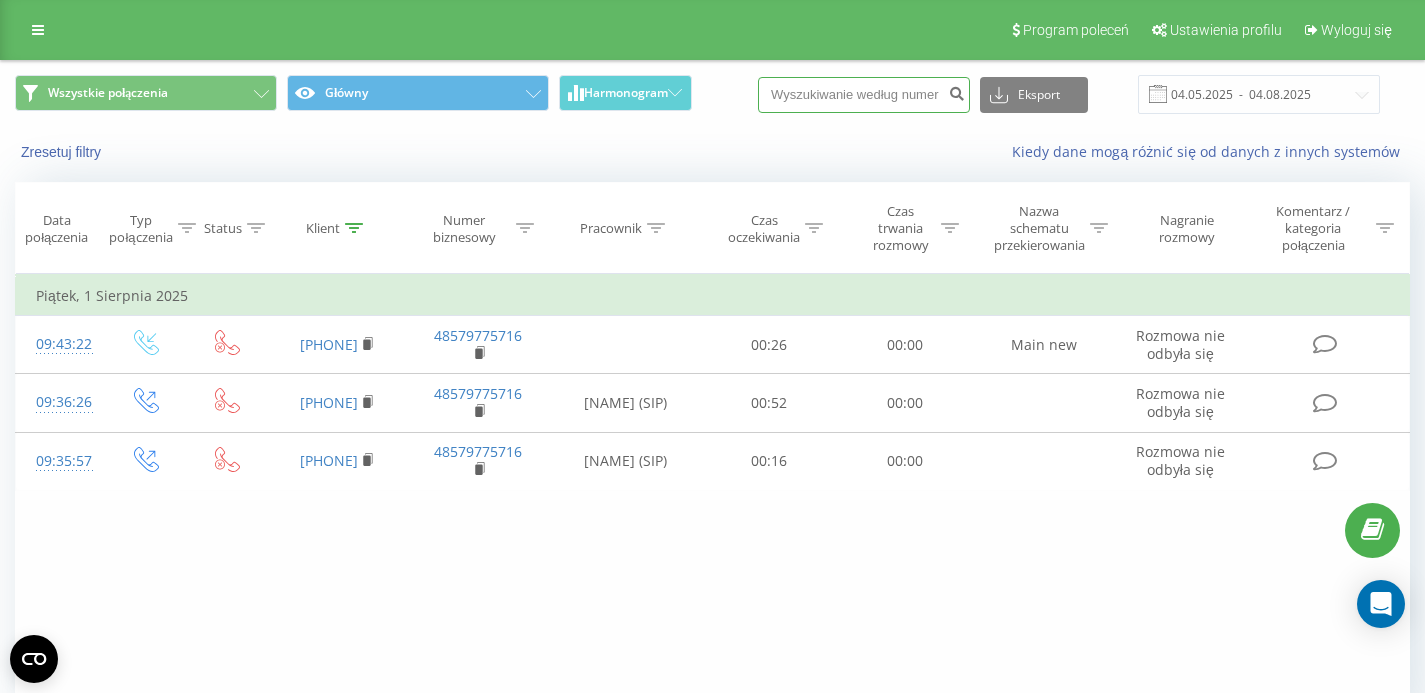 paste on "609730401" 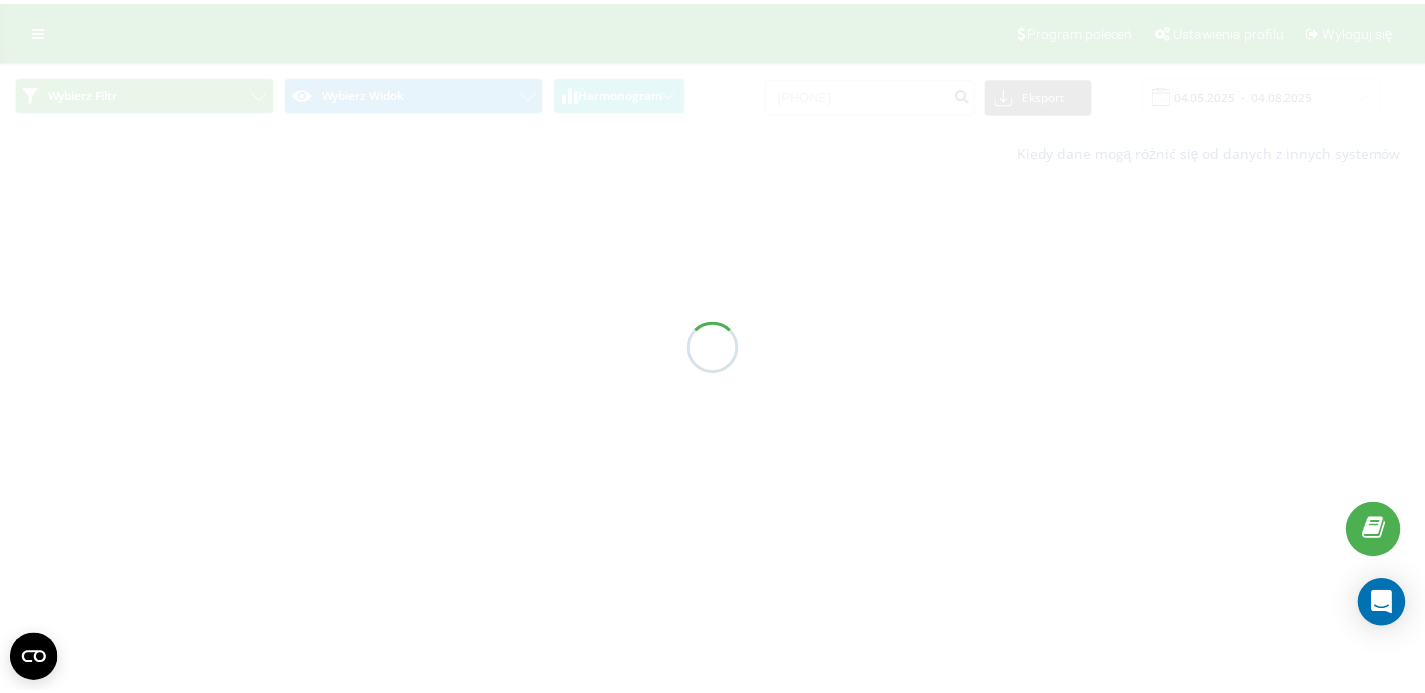 scroll, scrollTop: 0, scrollLeft: 0, axis: both 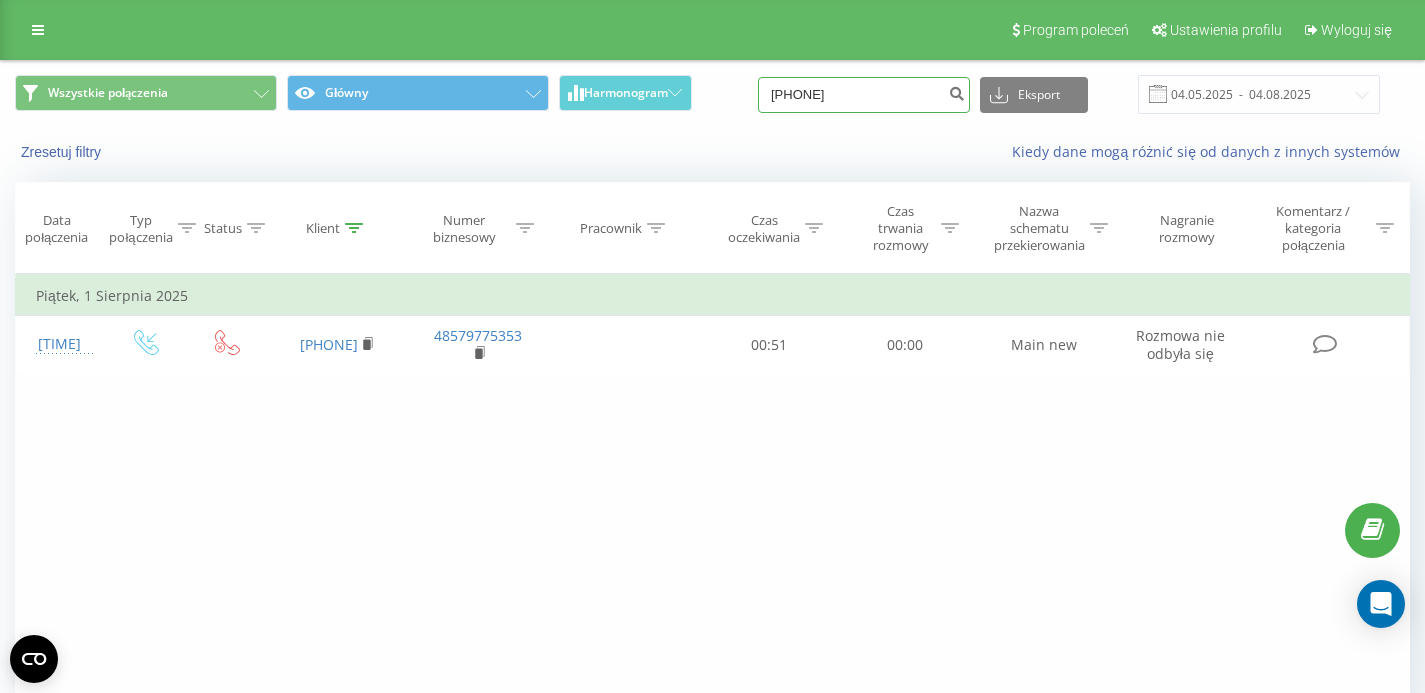 click on "609730401" at bounding box center (864, 95) 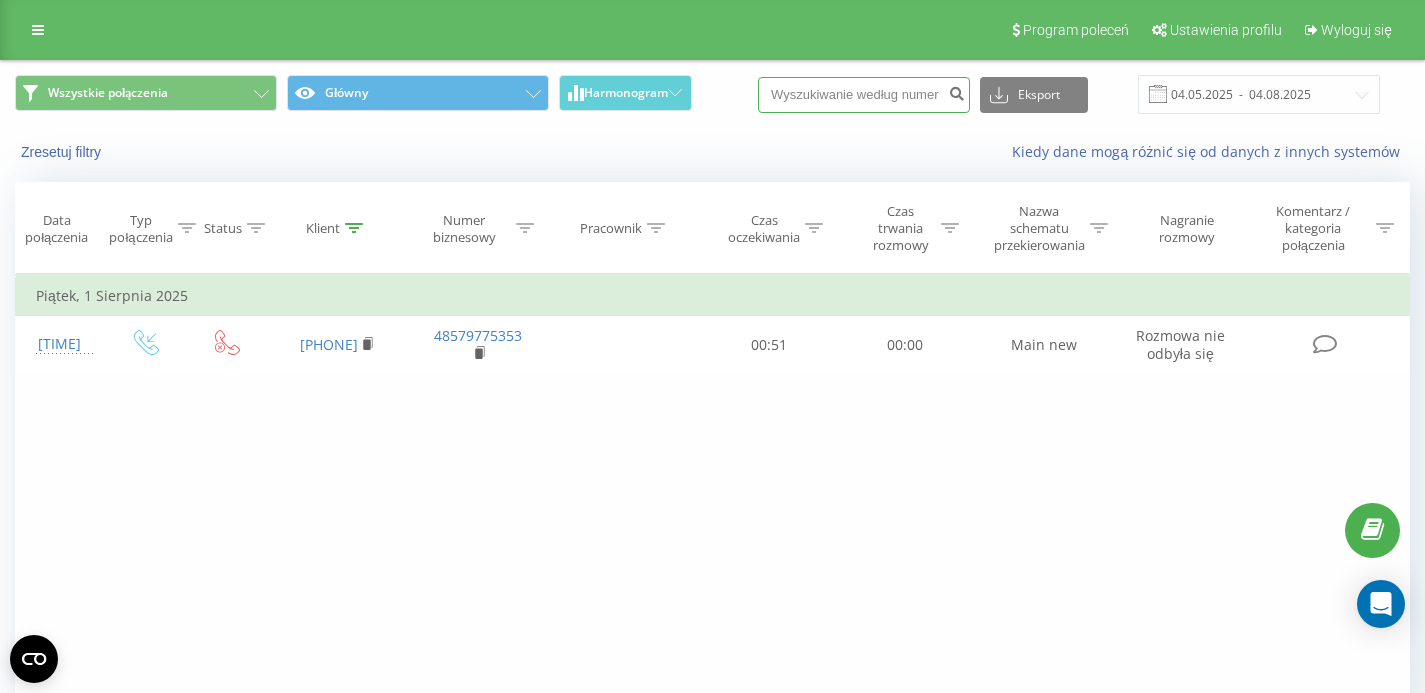 paste on "605559777" 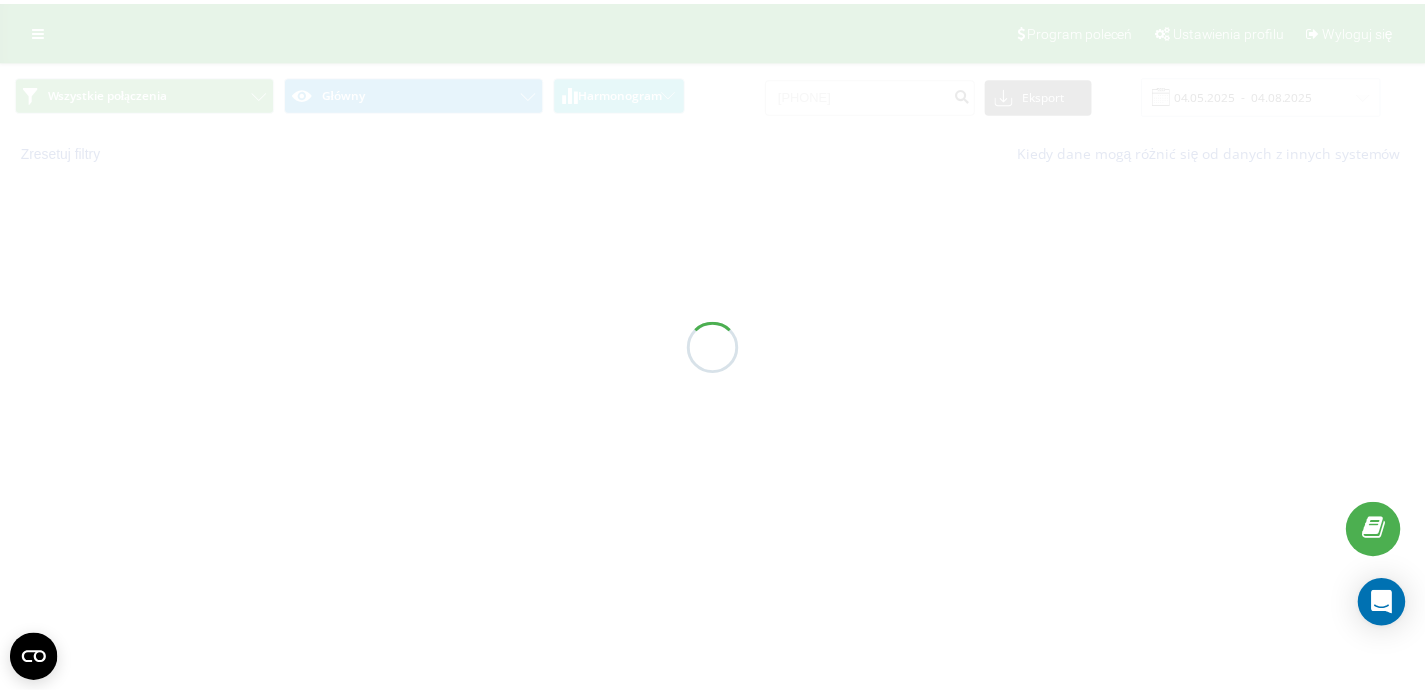scroll, scrollTop: 0, scrollLeft: 0, axis: both 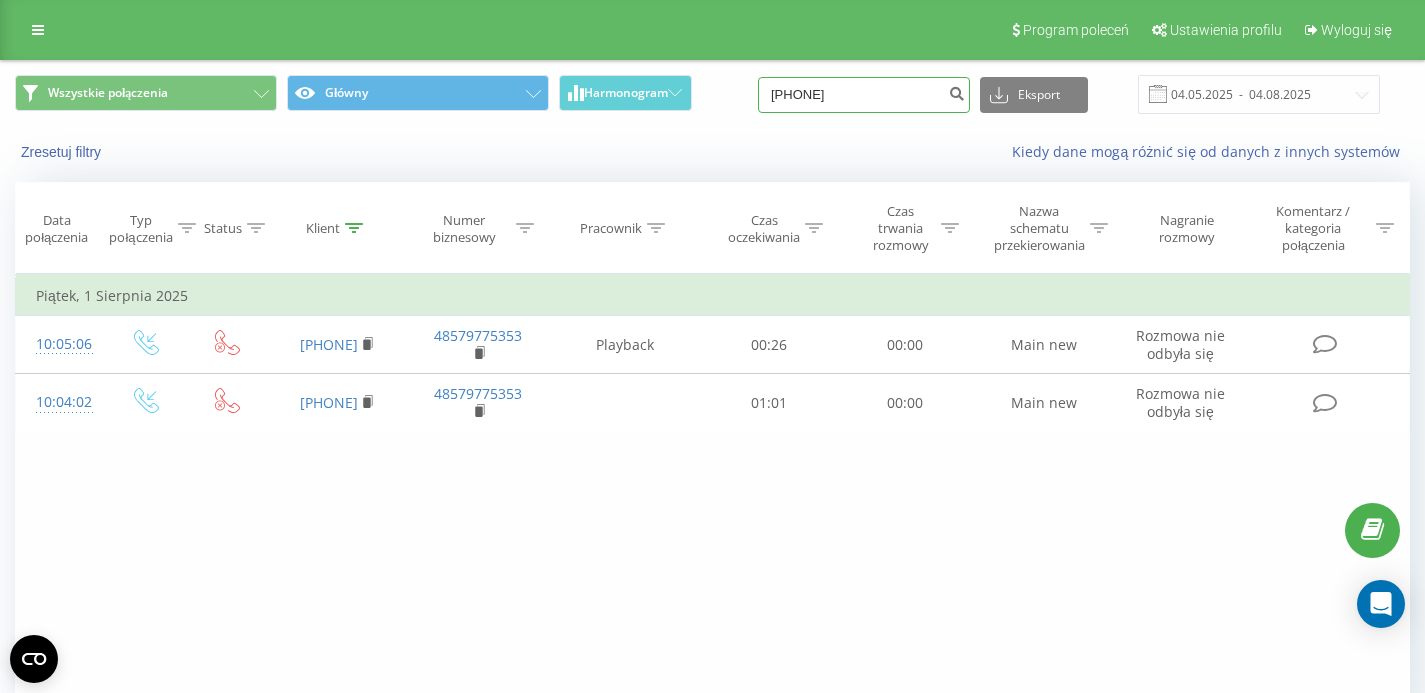 click on "605559777" at bounding box center (864, 95) 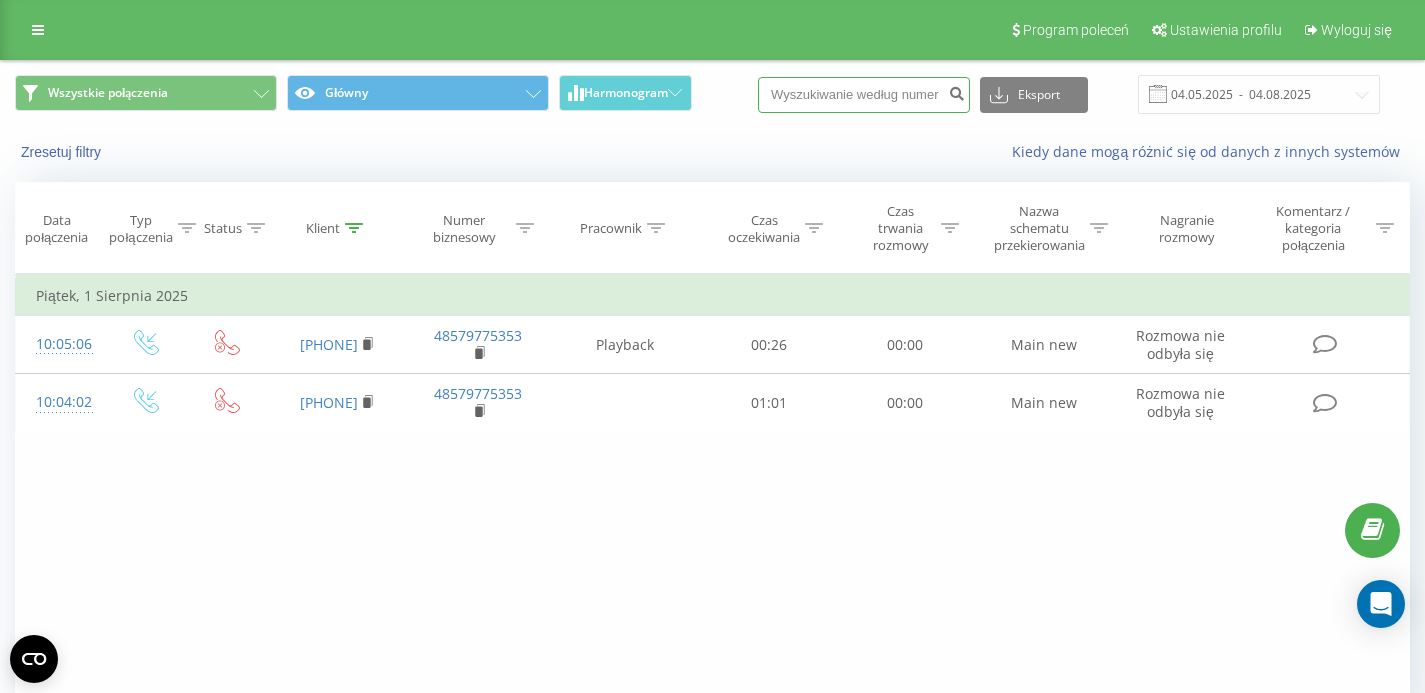 paste on "512289440" 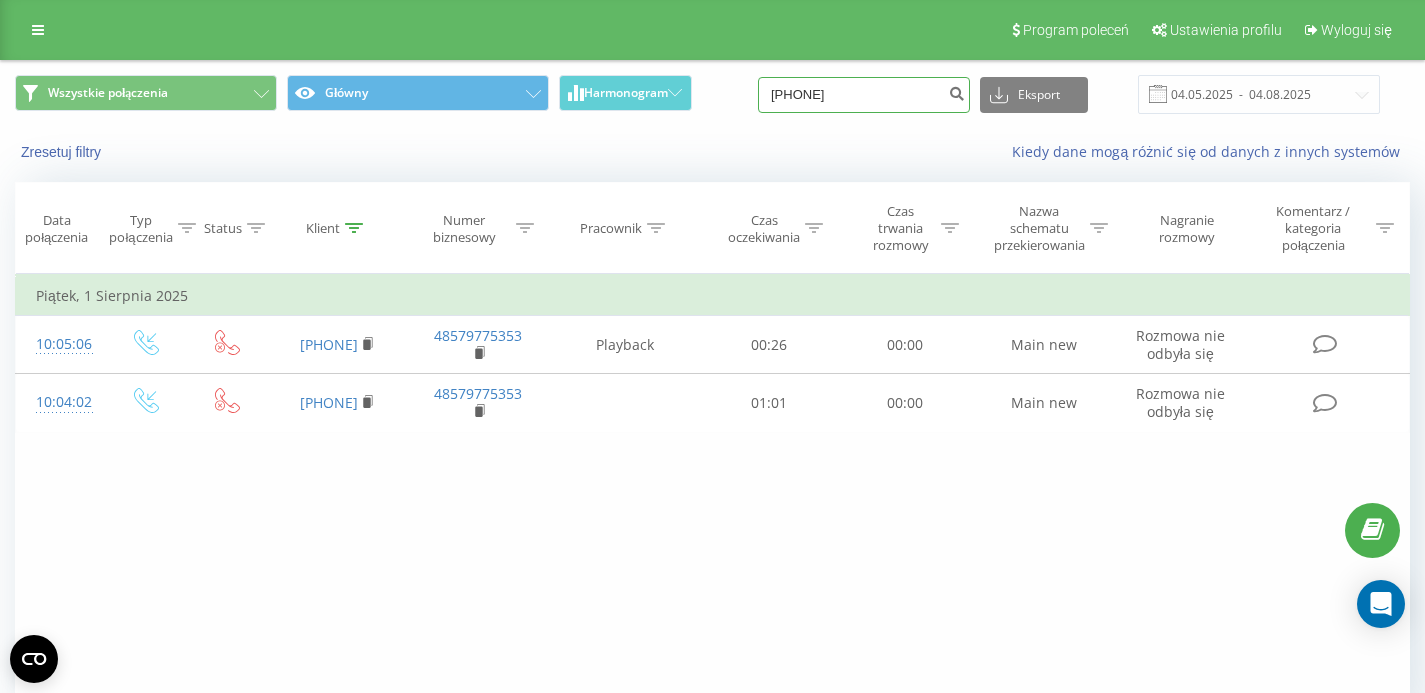 type on "512289440" 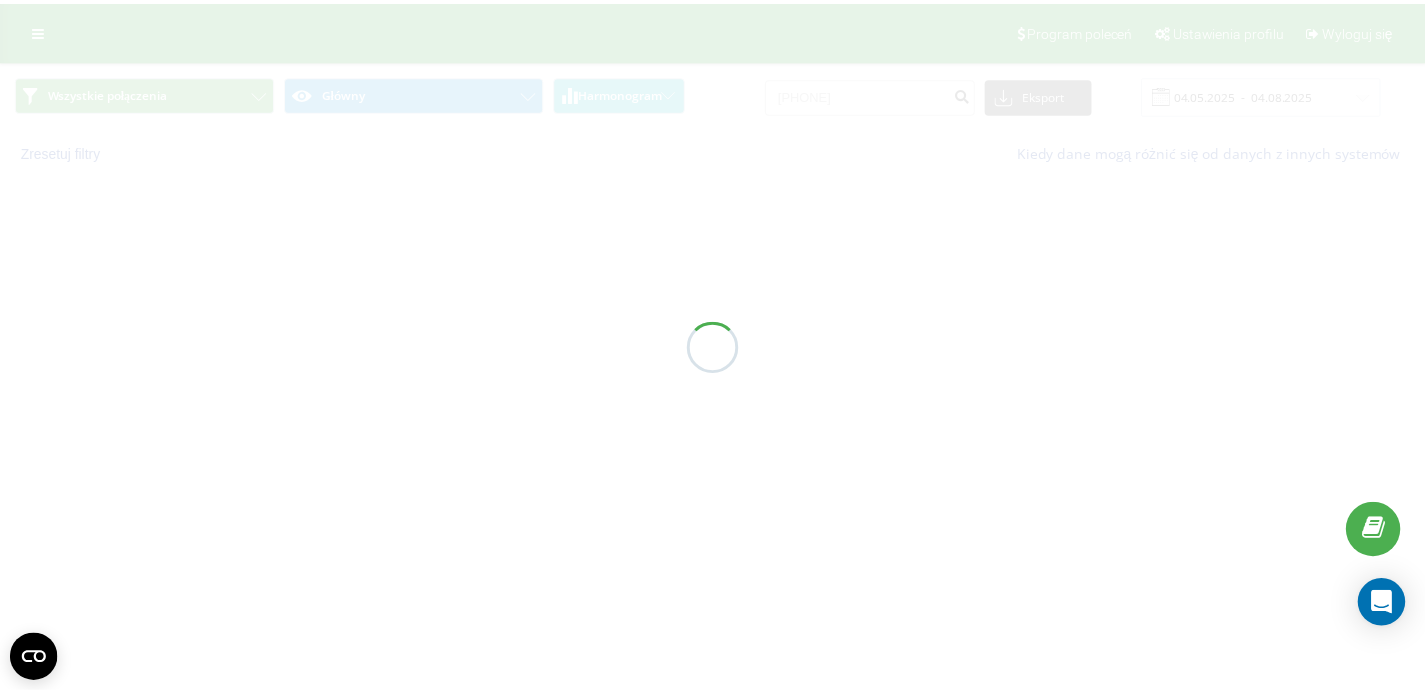 scroll, scrollTop: 0, scrollLeft: 0, axis: both 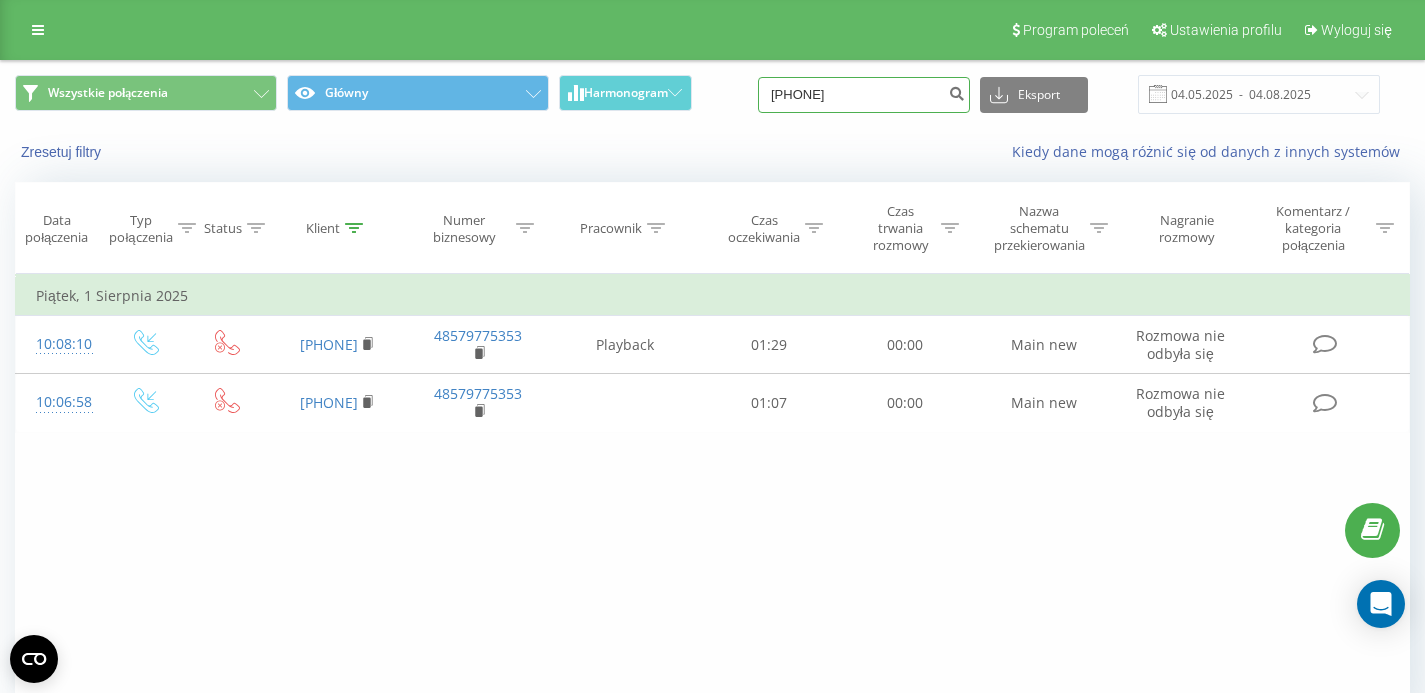 click on "[PHONE]" at bounding box center [864, 95] 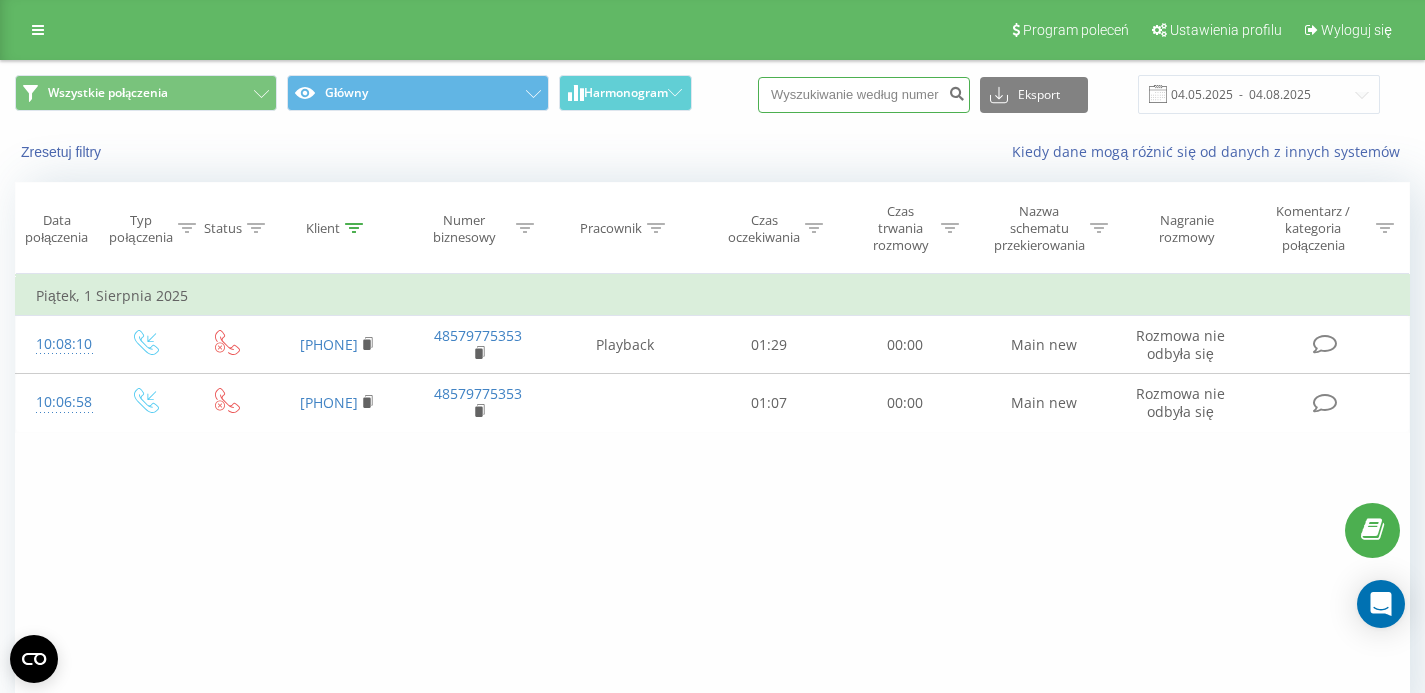 paste on "[PHONE]" 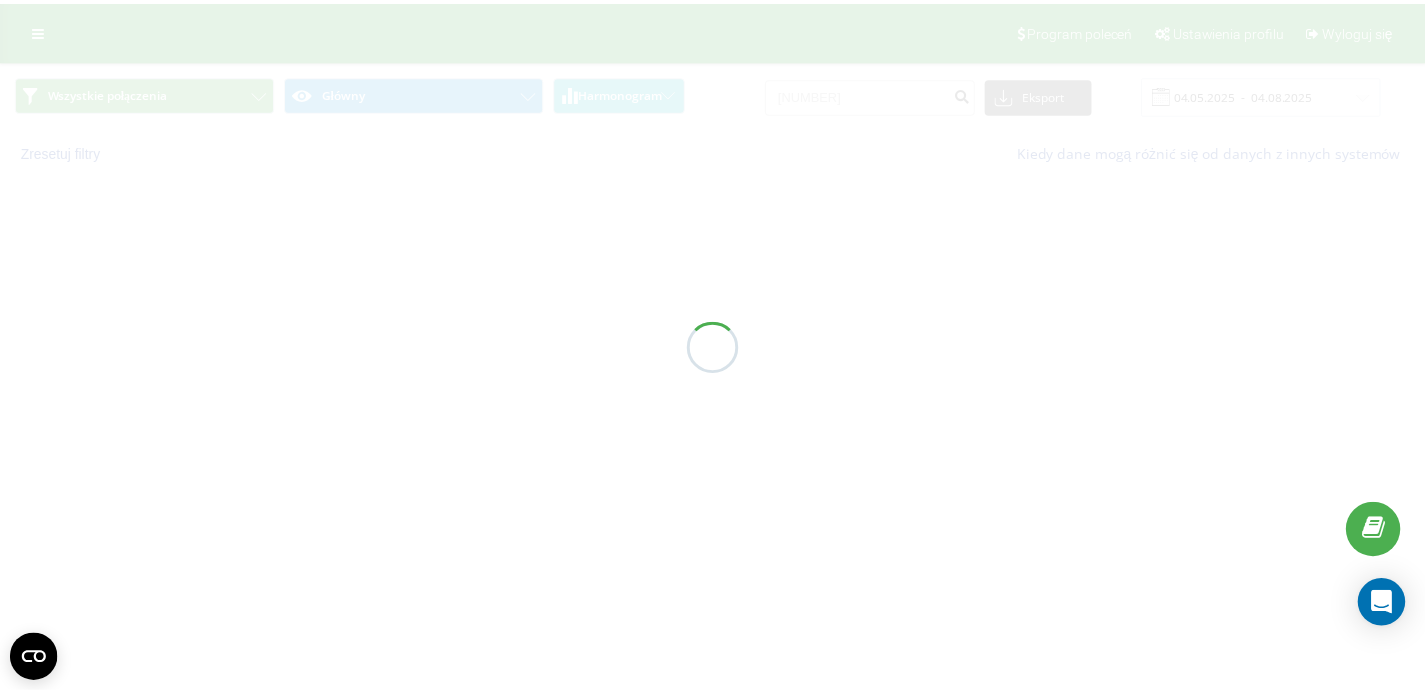 scroll, scrollTop: 0, scrollLeft: 0, axis: both 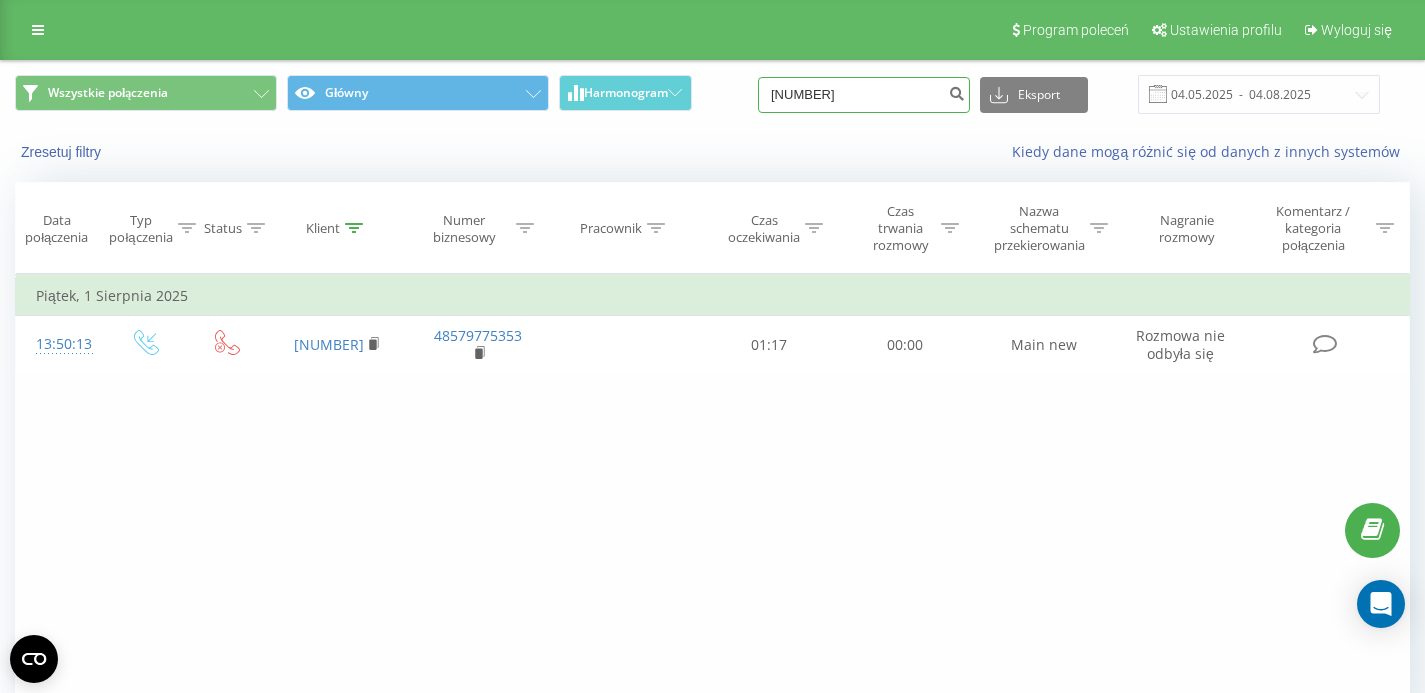 click on "[NUMBER]" at bounding box center [864, 95] 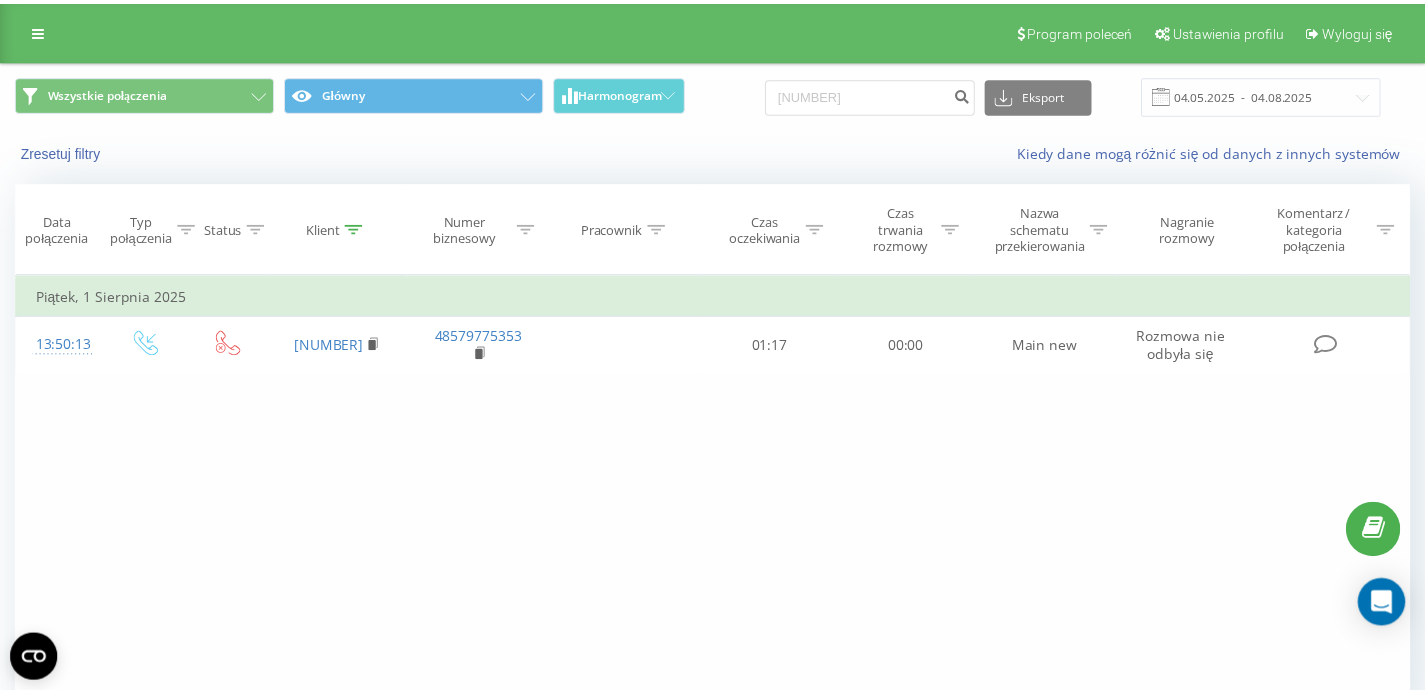 scroll, scrollTop: 0, scrollLeft: 0, axis: both 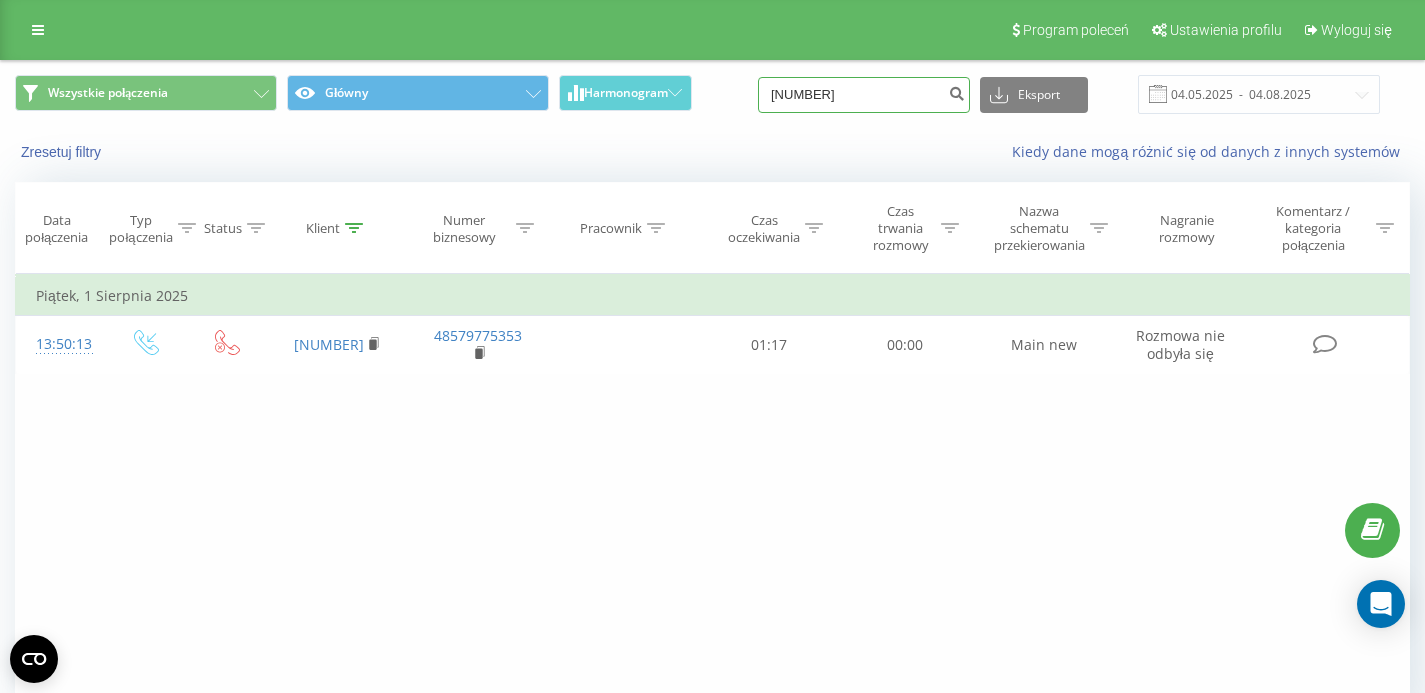 click on "510042183" at bounding box center [864, 95] 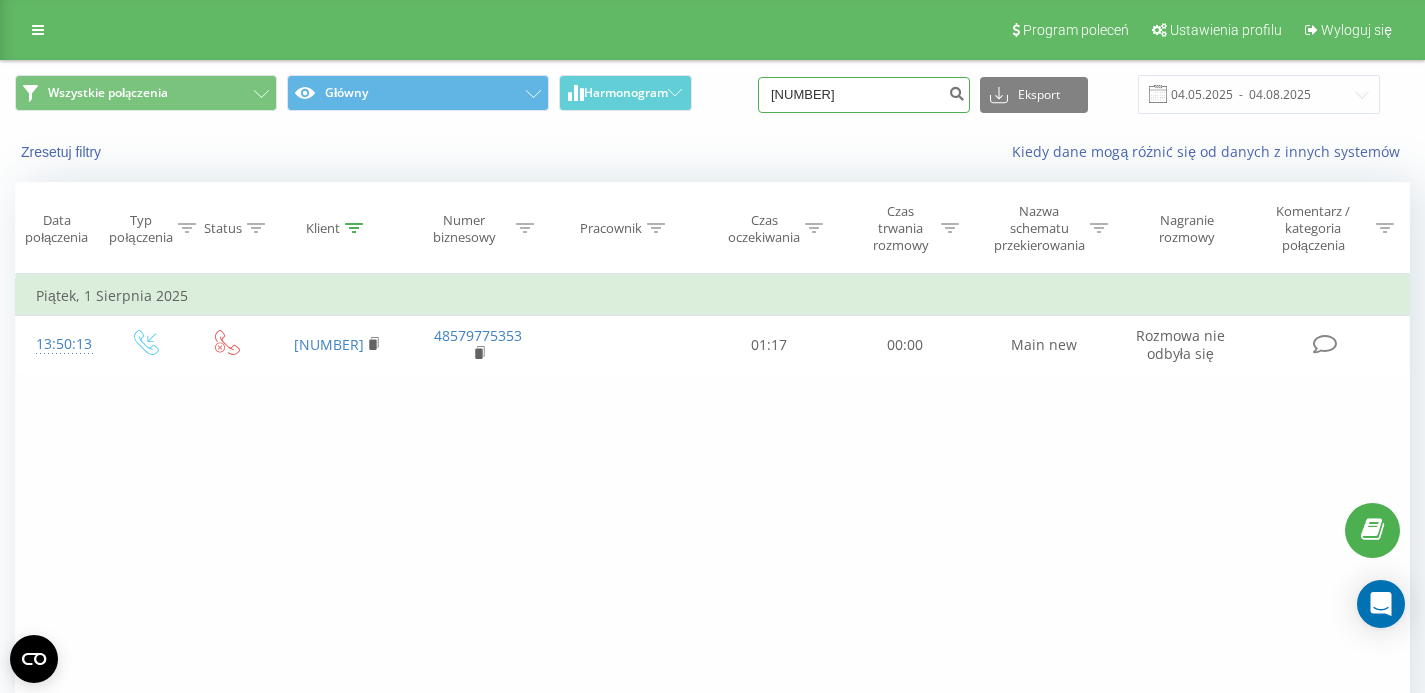 click on "510042183" at bounding box center (864, 95) 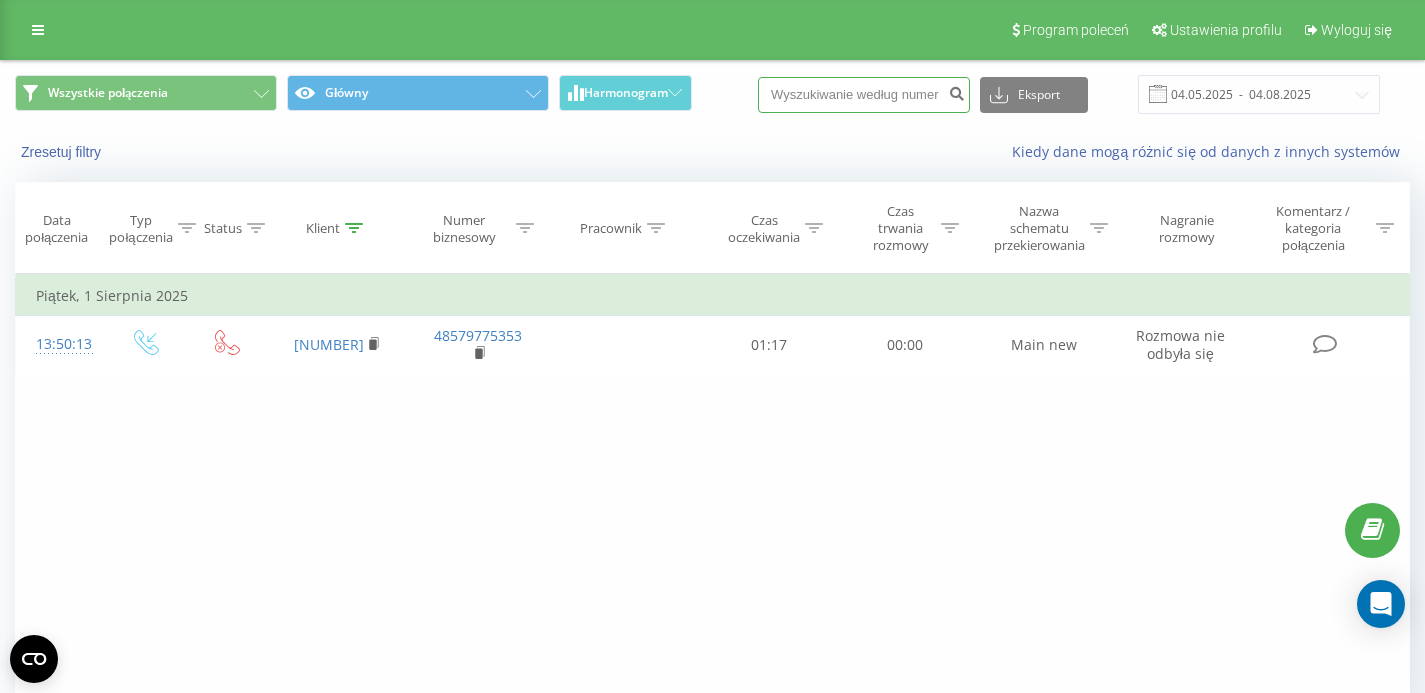 paste on "668233696" 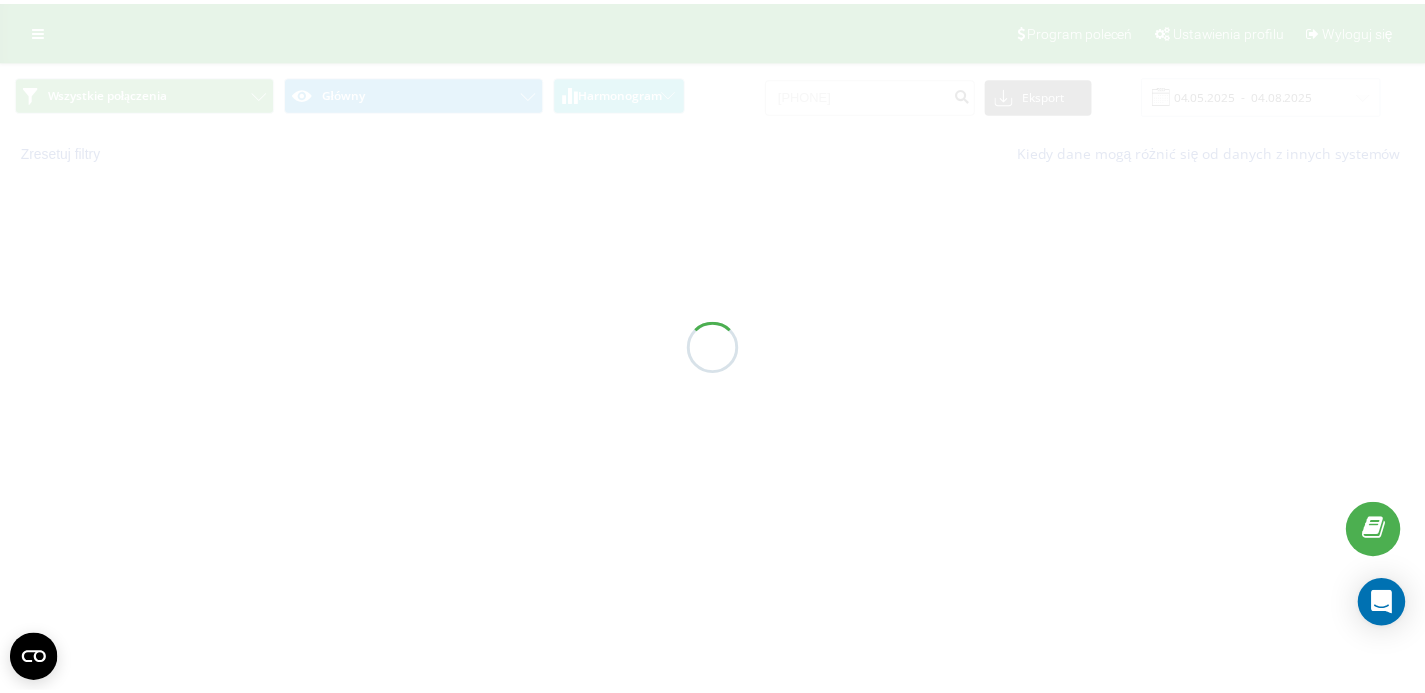 scroll, scrollTop: 0, scrollLeft: 0, axis: both 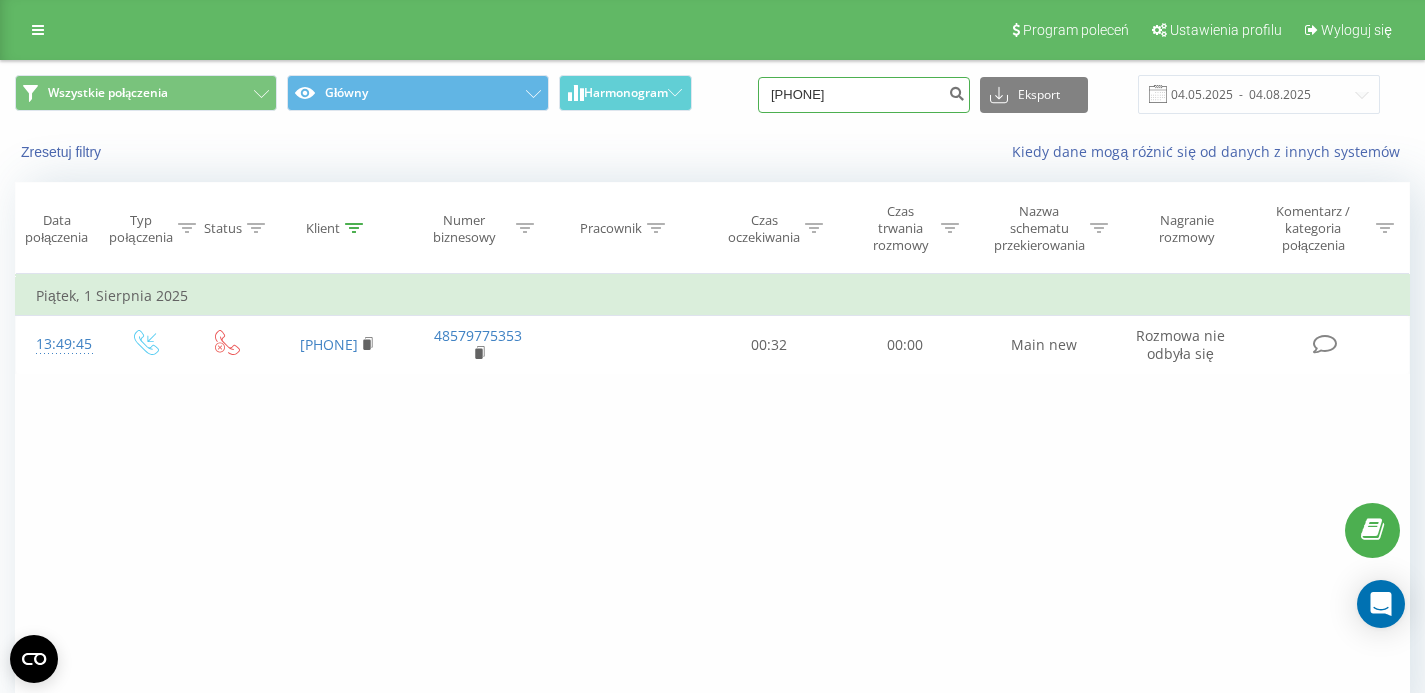 click on "[PHONE]" at bounding box center [864, 95] 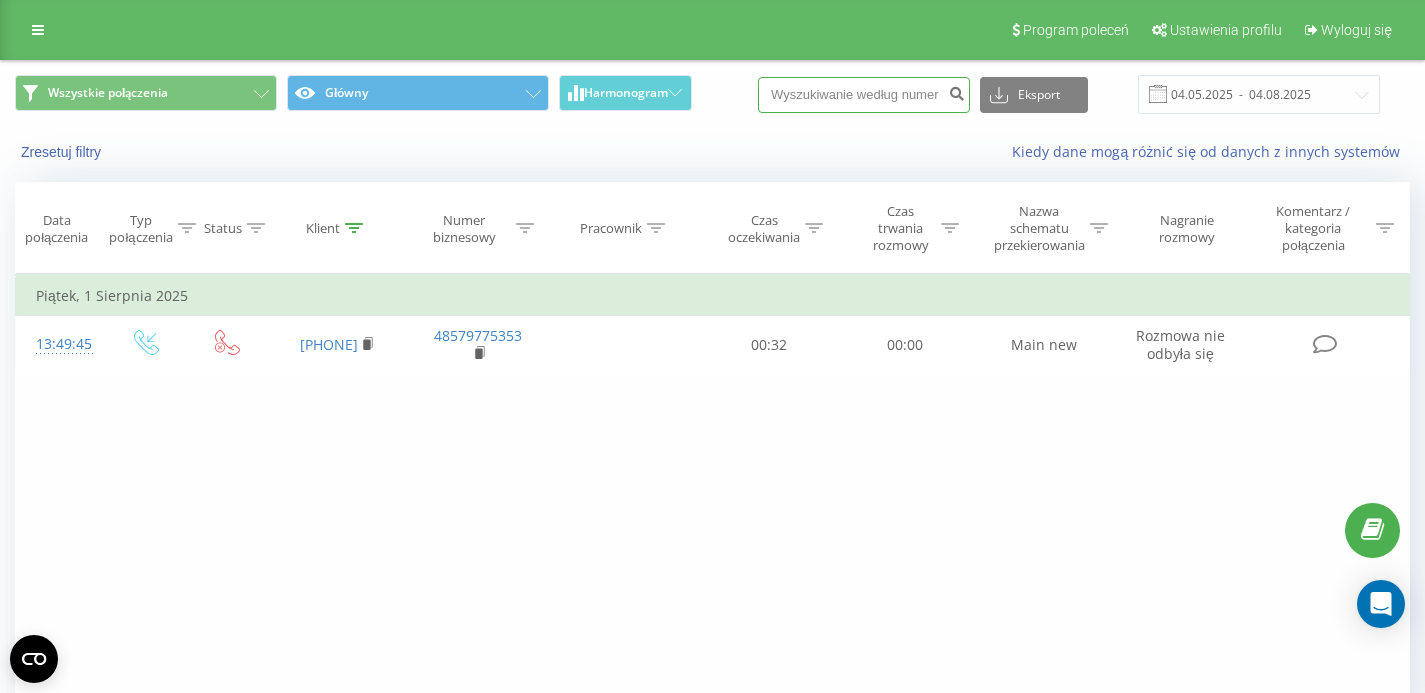 paste on "668233696" 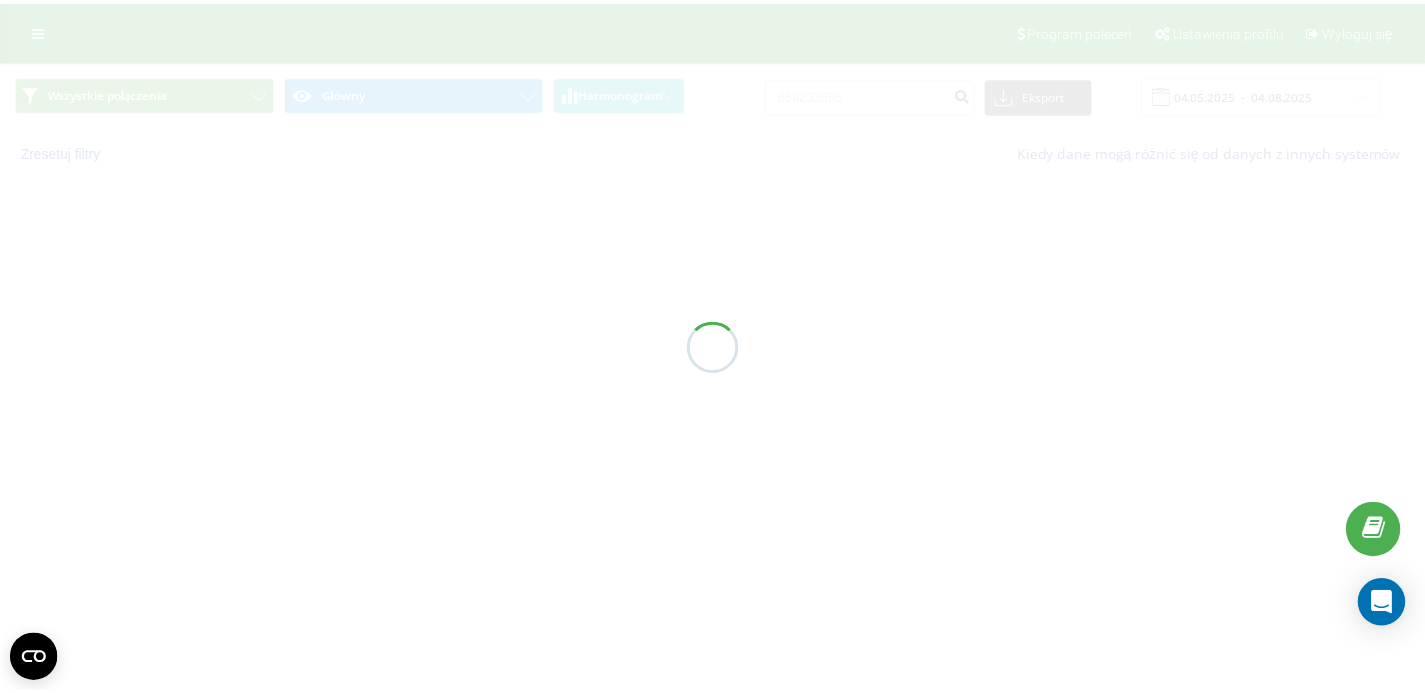 scroll, scrollTop: 0, scrollLeft: 0, axis: both 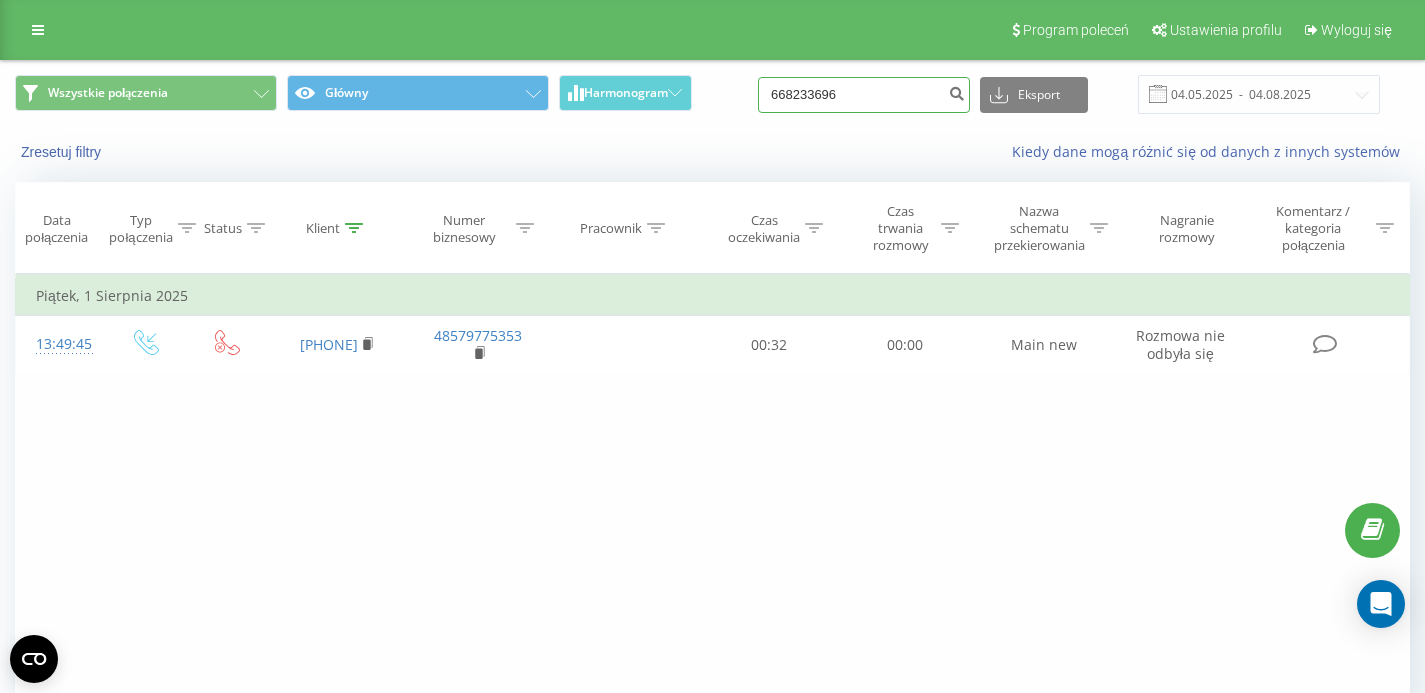 click on "668233696" at bounding box center (864, 95) 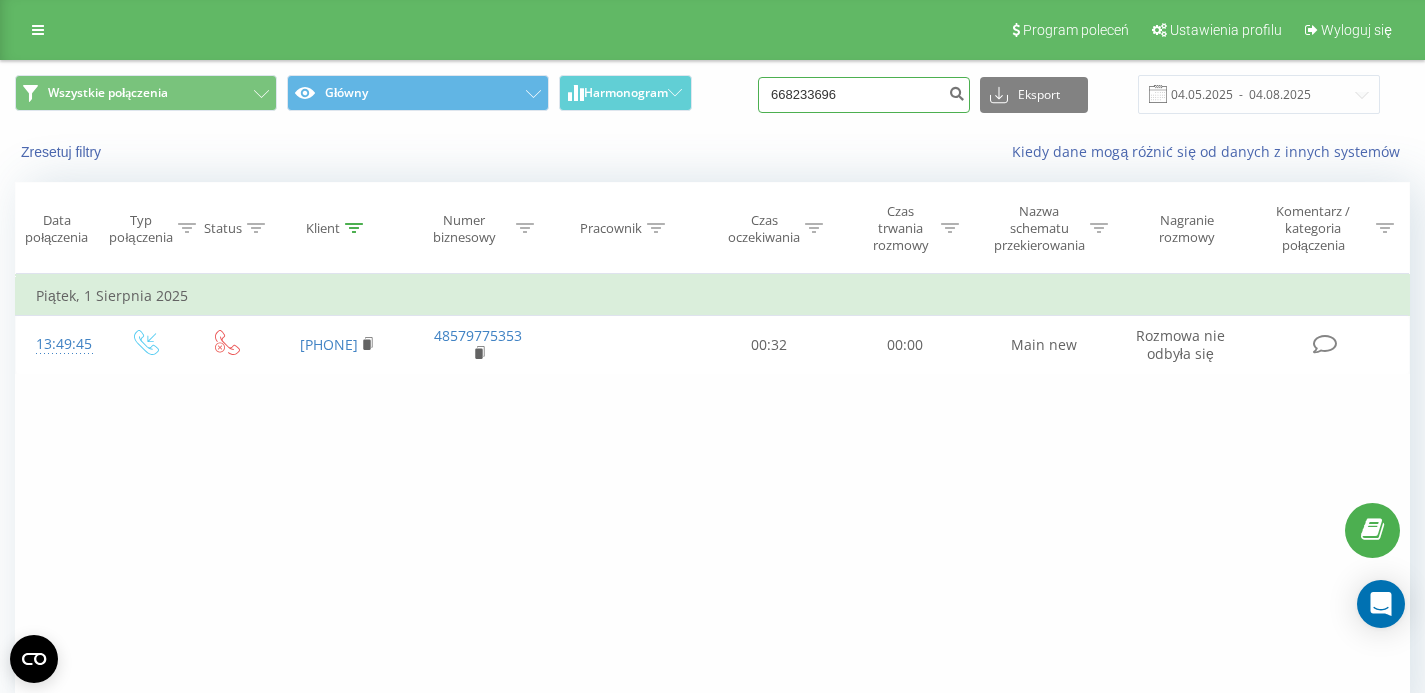 click on "668233696" at bounding box center [864, 95] 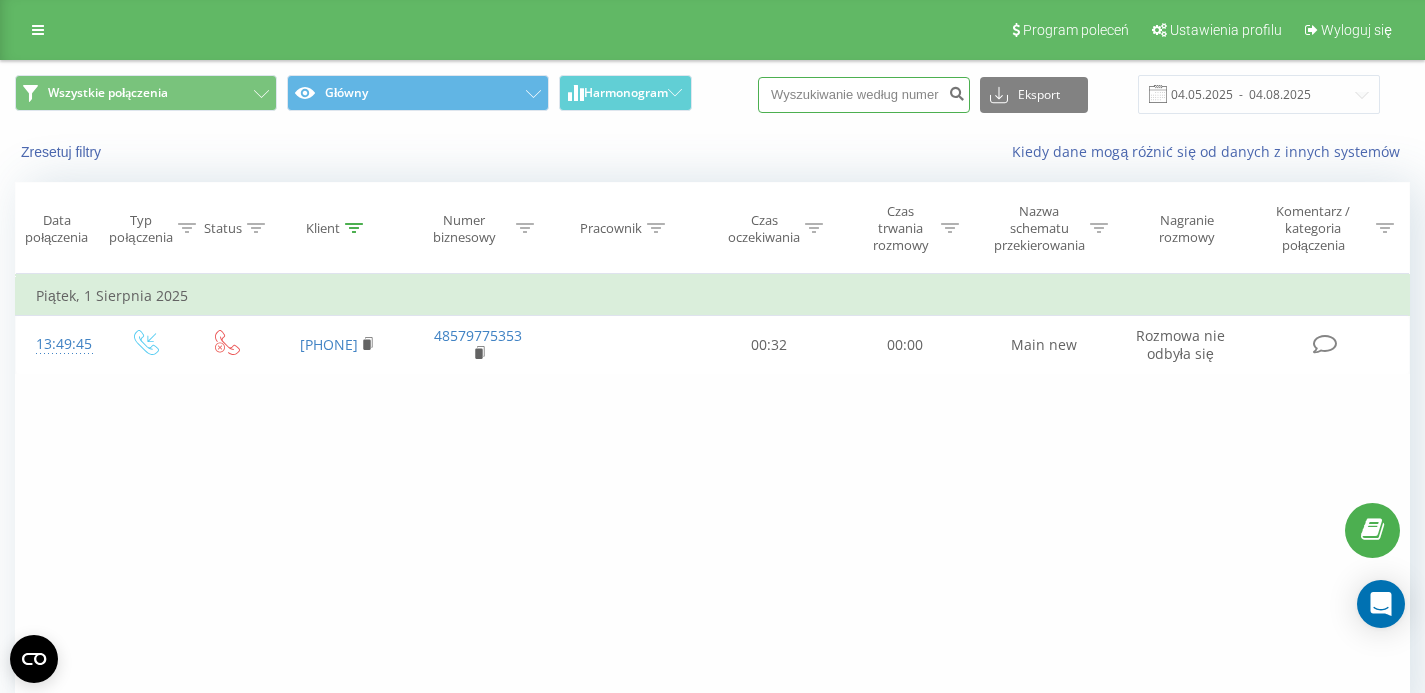 paste on "[PHONE]" 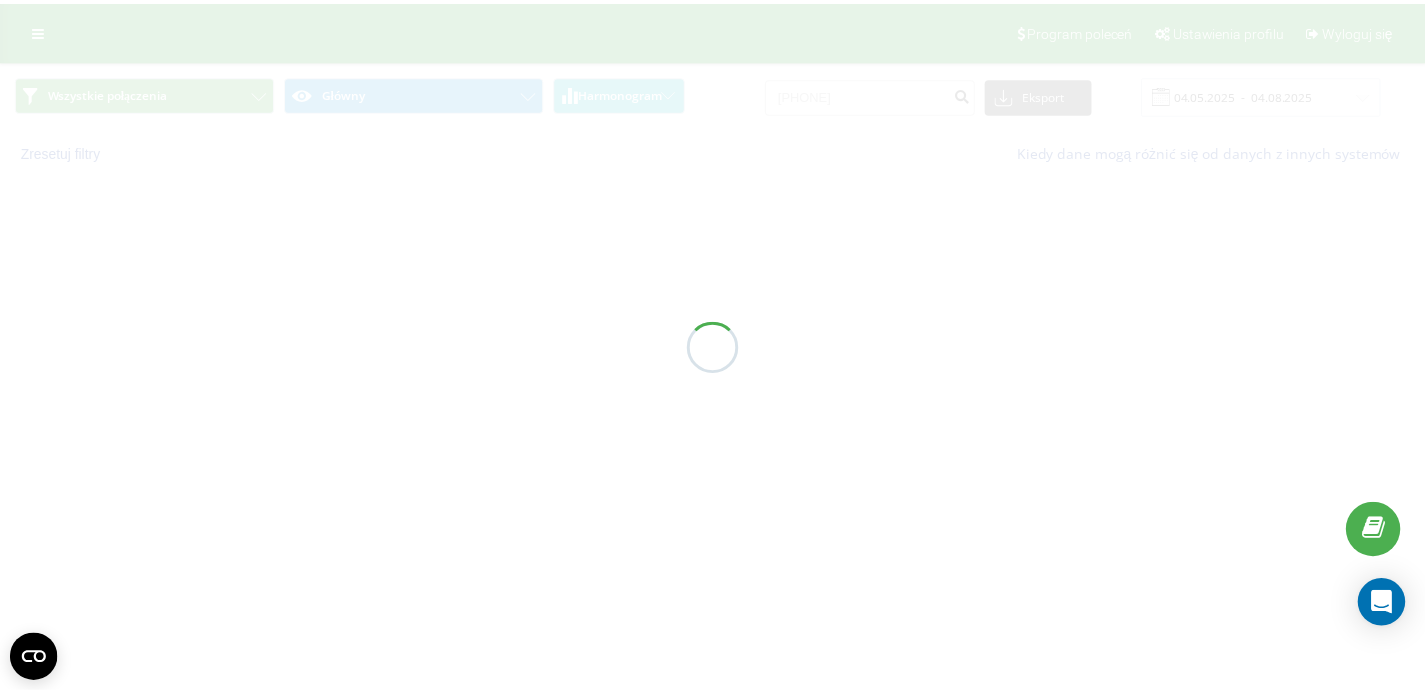 scroll, scrollTop: 0, scrollLeft: 0, axis: both 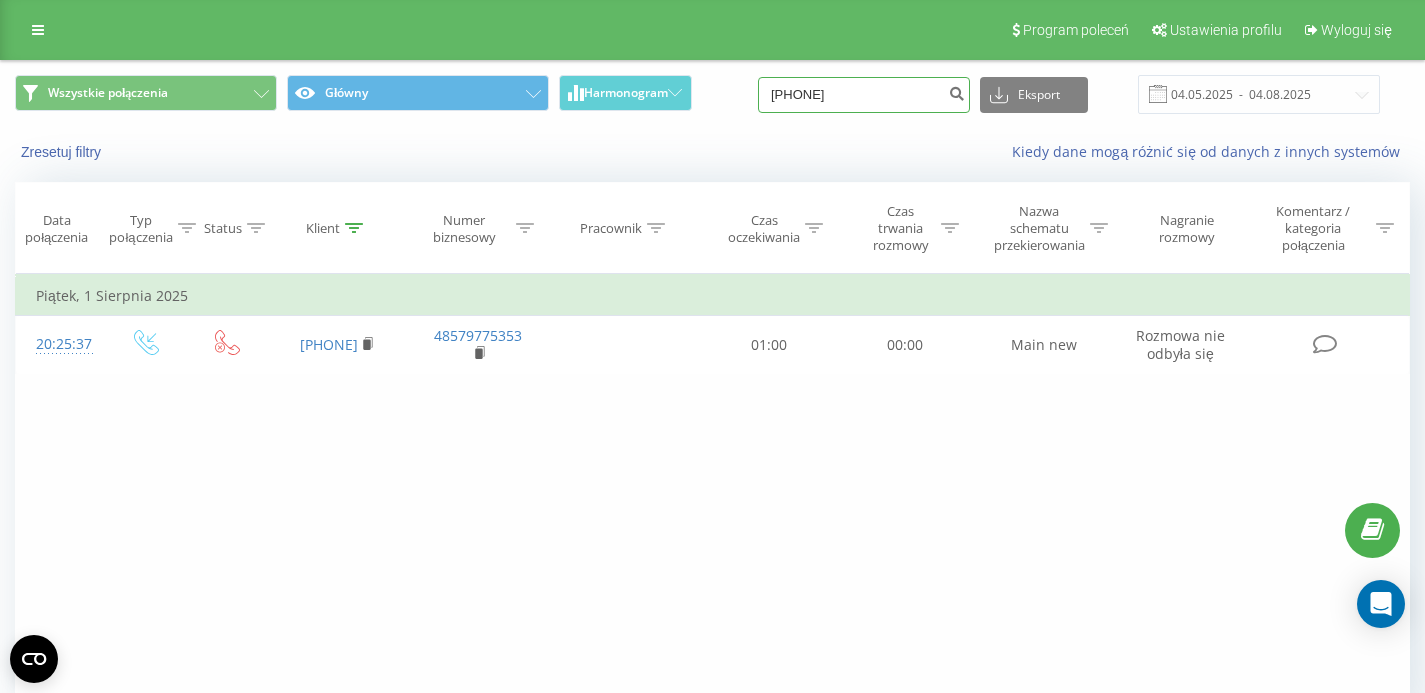 click on "609198192" at bounding box center (864, 95) 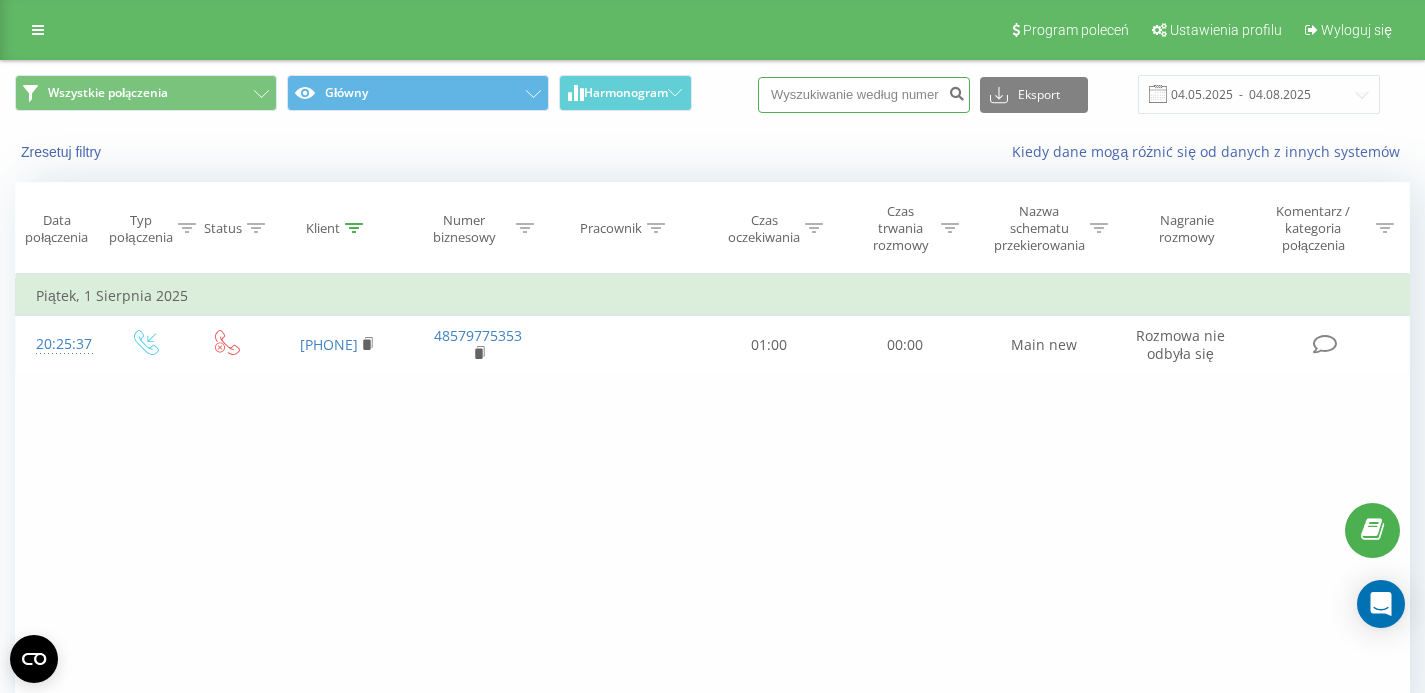 paste on "515576555" 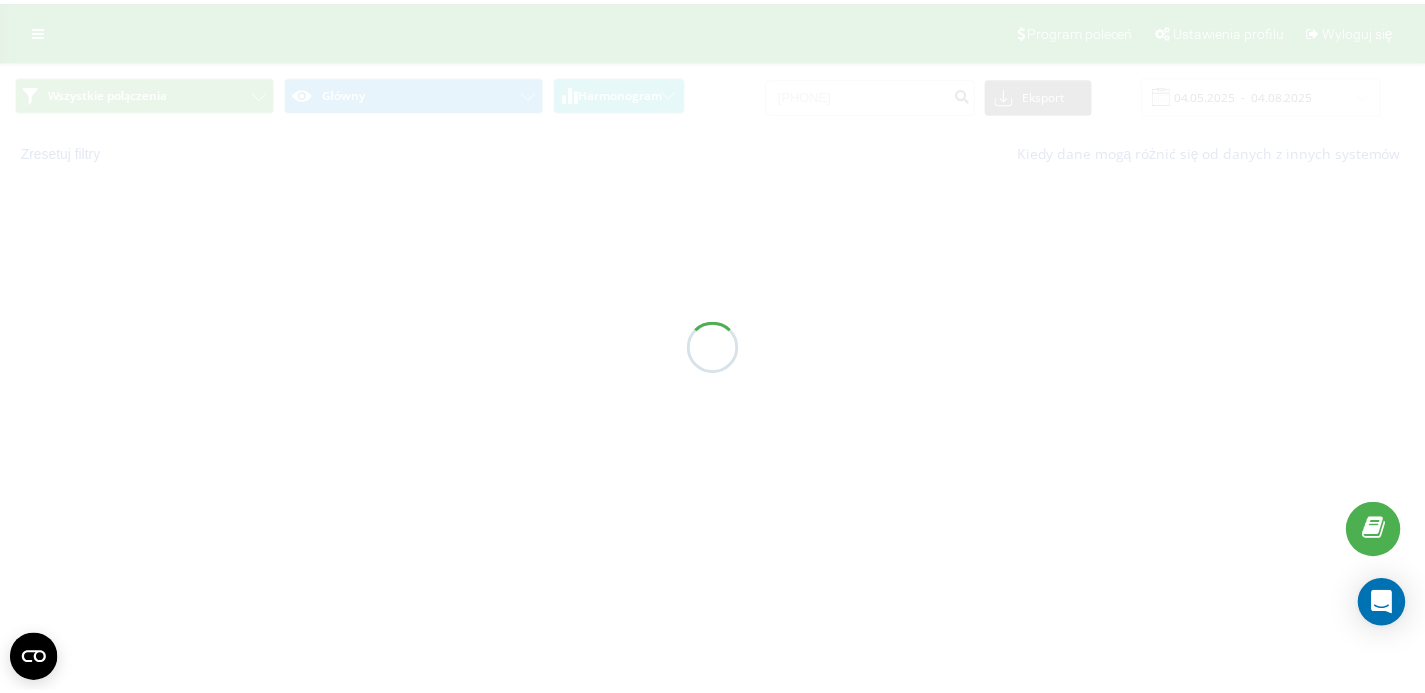 scroll, scrollTop: 0, scrollLeft: 0, axis: both 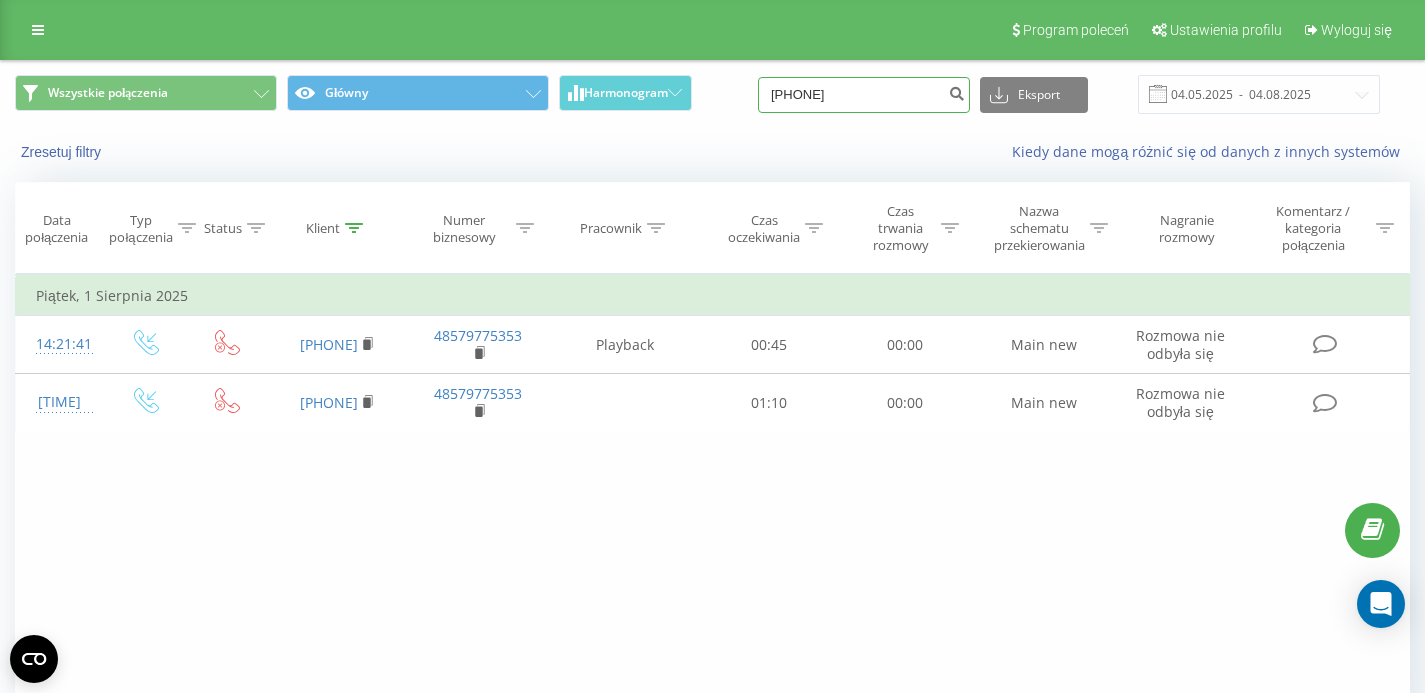 click on "[PHONE]" at bounding box center [864, 95] 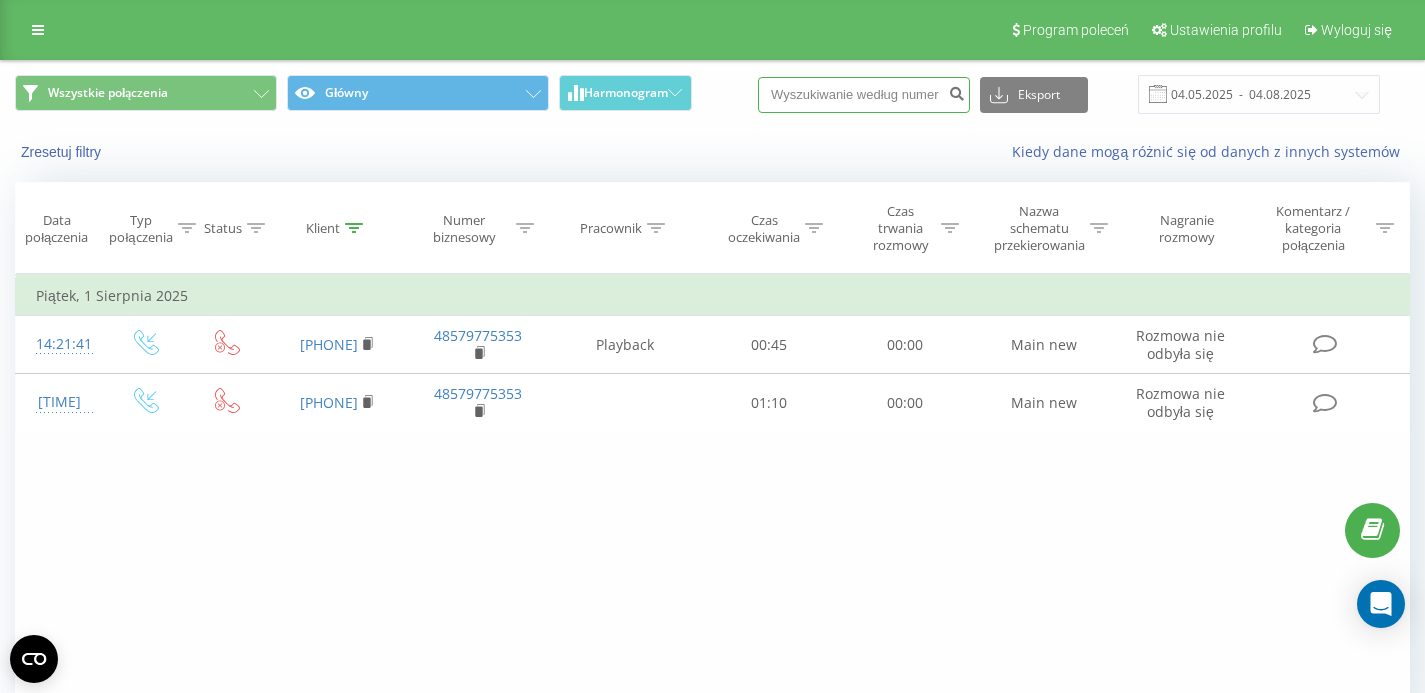 paste on "510042183" 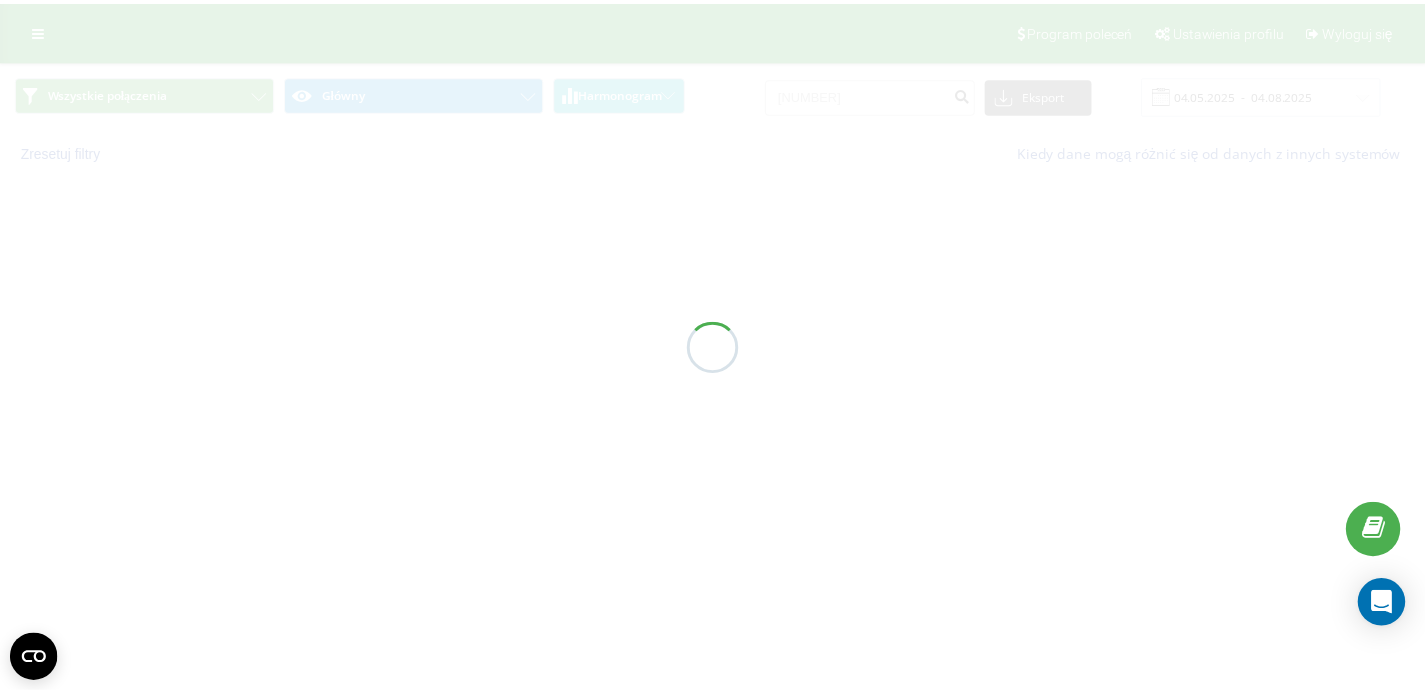 scroll, scrollTop: 0, scrollLeft: 0, axis: both 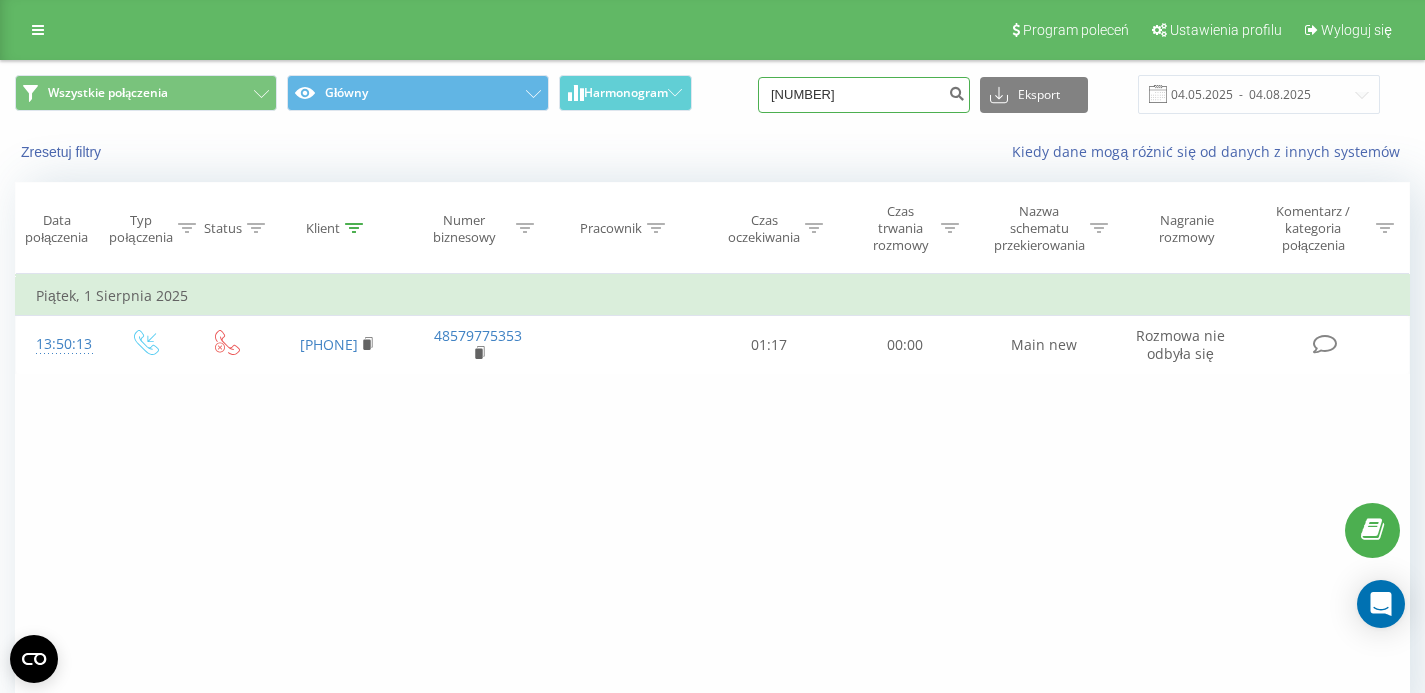 click on "510042183" at bounding box center (864, 95) 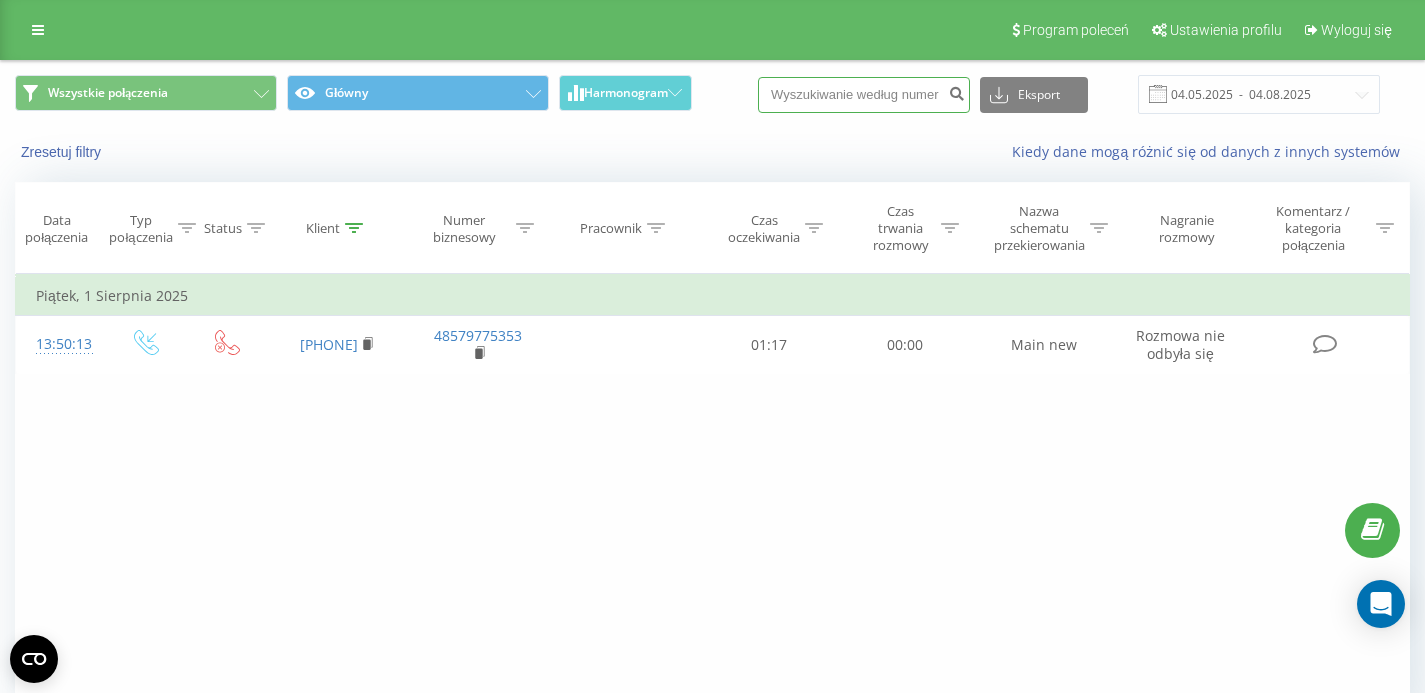 paste on "668233696" 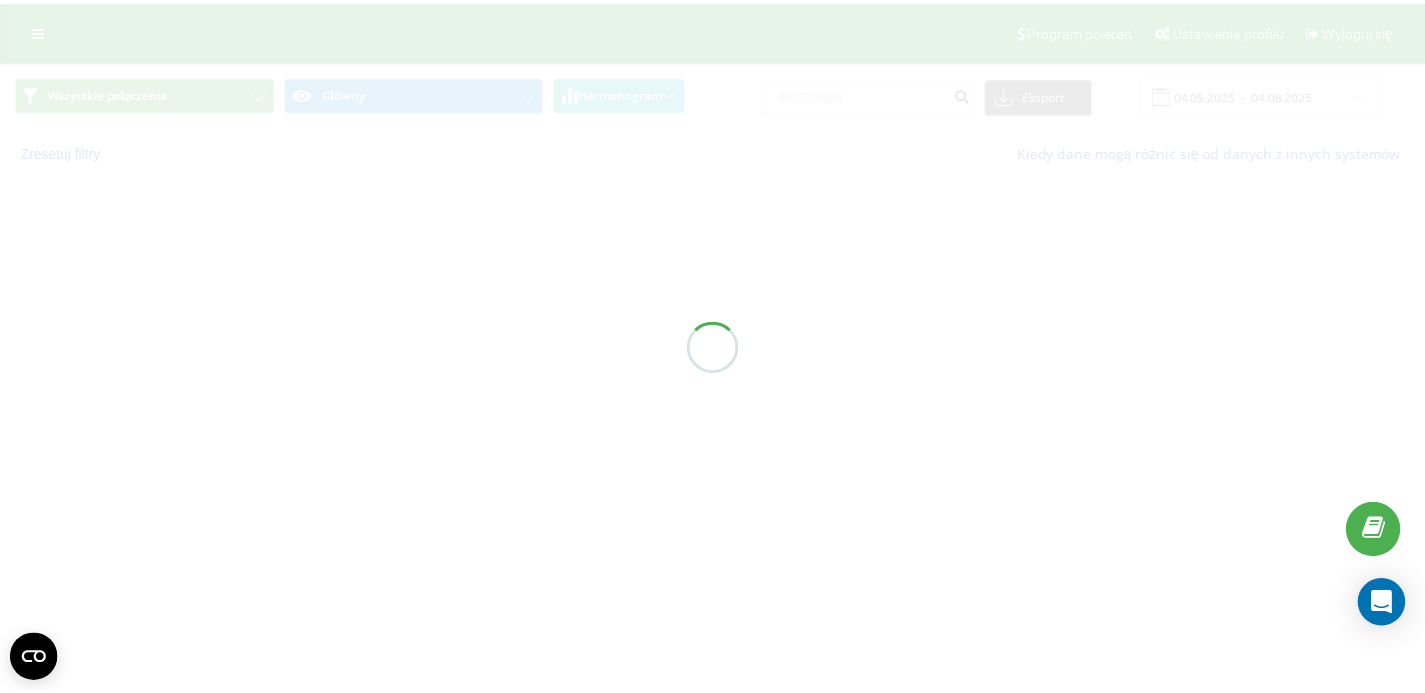 scroll, scrollTop: 0, scrollLeft: 0, axis: both 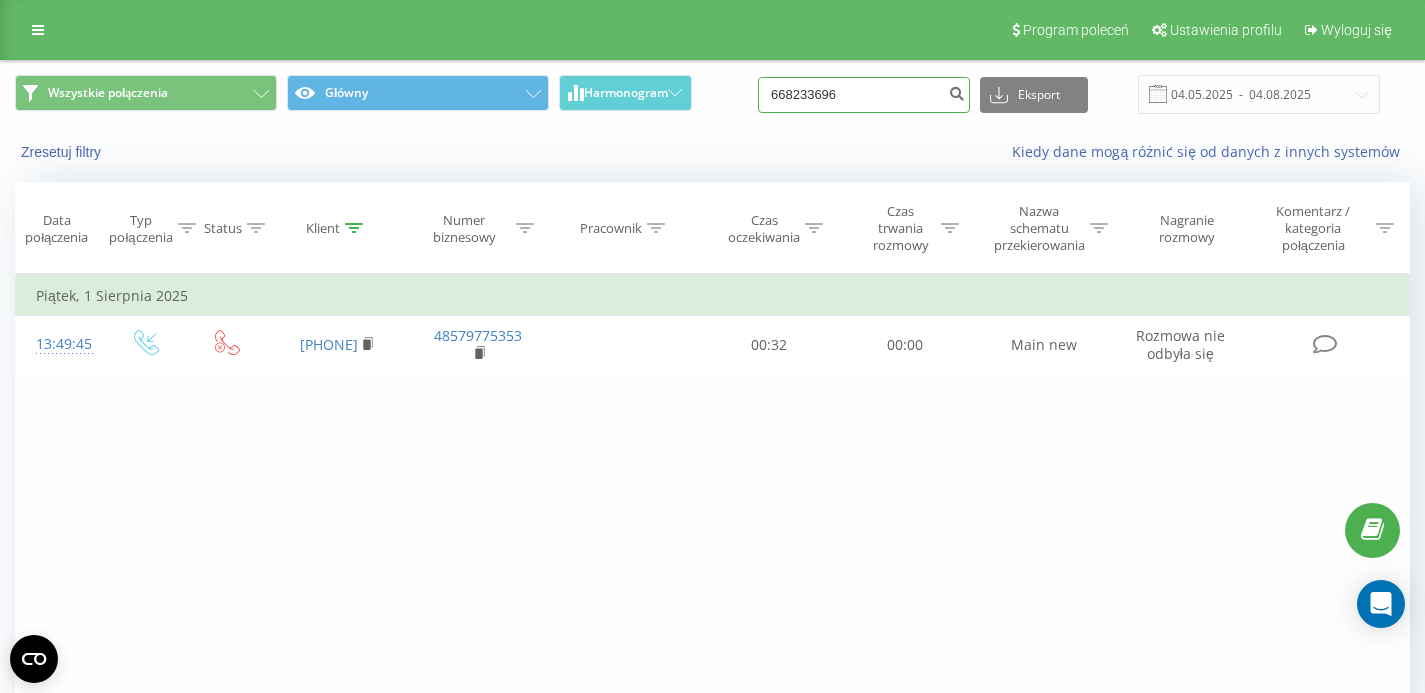 click on "668233696" at bounding box center [864, 95] 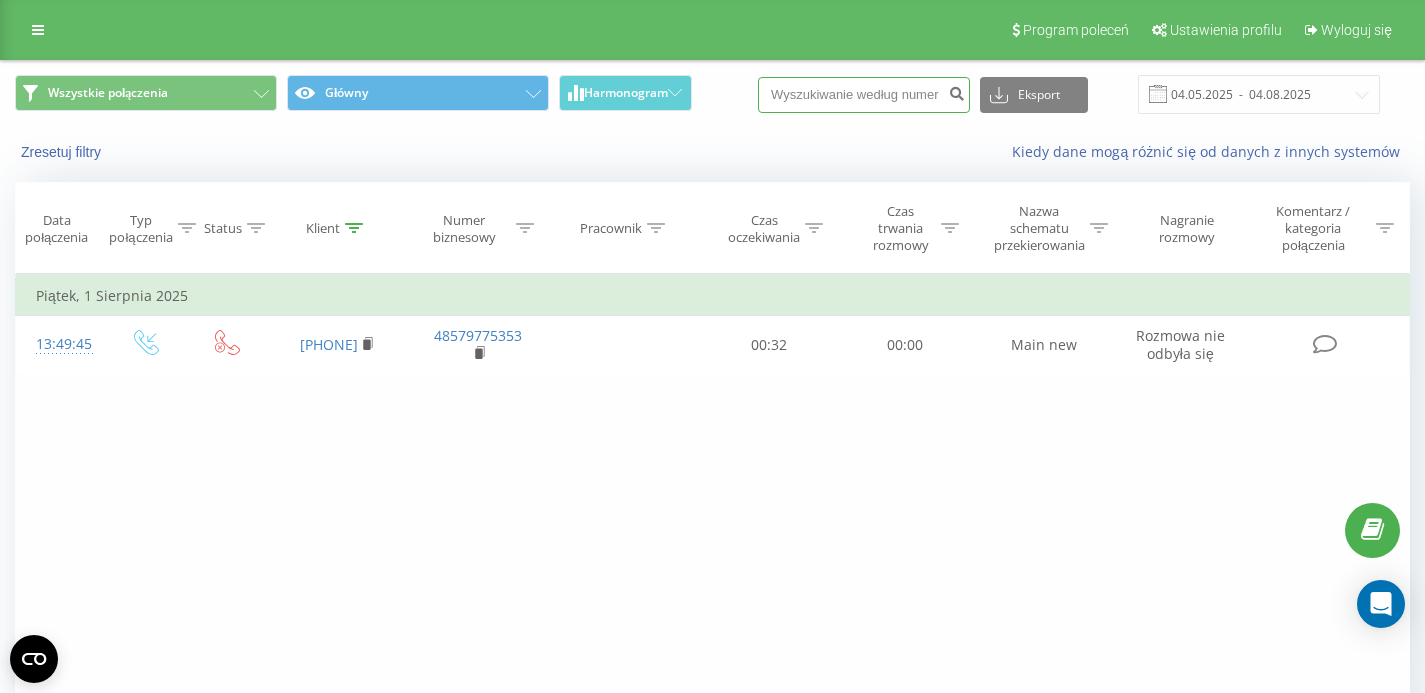 paste on "510042183" 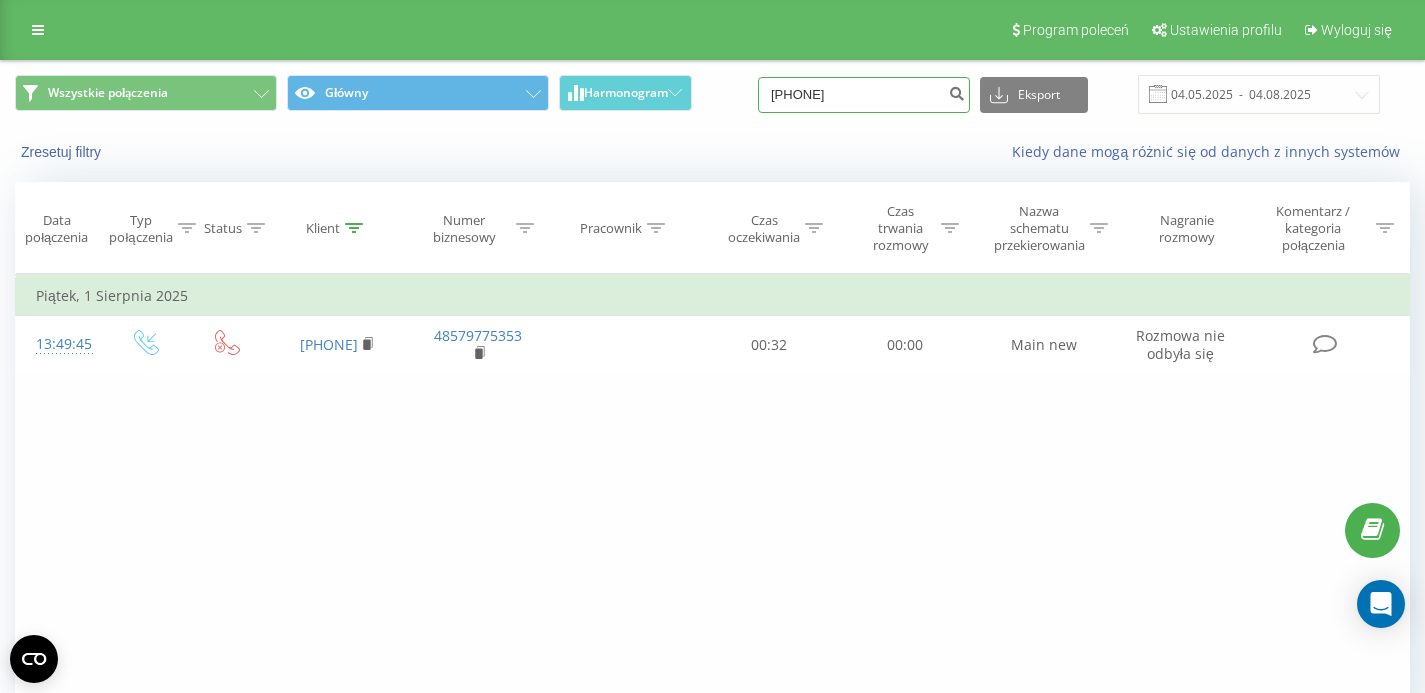 type on "510042183" 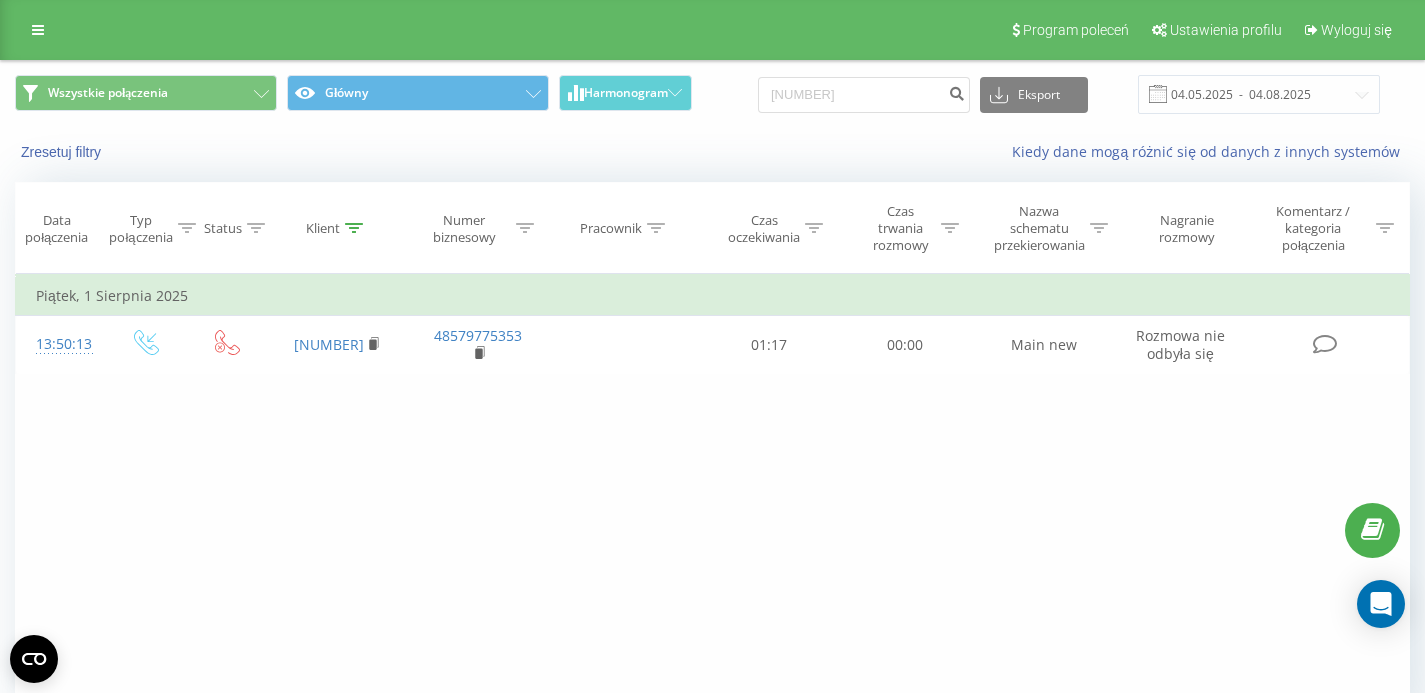 scroll, scrollTop: 0, scrollLeft: 0, axis: both 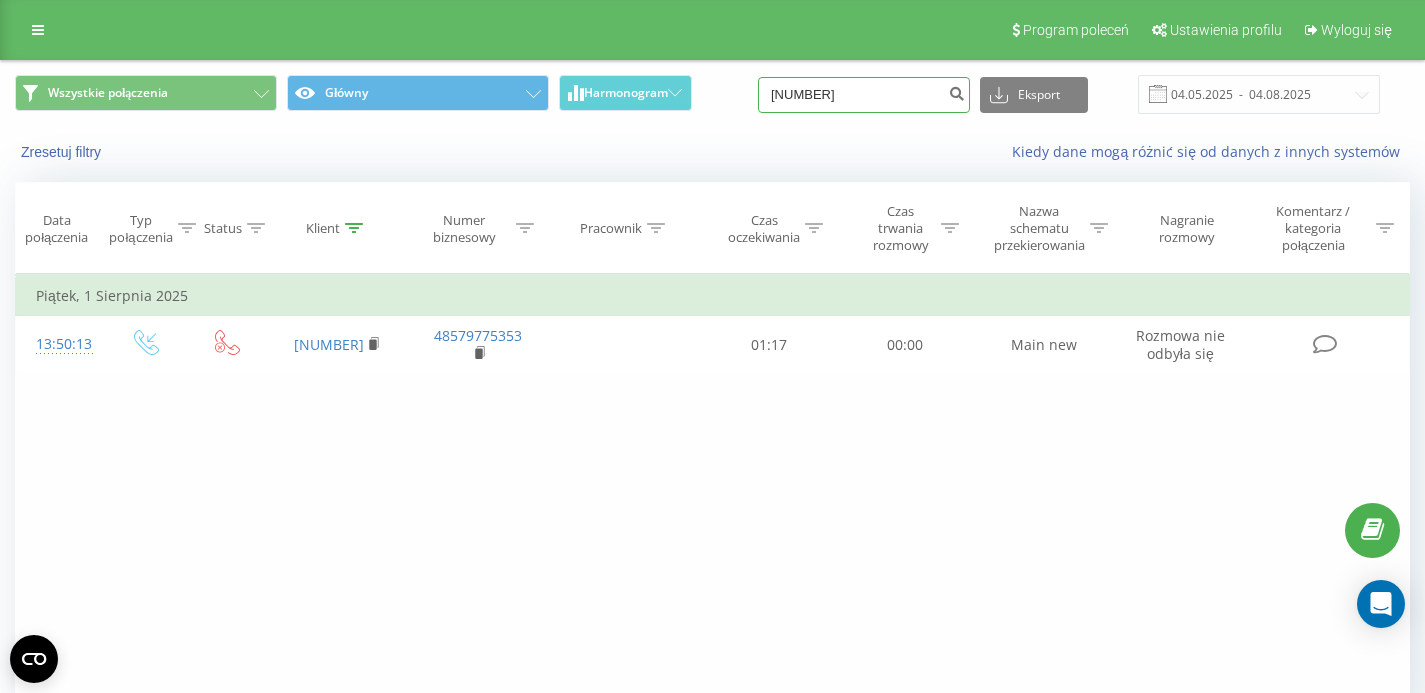 click on "[NUMBER]" at bounding box center [864, 95] 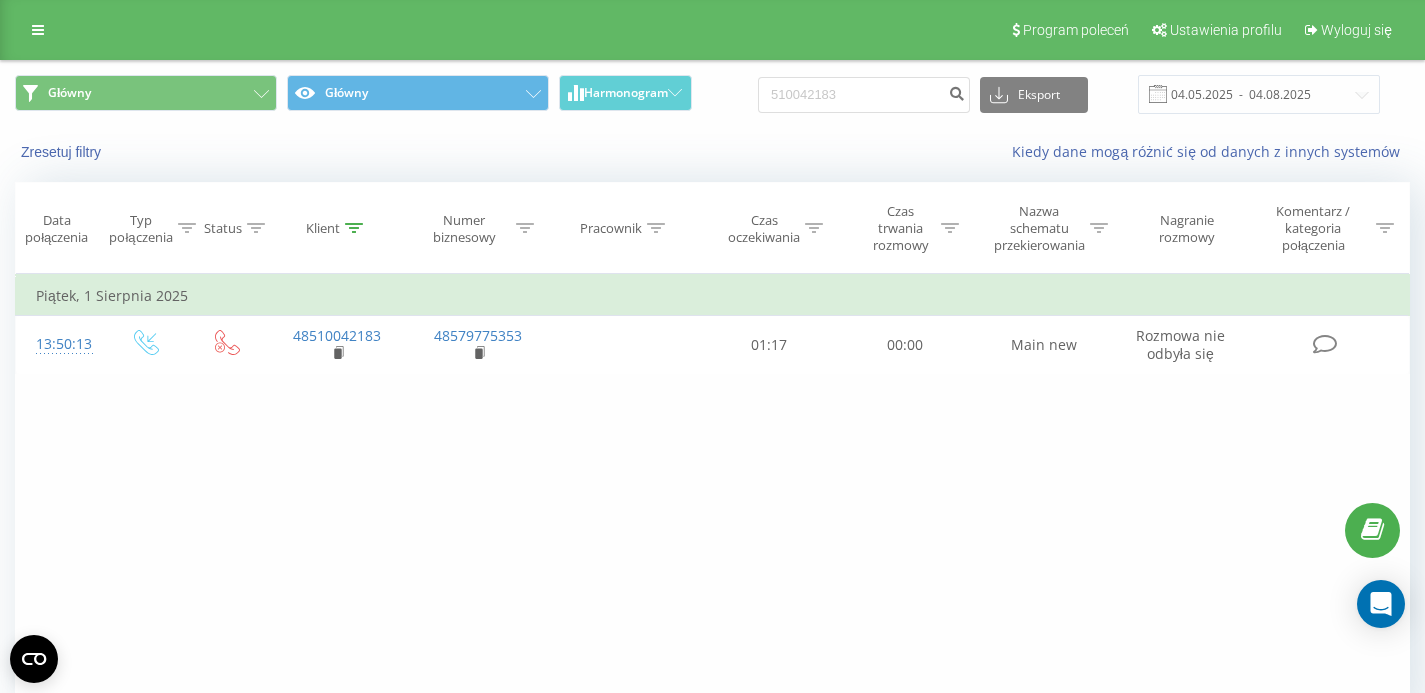 scroll, scrollTop: 0, scrollLeft: 0, axis: both 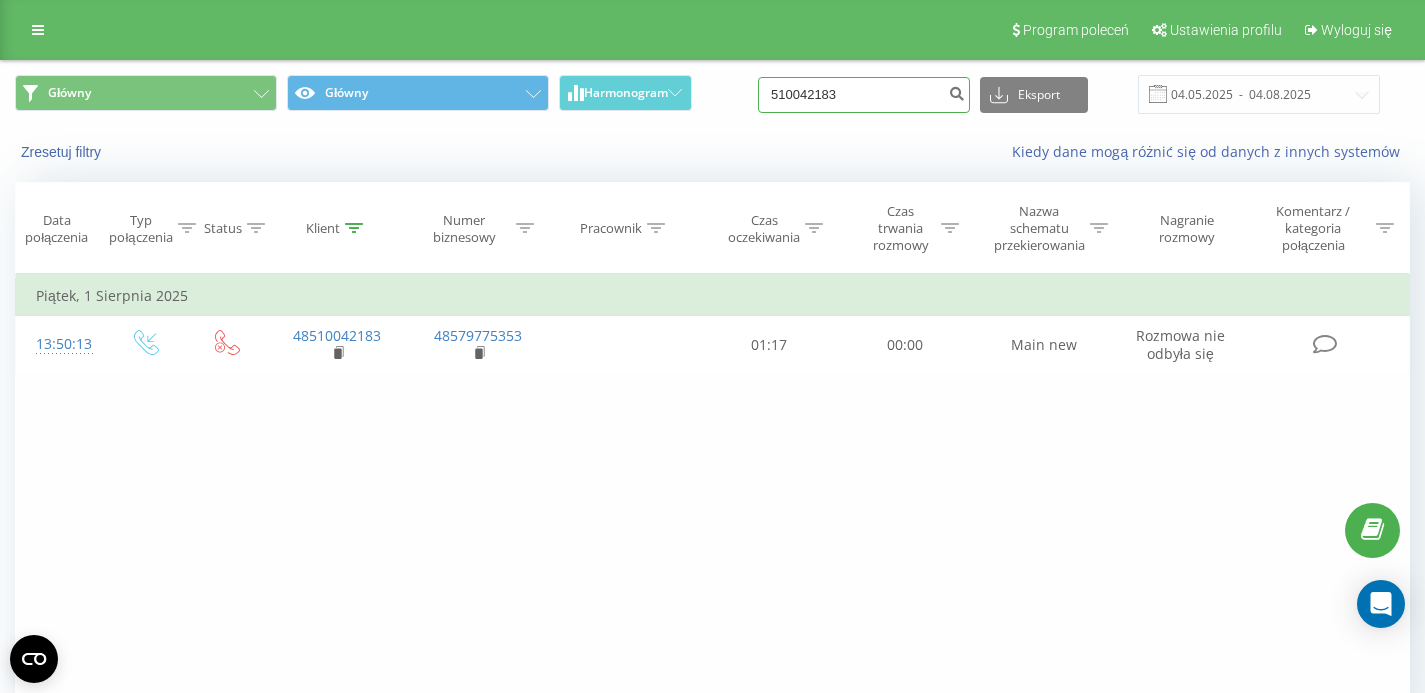 click on "510042183" at bounding box center (864, 95) 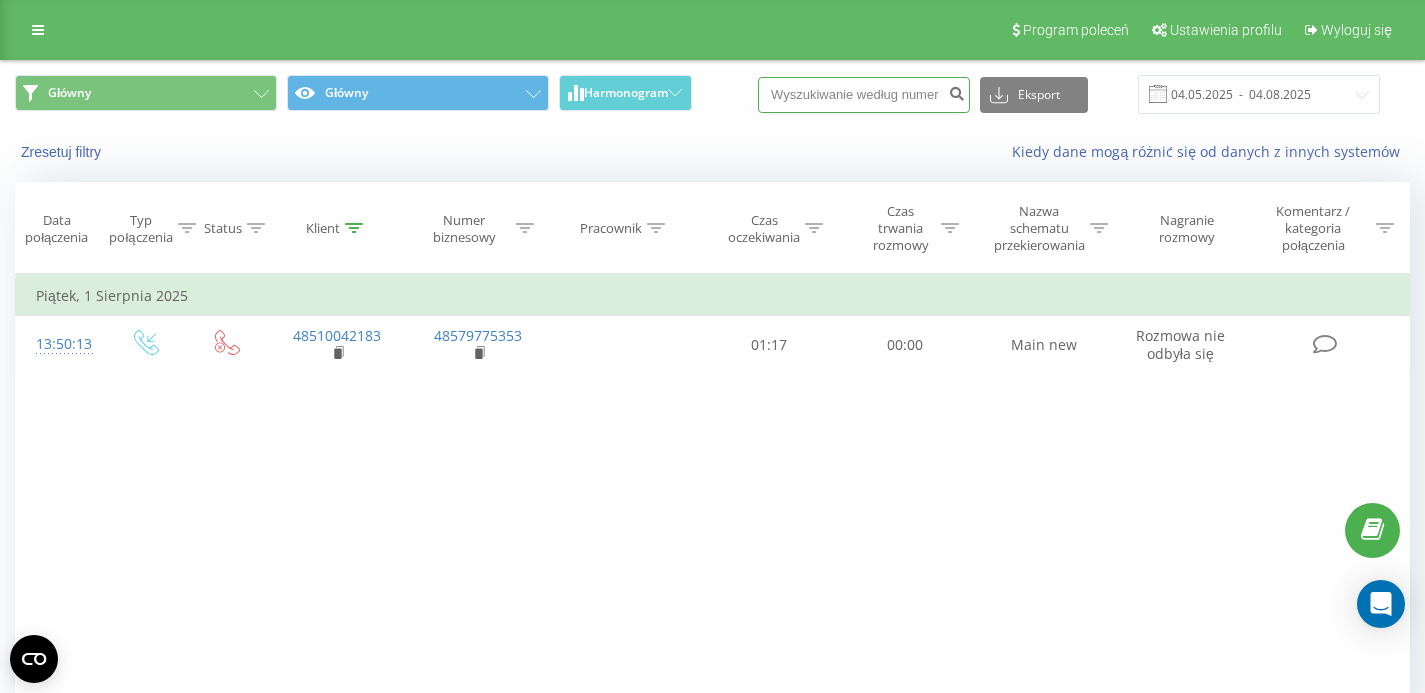 paste on "510042183" 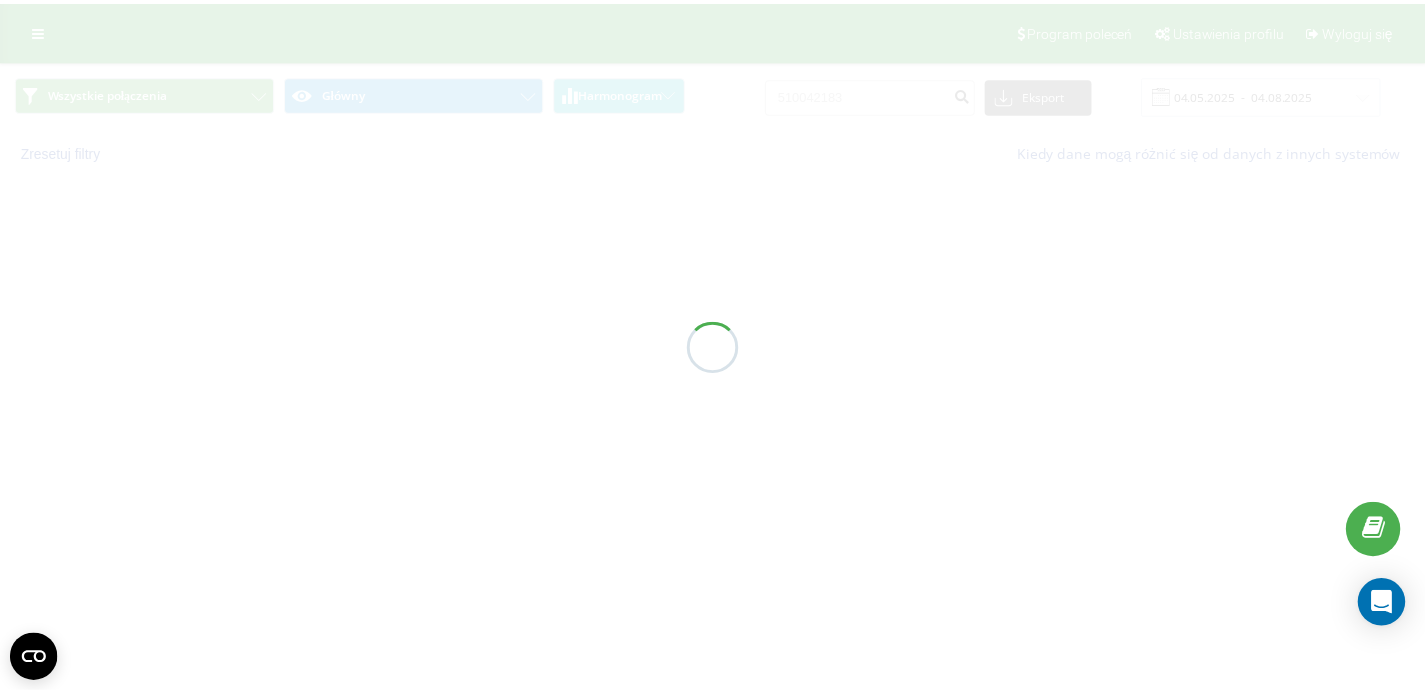 scroll, scrollTop: 0, scrollLeft: 0, axis: both 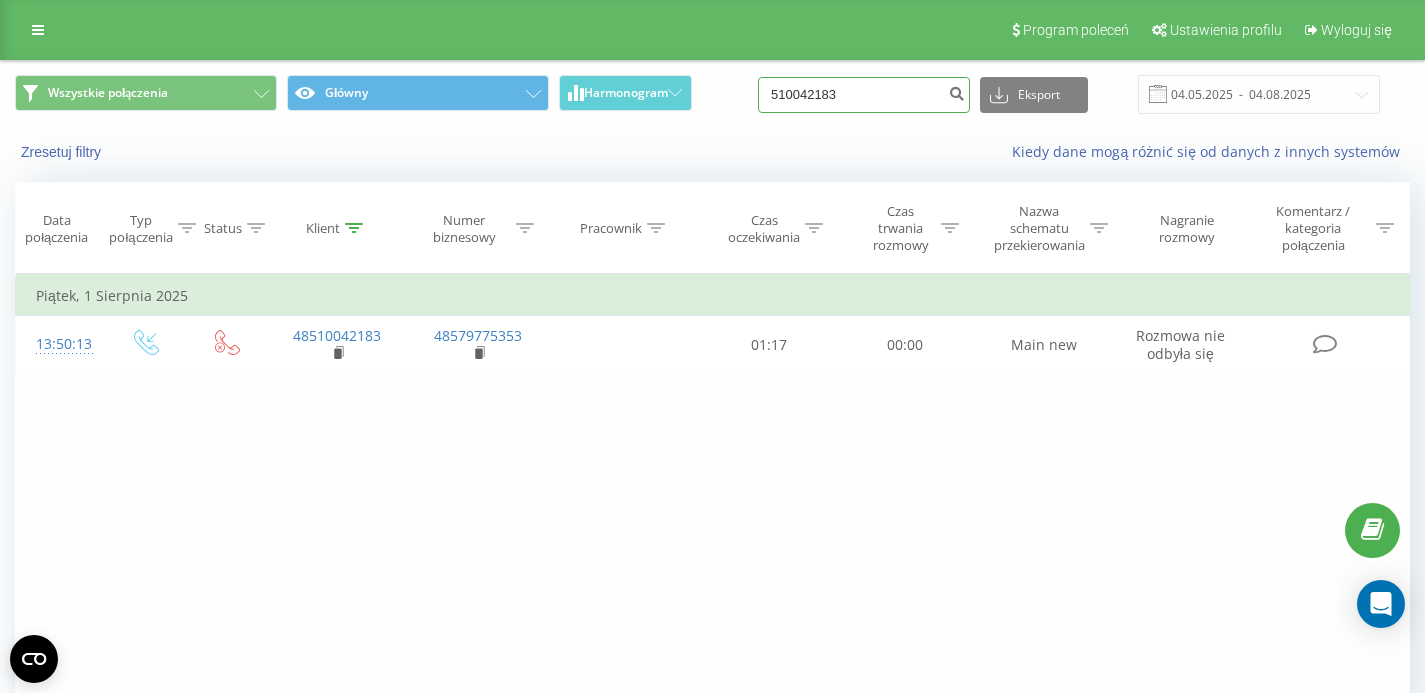 click on "510042183" at bounding box center [864, 95] 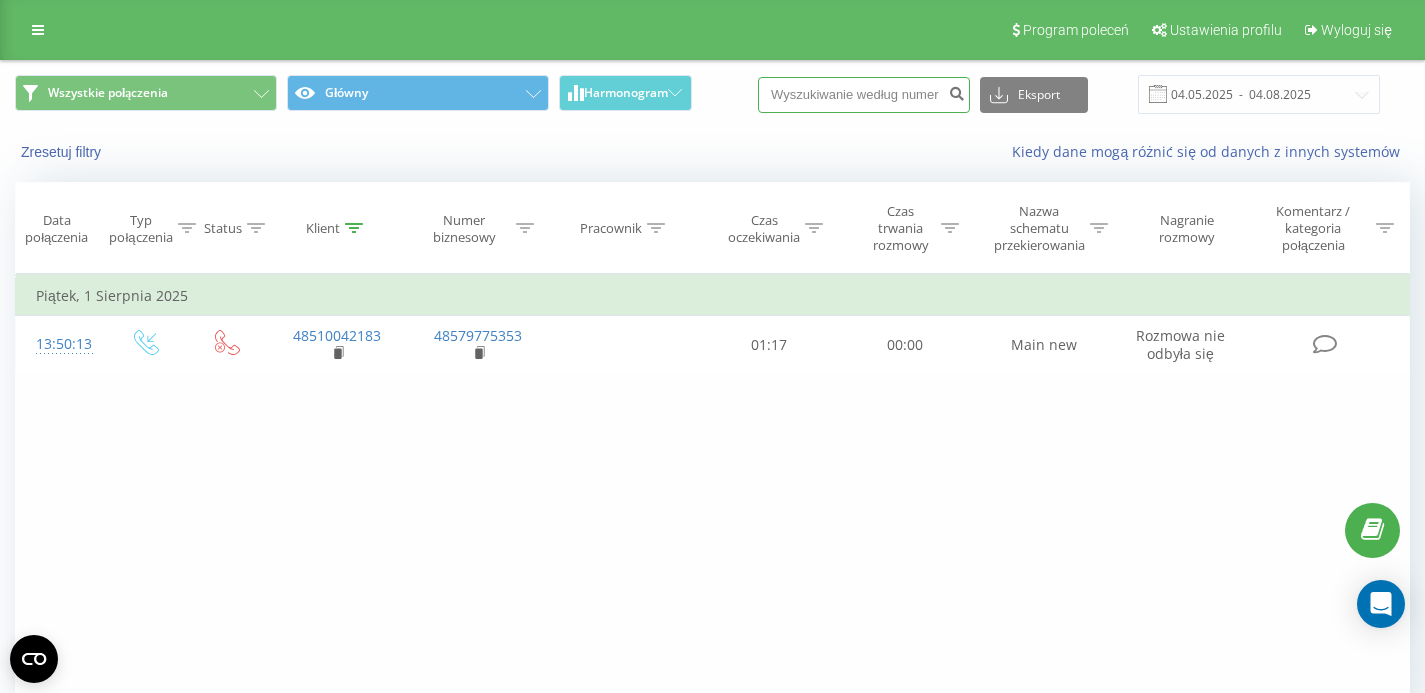 paste on "[PHONE]" 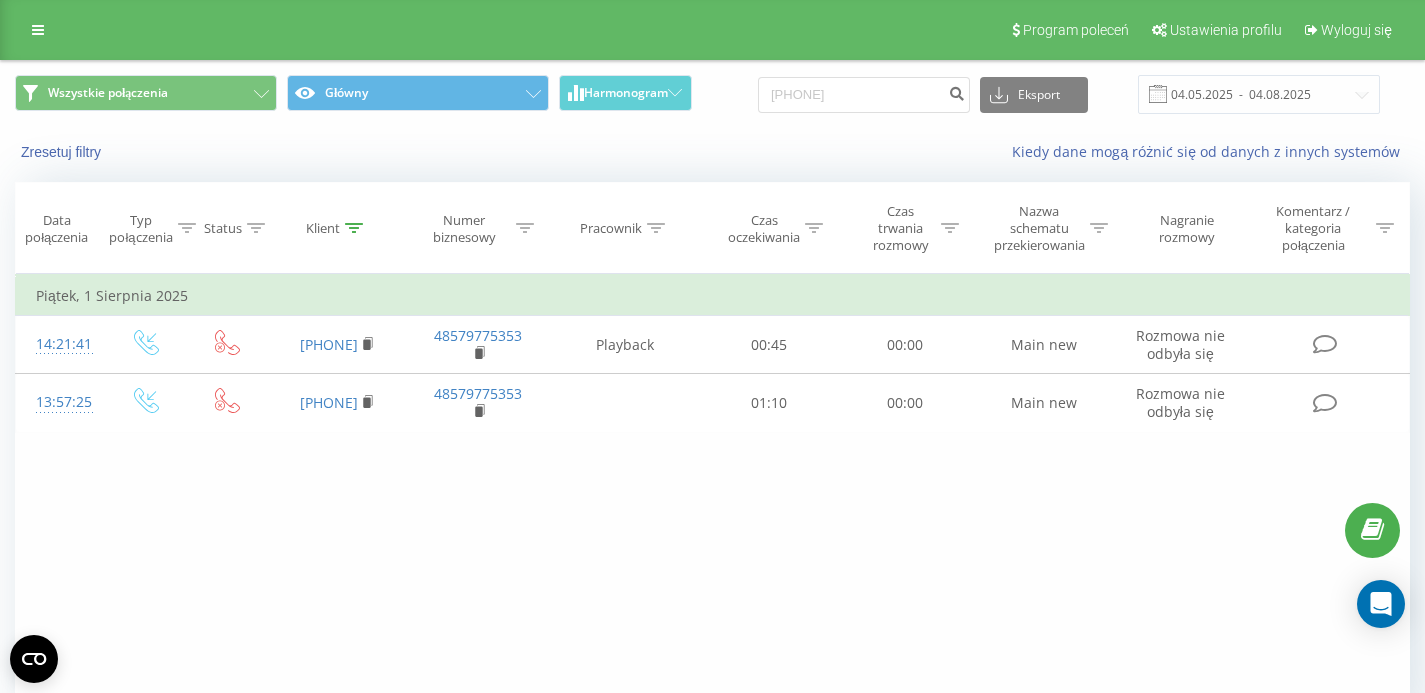 scroll, scrollTop: 0, scrollLeft: 0, axis: both 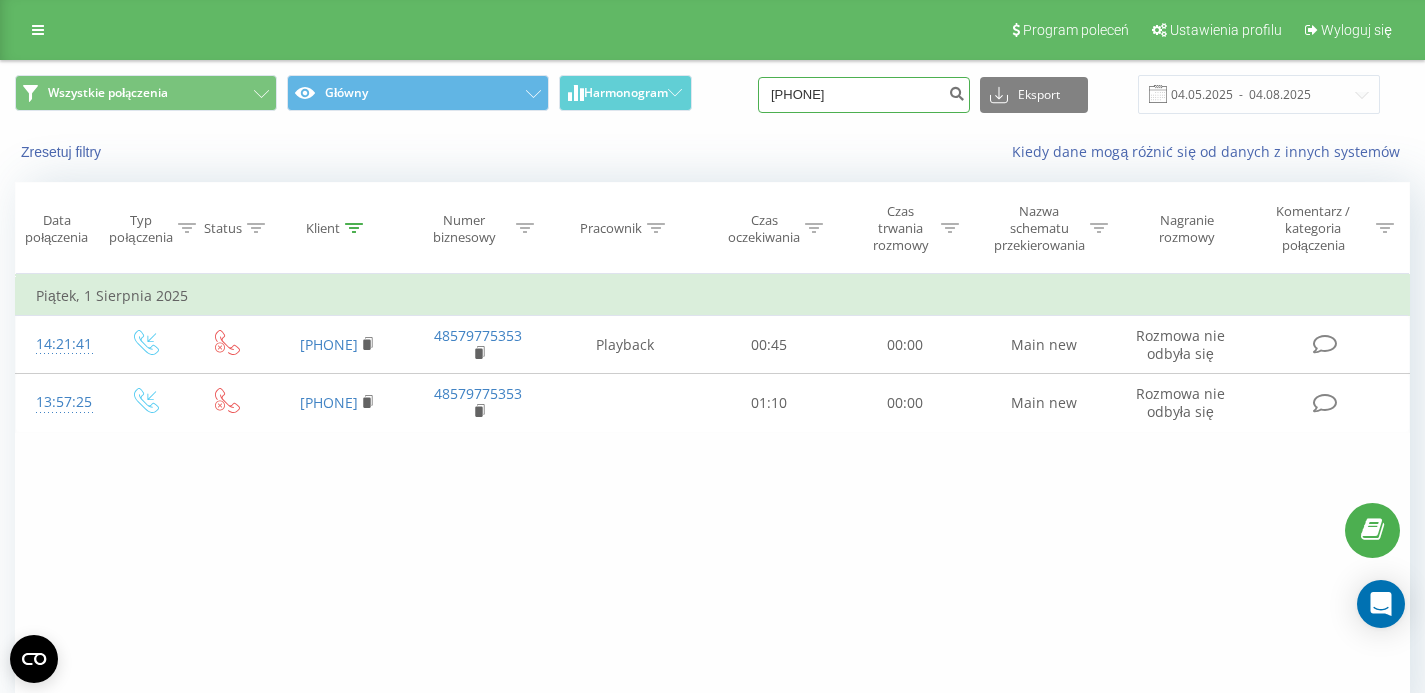 click on "515576555" at bounding box center (864, 95) 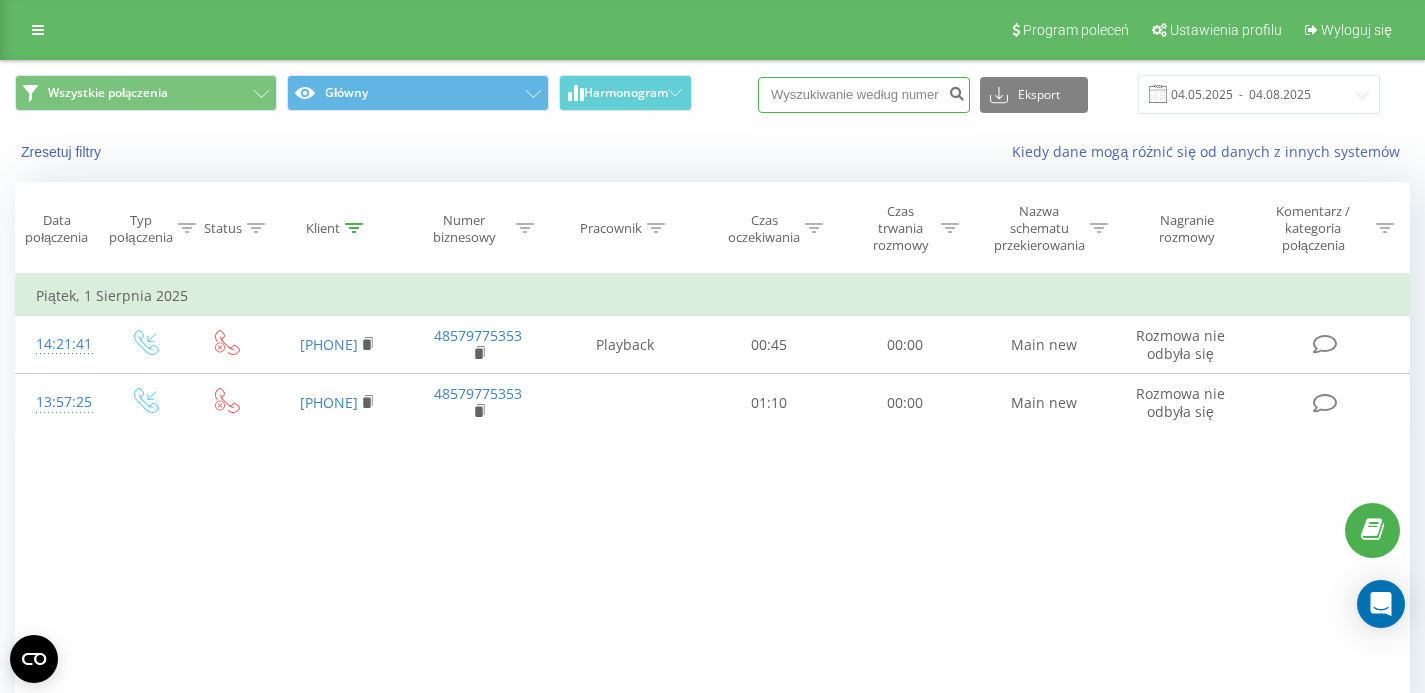 paste on "696249125" 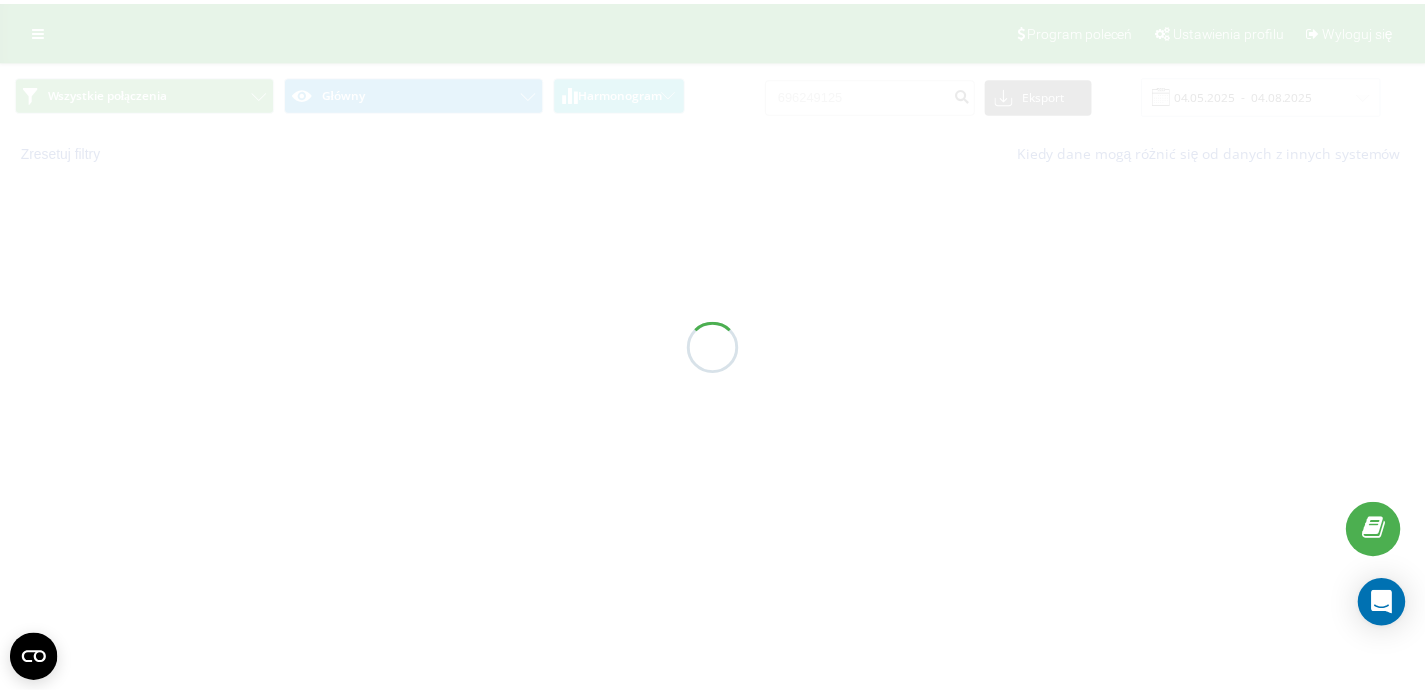 scroll, scrollTop: 0, scrollLeft: 0, axis: both 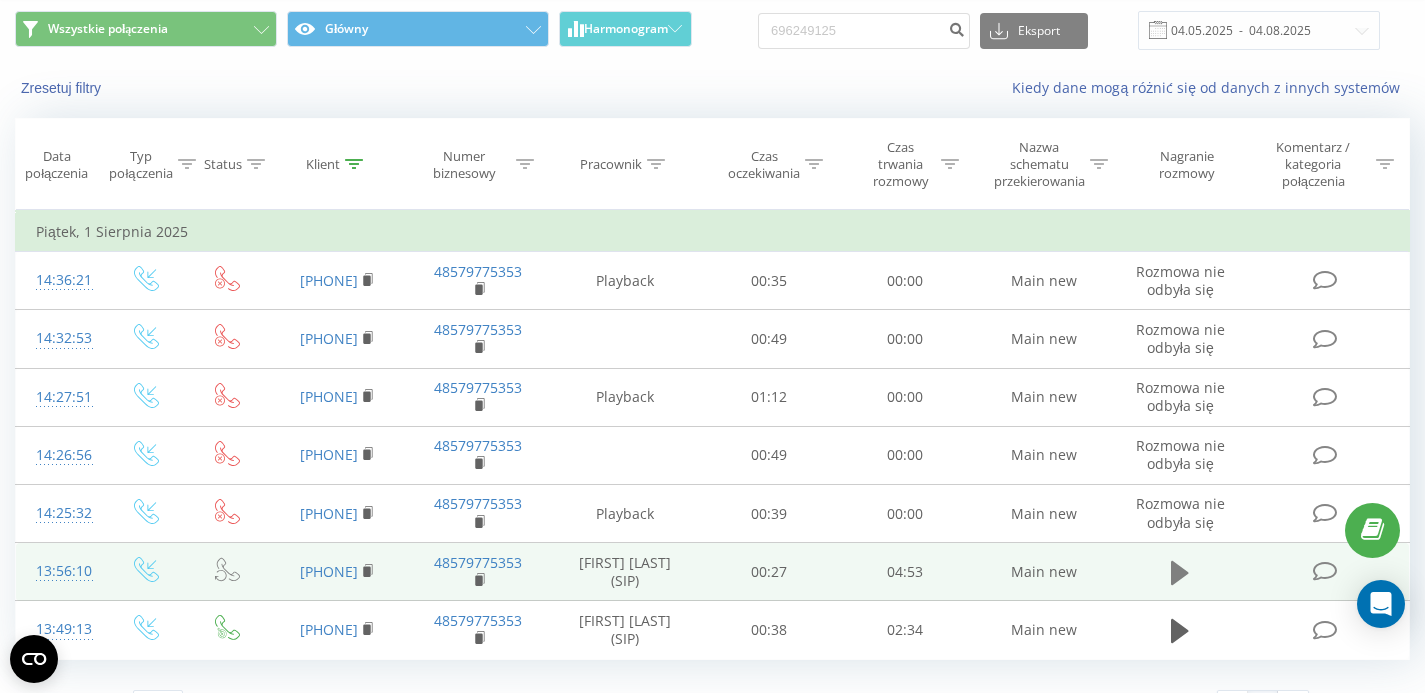 click 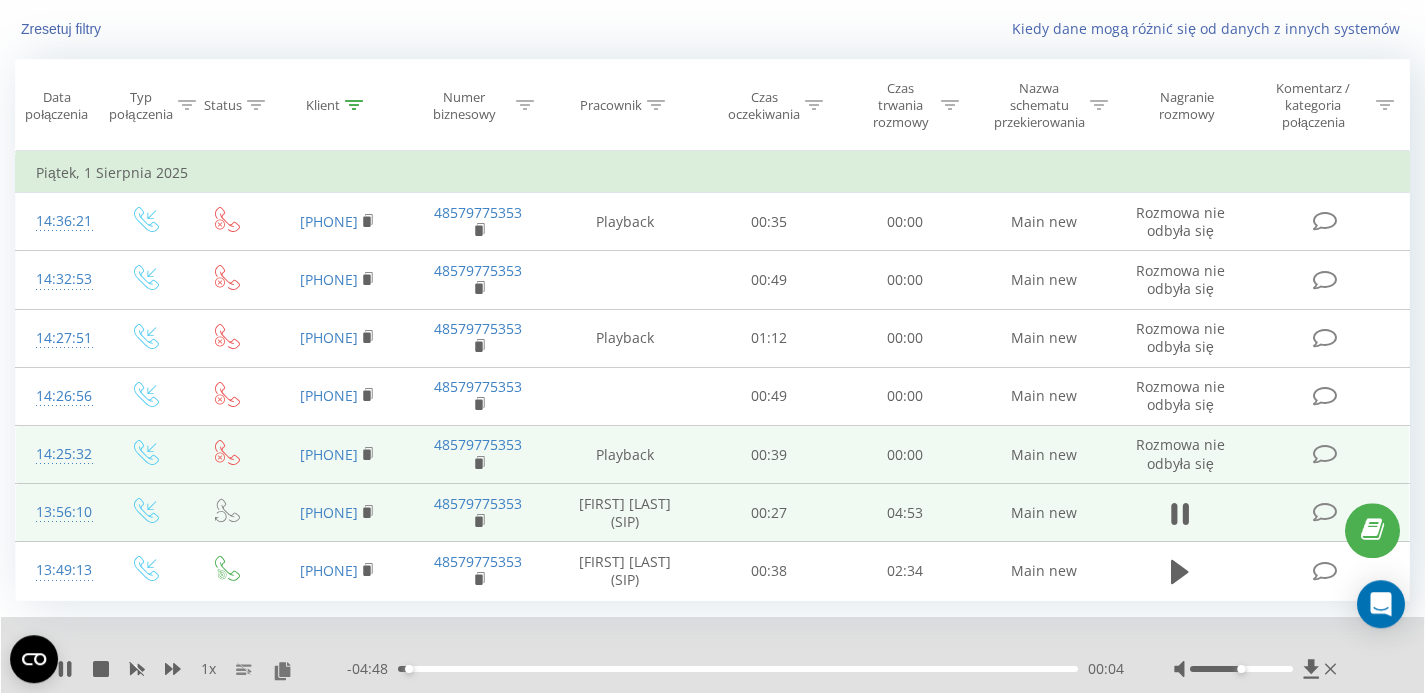 scroll, scrollTop: 128, scrollLeft: 0, axis: vertical 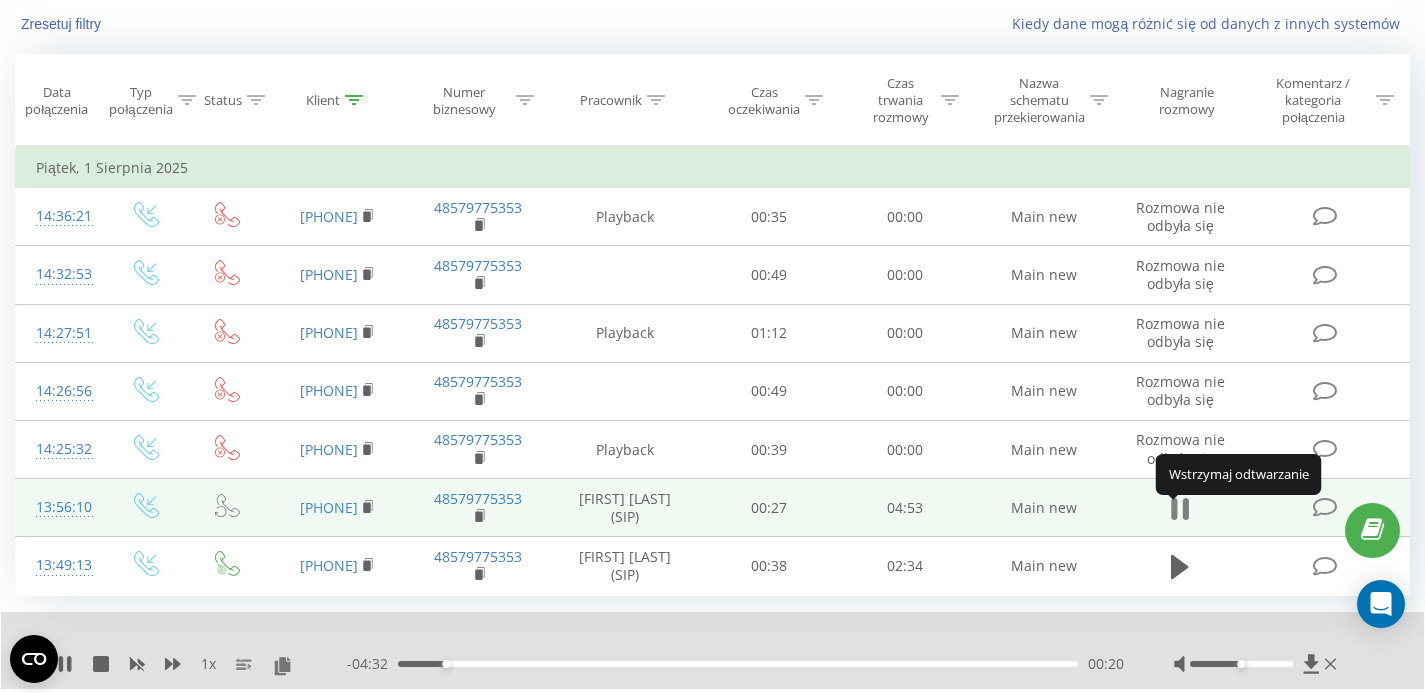 click 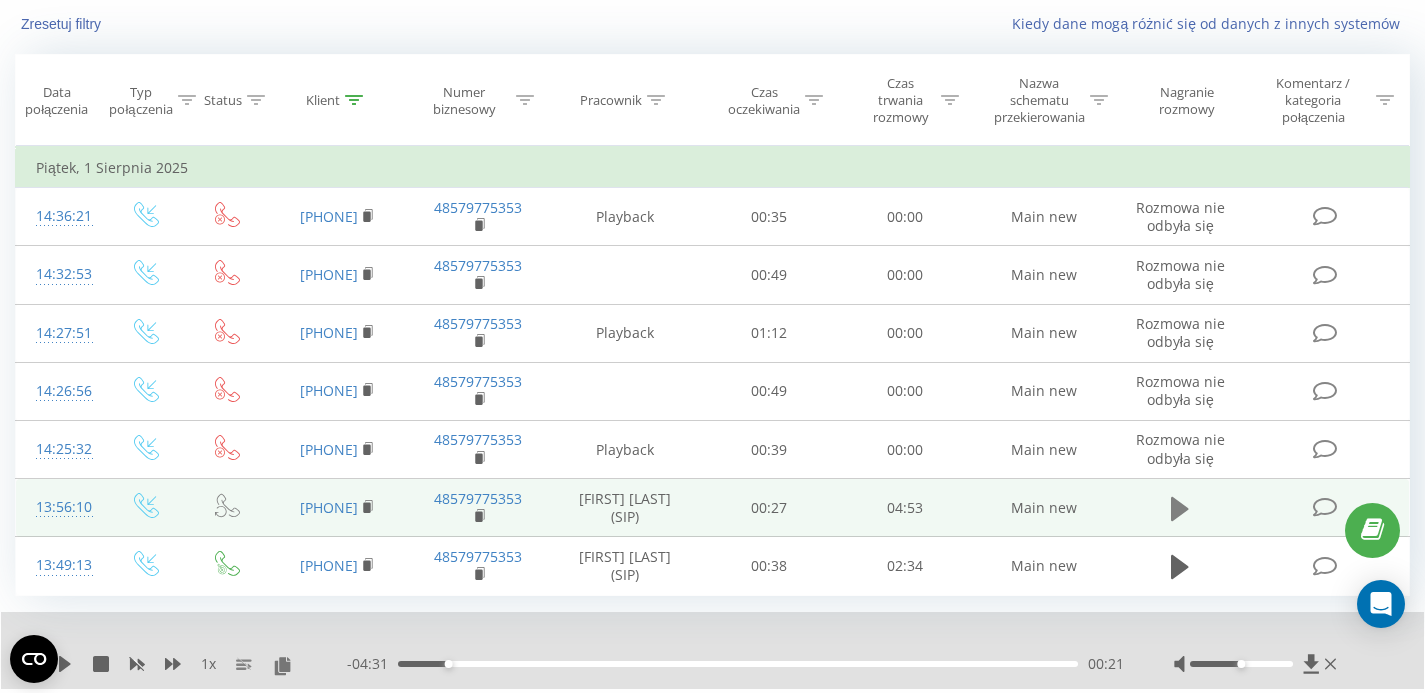 click 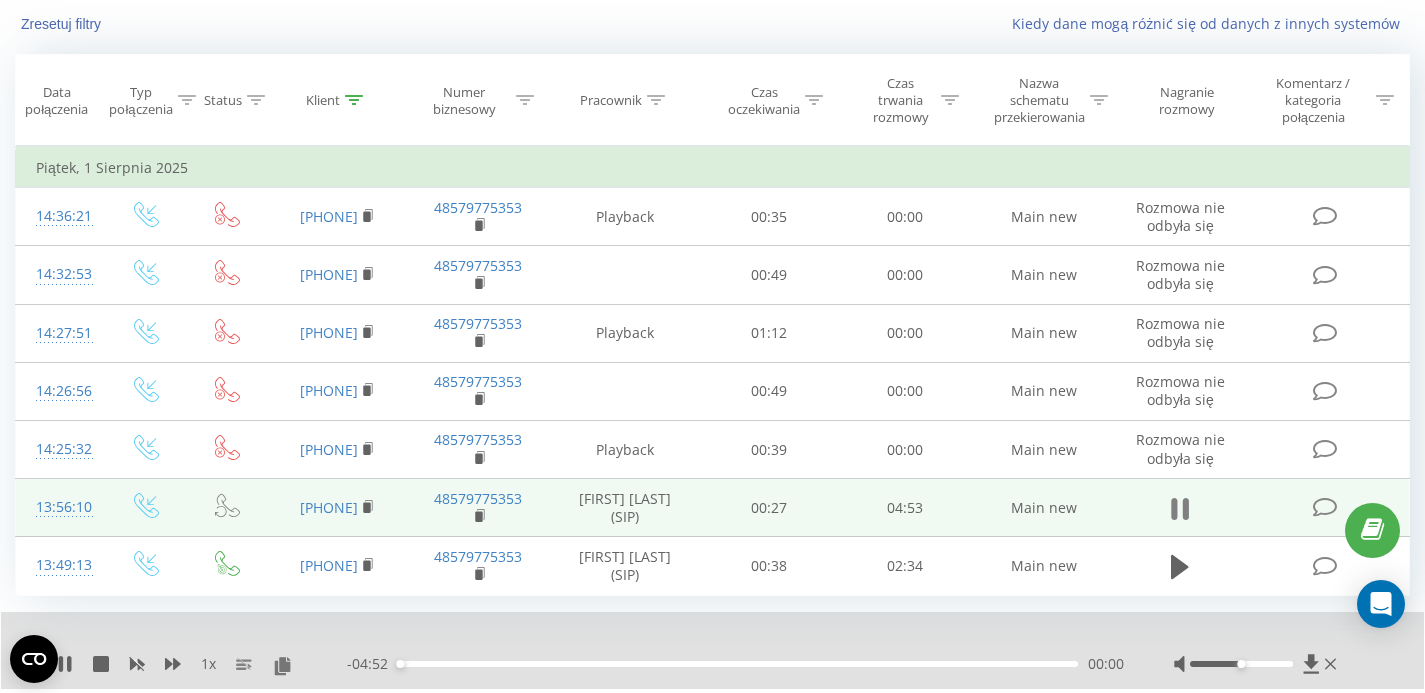 click 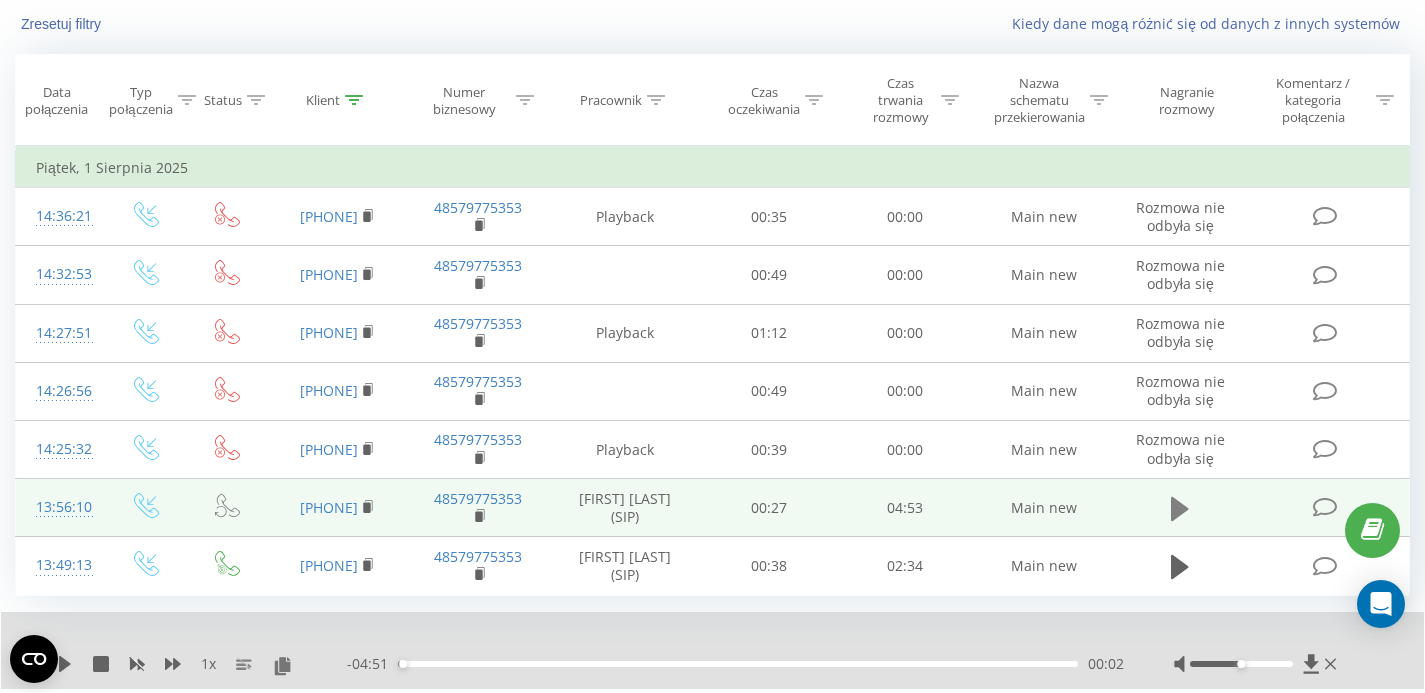 click 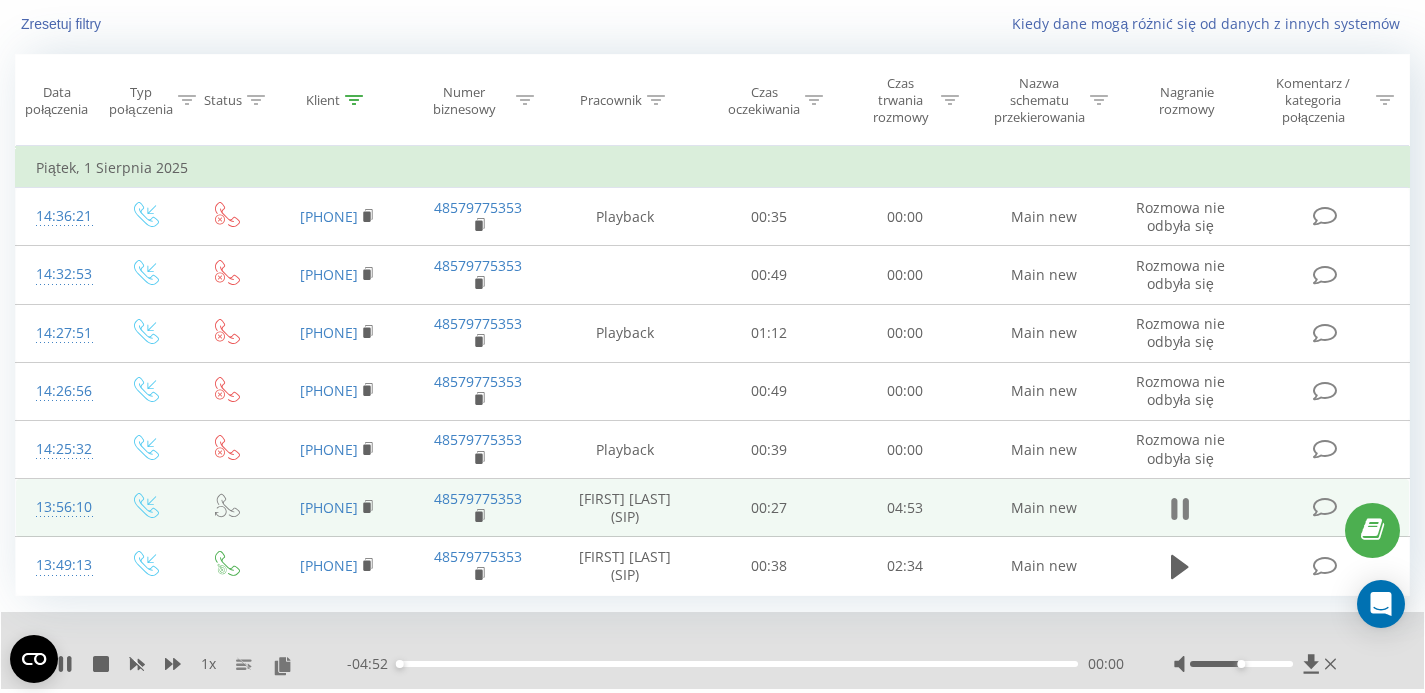click 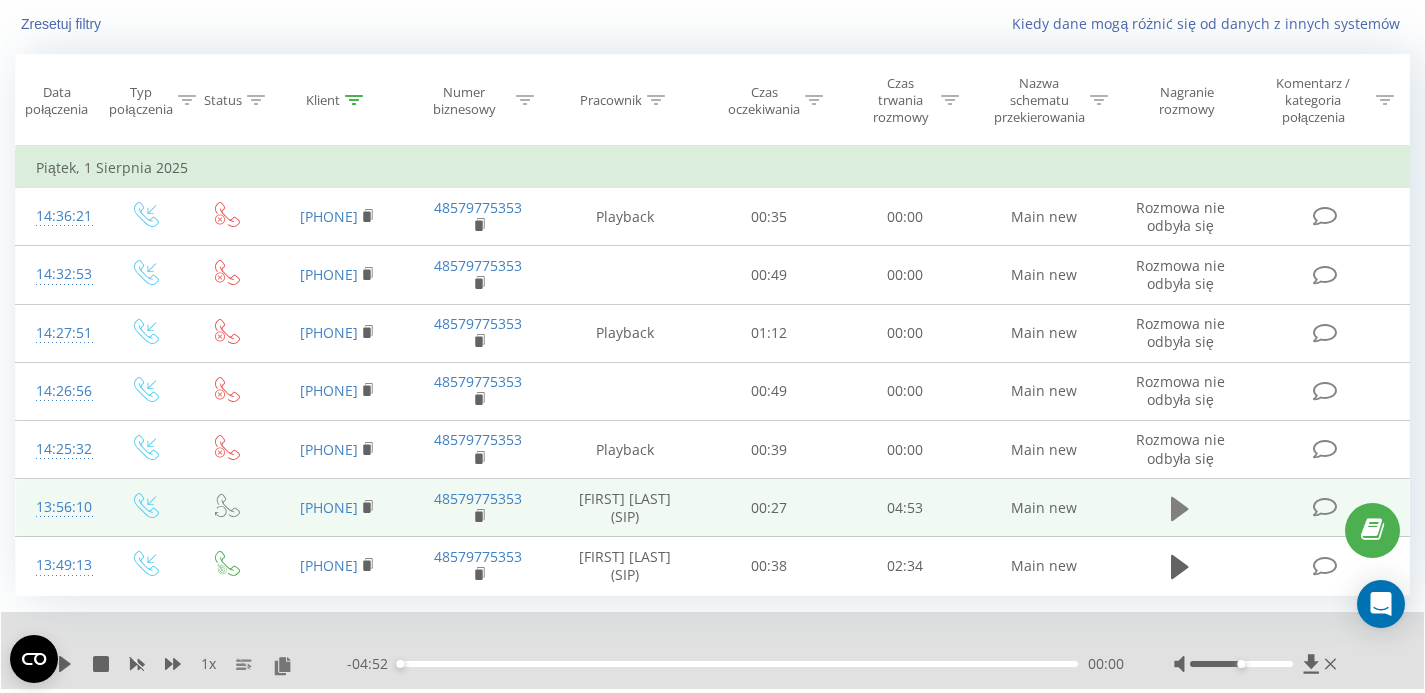click 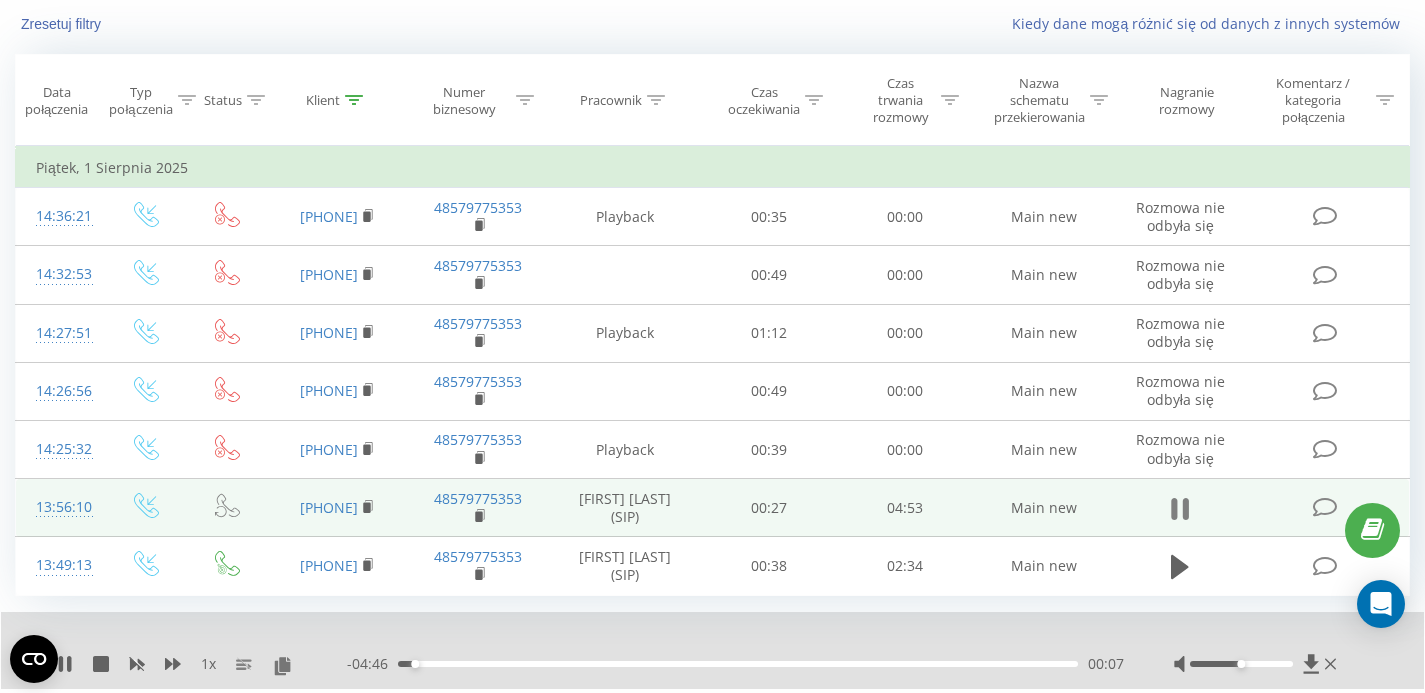 click 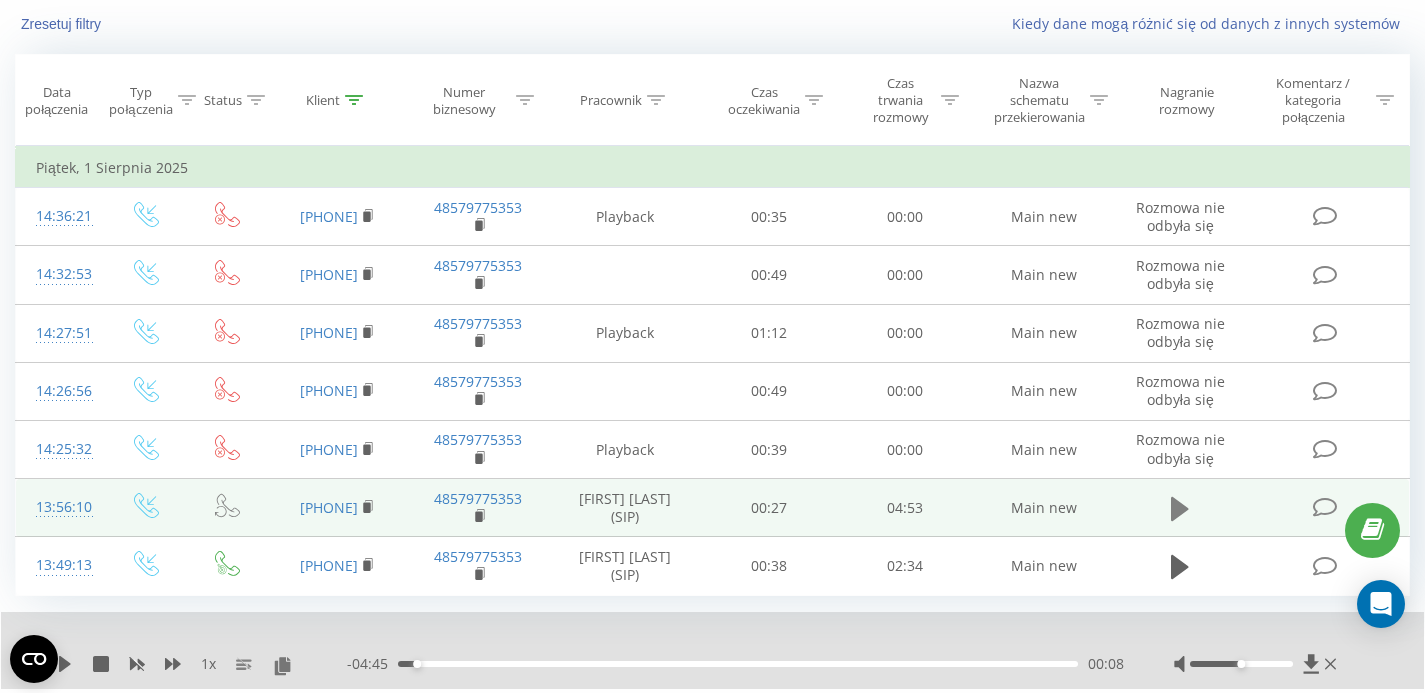 click 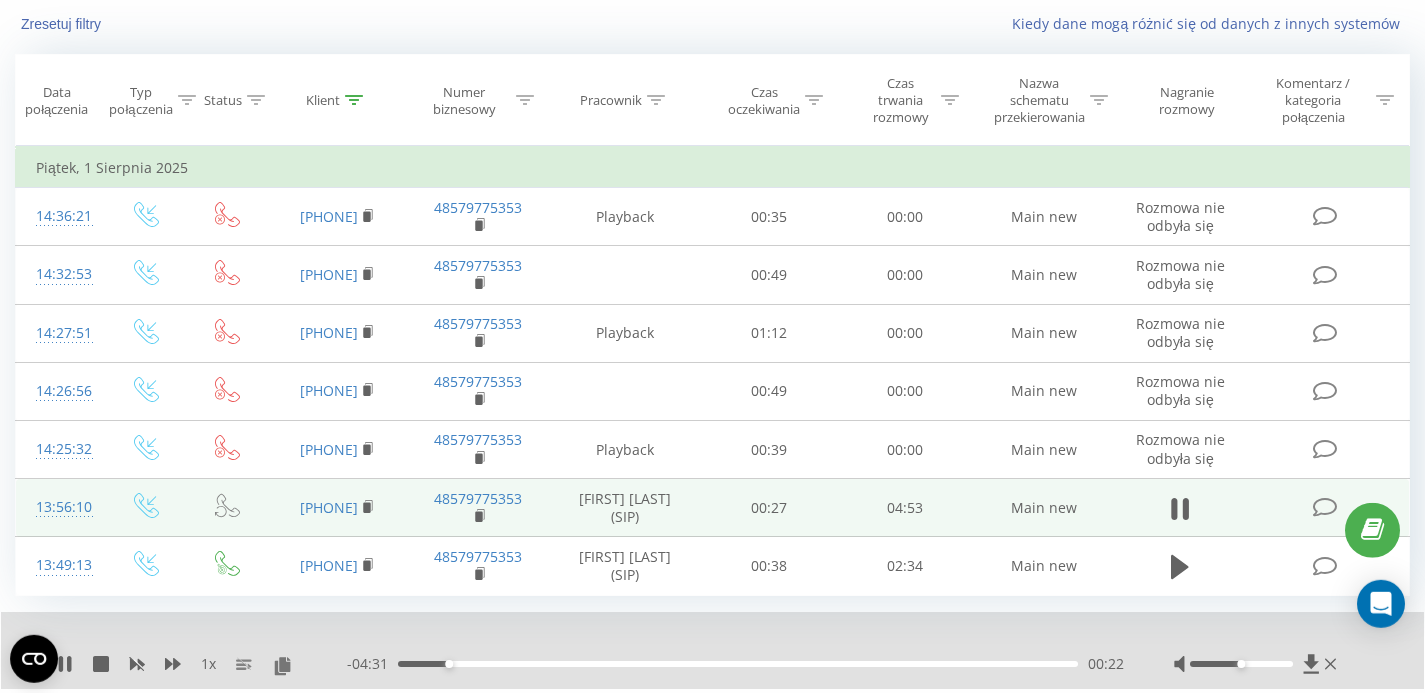 scroll, scrollTop: 216, scrollLeft: 0, axis: vertical 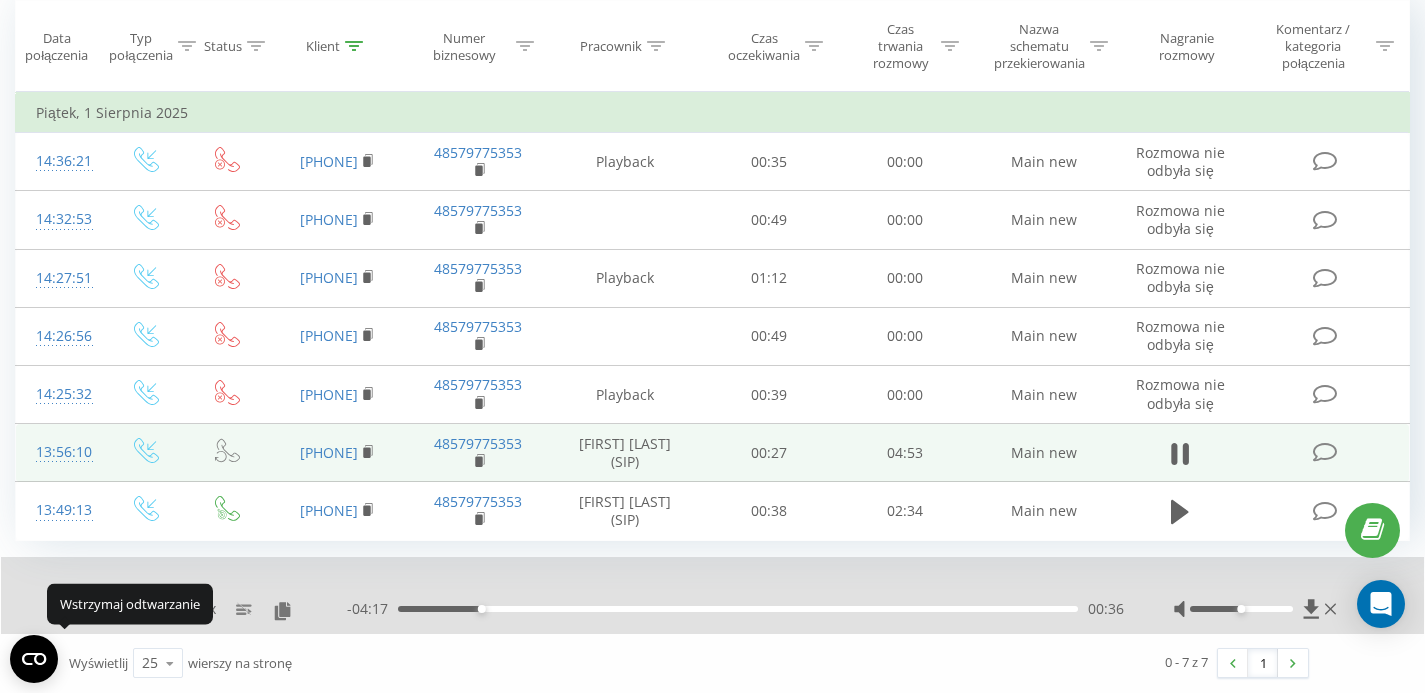 click 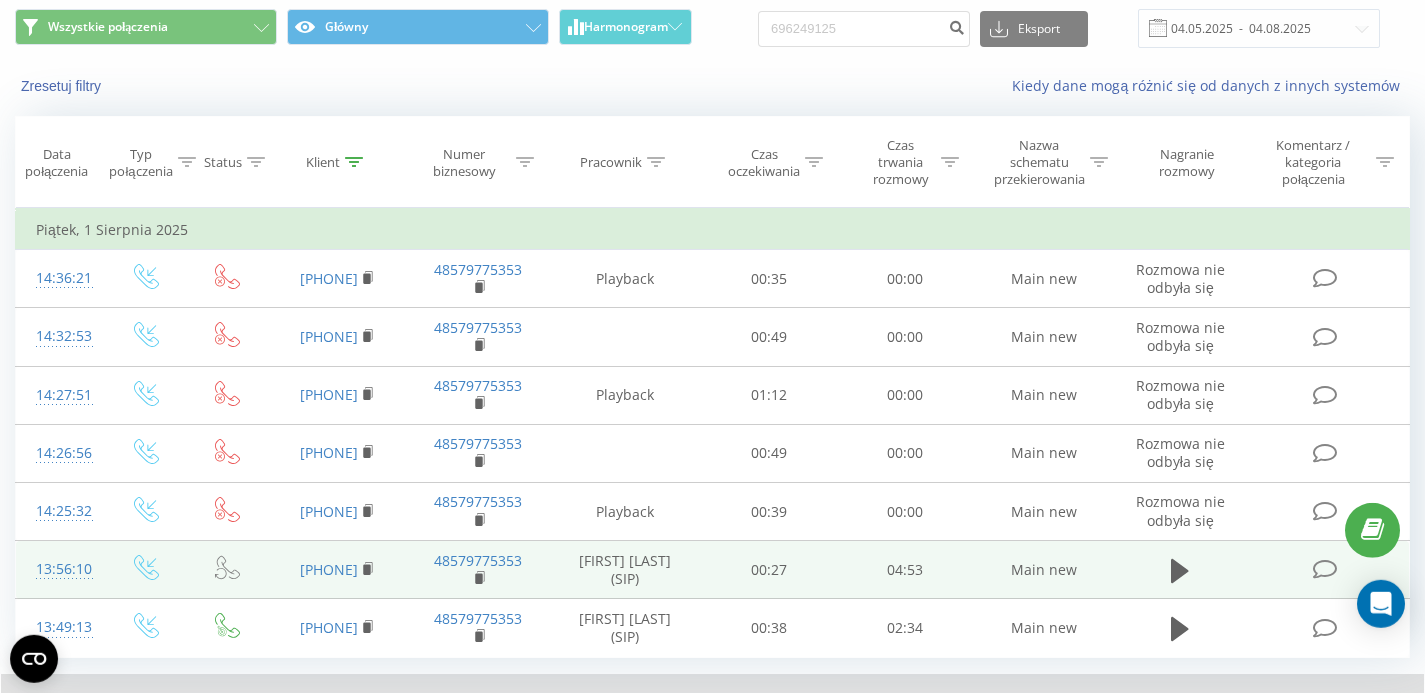 scroll, scrollTop: 0, scrollLeft: 0, axis: both 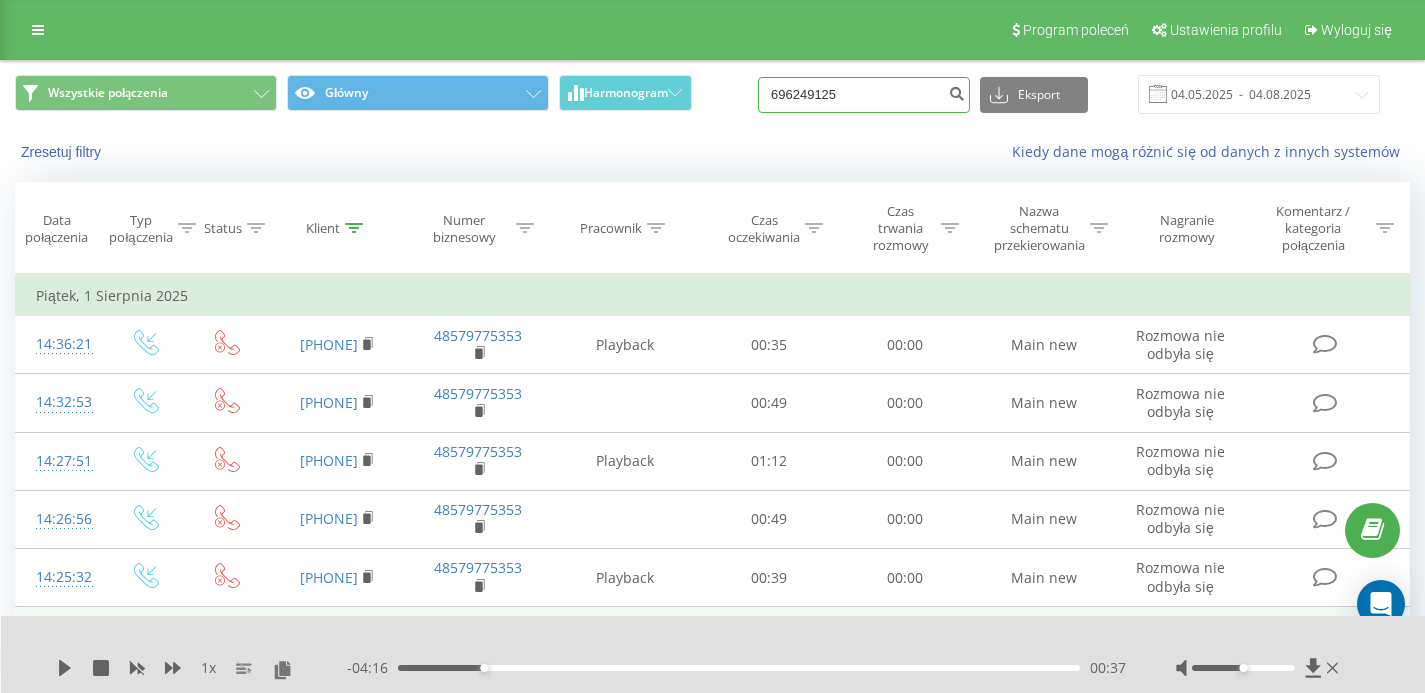 click on "696249125" at bounding box center [864, 95] 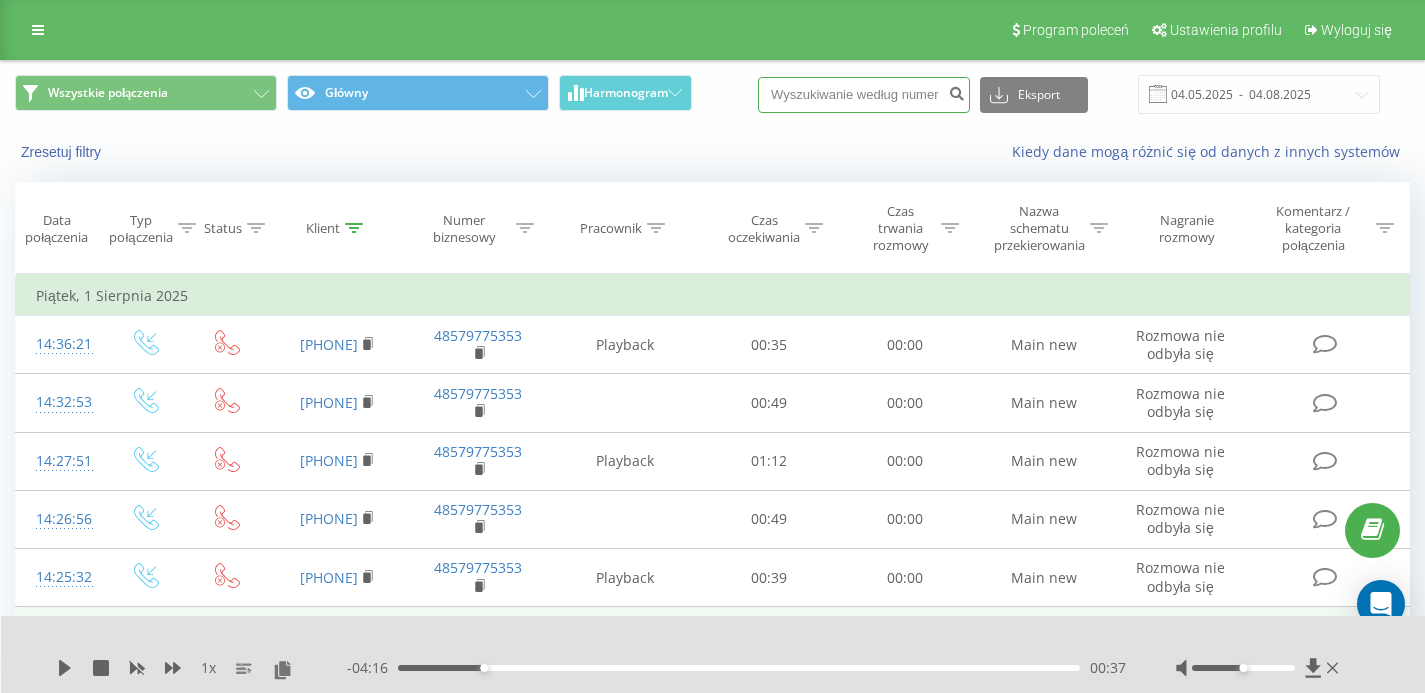 paste on "453267968" 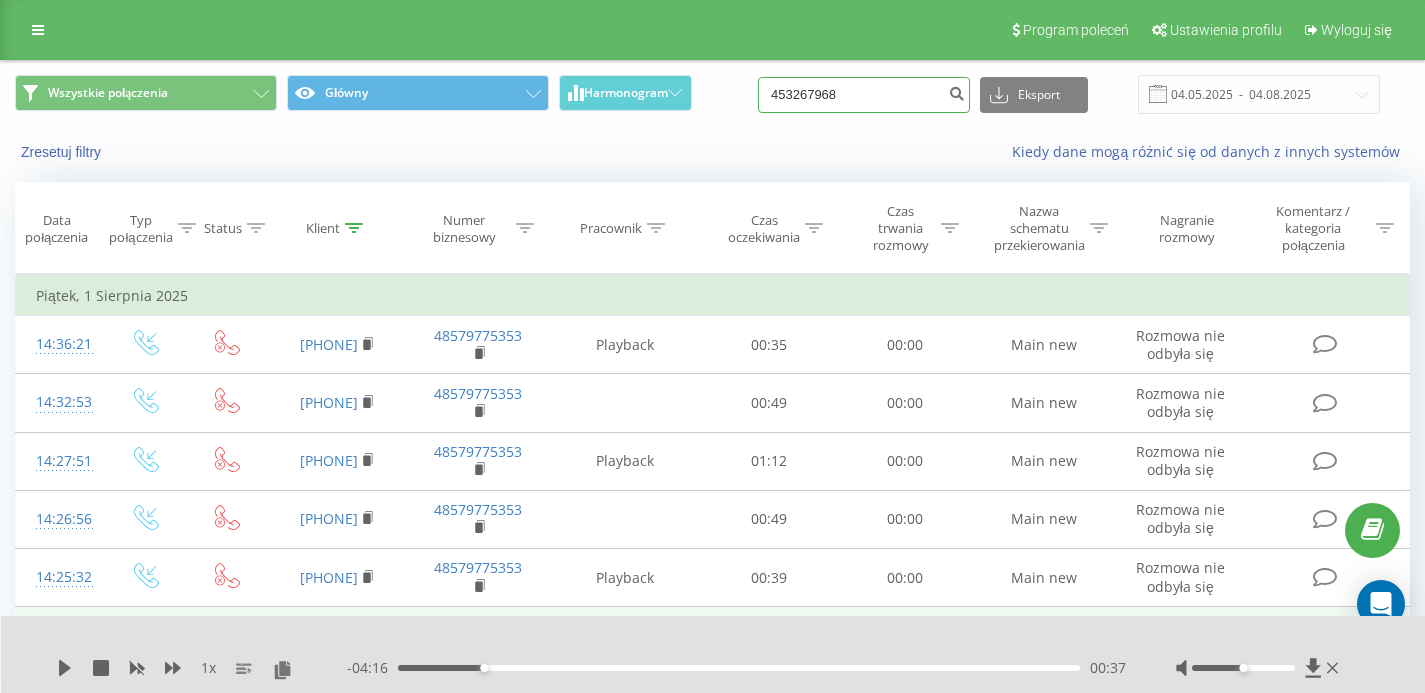 type on "453267968" 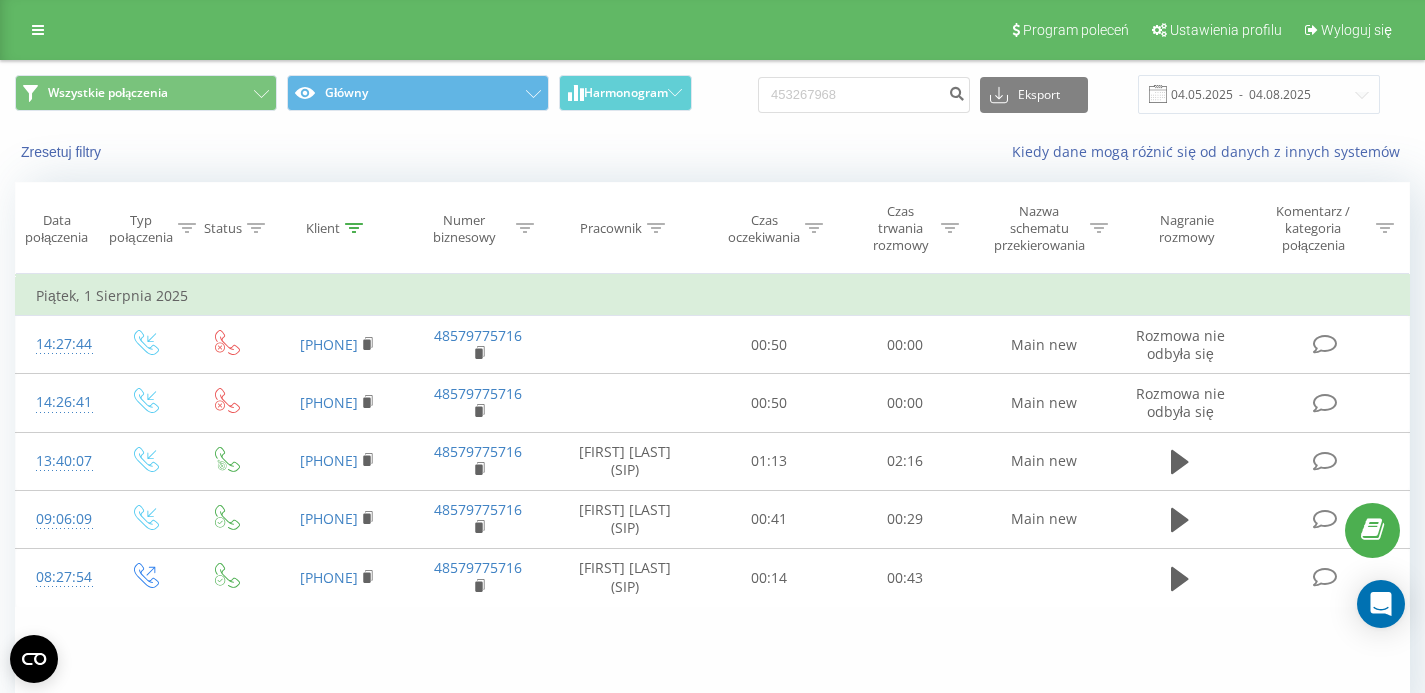 scroll, scrollTop: 0, scrollLeft: 0, axis: both 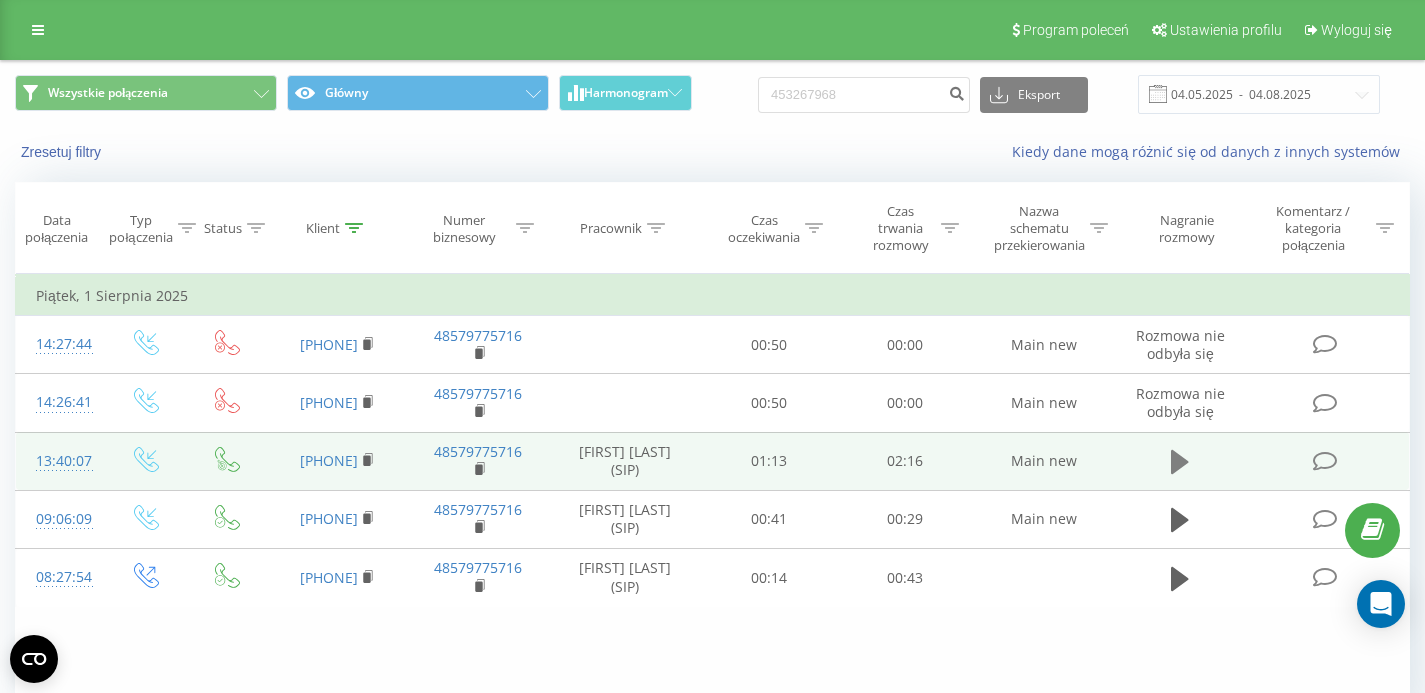 click 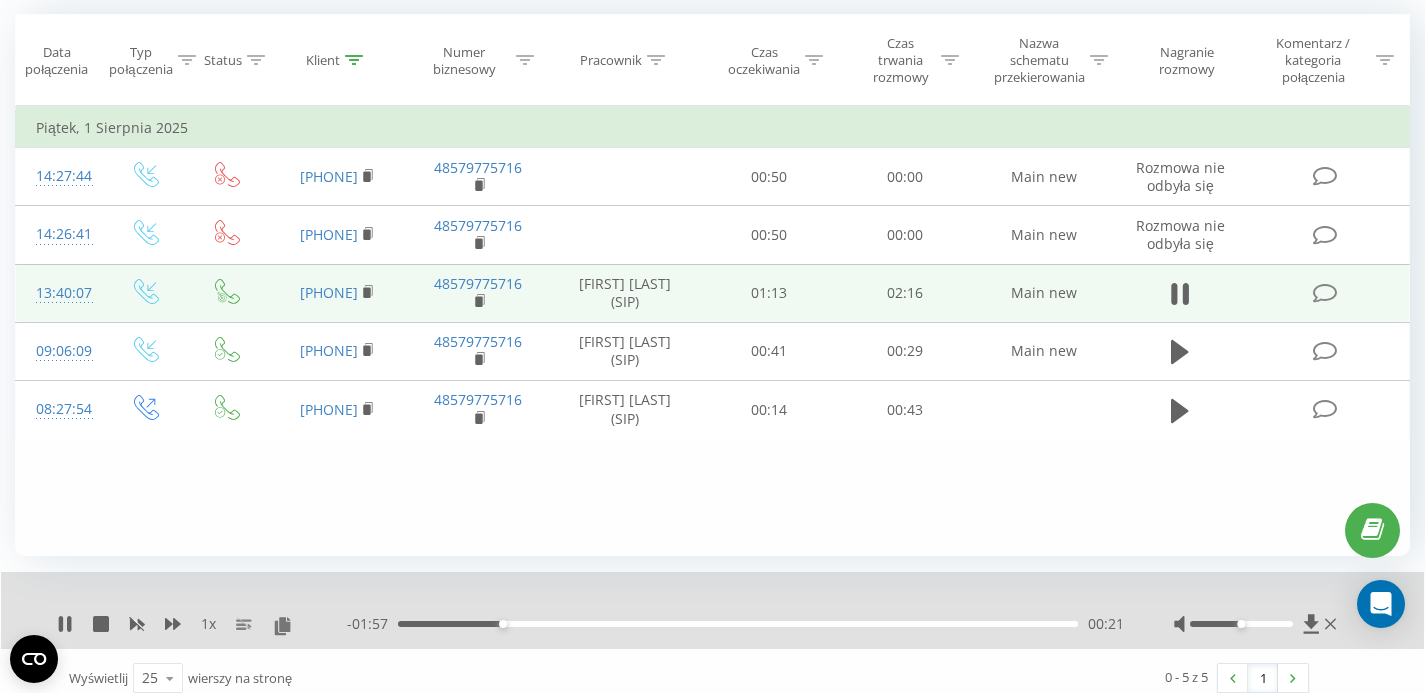 scroll, scrollTop: 174, scrollLeft: 0, axis: vertical 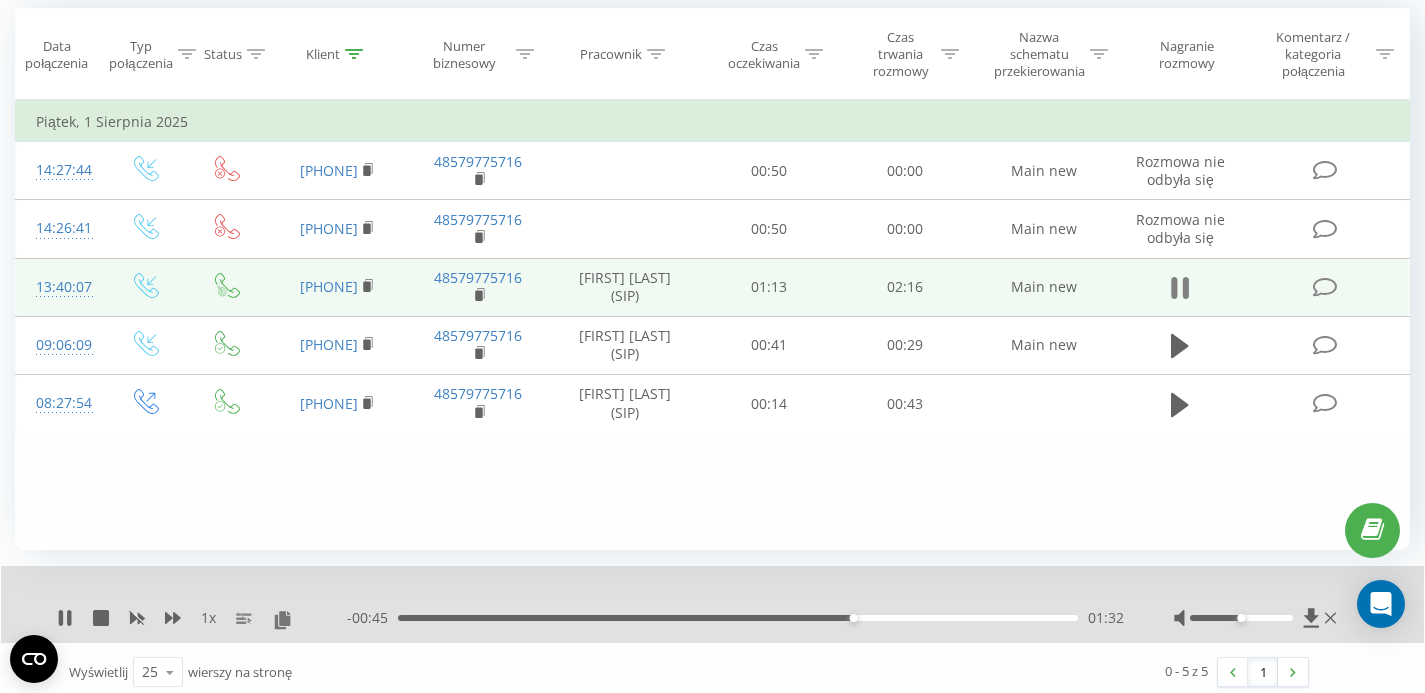 click 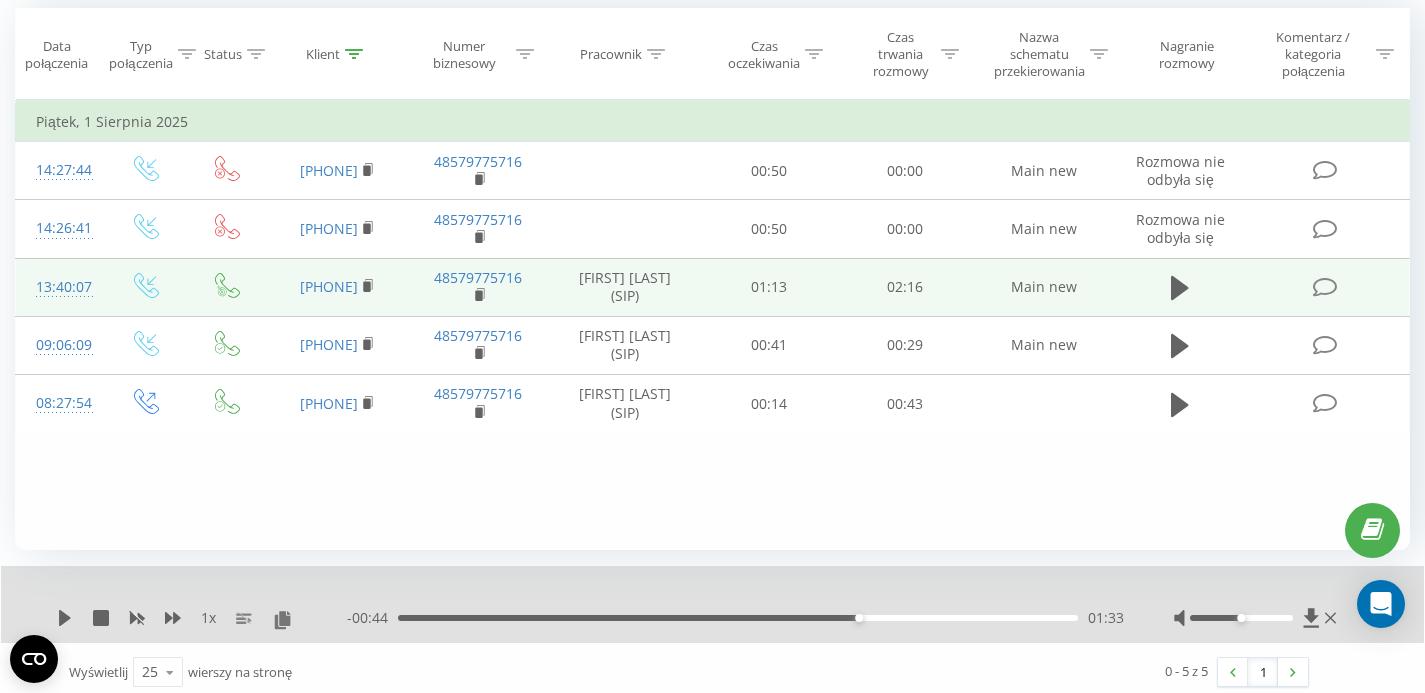 scroll, scrollTop: 0, scrollLeft: 0, axis: both 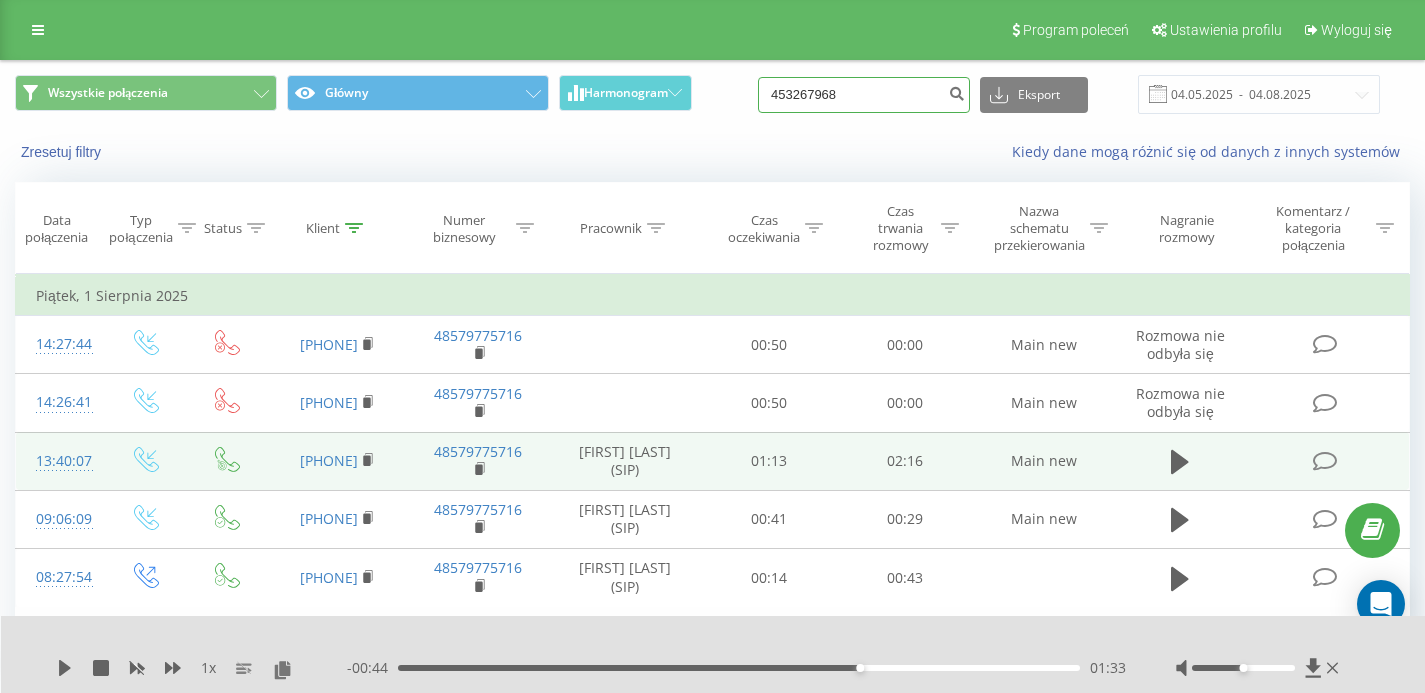 click on "453267968" at bounding box center [864, 95] 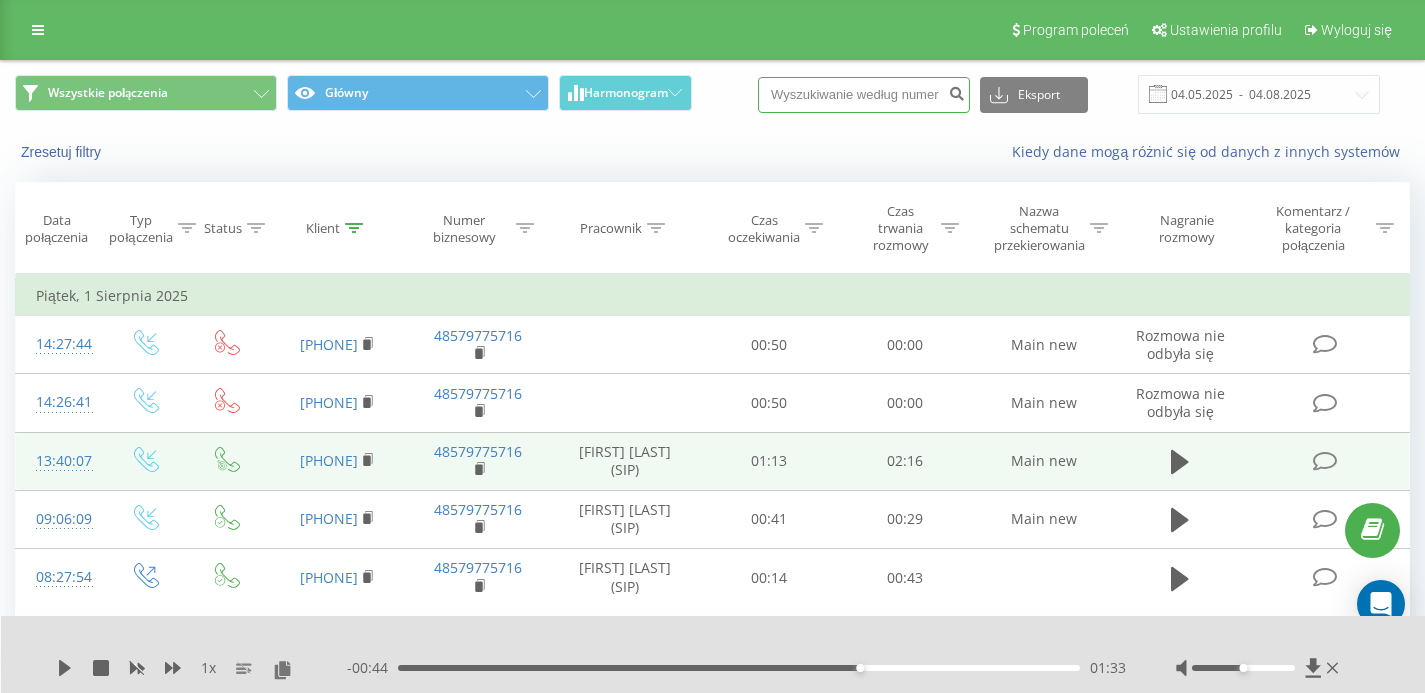 paste on "696249125" 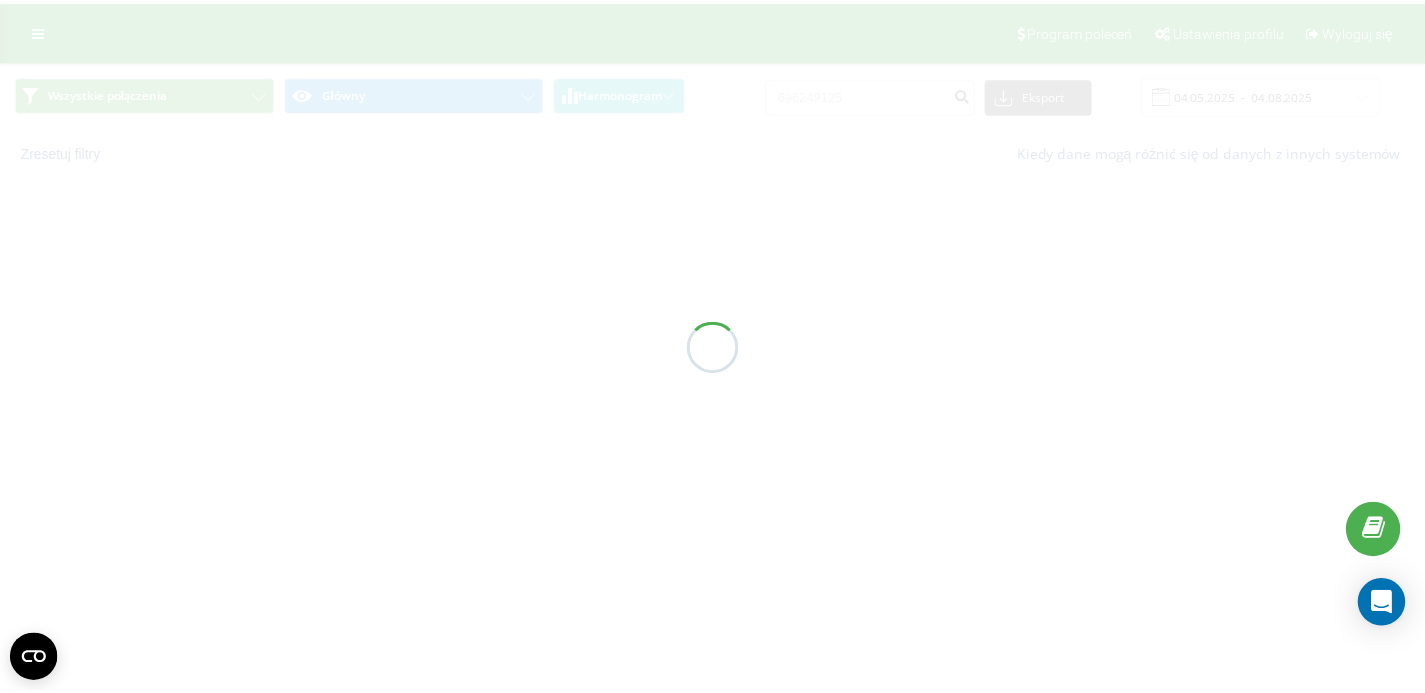 scroll, scrollTop: 0, scrollLeft: 0, axis: both 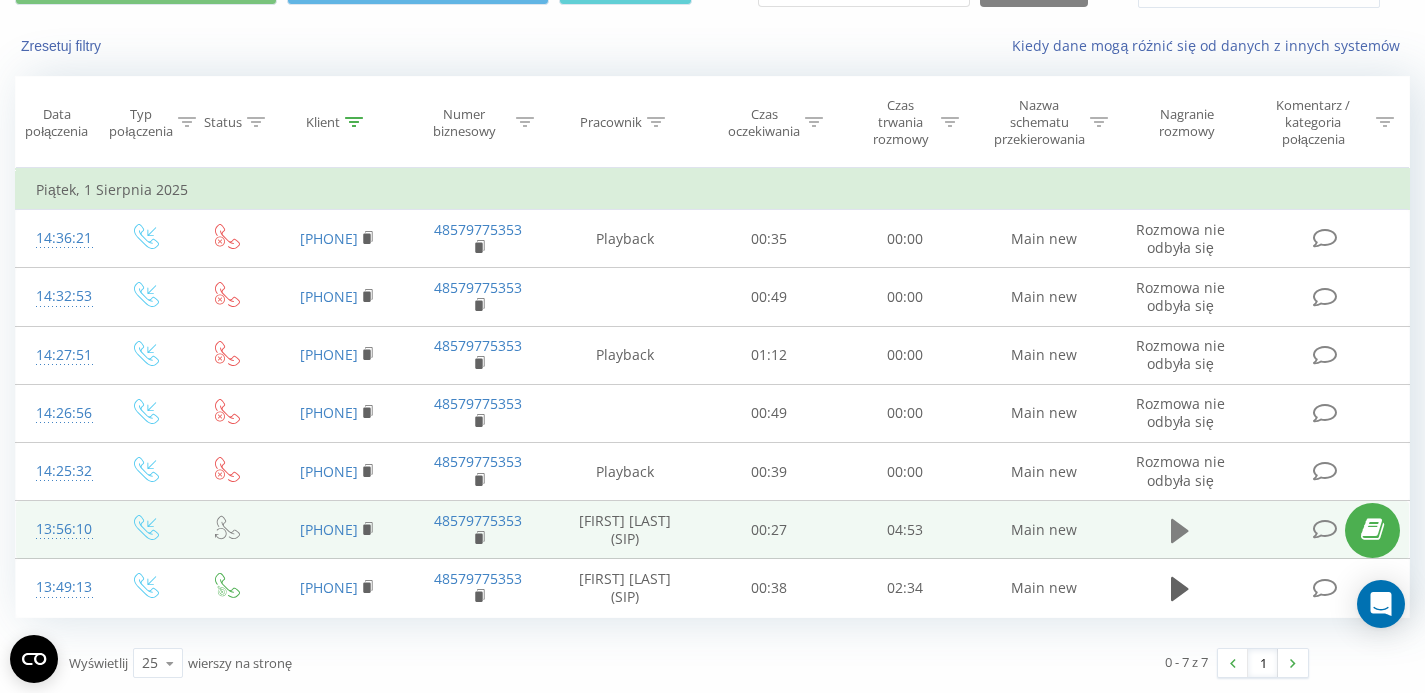 click 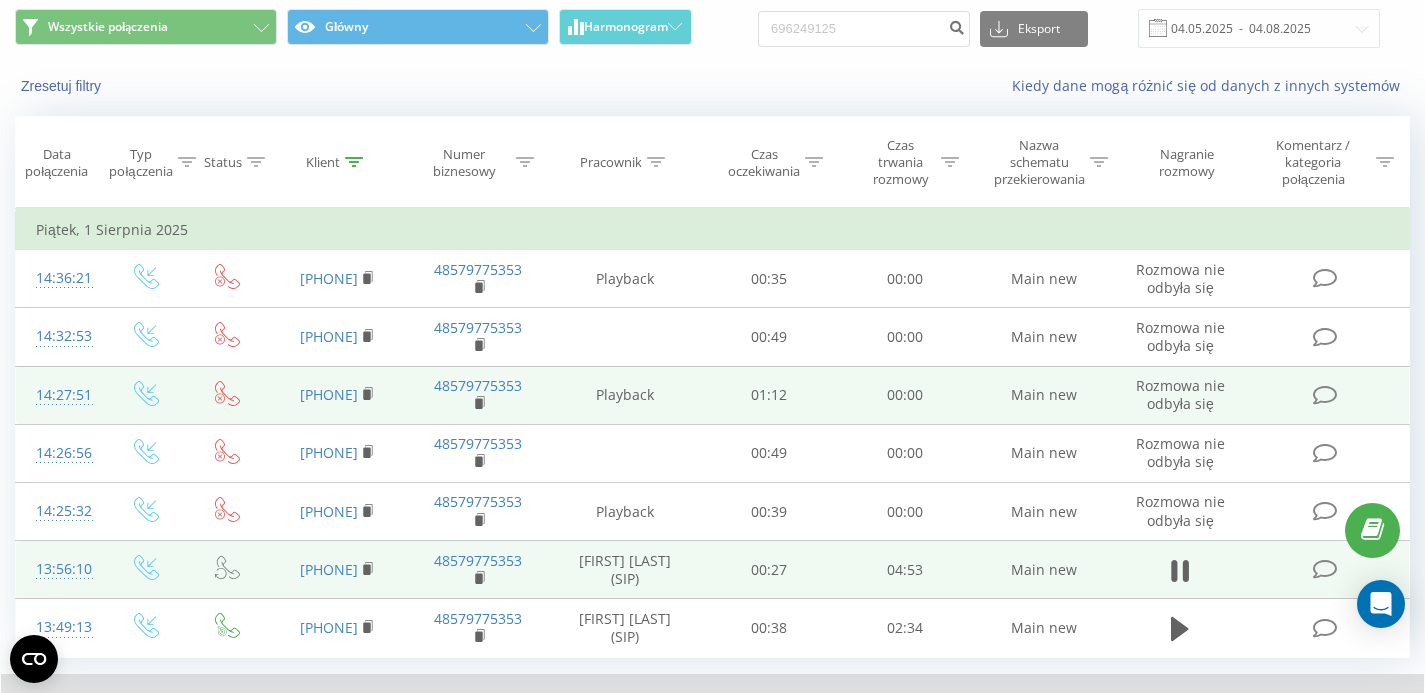 scroll, scrollTop: 0, scrollLeft: 0, axis: both 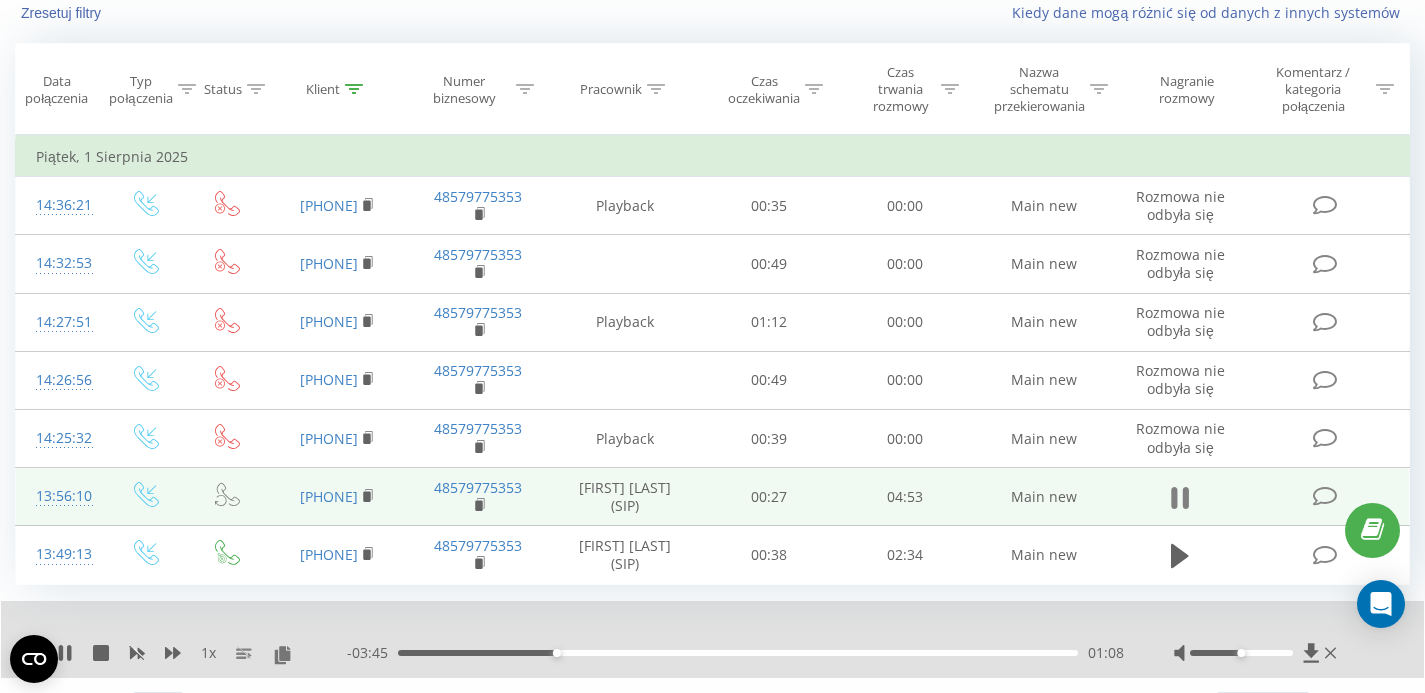 click at bounding box center (1180, 498) 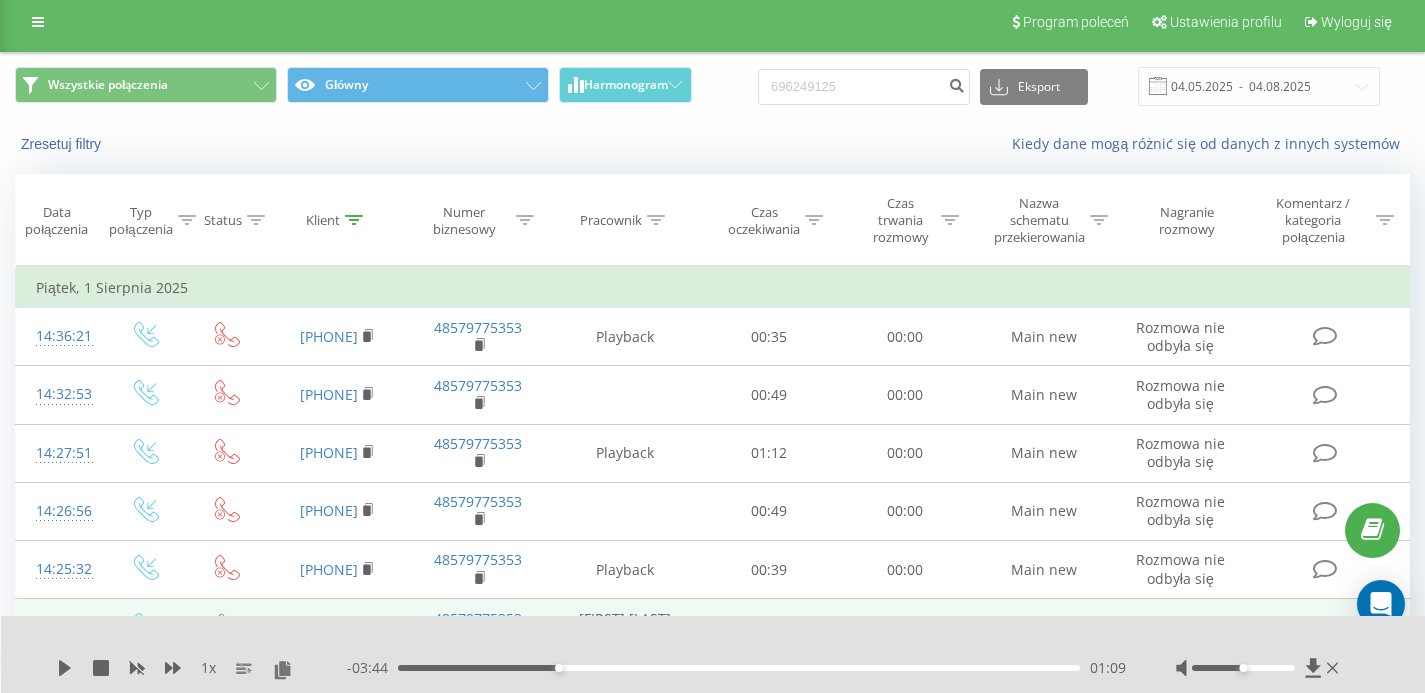 scroll, scrollTop: 0, scrollLeft: 0, axis: both 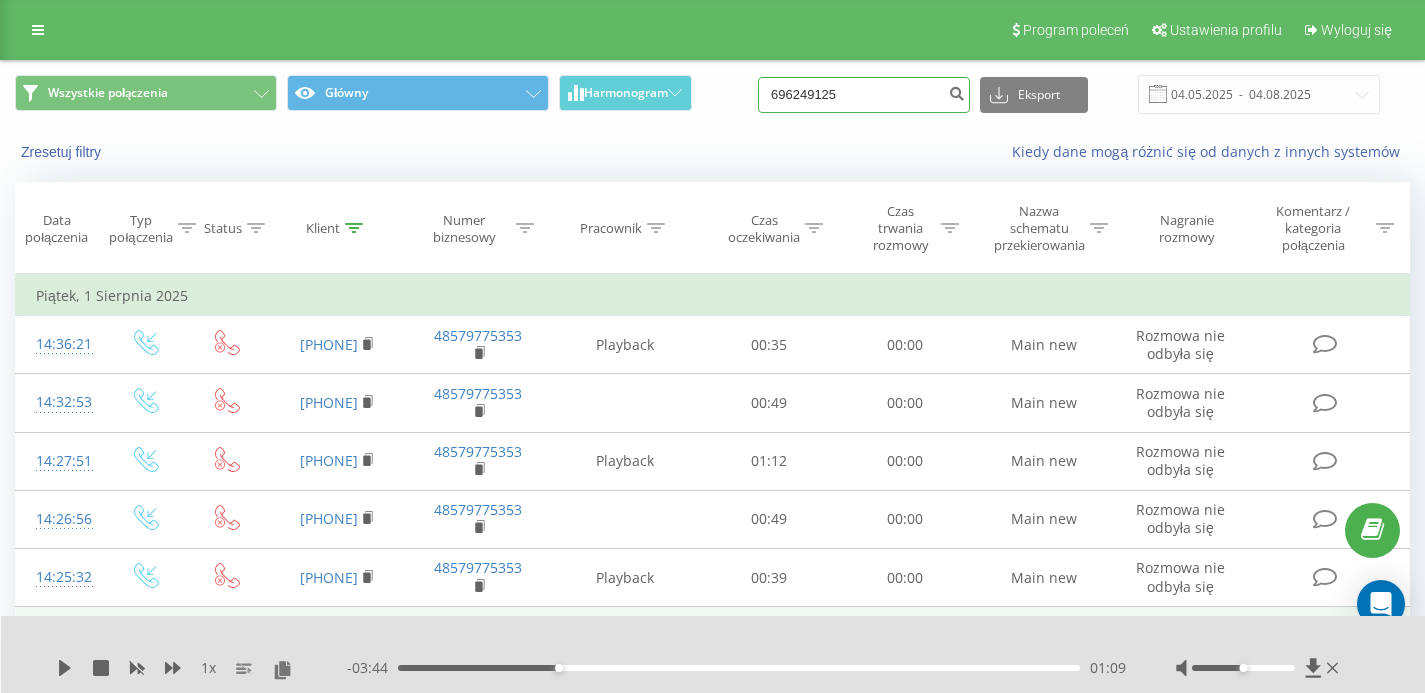 click on "696249125" at bounding box center [864, 95] 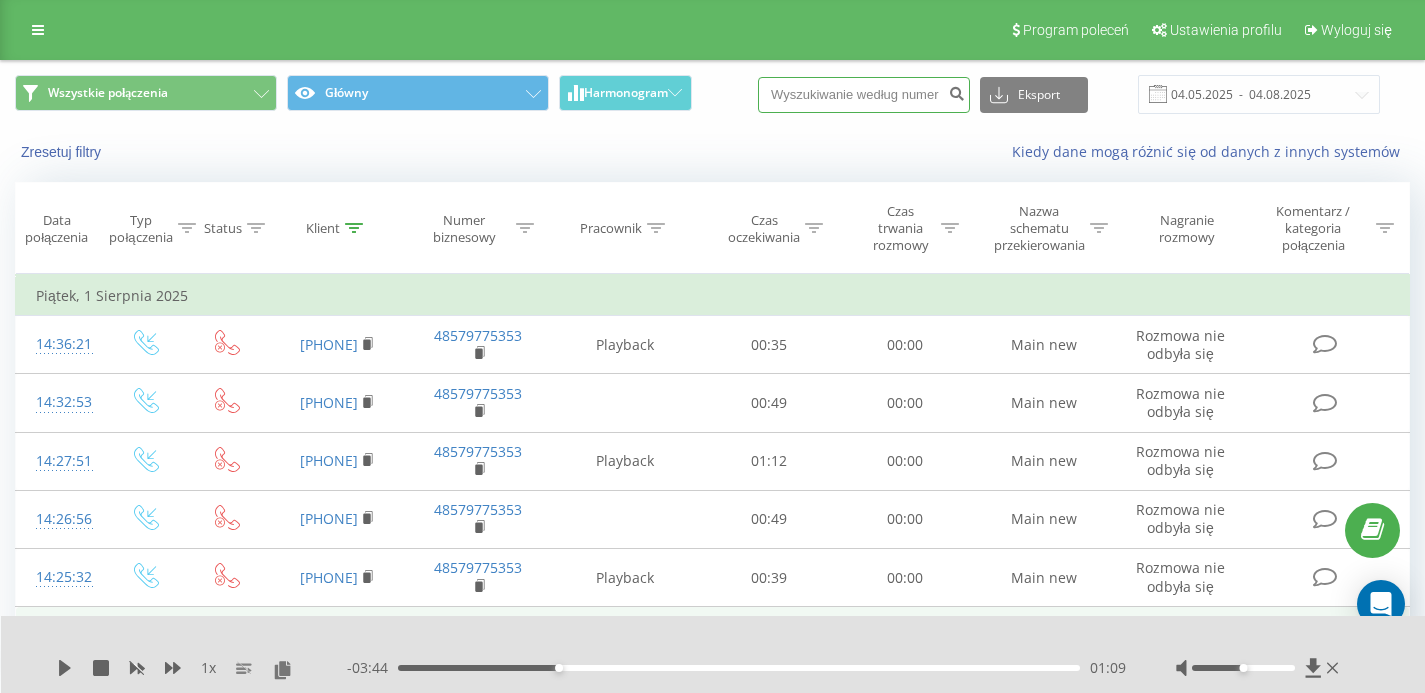 paste on "[NUMBER]" 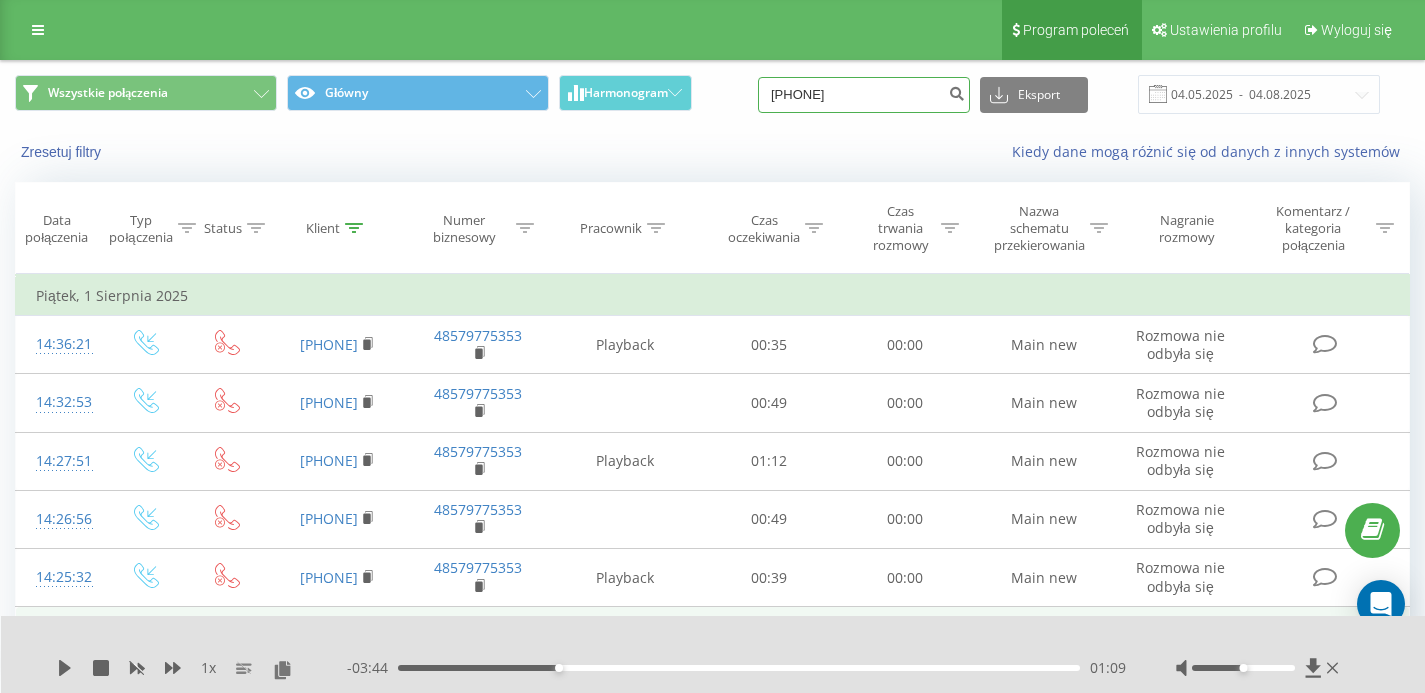 type on "[NUMBER]" 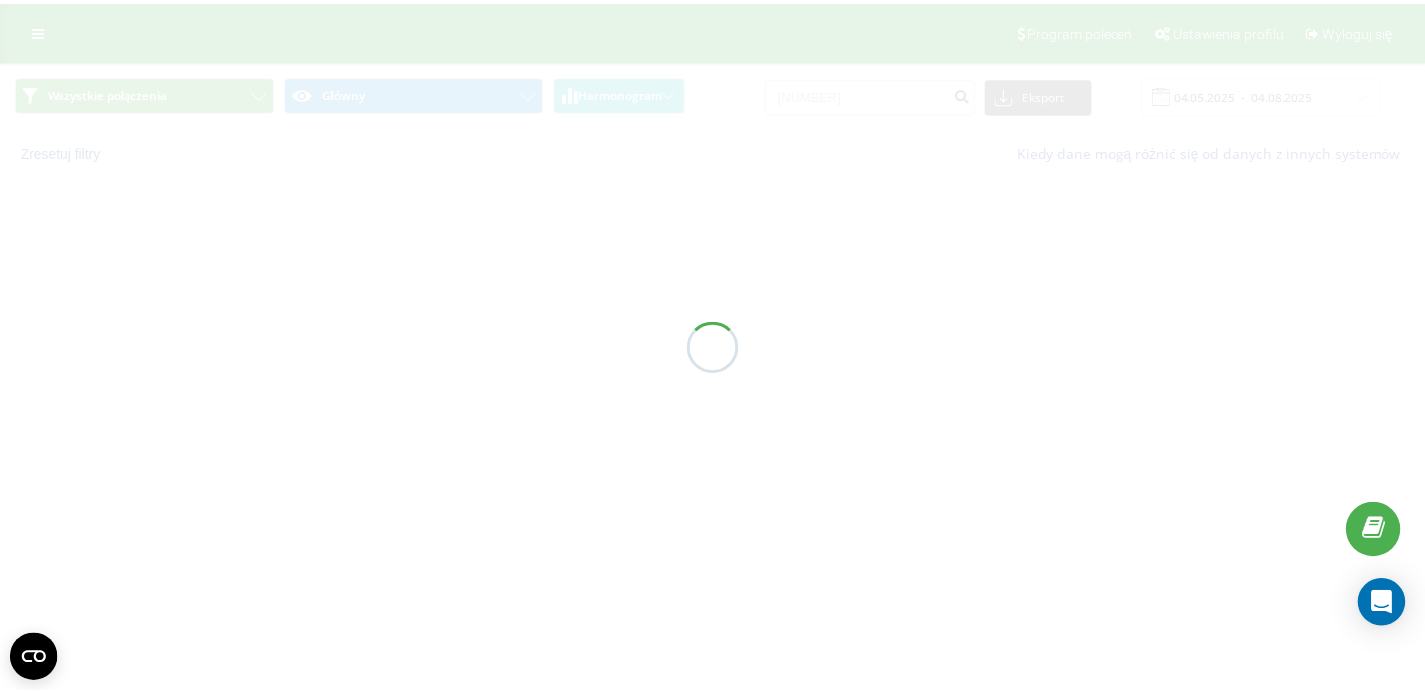 scroll, scrollTop: 0, scrollLeft: 0, axis: both 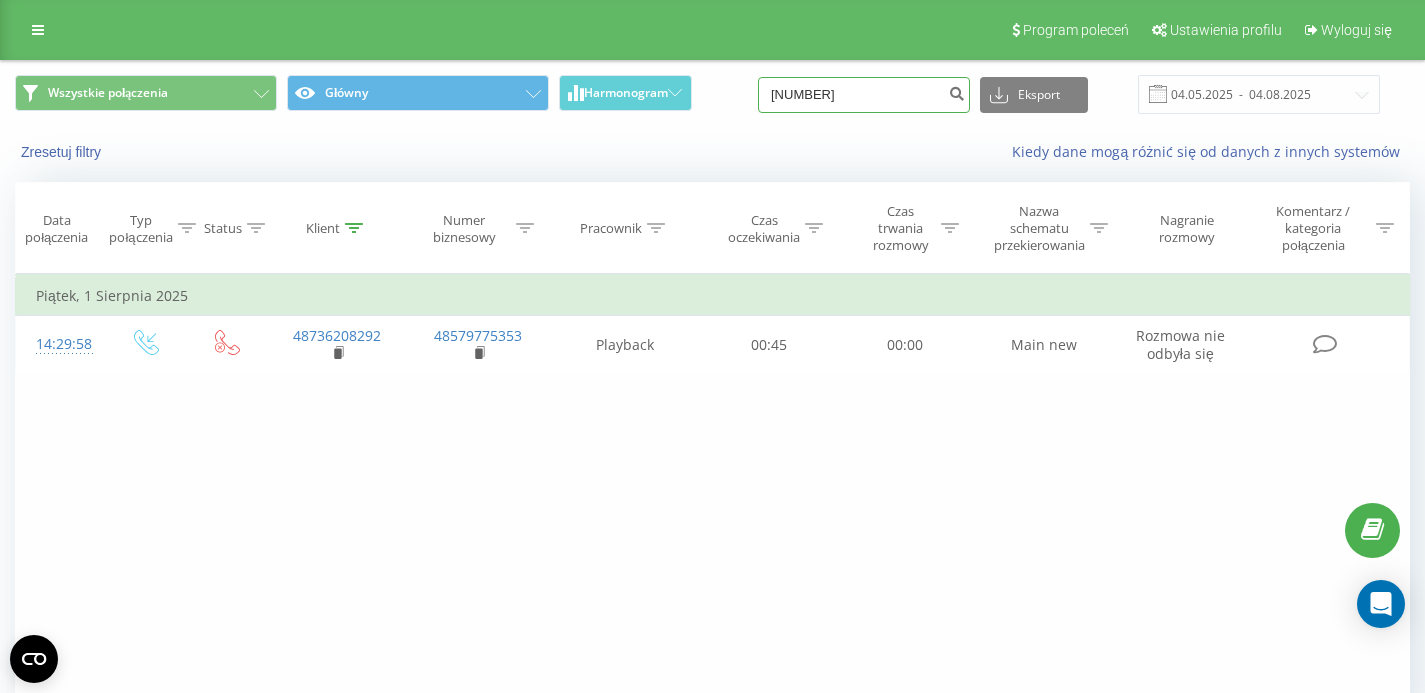 click on "[NUMBER]" at bounding box center [864, 95] 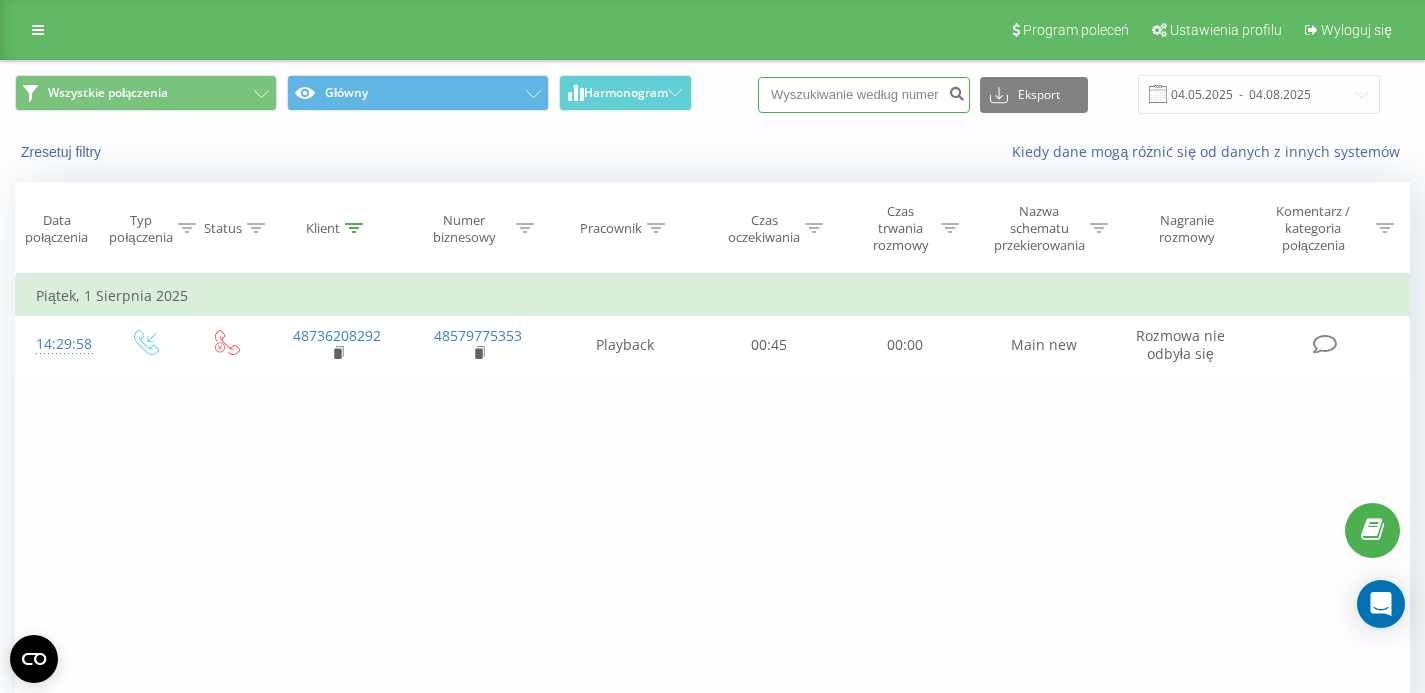 paste on "696856846" 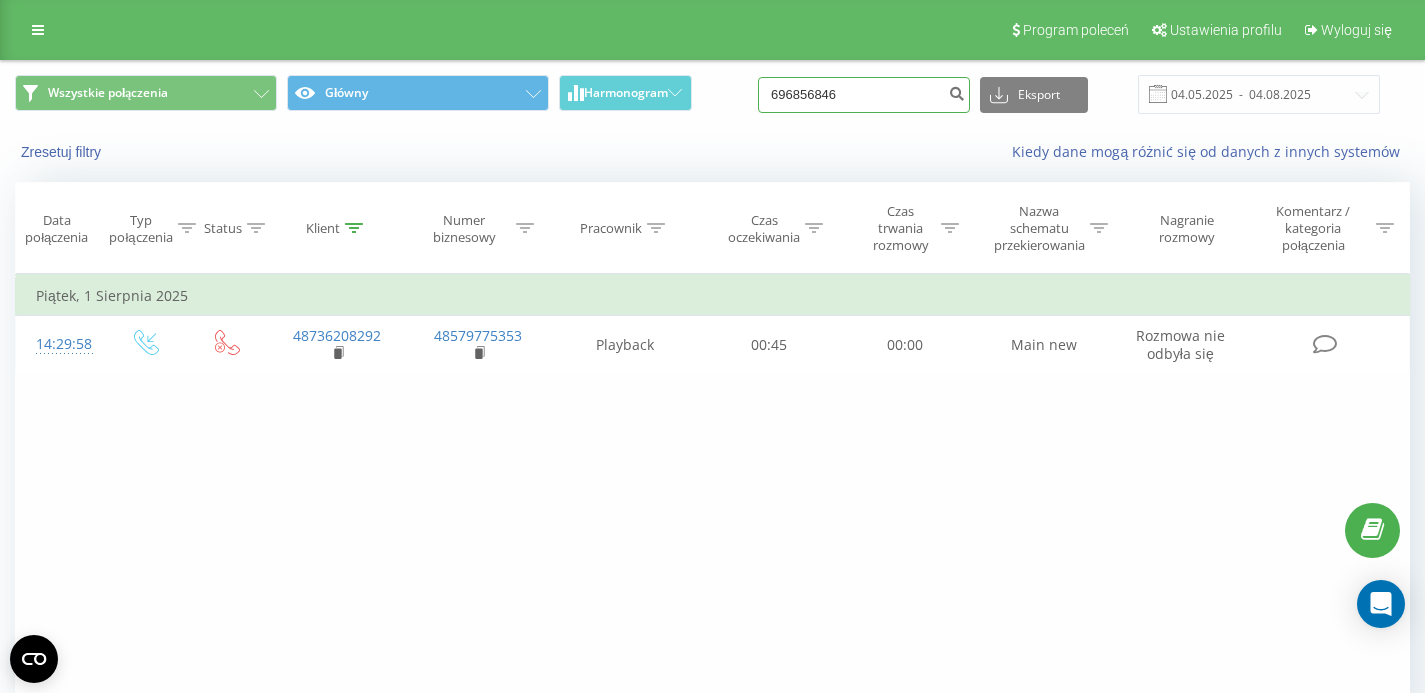 type on "696856846" 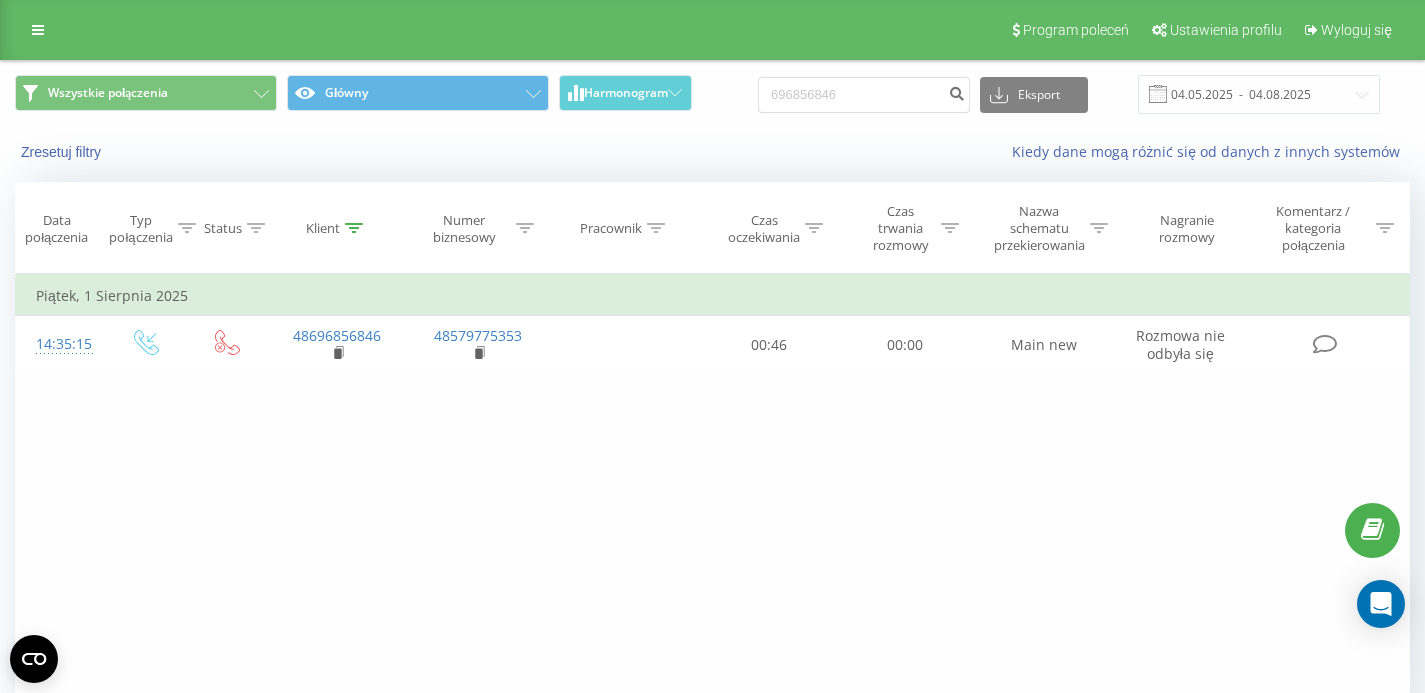 scroll, scrollTop: 0, scrollLeft: 0, axis: both 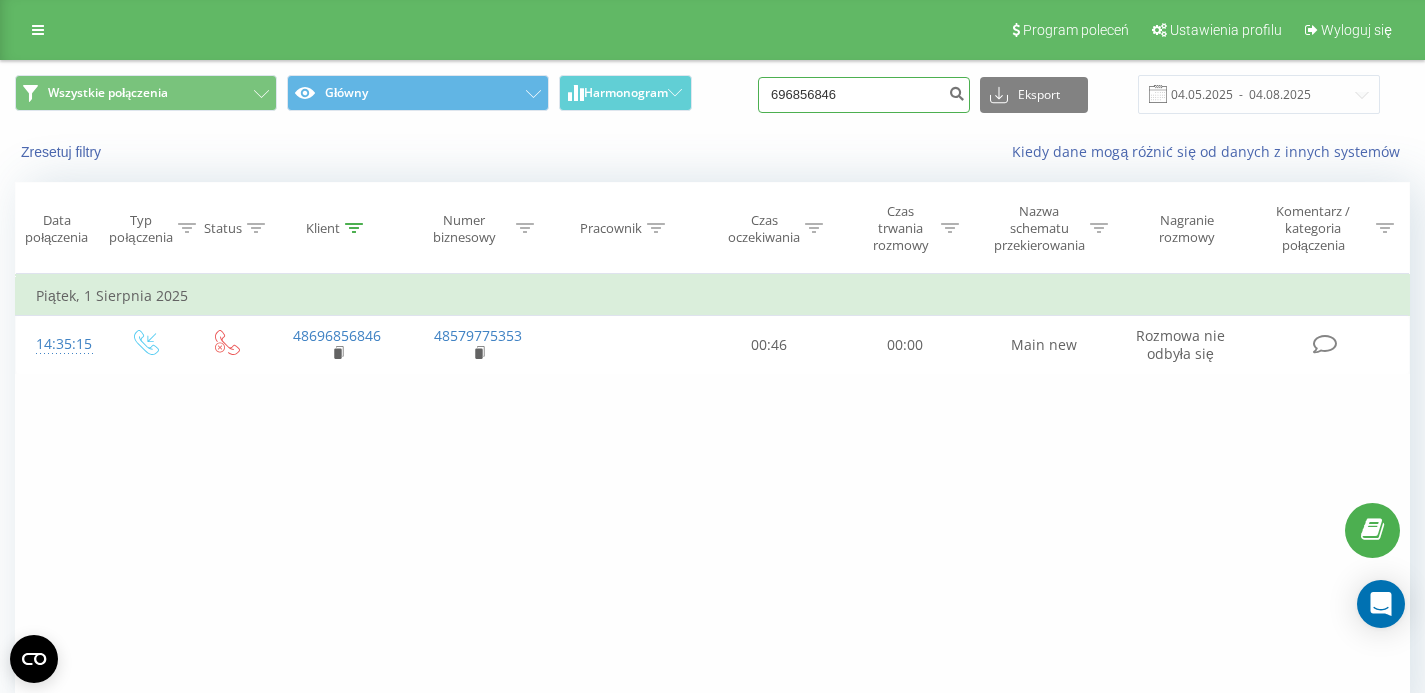 click on "696856846" at bounding box center [864, 95] 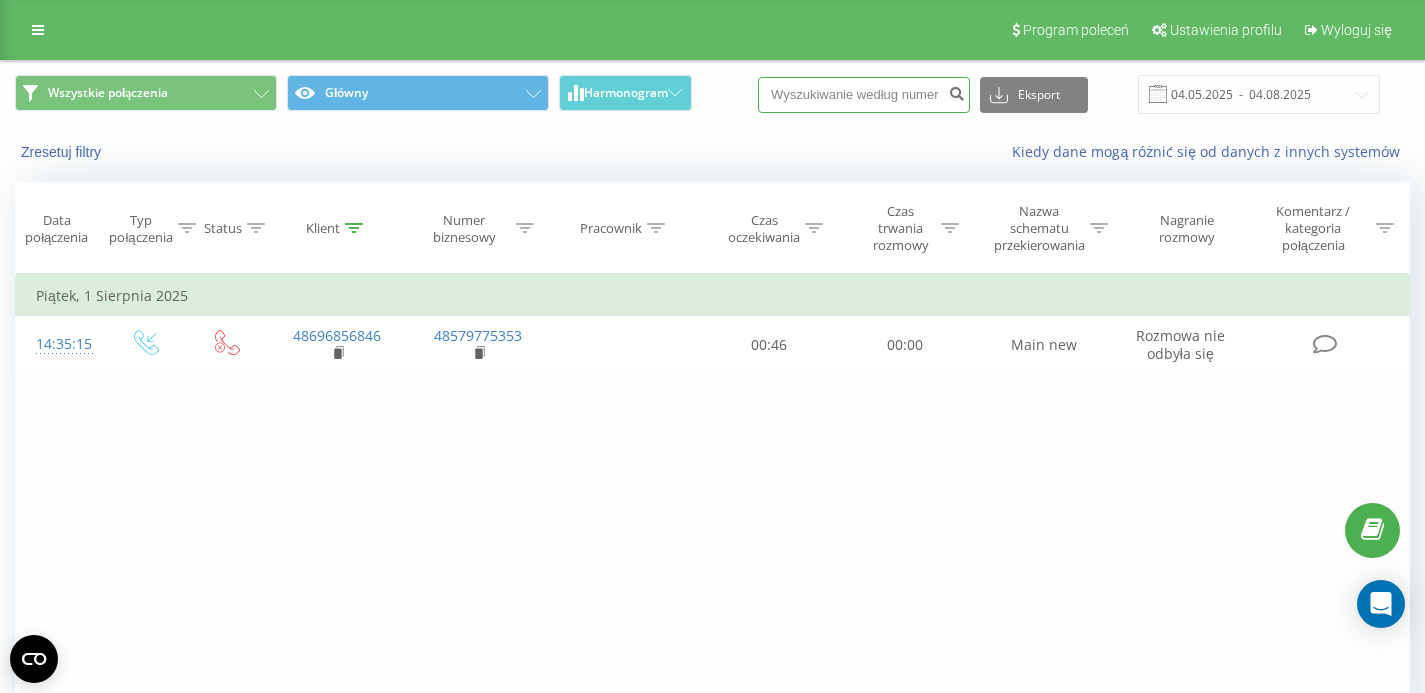 paste on "48505678555" 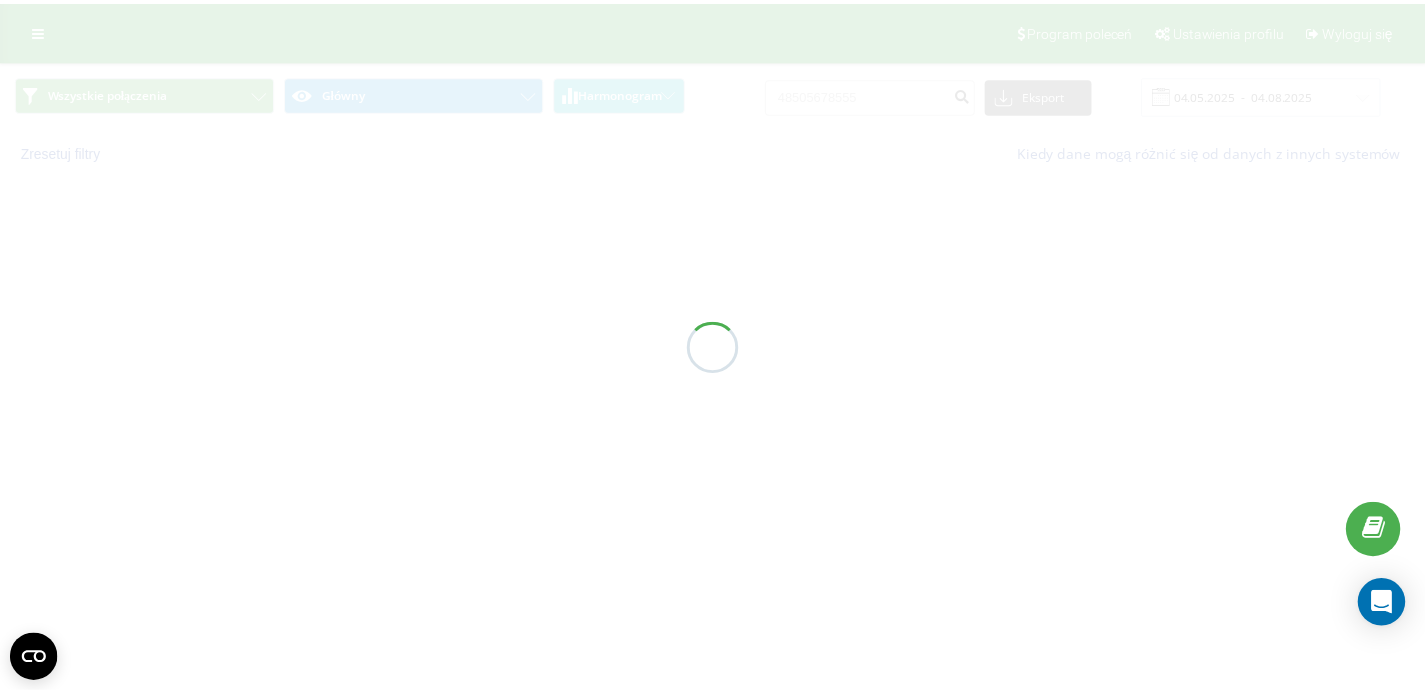 scroll, scrollTop: 0, scrollLeft: 0, axis: both 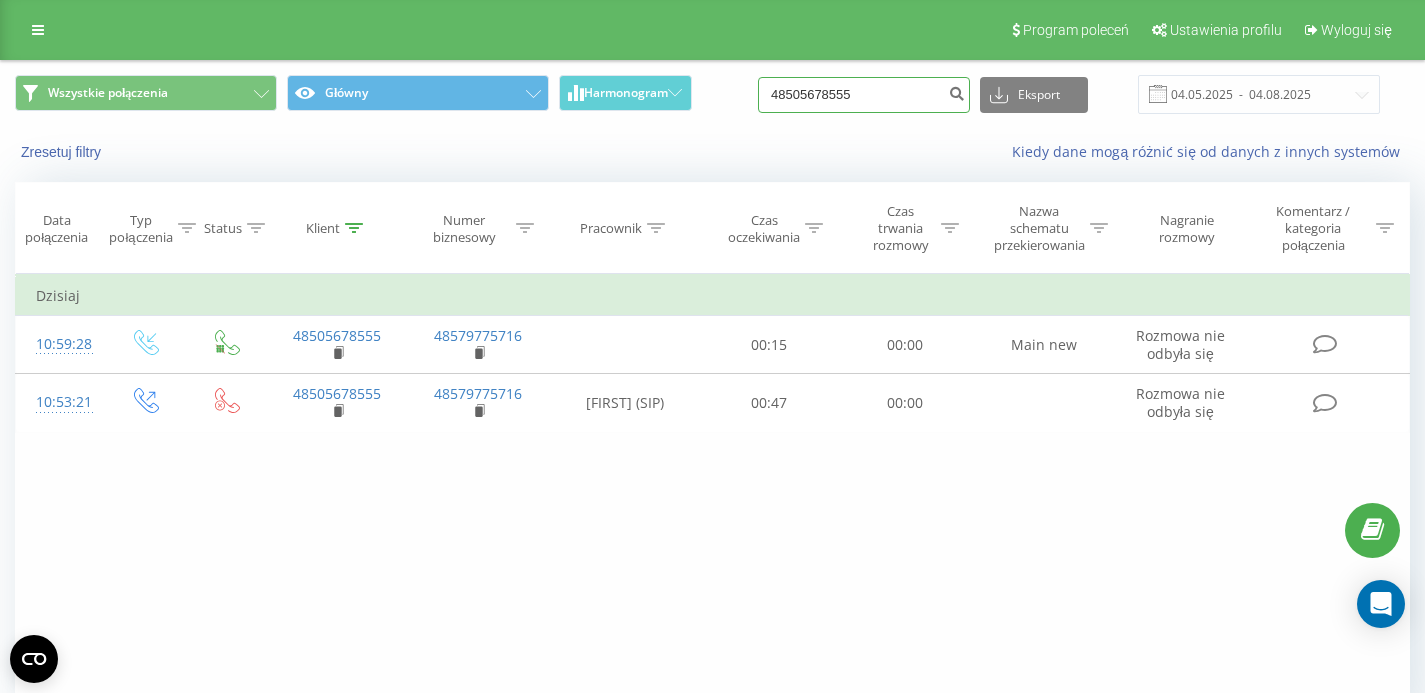 click on "48505678555" at bounding box center [864, 95] 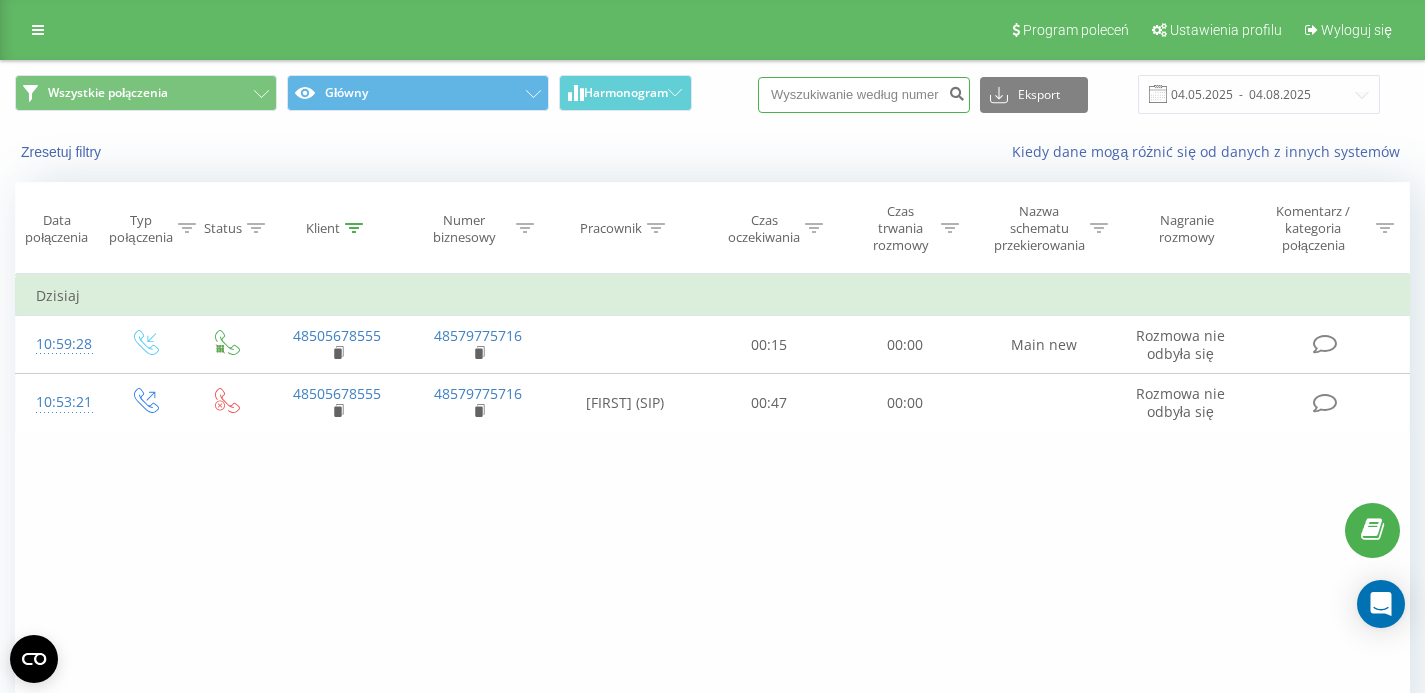 paste on "48505678555" 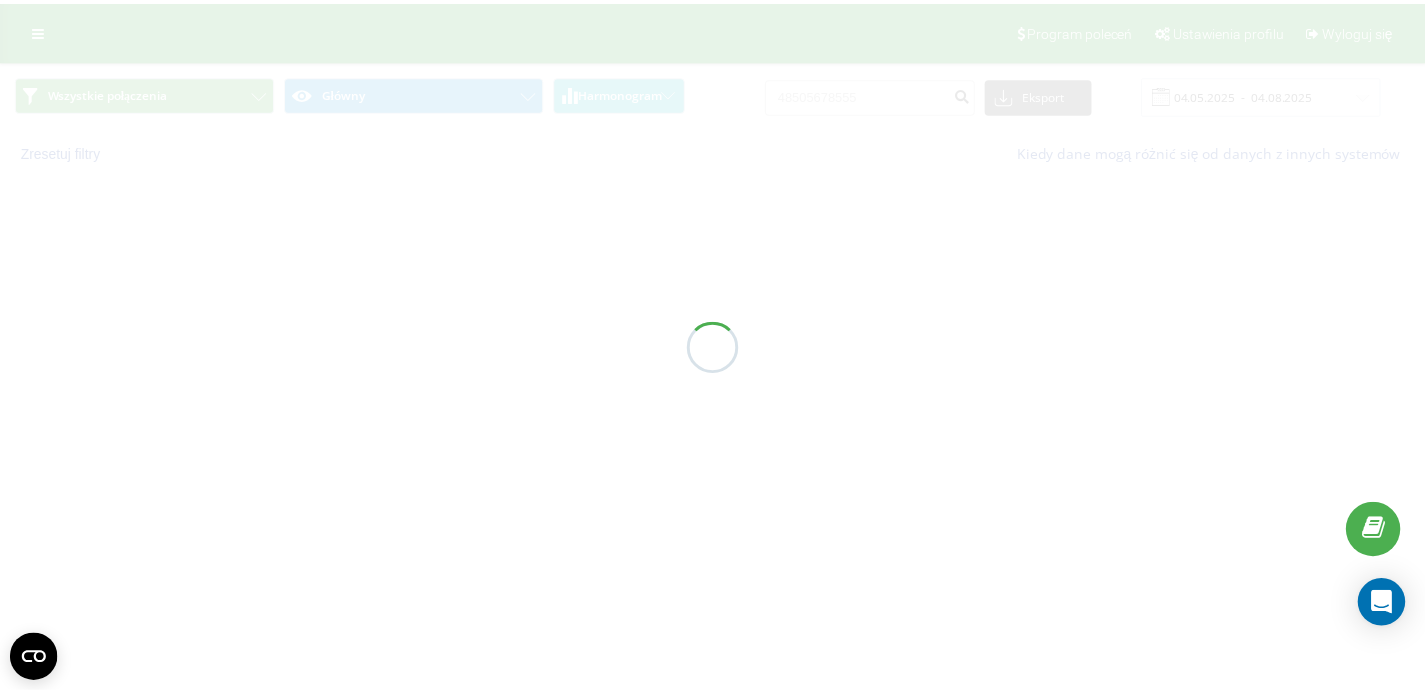 scroll, scrollTop: 0, scrollLeft: 0, axis: both 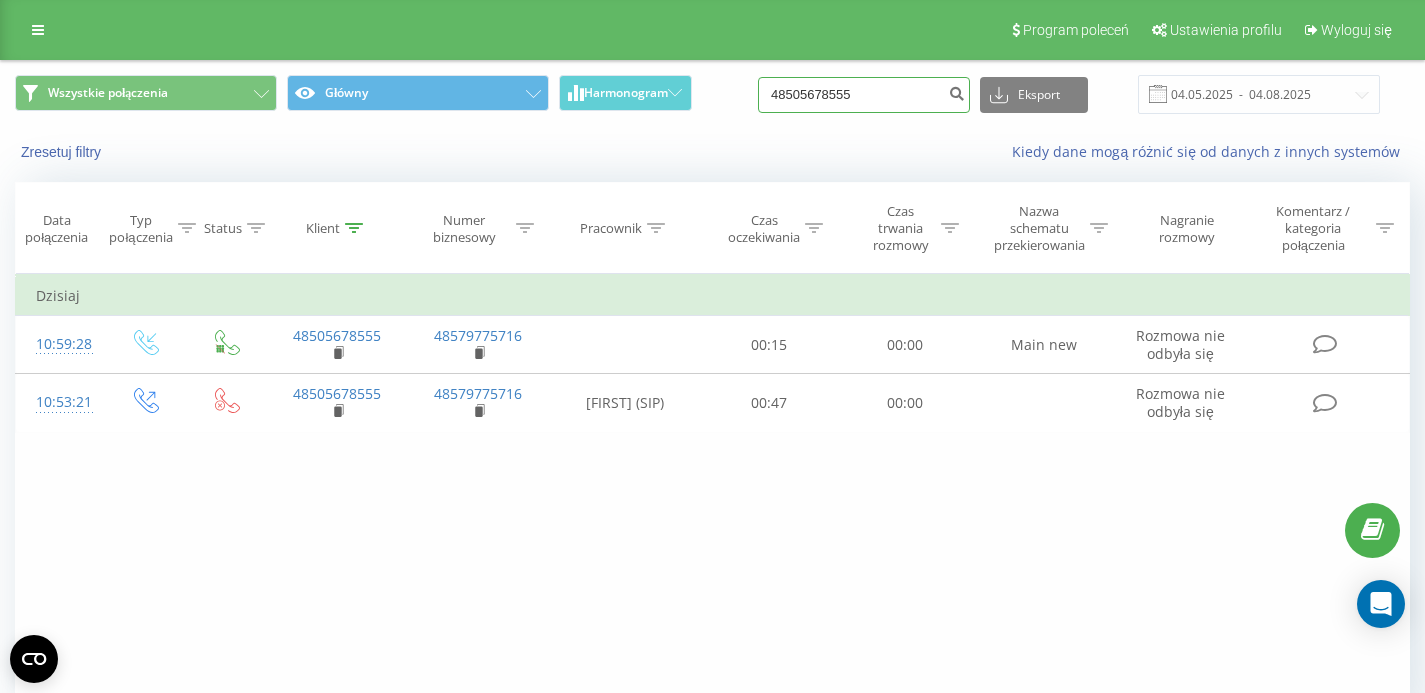 click on "48505678555" at bounding box center [864, 95] 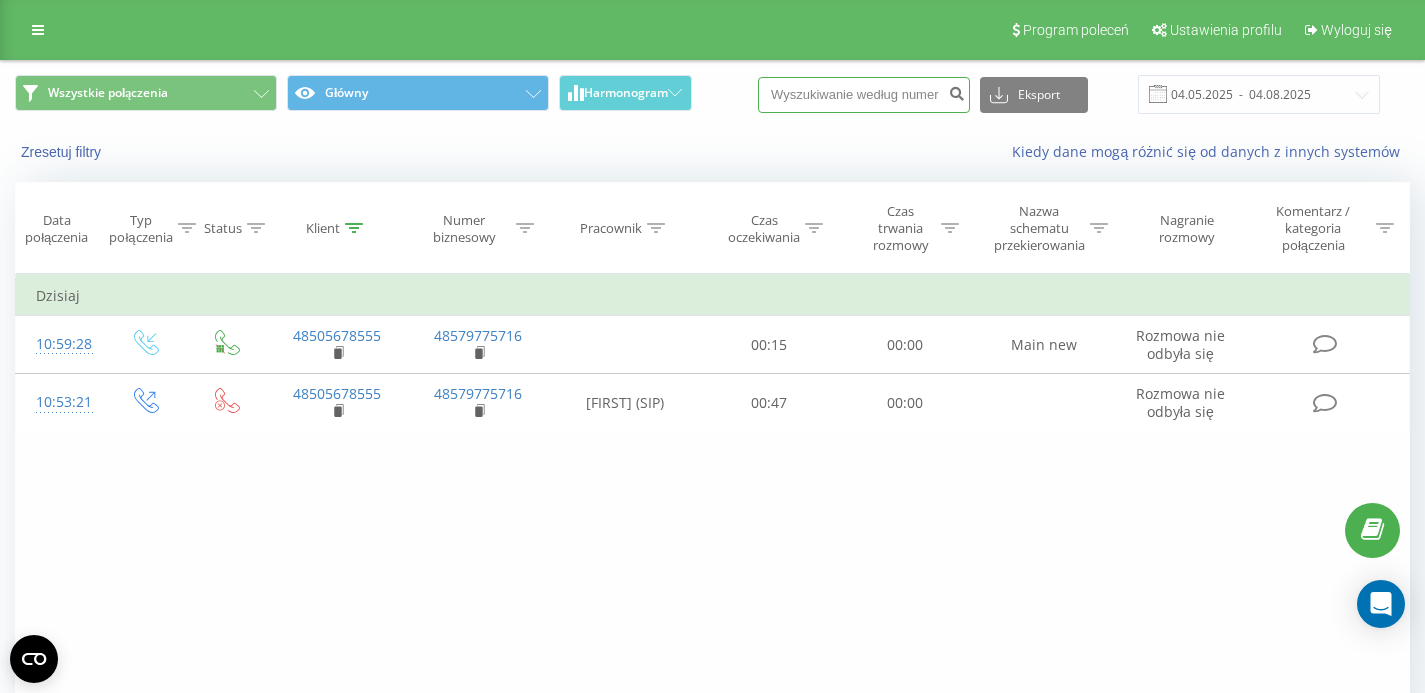 paste on "696249125" 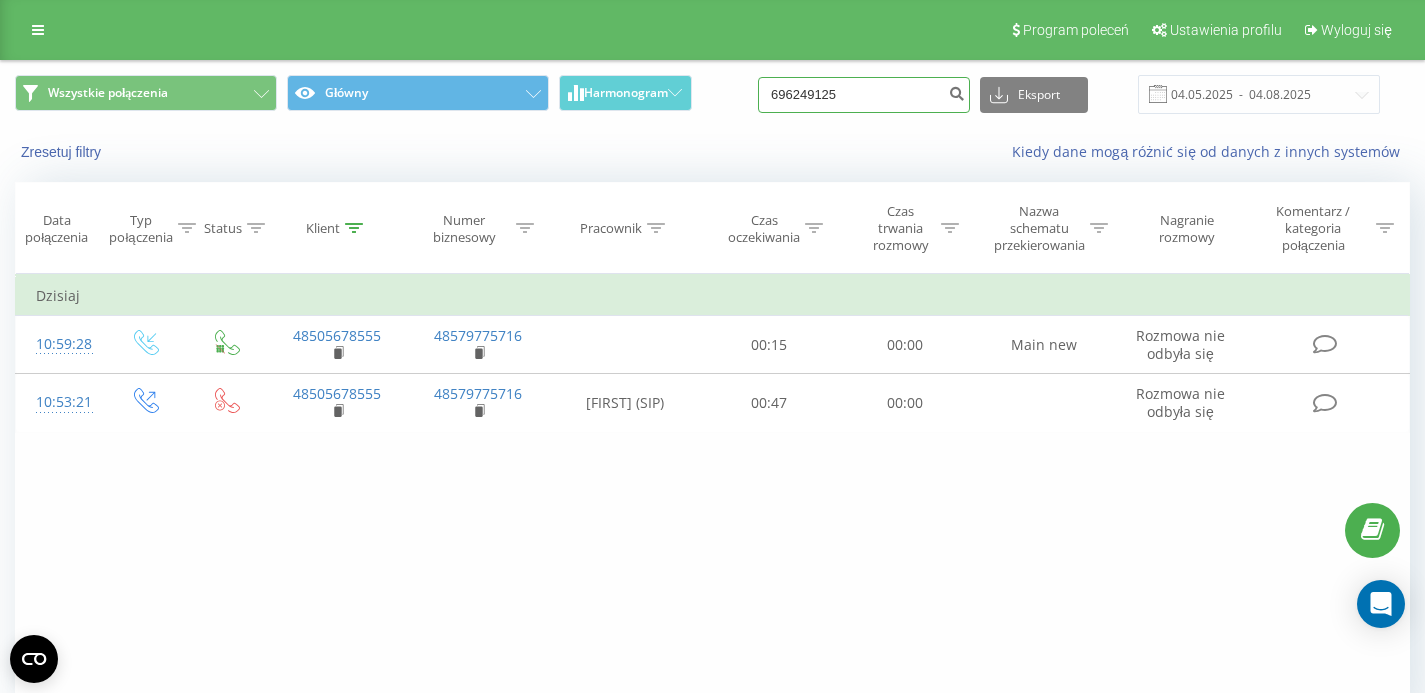 type on "696249125" 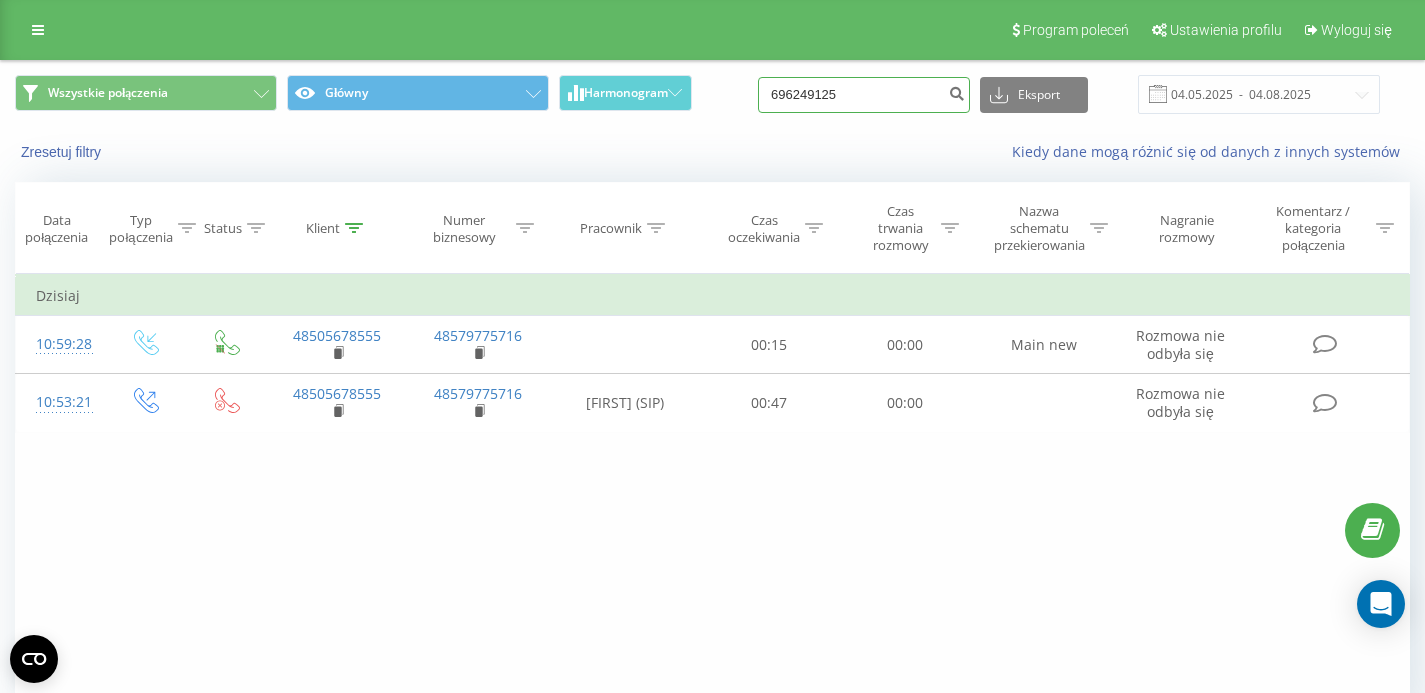 click on "696249125" at bounding box center (864, 95) 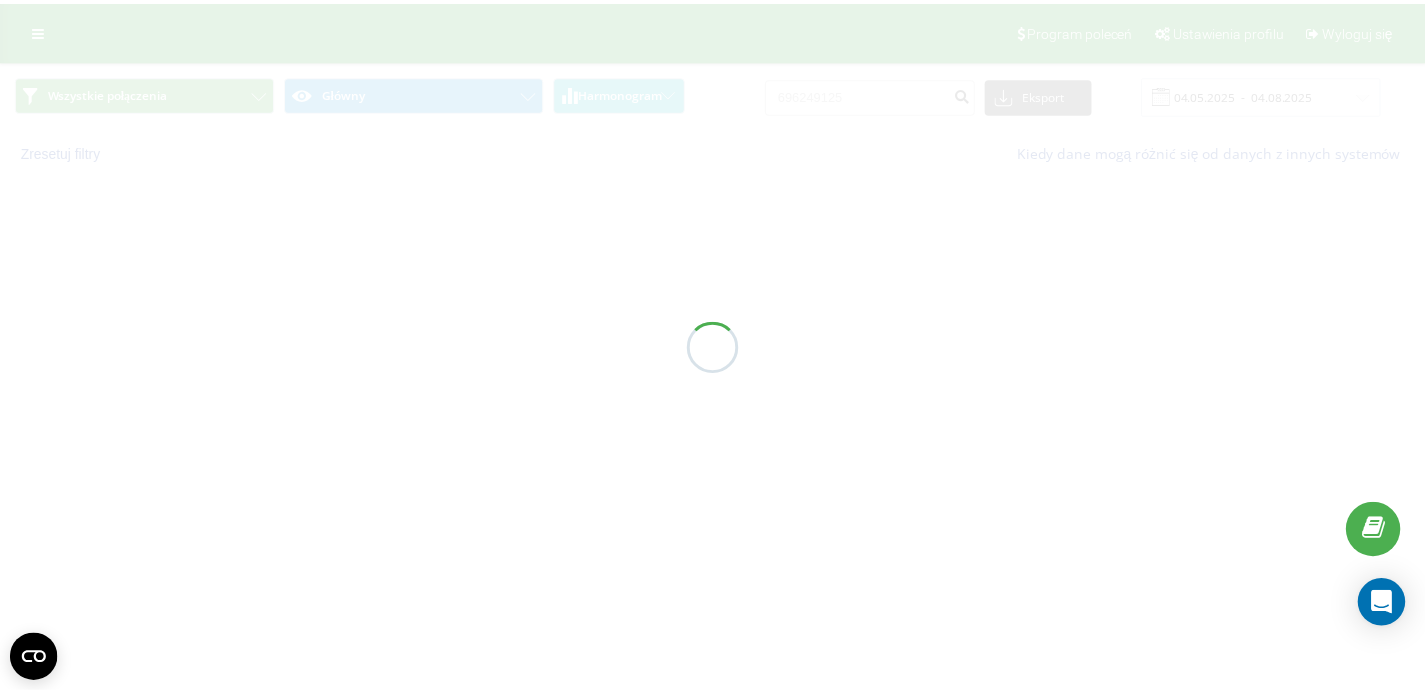 scroll, scrollTop: 0, scrollLeft: 0, axis: both 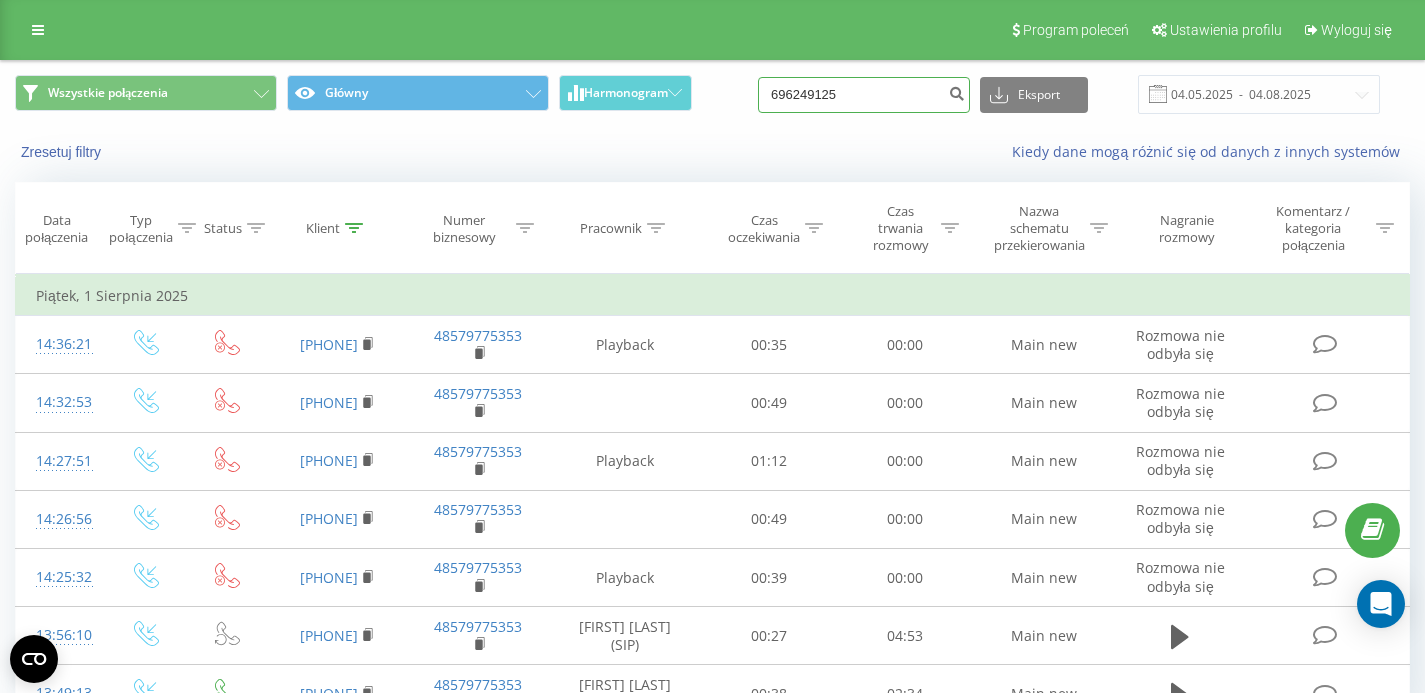 click on "696249125" at bounding box center [864, 95] 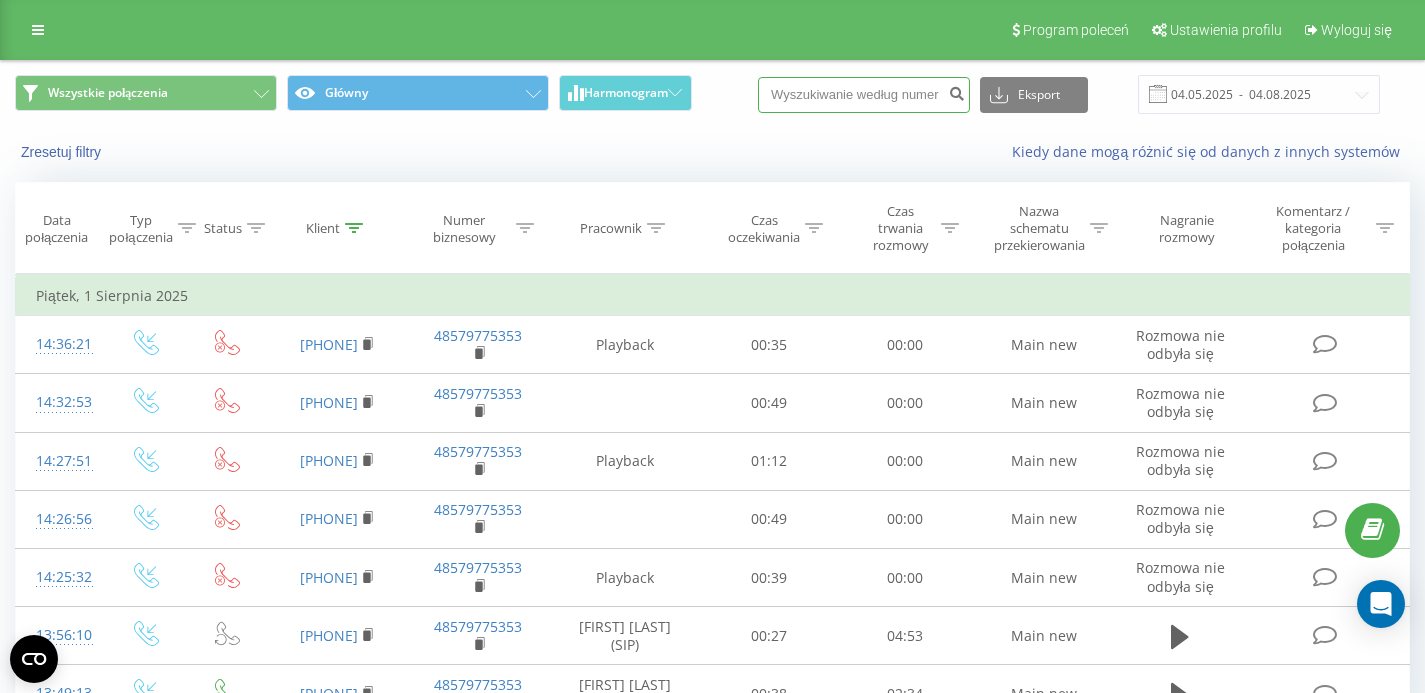 paste on "[PHONE]" 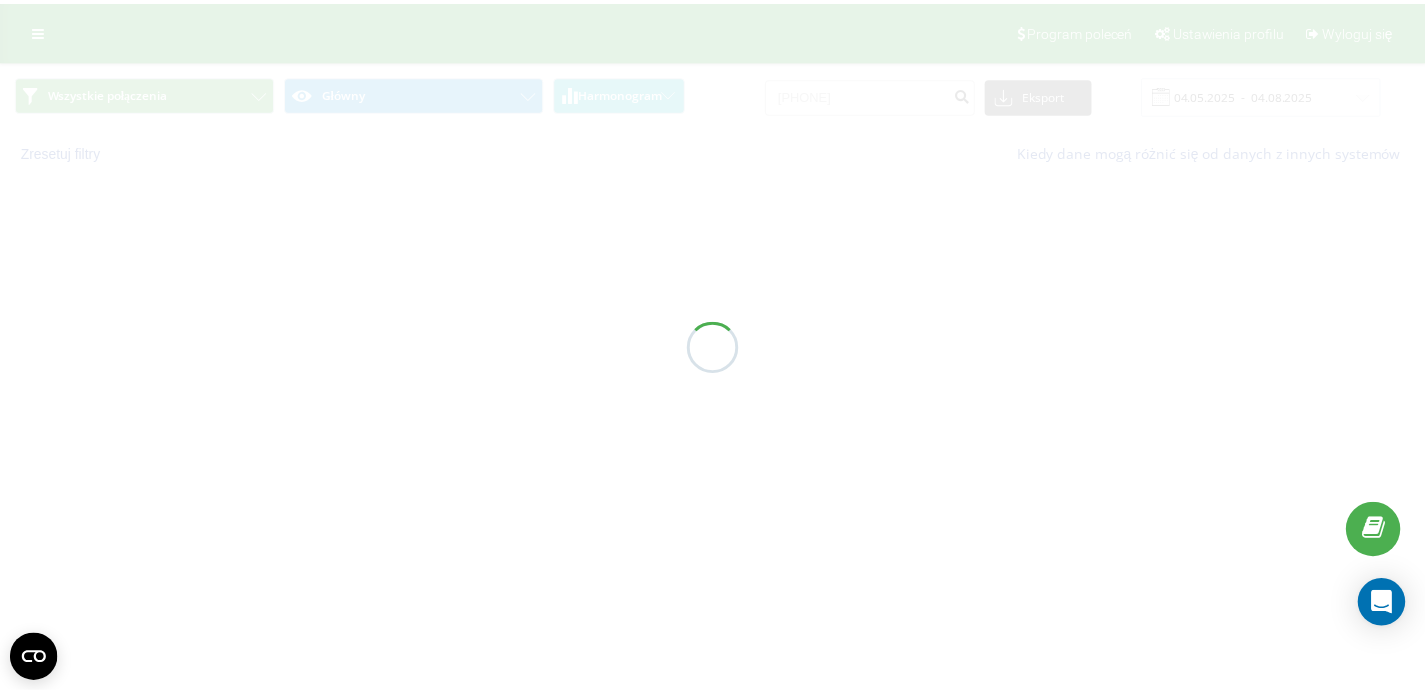 scroll, scrollTop: 0, scrollLeft: 0, axis: both 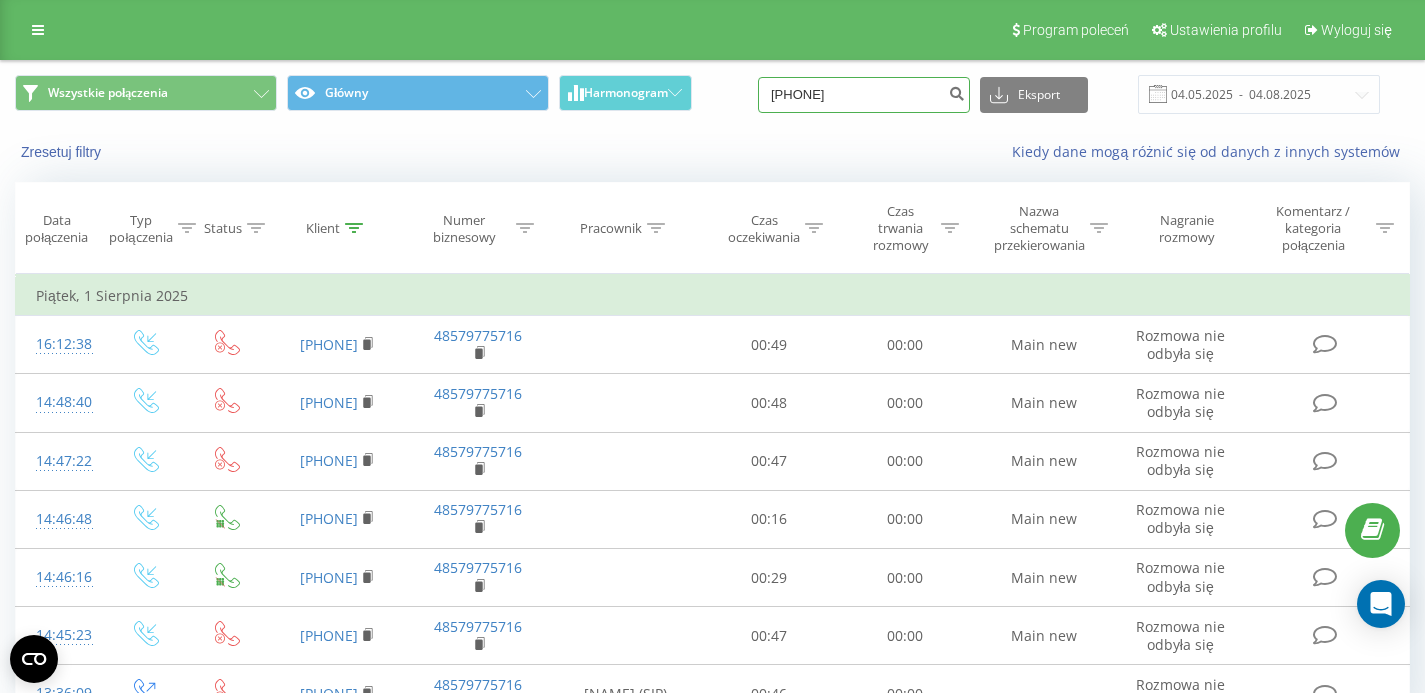 click on "[PHONE]" at bounding box center [864, 95] 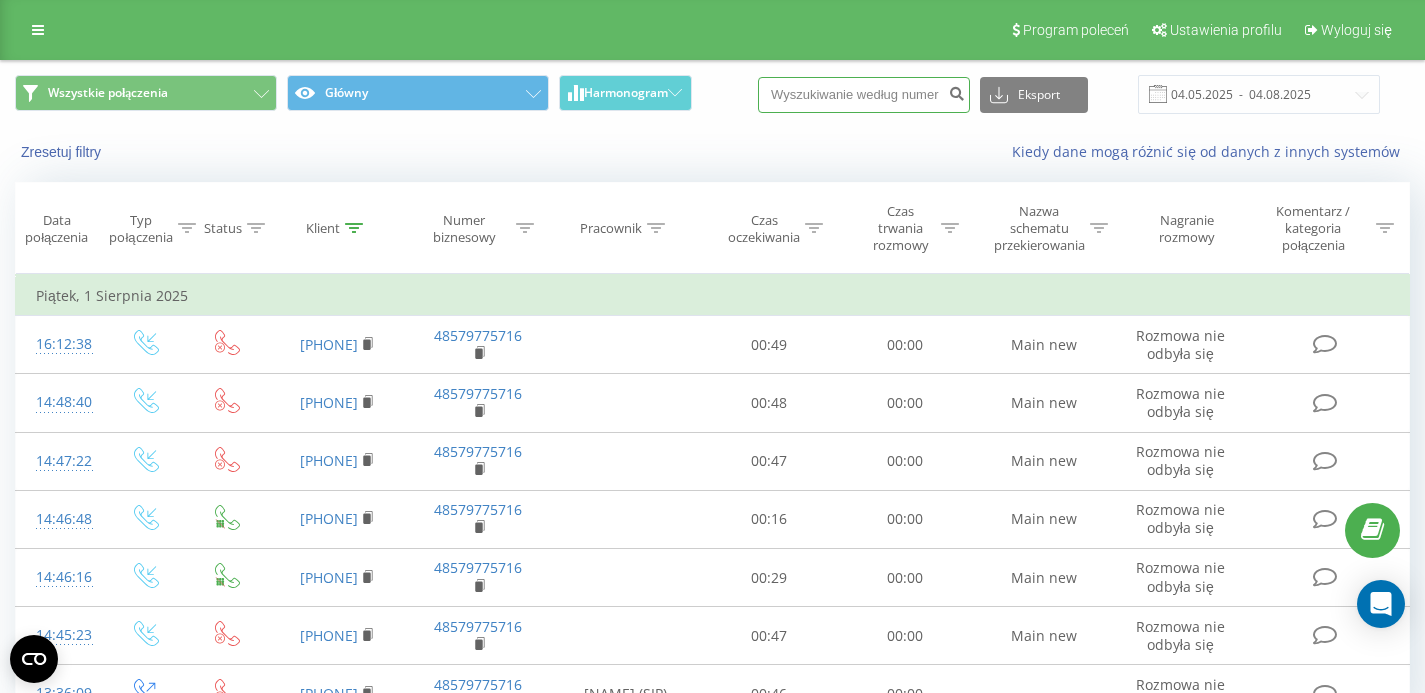 paste on "663441564" 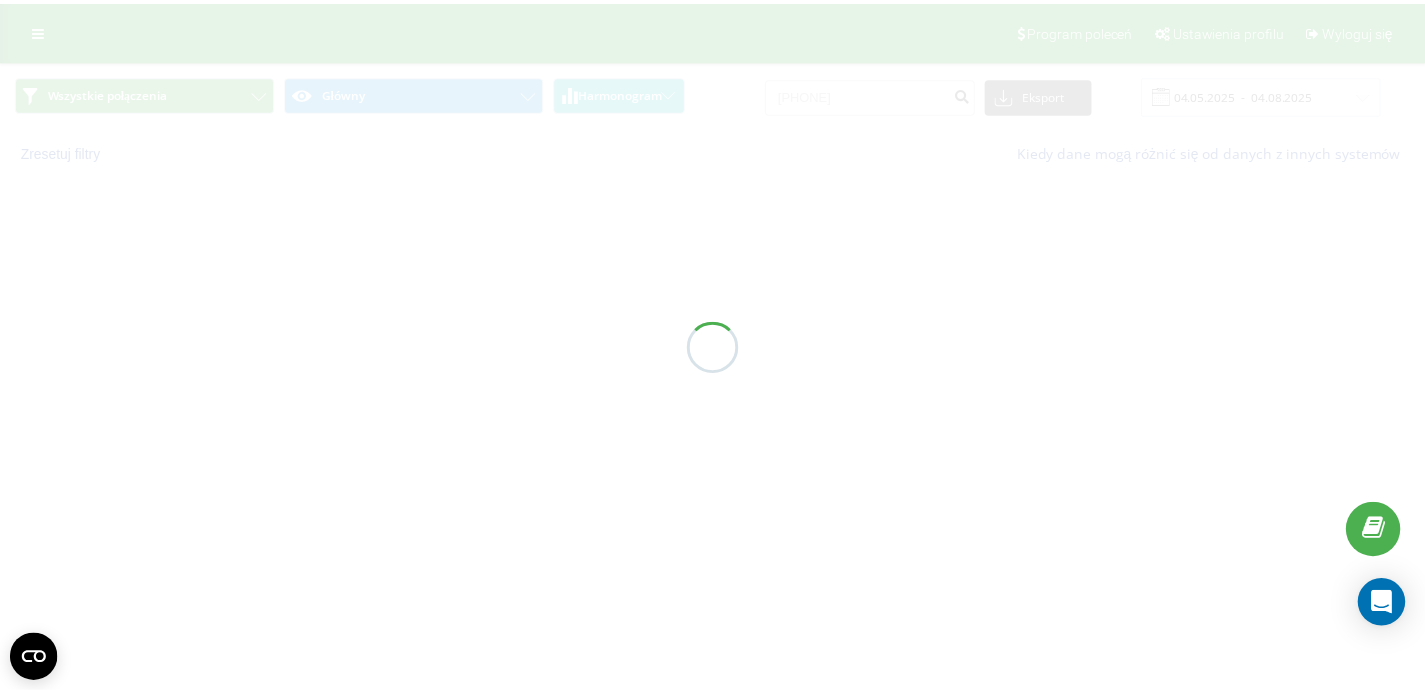 scroll, scrollTop: 0, scrollLeft: 0, axis: both 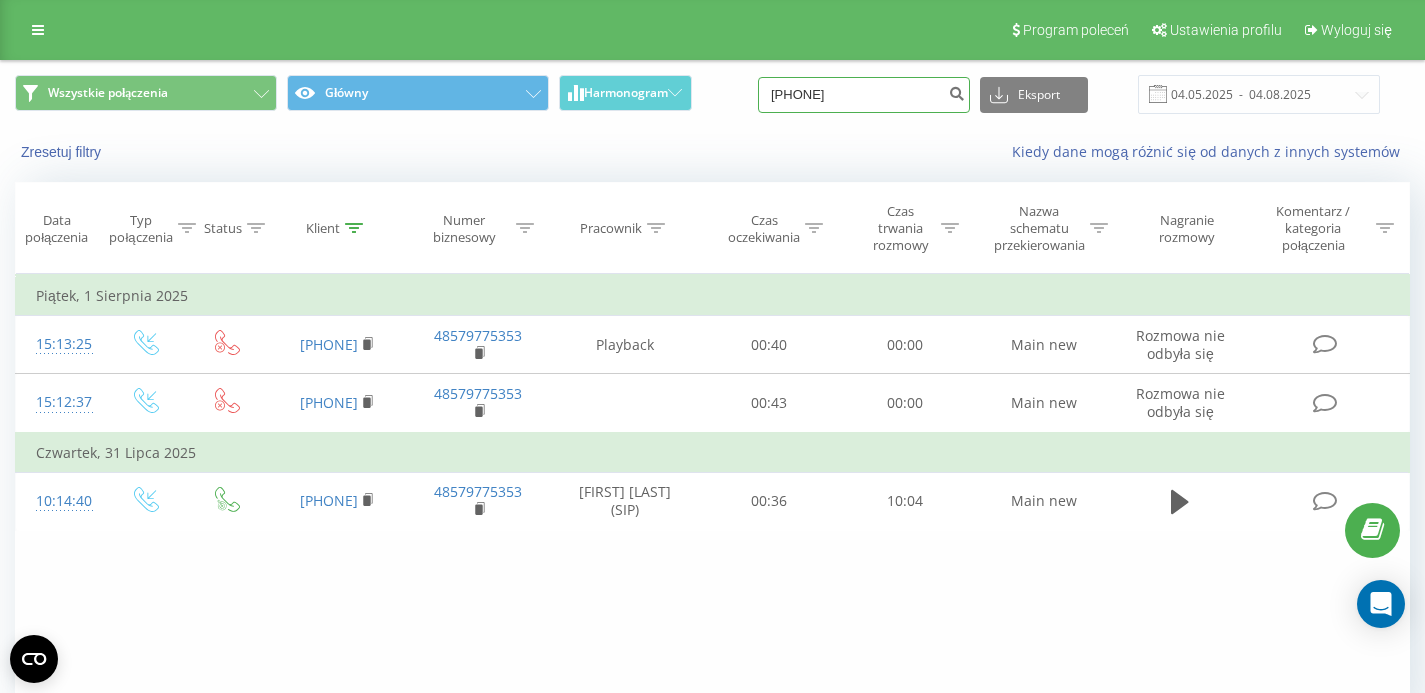 click on "663441564" at bounding box center [864, 95] 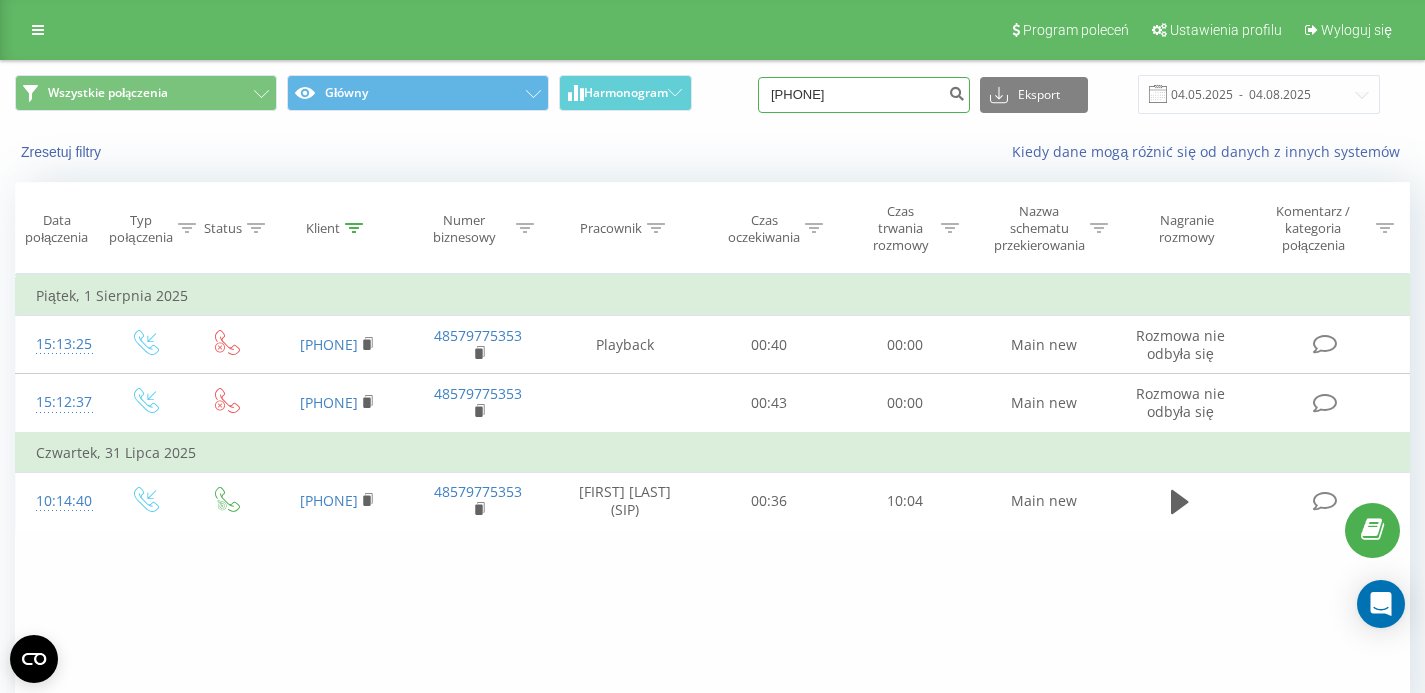 click on "663441564" at bounding box center [864, 95] 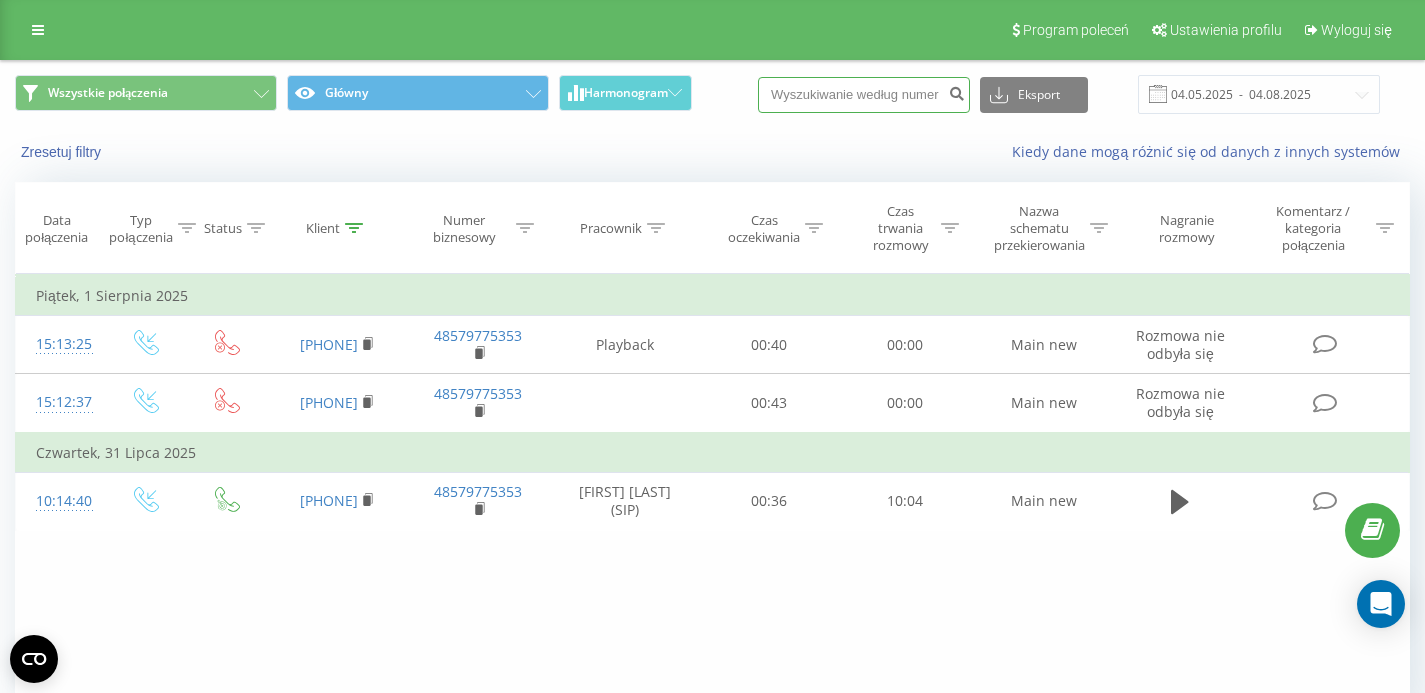 paste on "505085988" 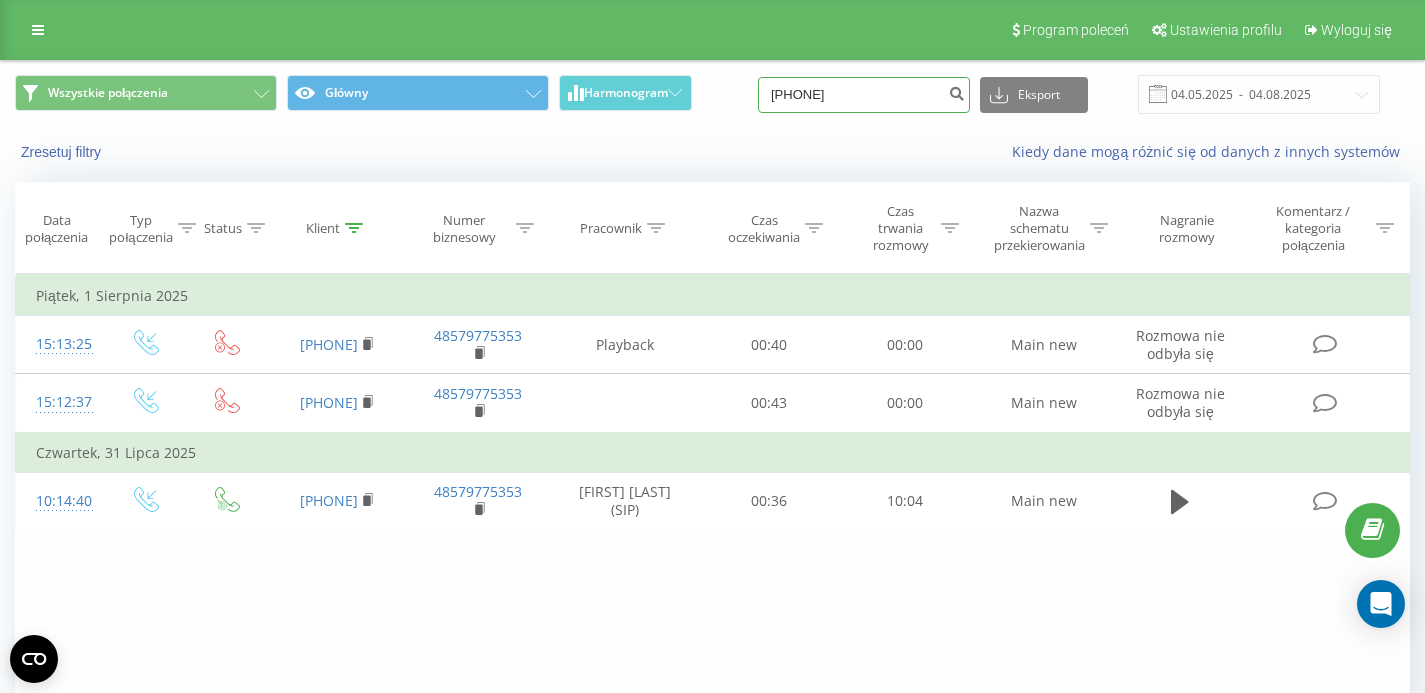 type on "505085988" 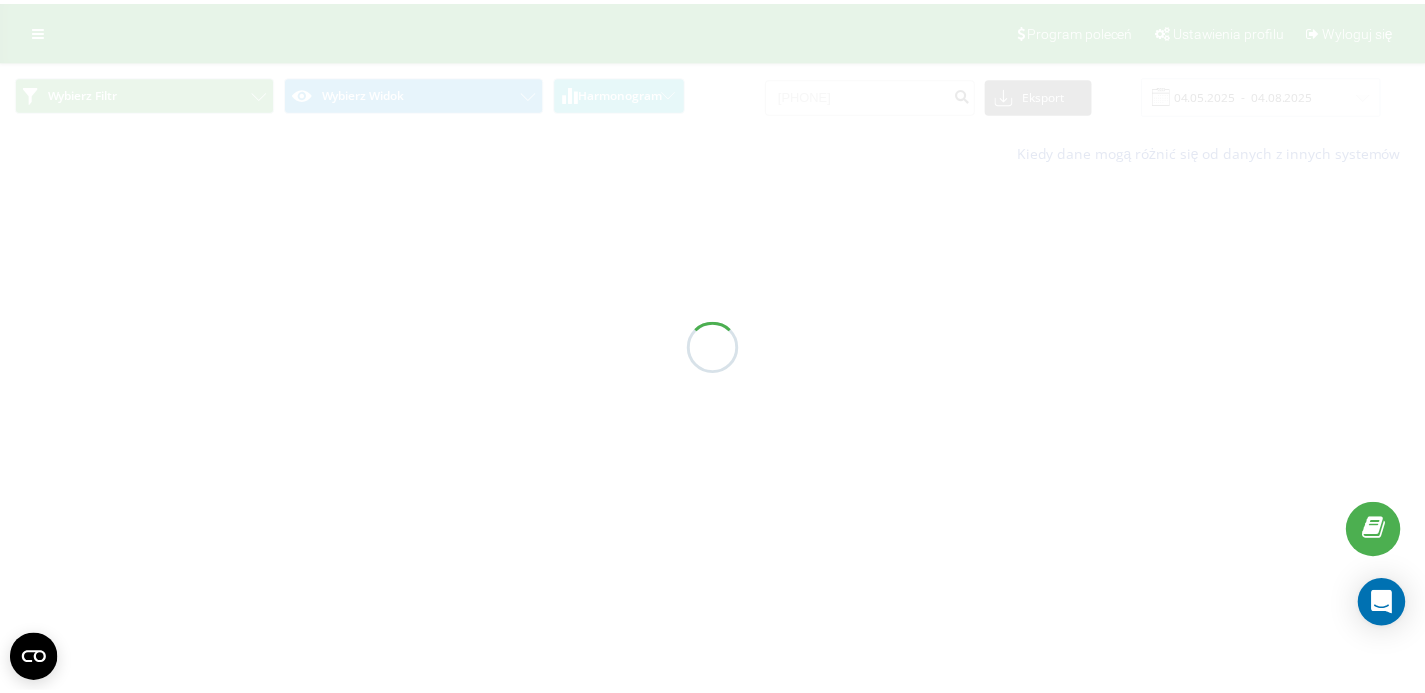scroll, scrollTop: 0, scrollLeft: 0, axis: both 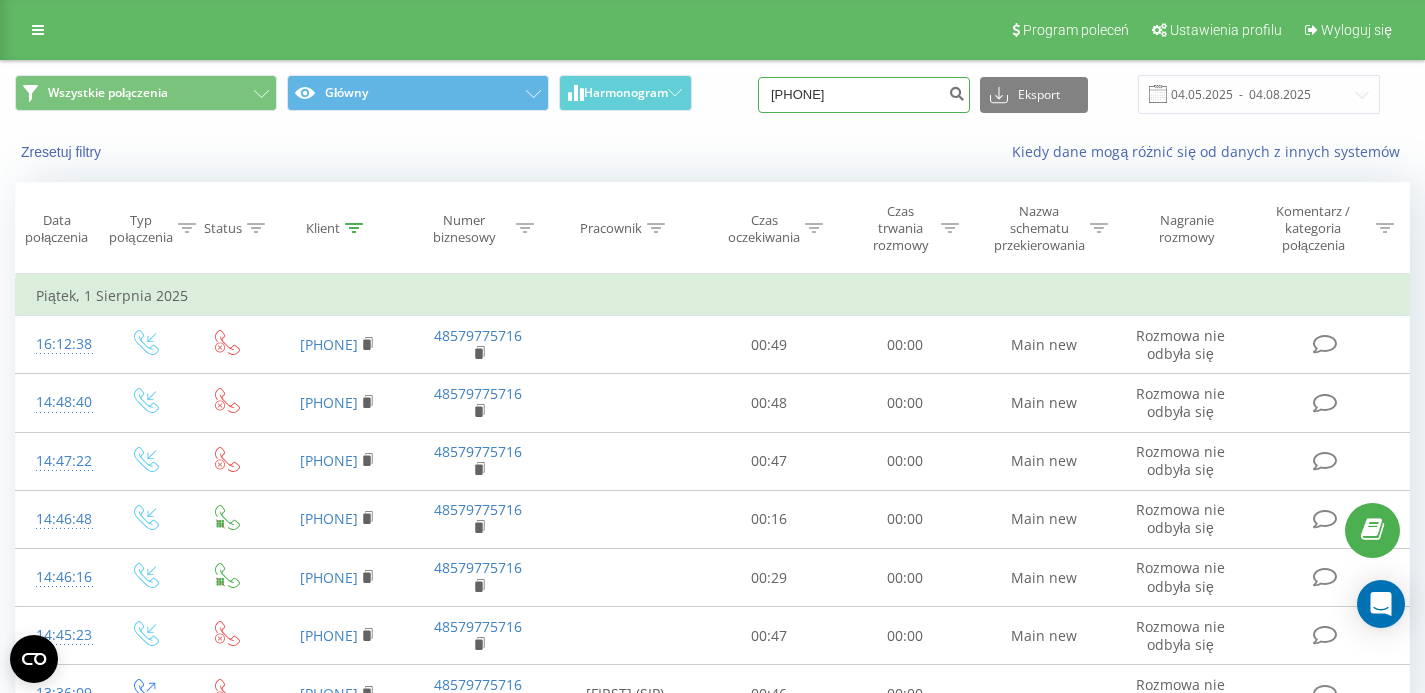 click on "505085988" at bounding box center (864, 95) 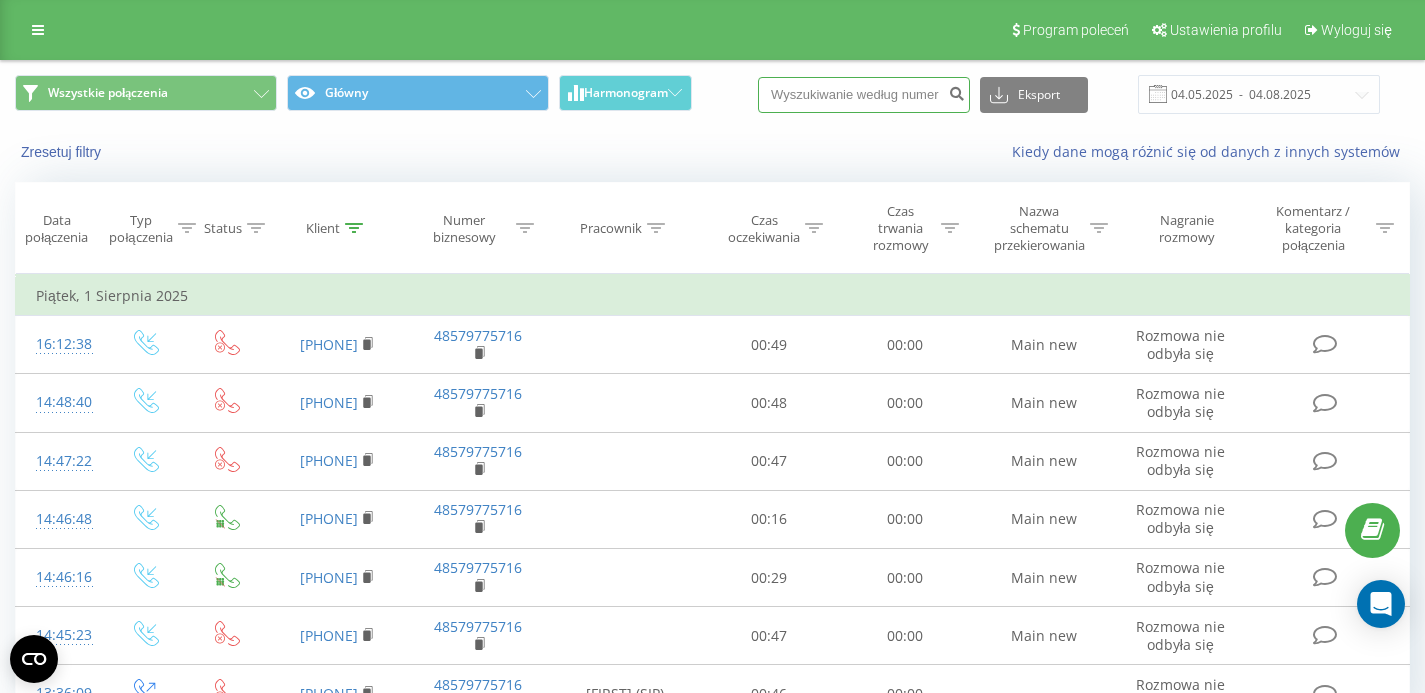 paste on "[NUMBER]" 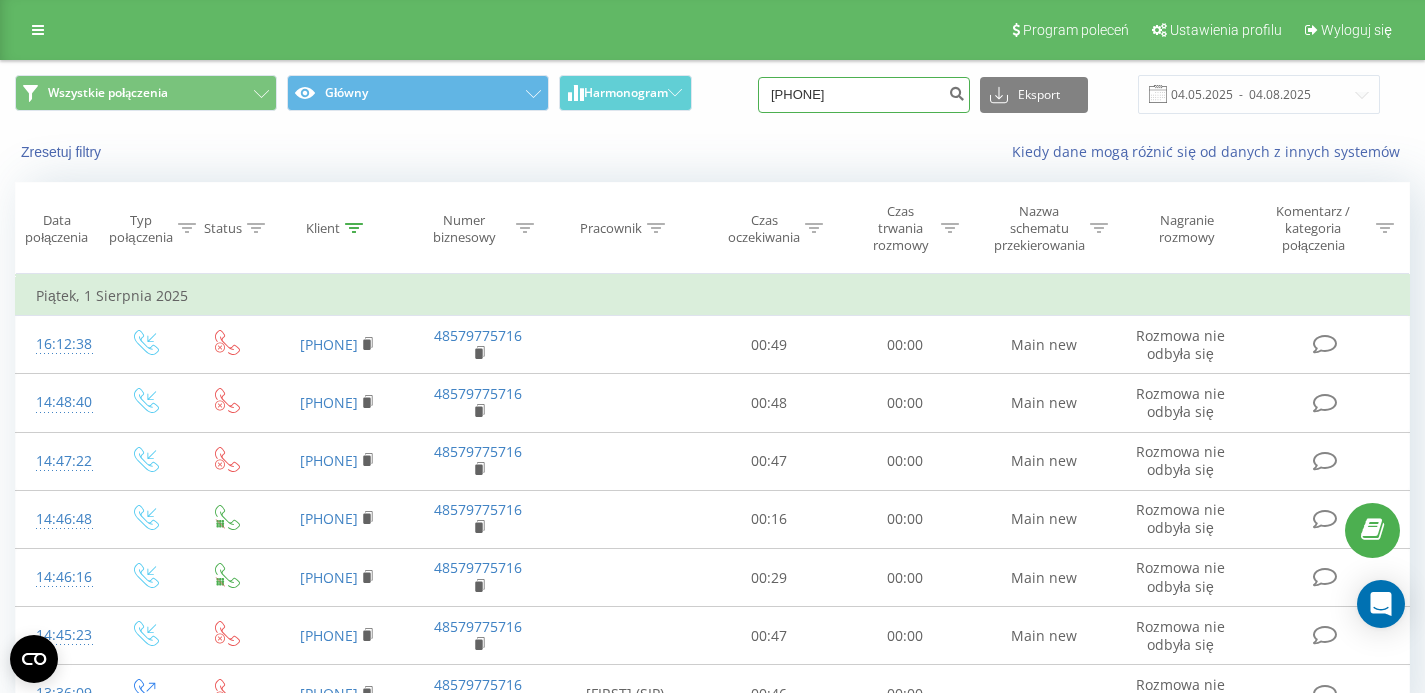 type on "[NUMBER]" 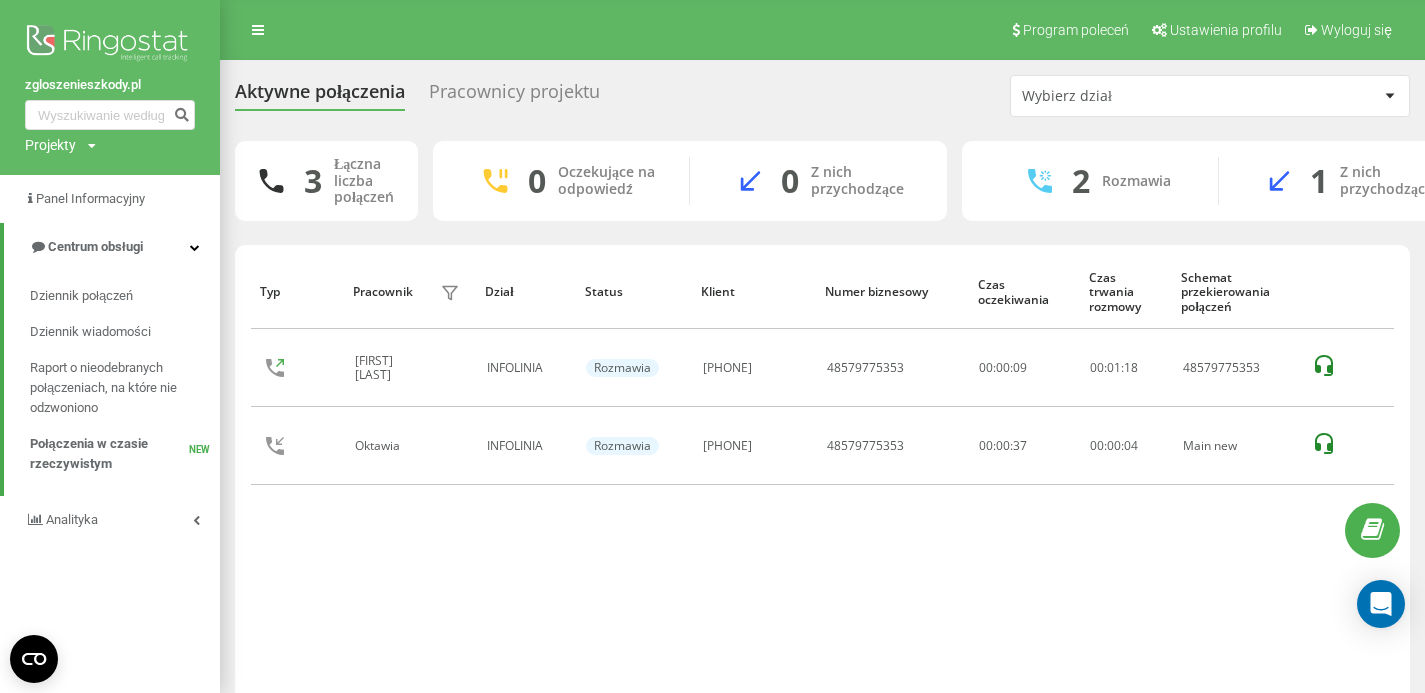 scroll, scrollTop: 16, scrollLeft: 0, axis: vertical 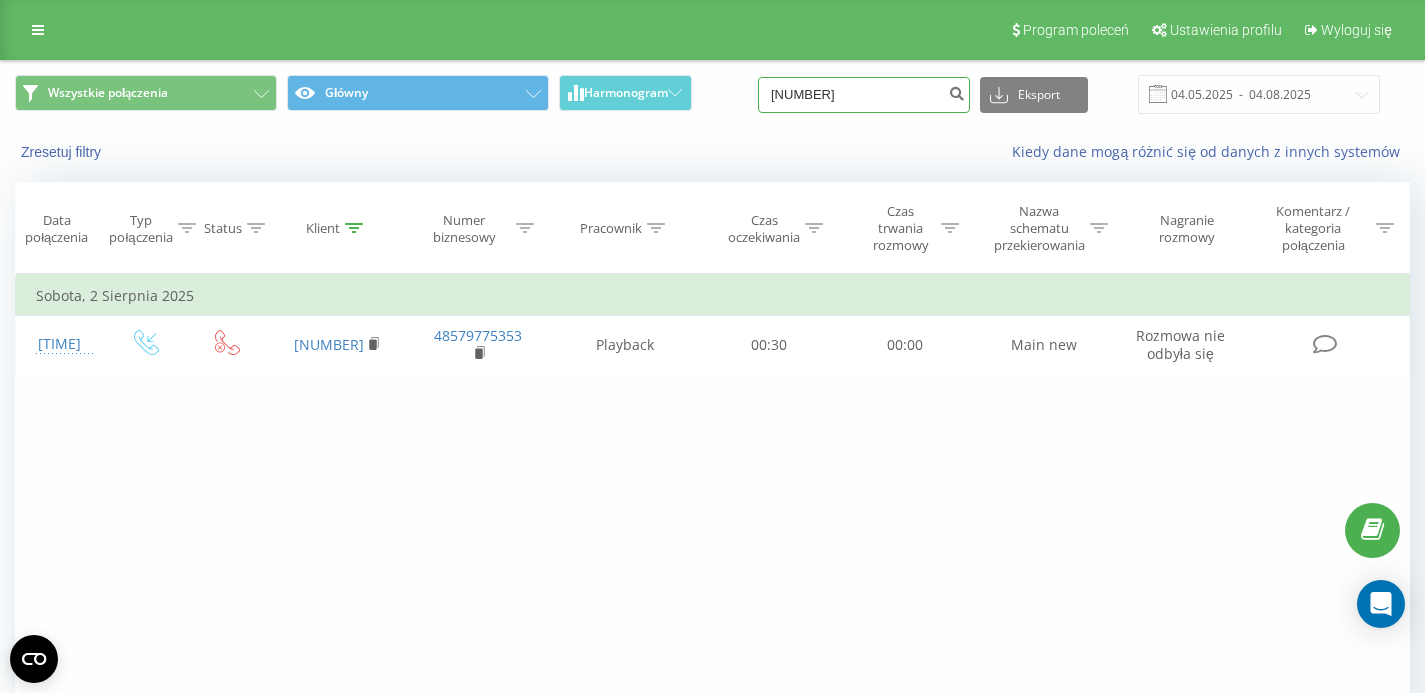 click on "[NUMBER]" at bounding box center (864, 95) 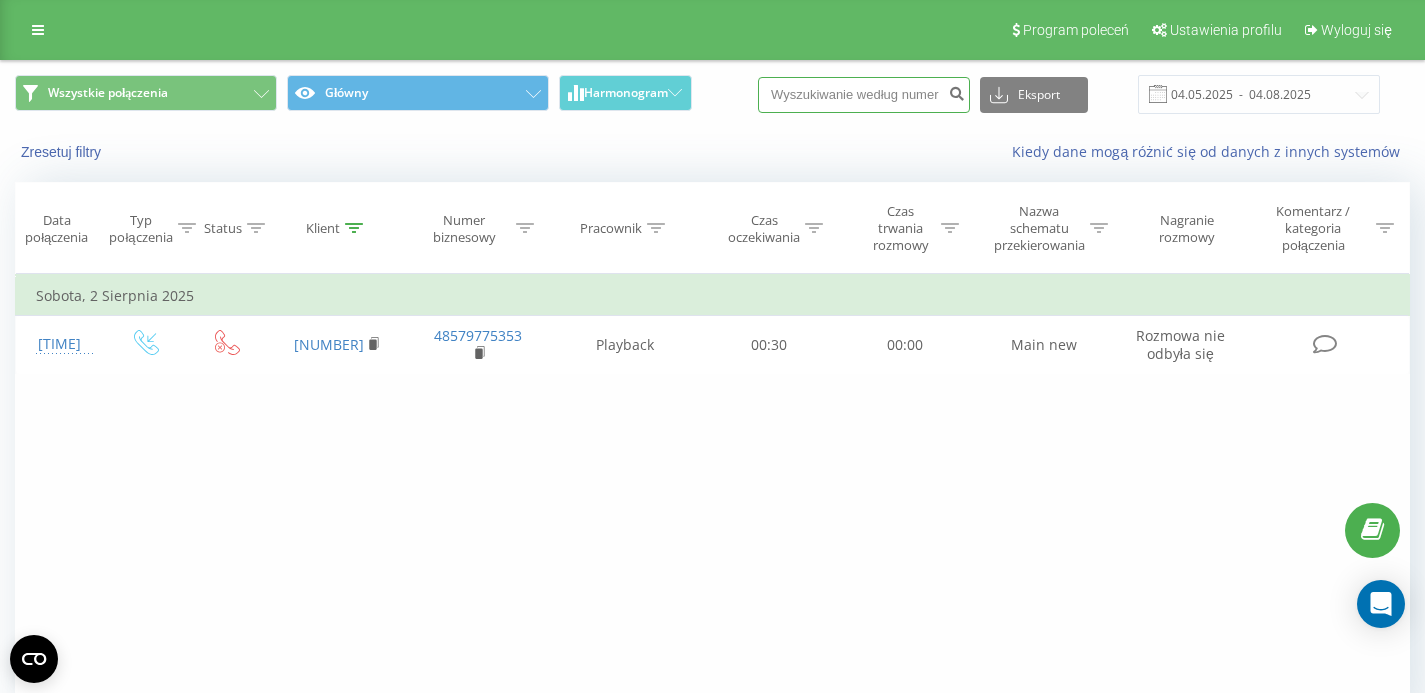 paste on "[NUMBER]" 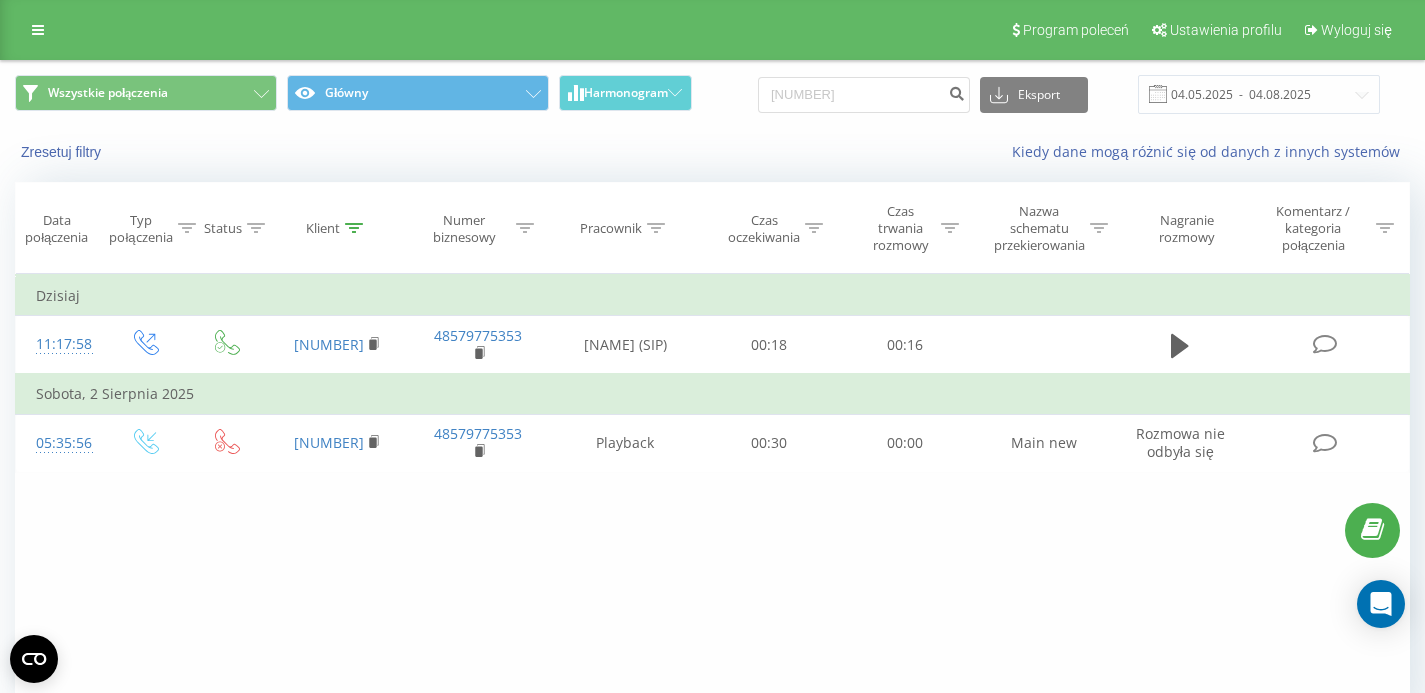 scroll, scrollTop: 0, scrollLeft: 0, axis: both 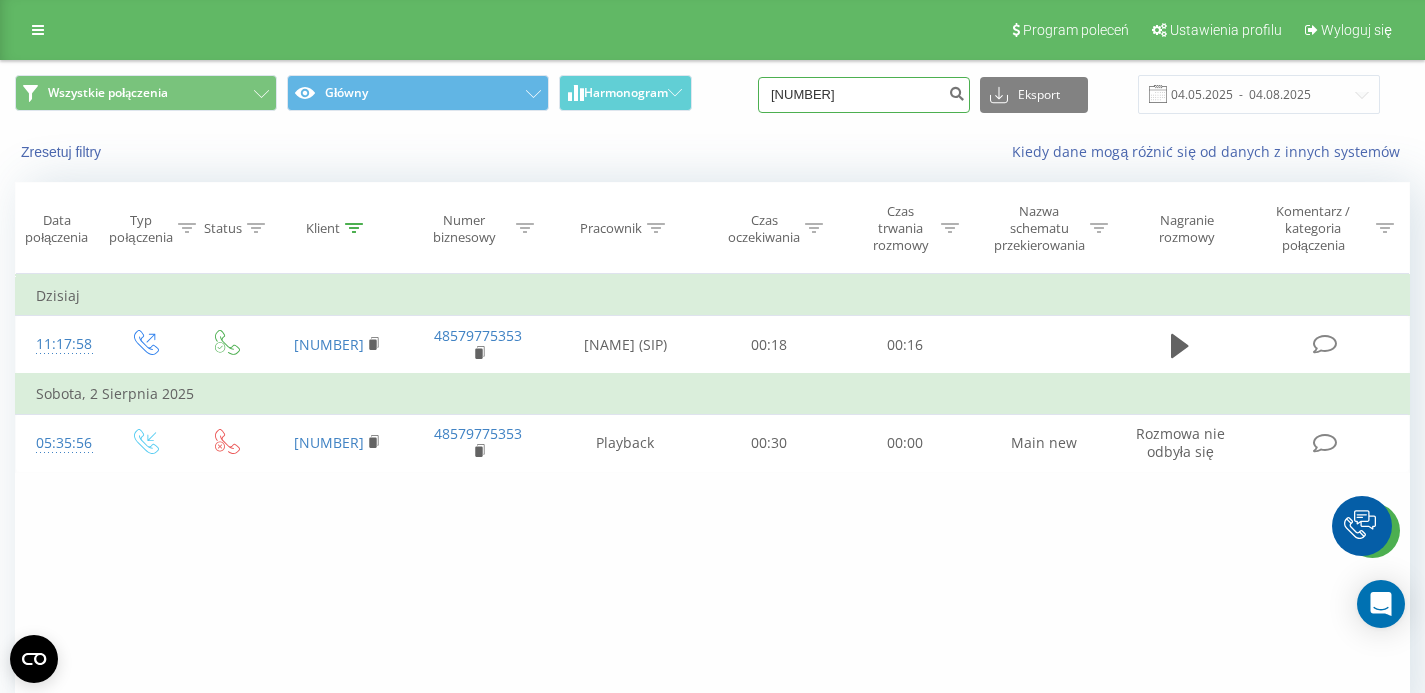 click on "791358586" at bounding box center (864, 95) 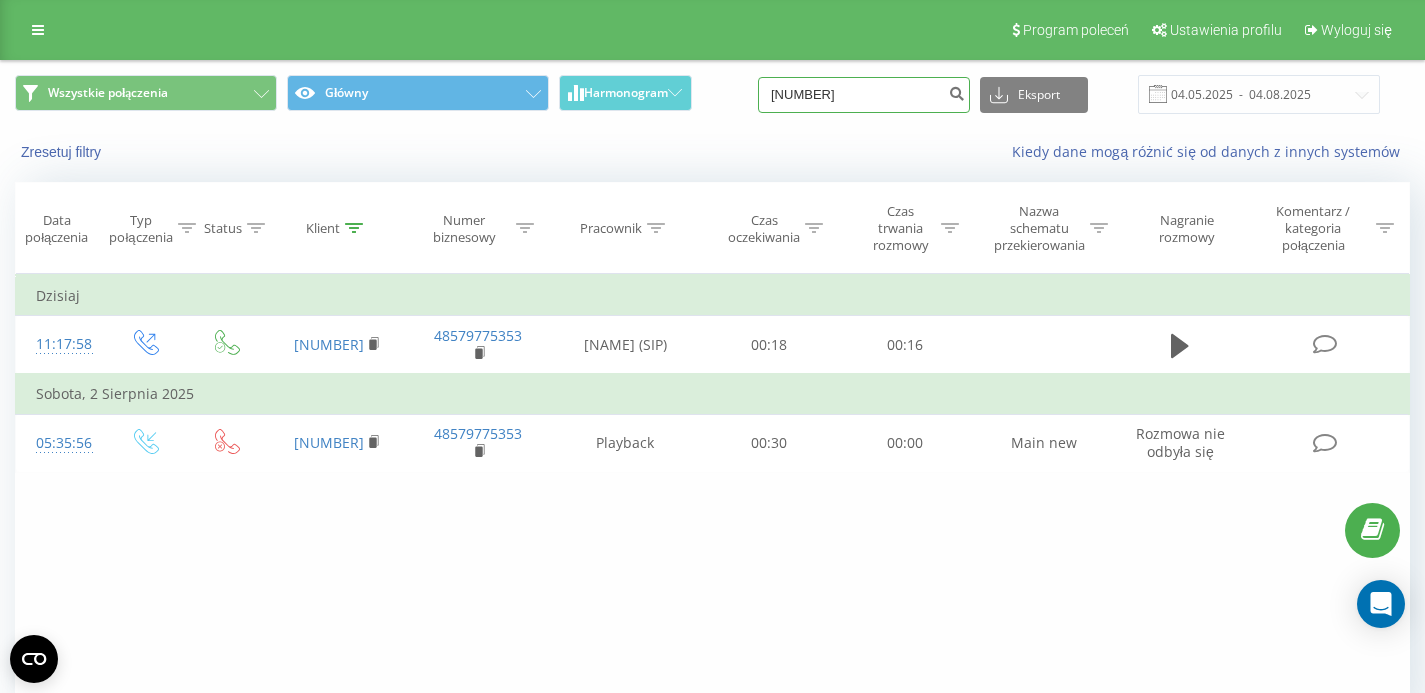 click on "791358586" at bounding box center (864, 95) 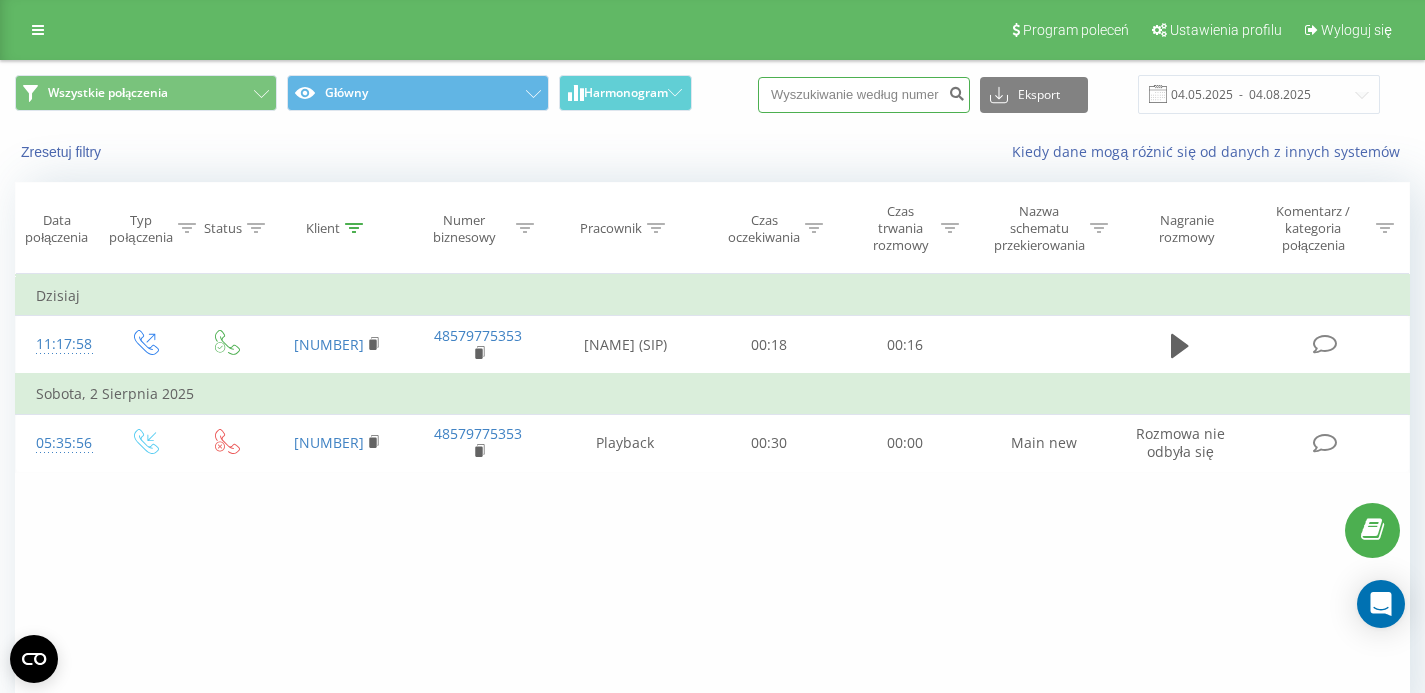 paste on "791499109" 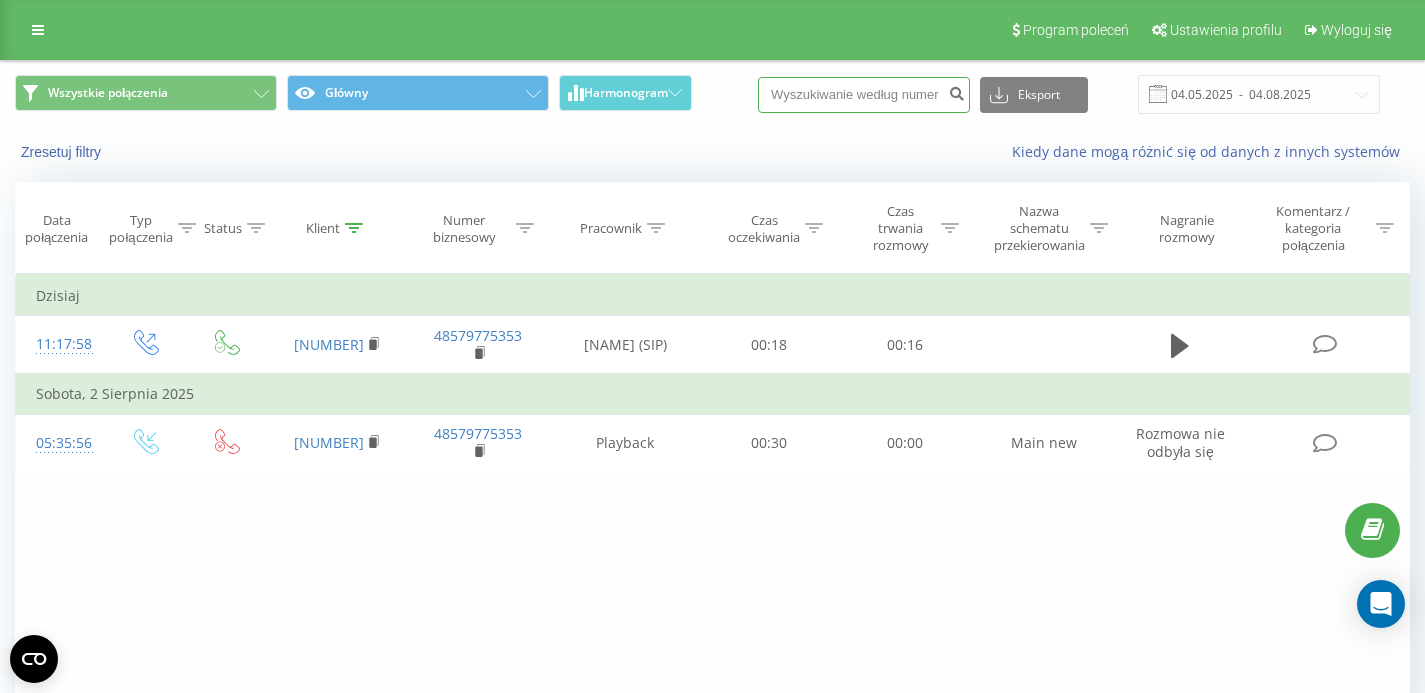 type on "791499109" 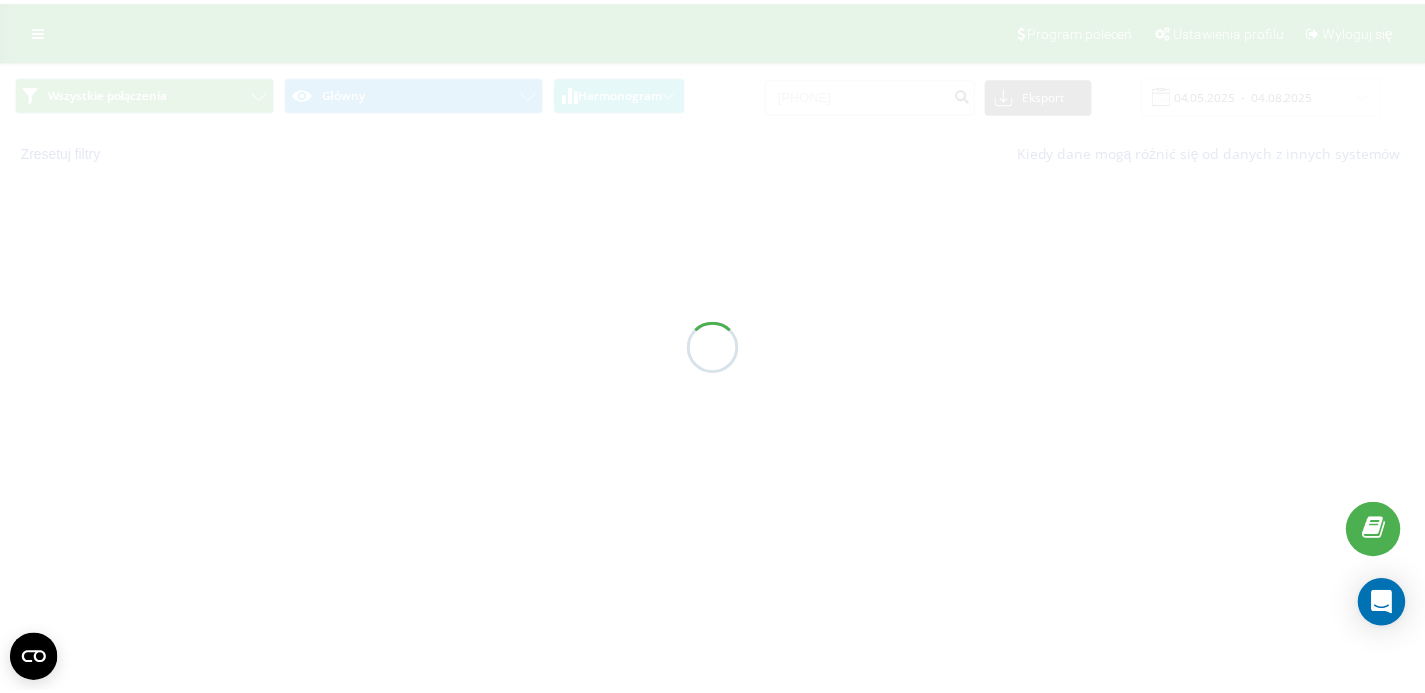 scroll, scrollTop: 0, scrollLeft: 0, axis: both 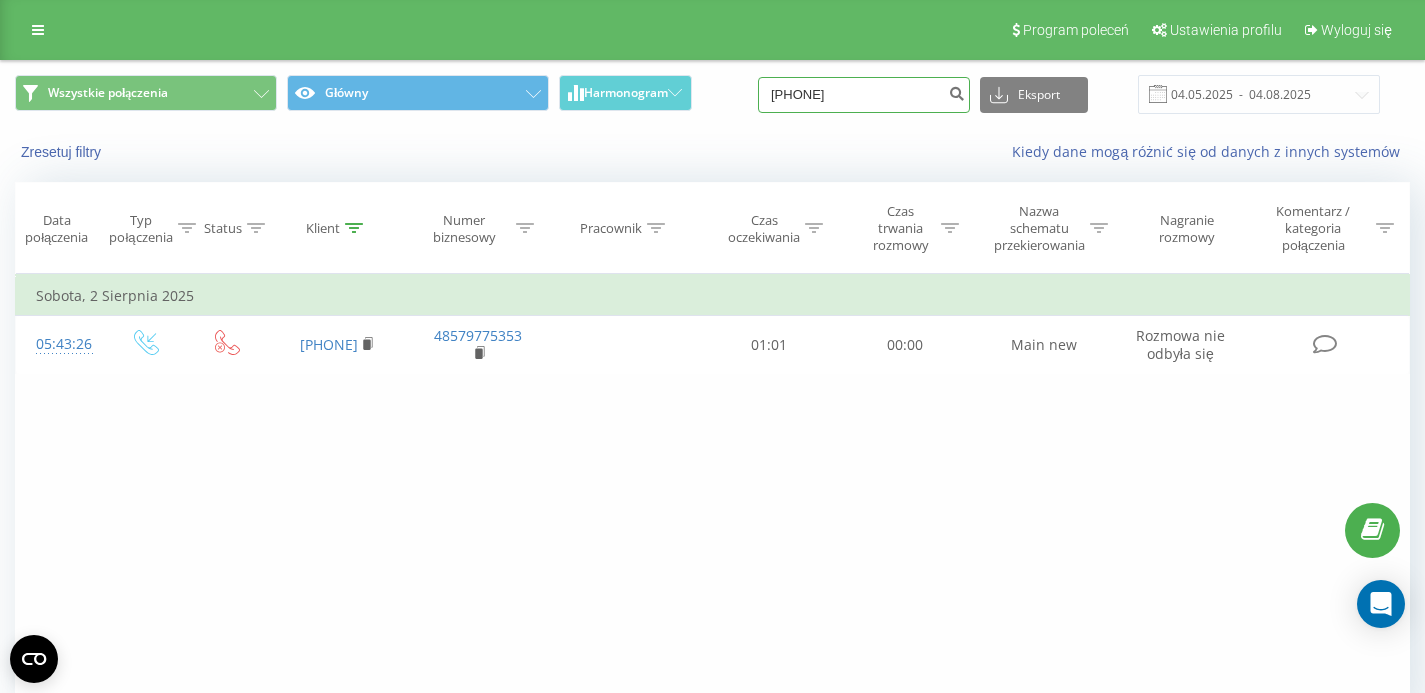 click on "[PHONE]" at bounding box center [864, 95] 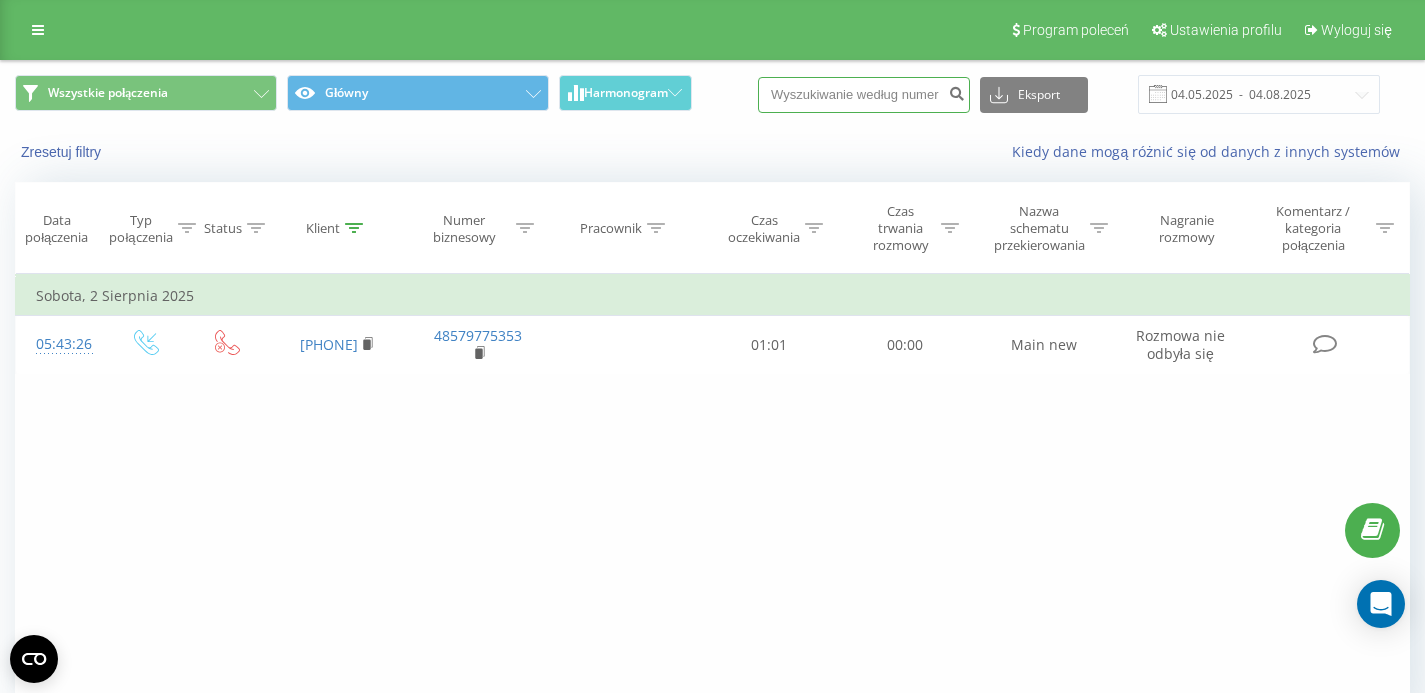 paste on "[PHONE]" 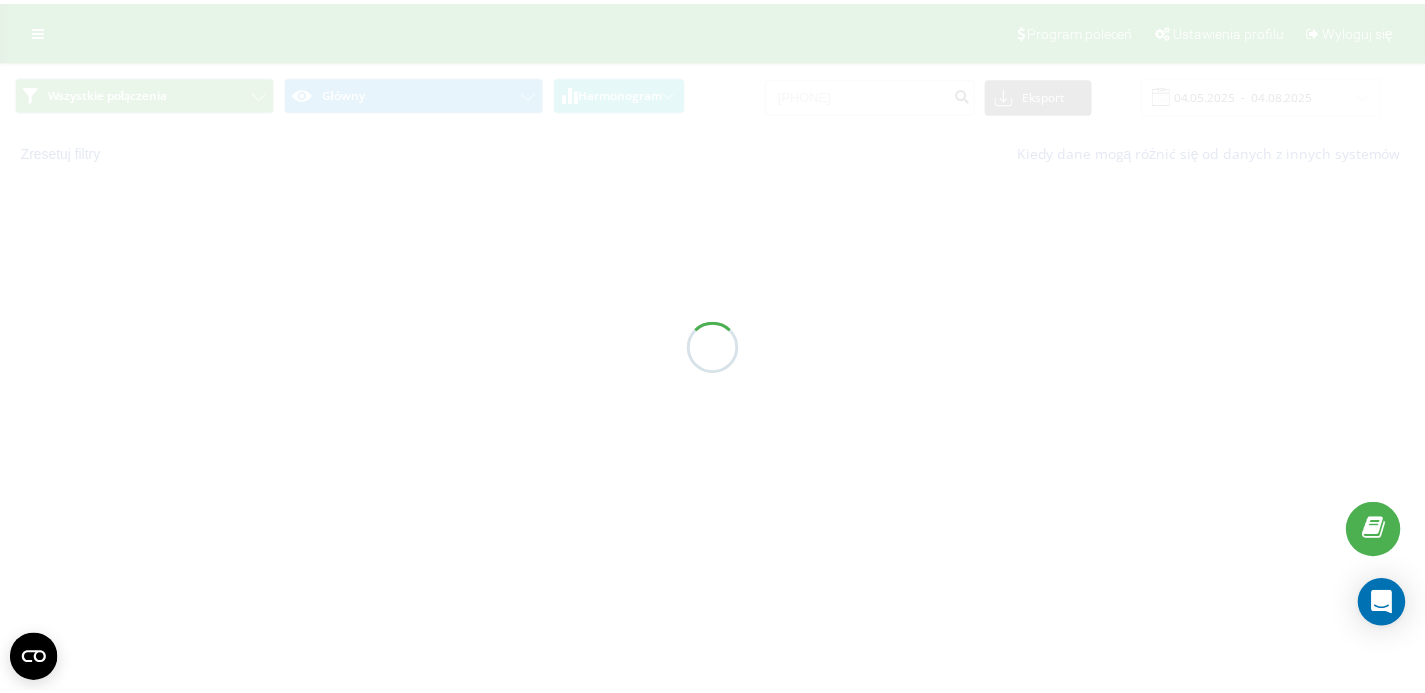 scroll, scrollTop: 0, scrollLeft: 0, axis: both 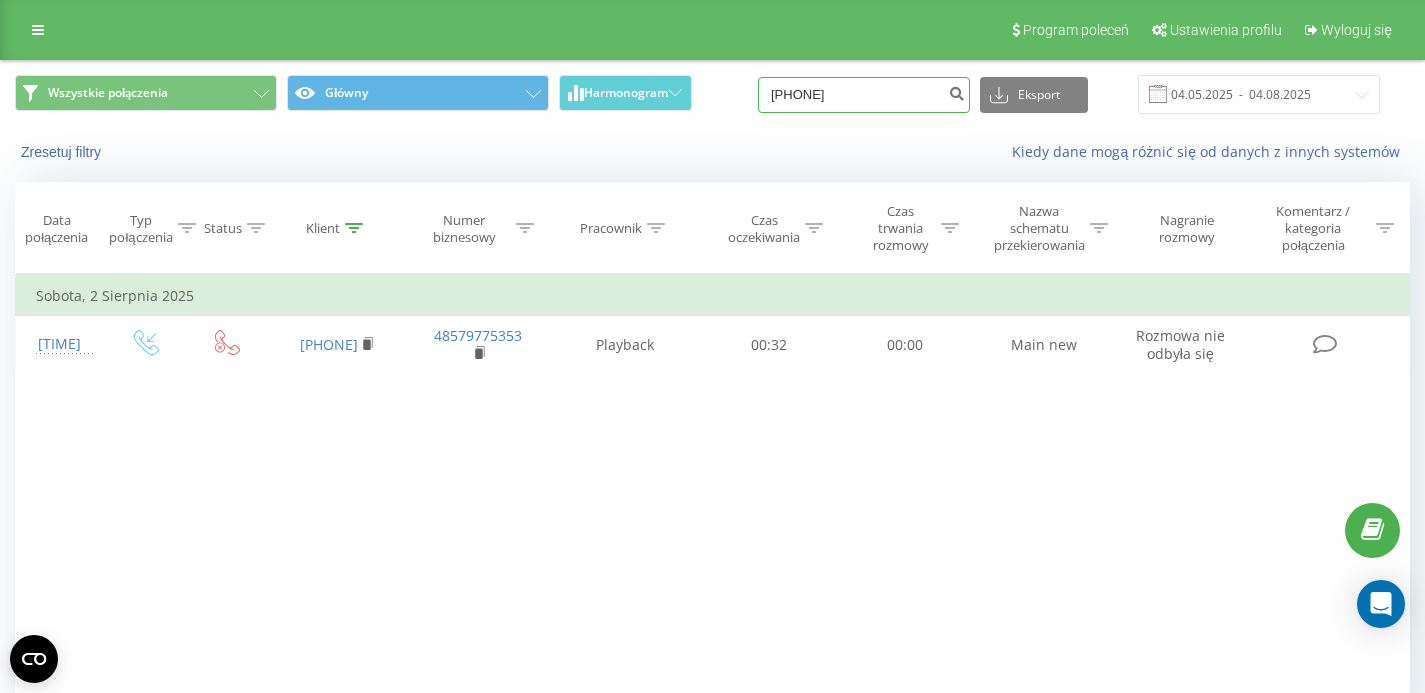 click on "[PHONE]" at bounding box center (864, 95) 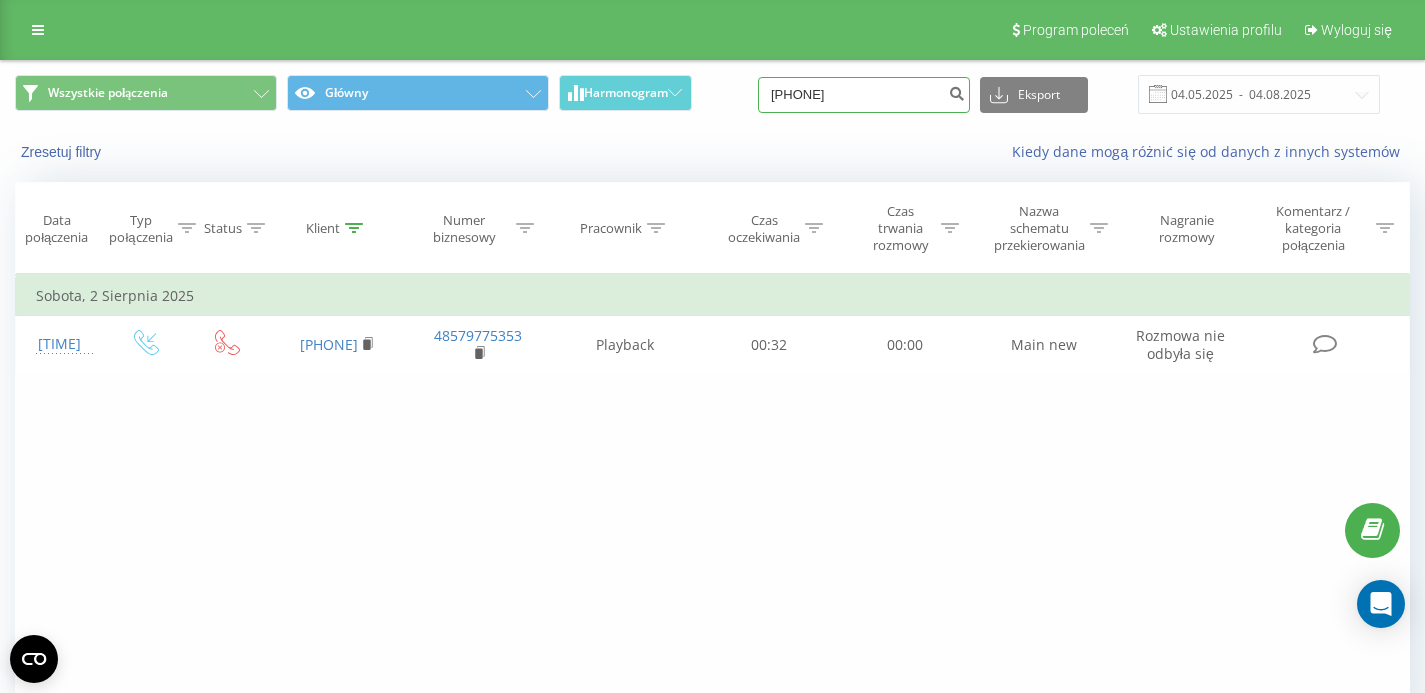 drag, startPoint x: 901, startPoint y: 101, endPoint x: 718, endPoint y: 118, distance: 183.78792 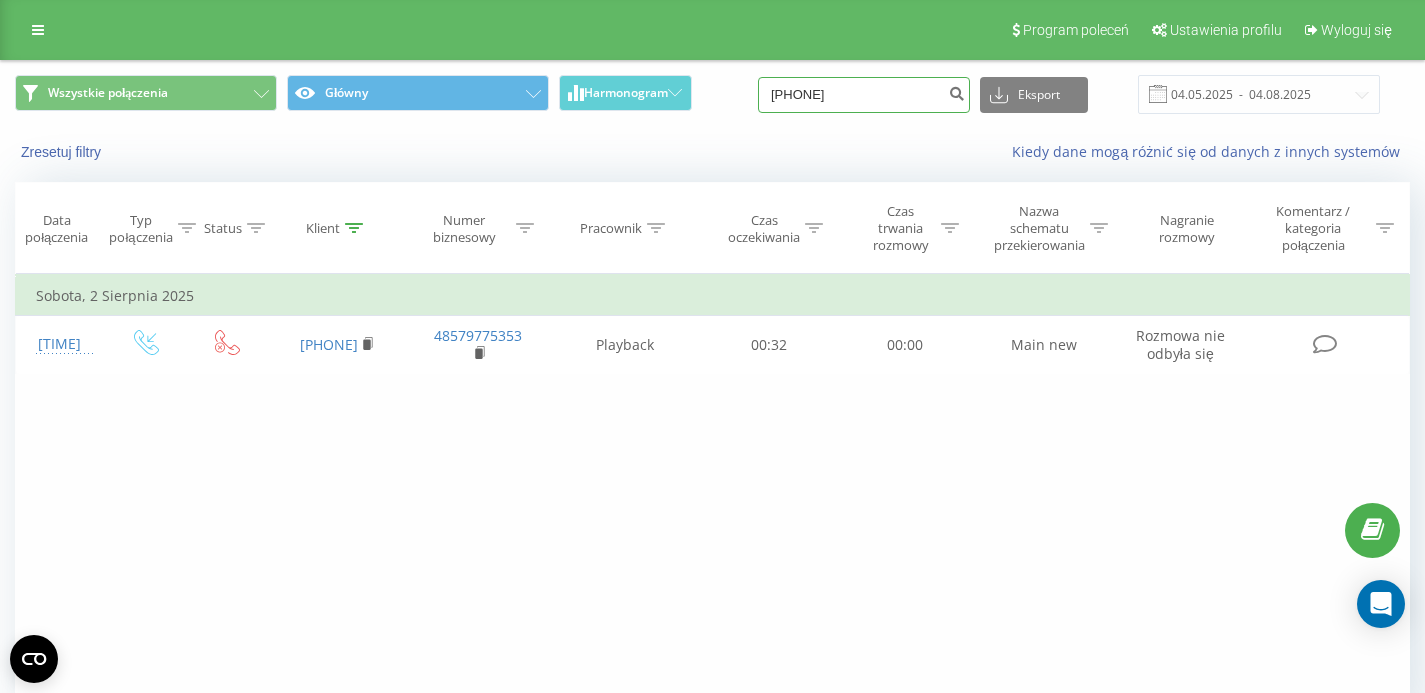 drag, startPoint x: 908, startPoint y: 95, endPoint x: 759, endPoint y: 97, distance: 149.01343 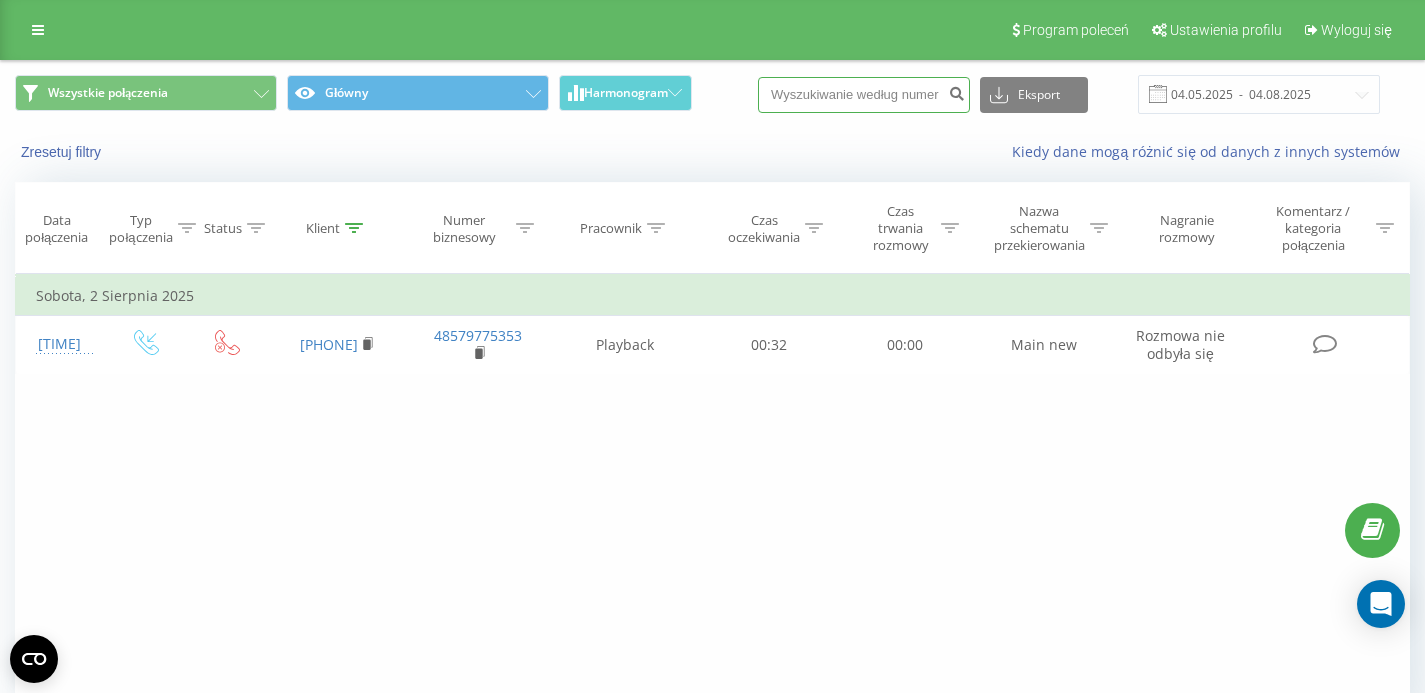 paste on "[PHONE]" 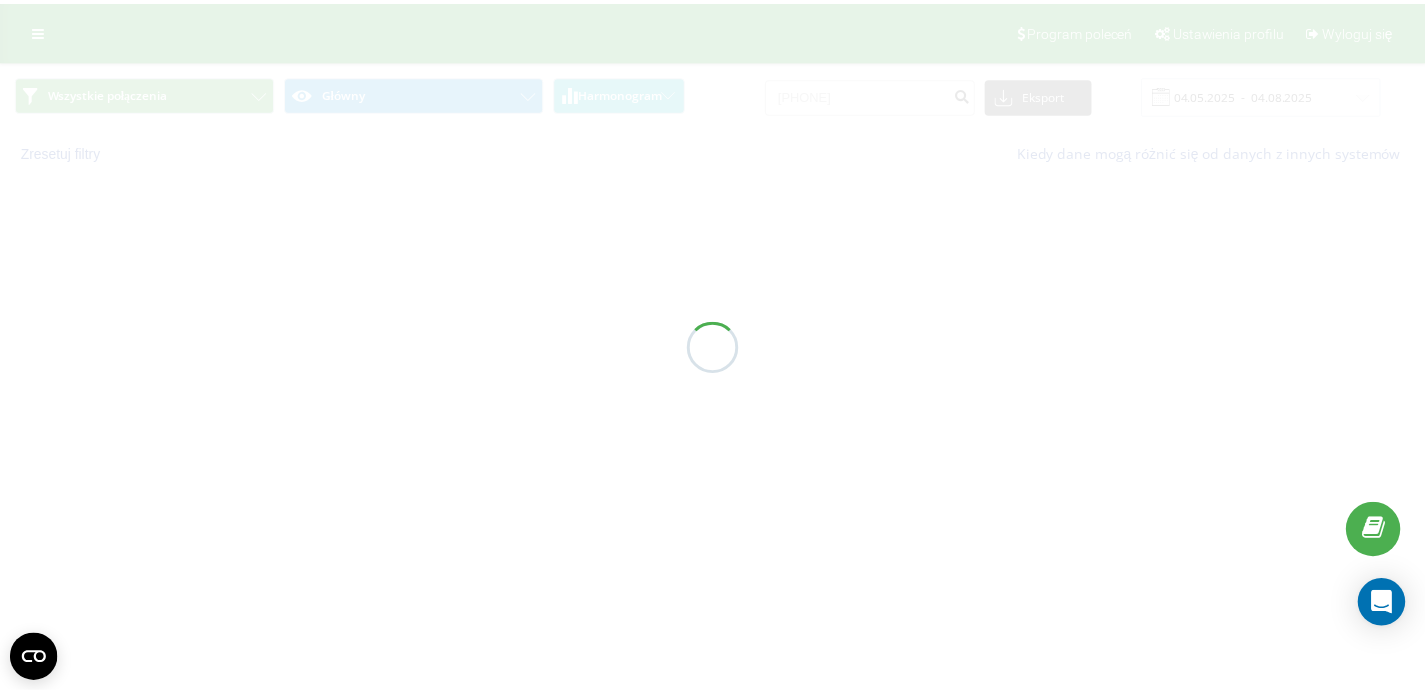 scroll, scrollTop: 0, scrollLeft: 0, axis: both 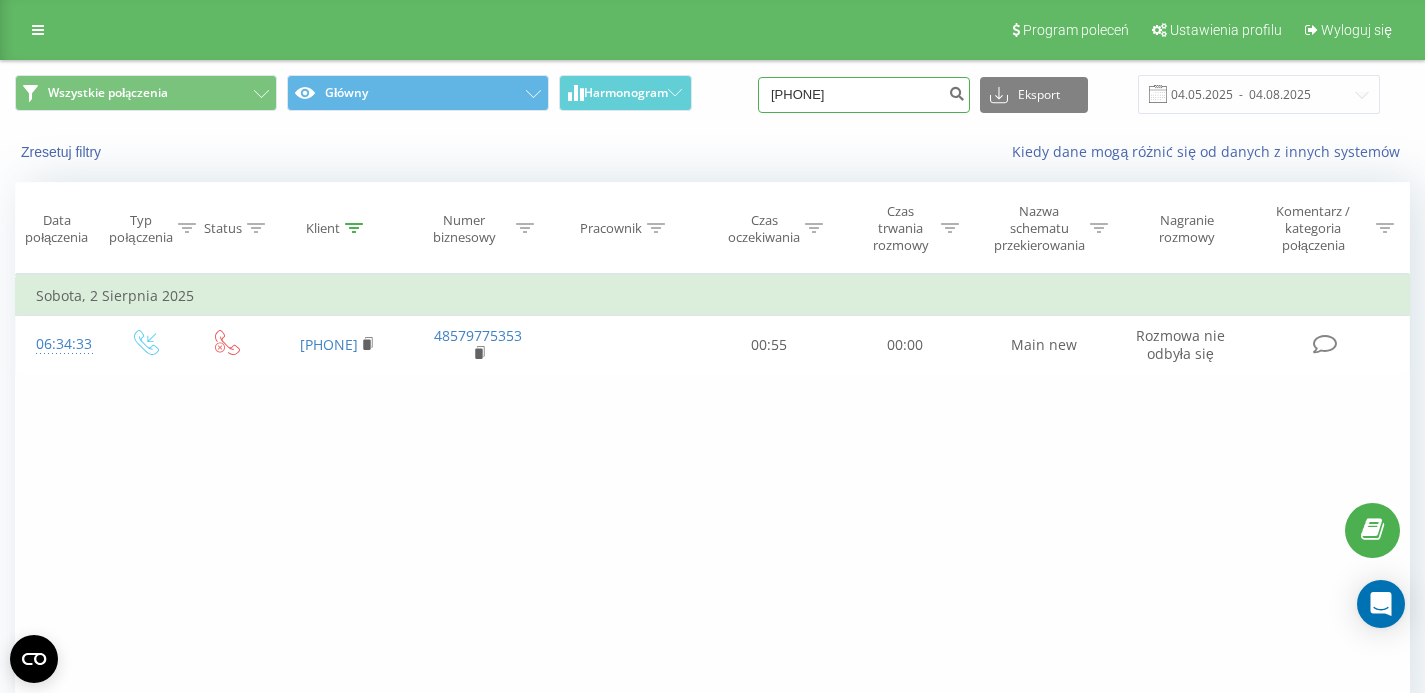 click on "[PHONE]" at bounding box center (864, 95) 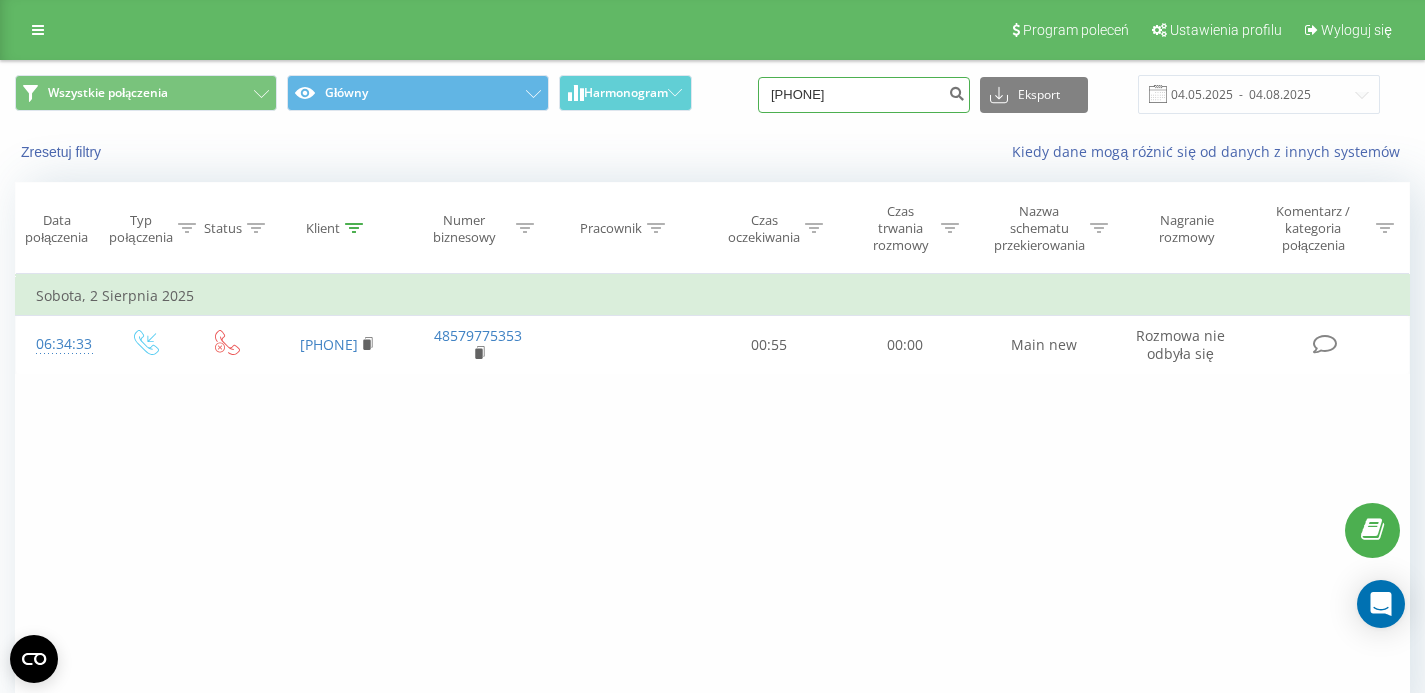 drag, startPoint x: 885, startPoint y: 94, endPoint x: 765, endPoint y: 90, distance: 120.06665 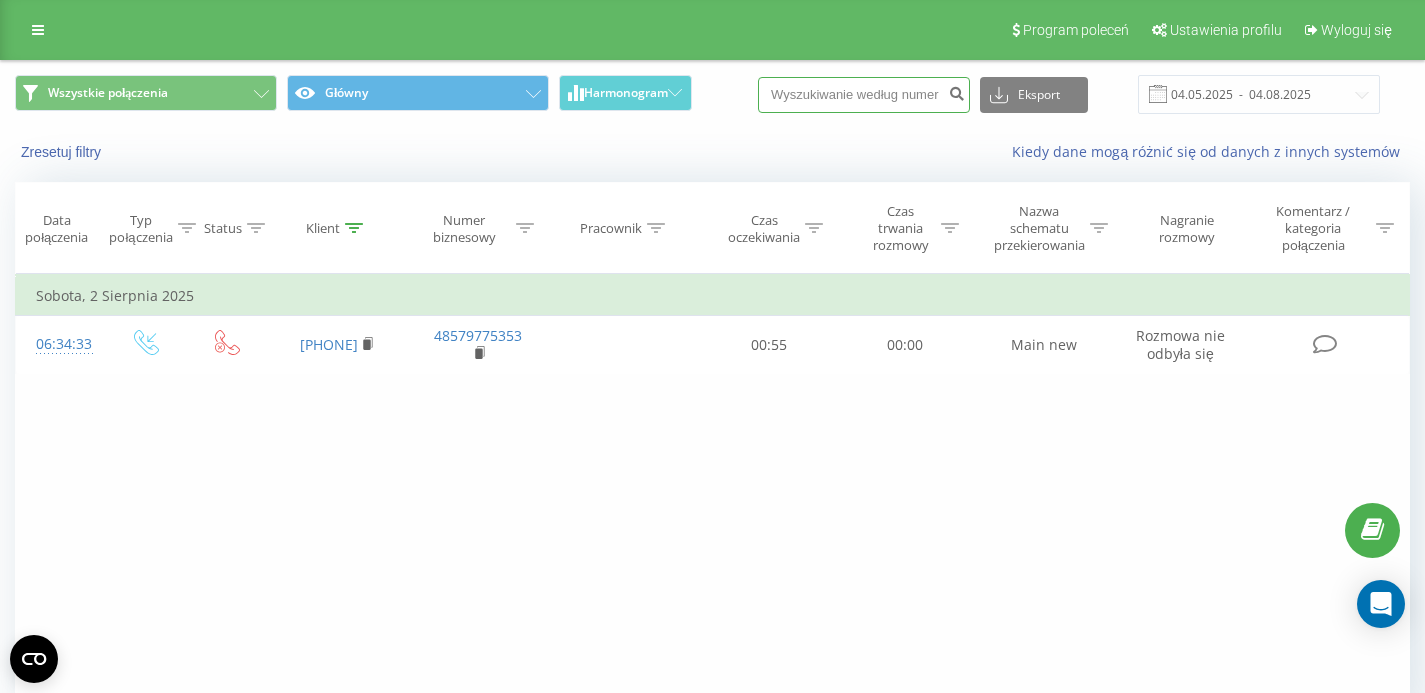 paste on "[PHONE]" 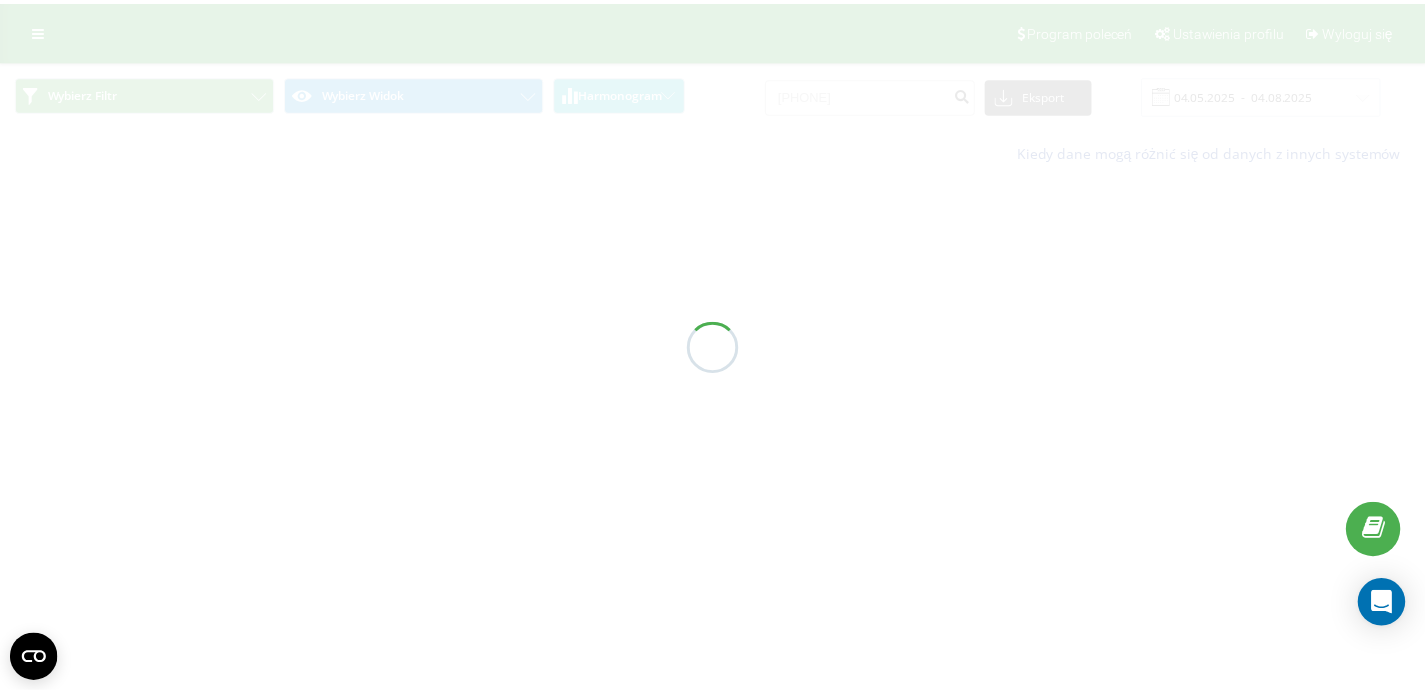 scroll, scrollTop: 0, scrollLeft: 0, axis: both 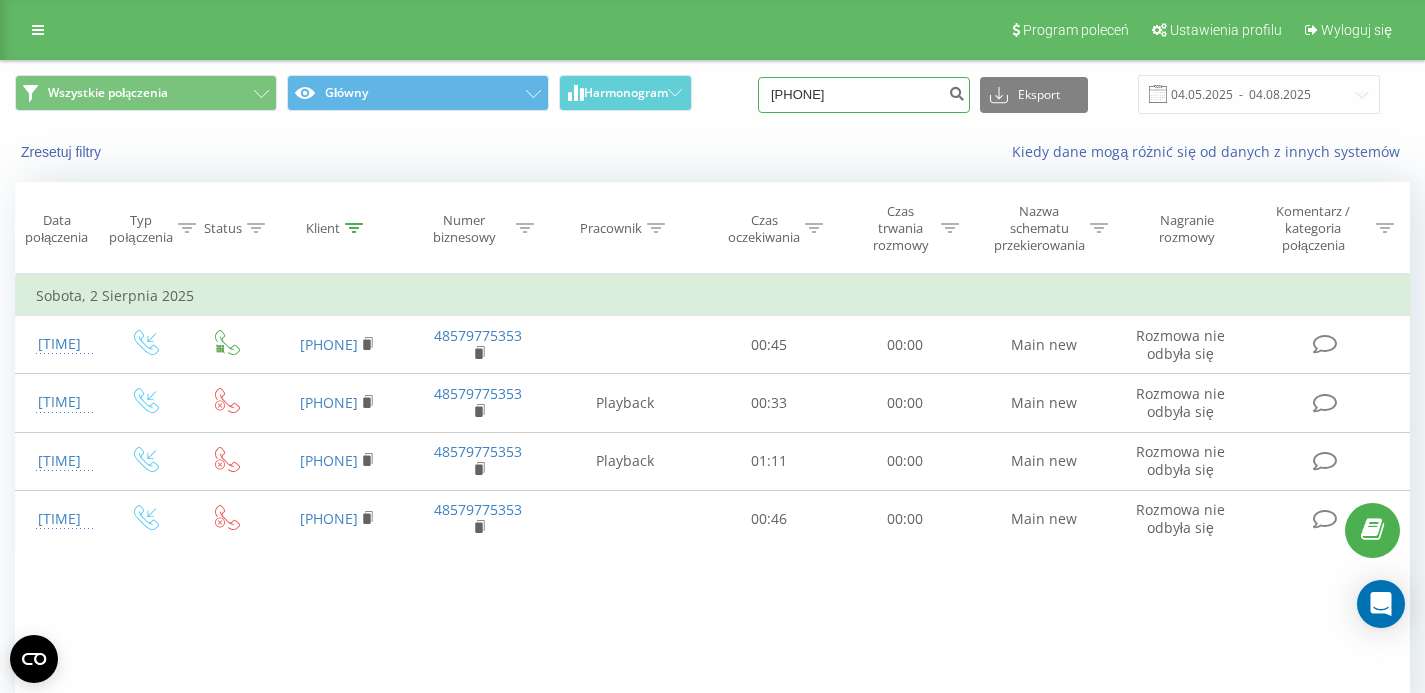 click on "[PHONE]" at bounding box center [864, 95] 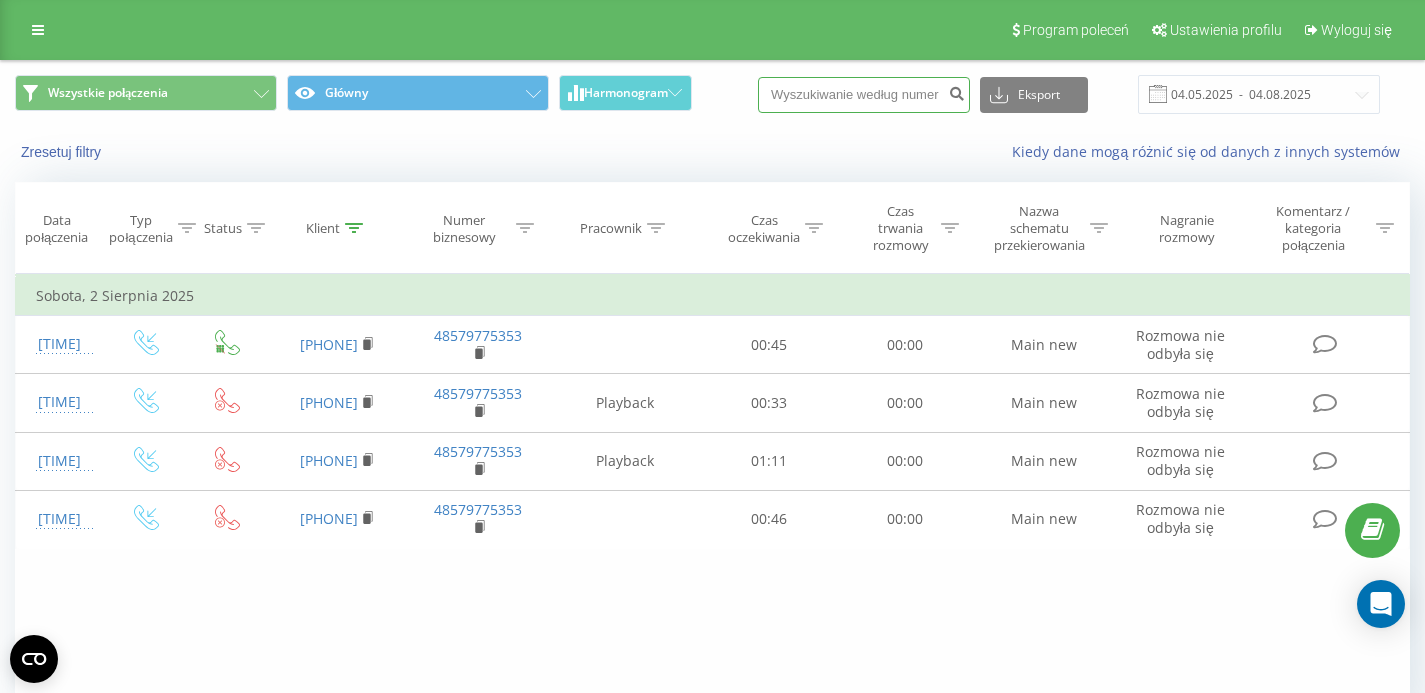 paste on "[NUMBER]" 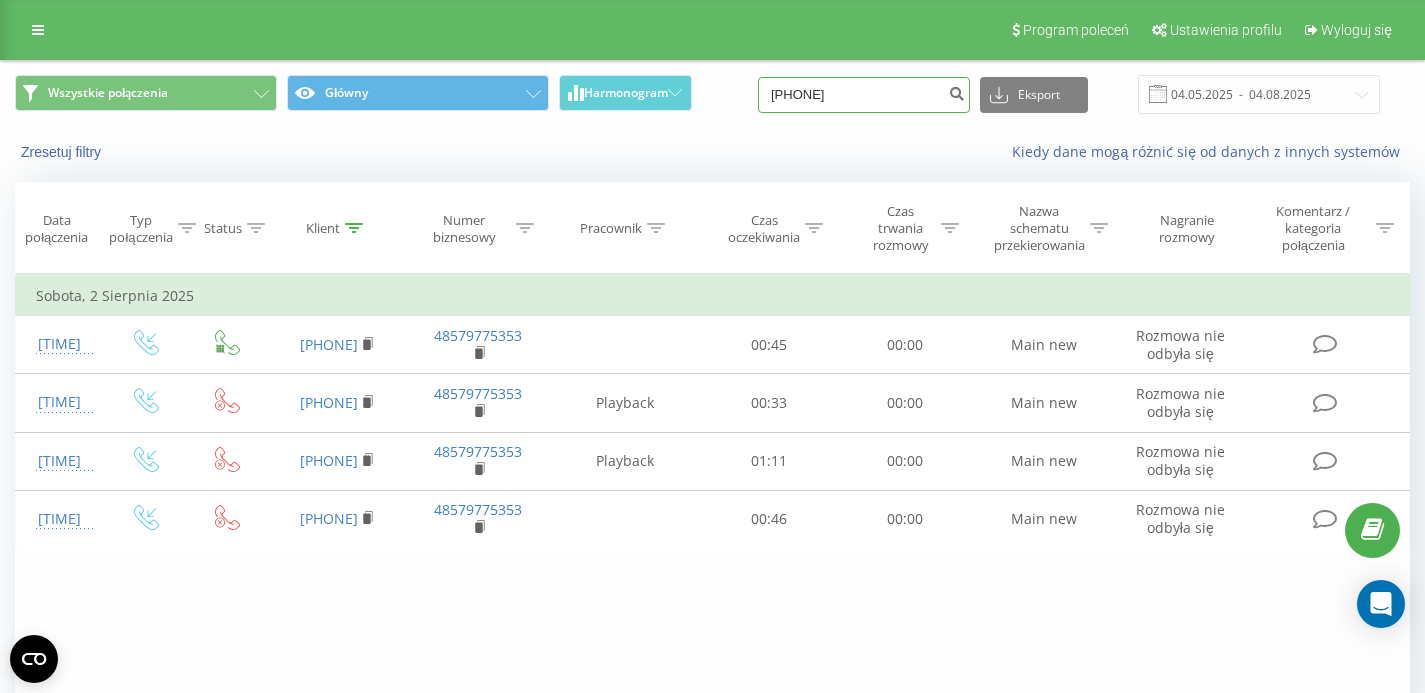 type on "[NUMBER]" 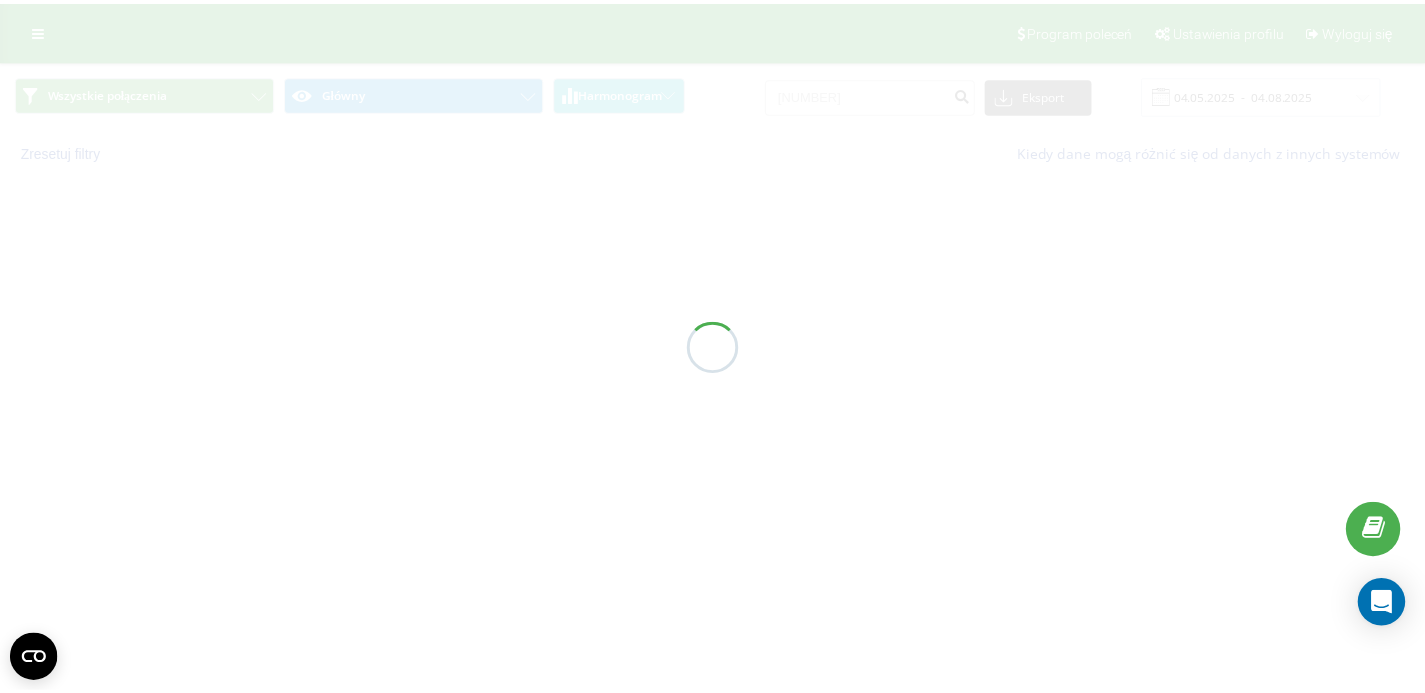 scroll, scrollTop: 0, scrollLeft: 0, axis: both 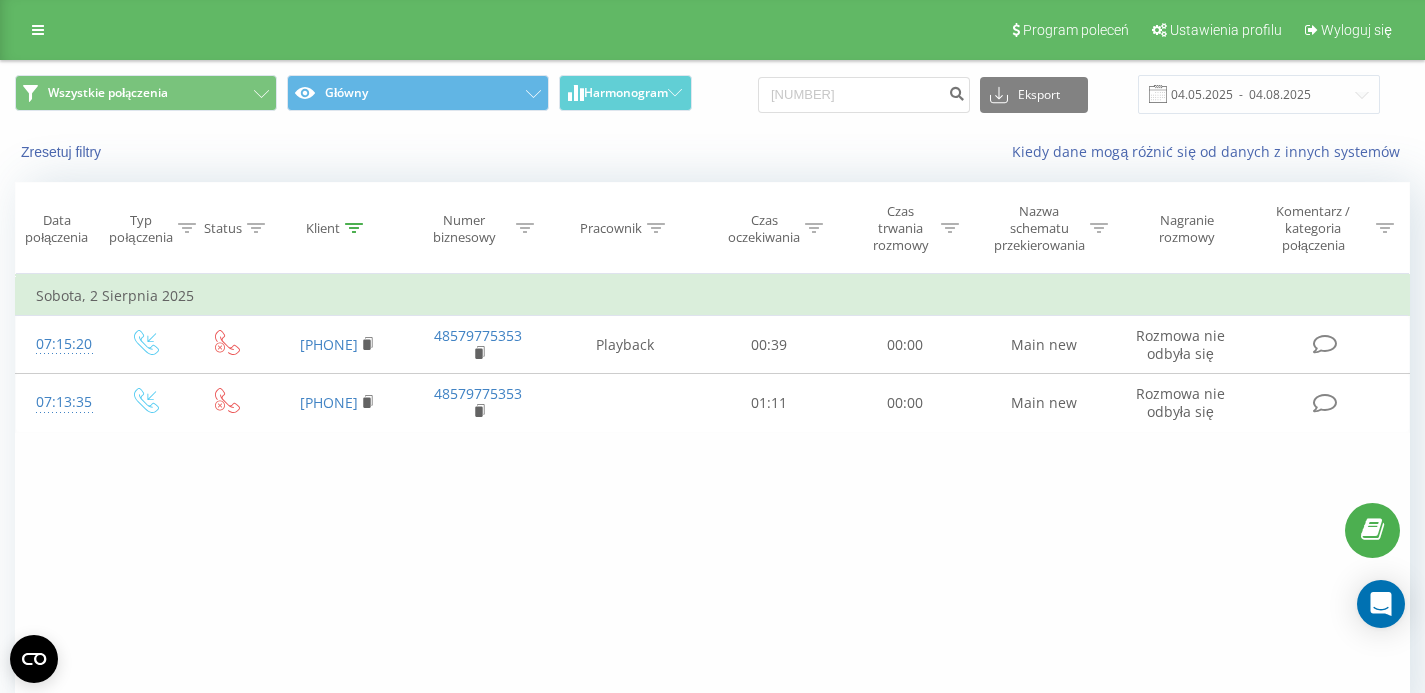 click on "[NUMBER] Eksport .csv .xls .xlsx [DATE]  -  [DATE]" at bounding box center [1069, 94] 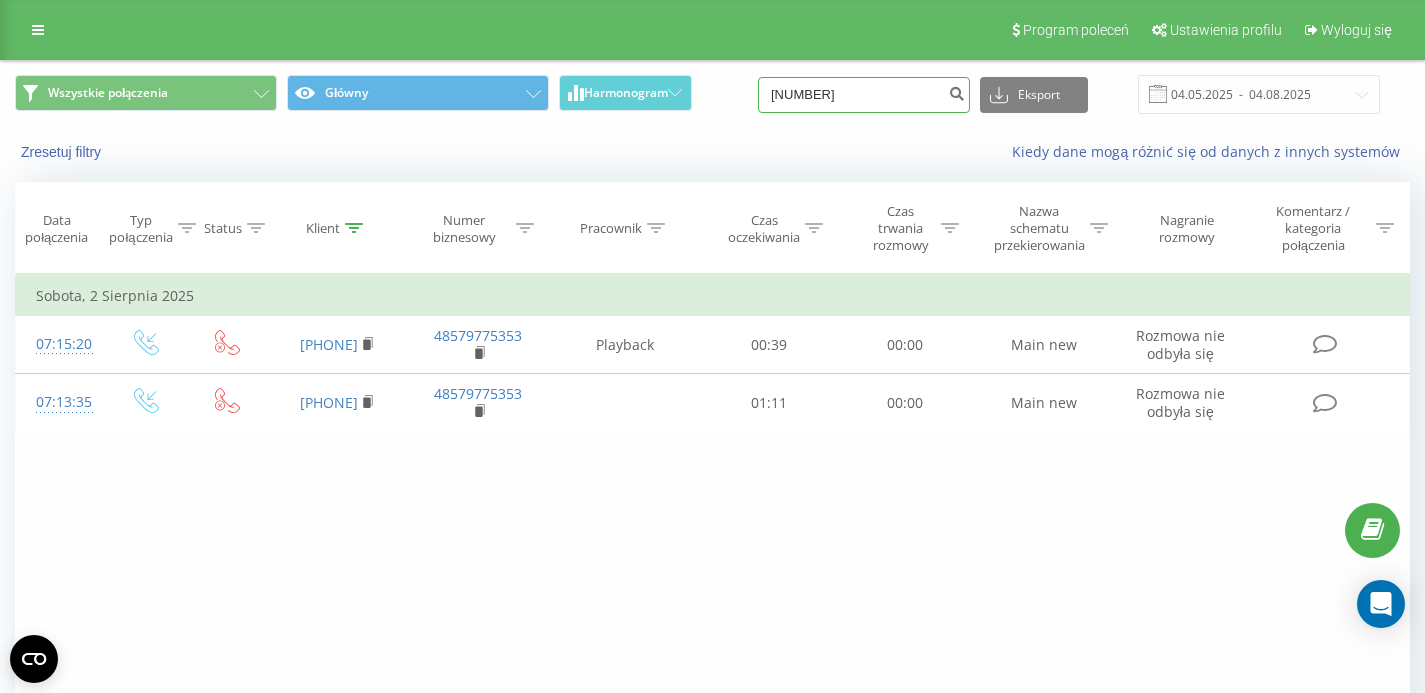 click on "[NUMBER]" at bounding box center [864, 95] 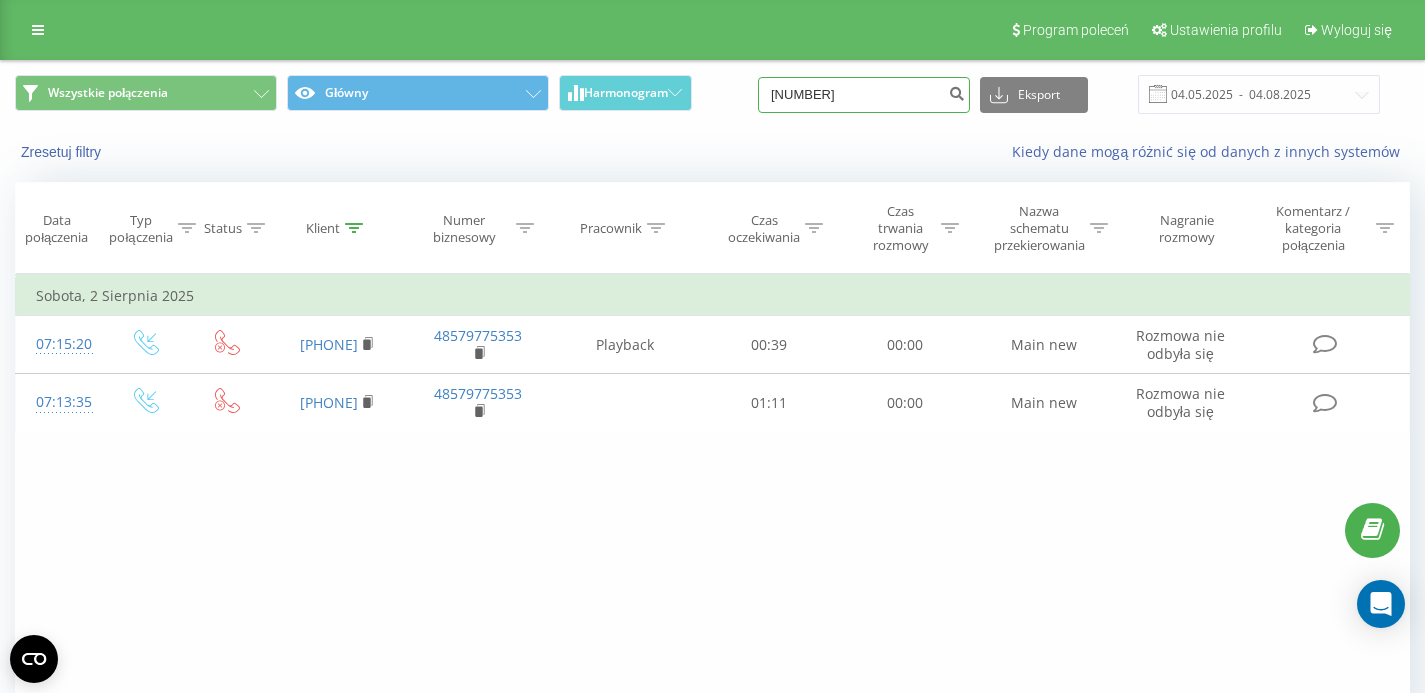 drag, startPoint x: 896, startPoint y: 101, endPoint x: 792, endPoint y: 110, distance: 104.388695 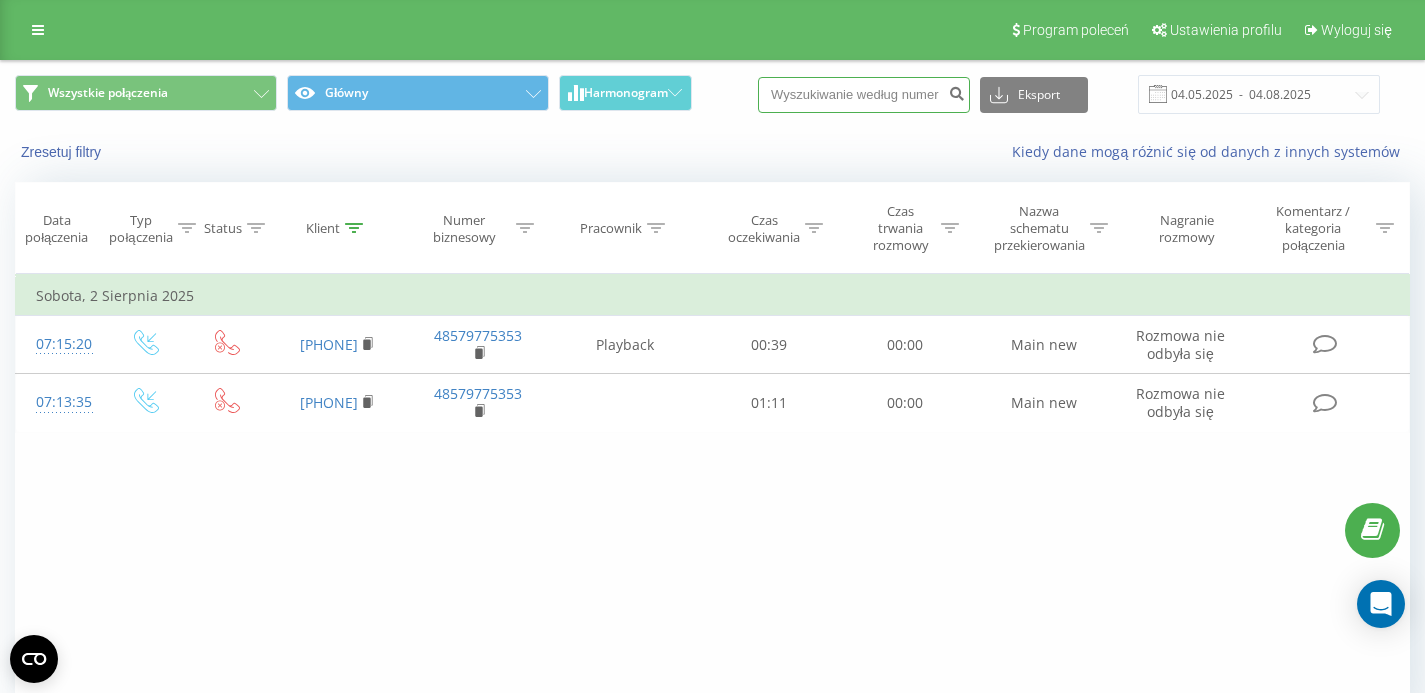 paste on "531566374" 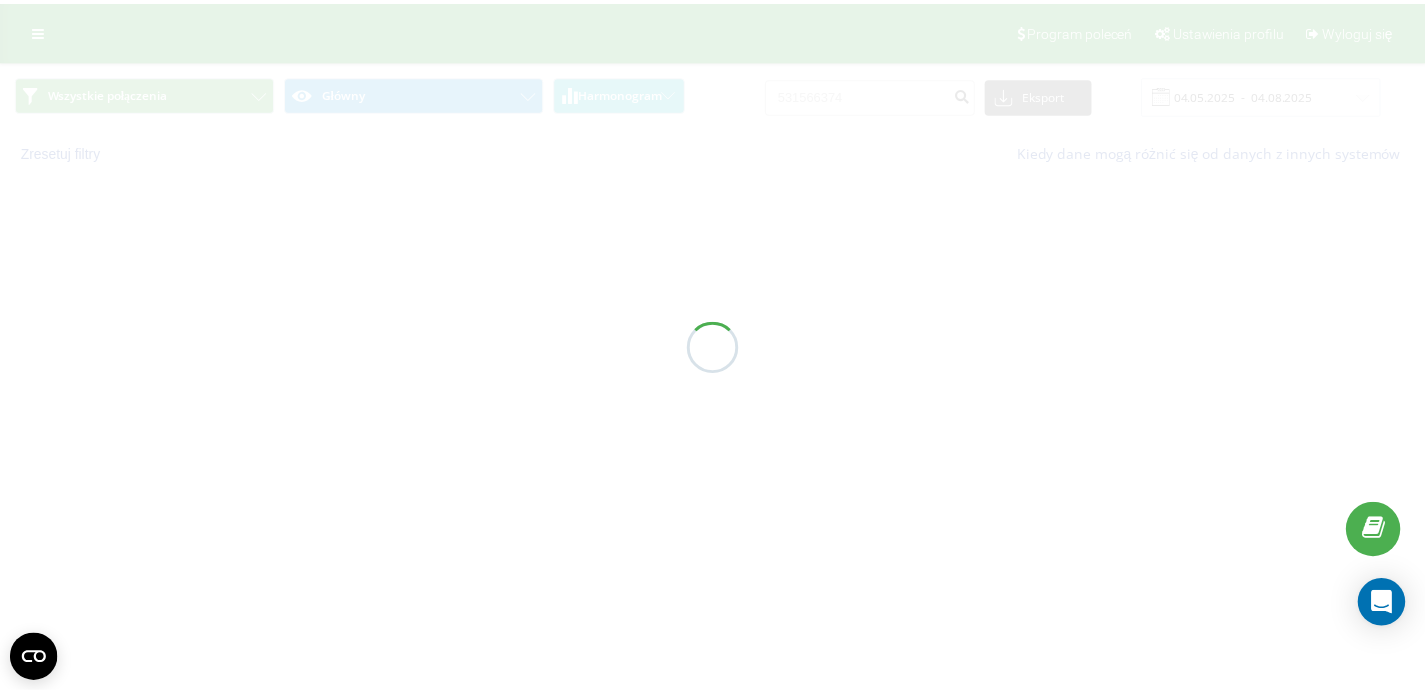 scroll, scrollTop: 0, scrollLeft: 0, axis: both 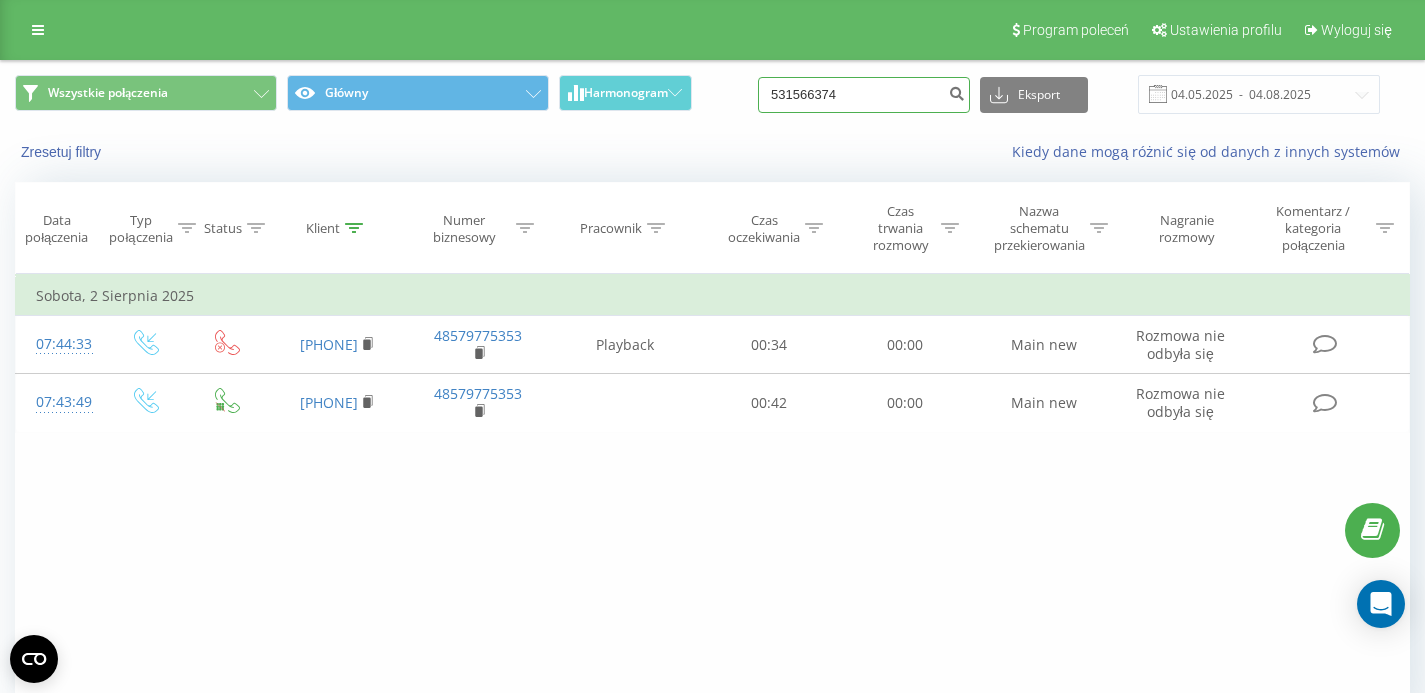 click on "531566374" at bounding box center (864, 95) 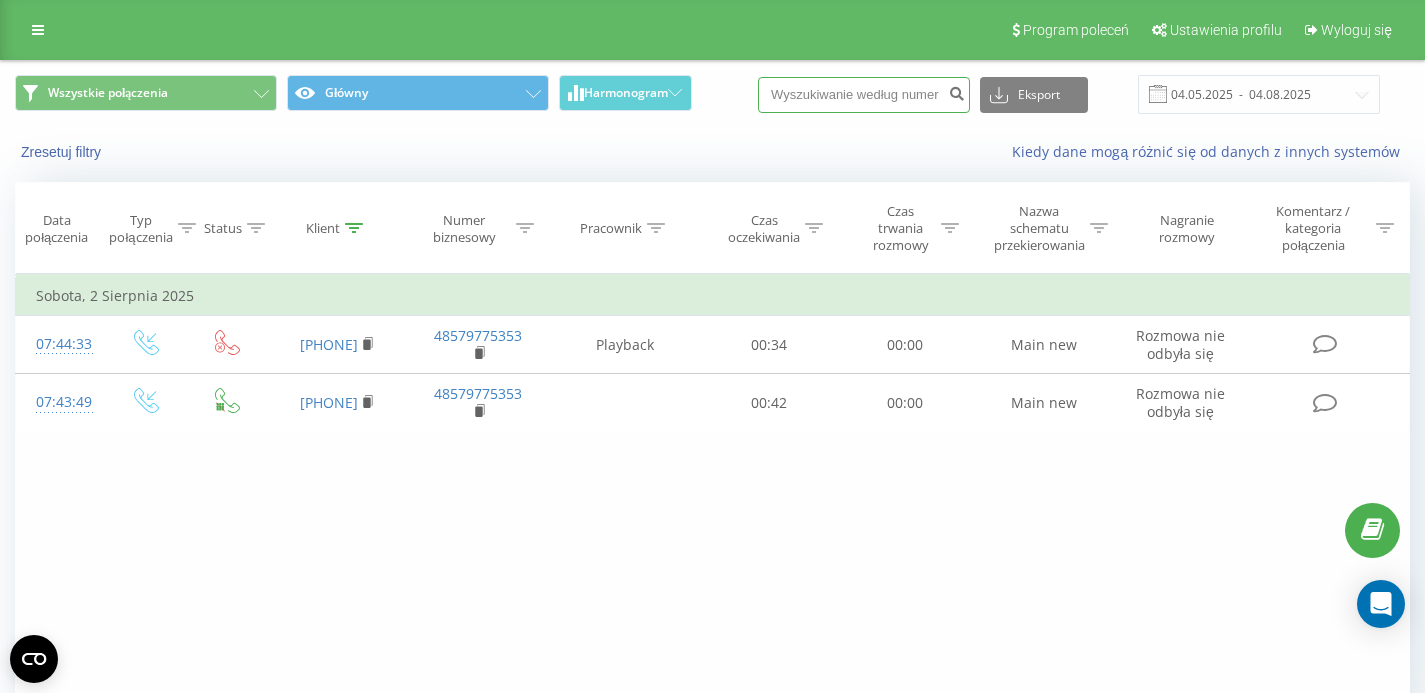 paste on "513990726" 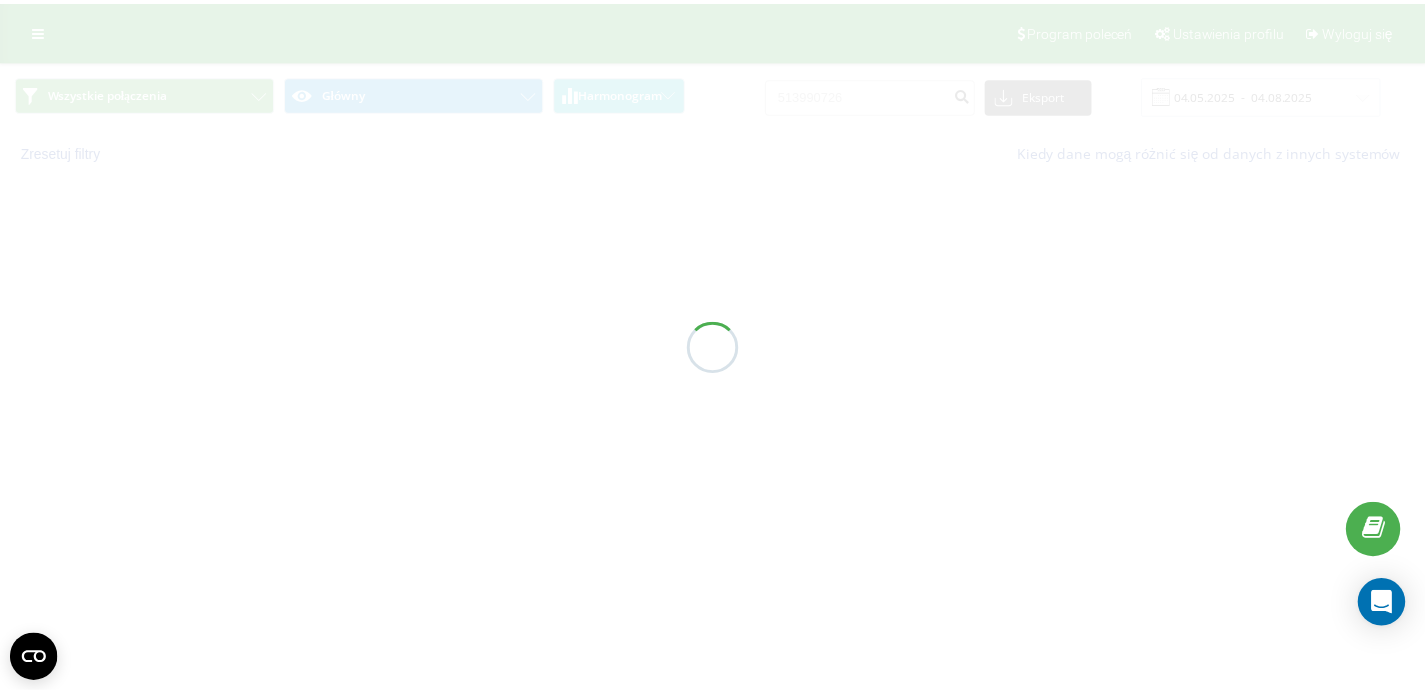 scroll, scrollTop: 0, scrollLeft: 0, axis: both 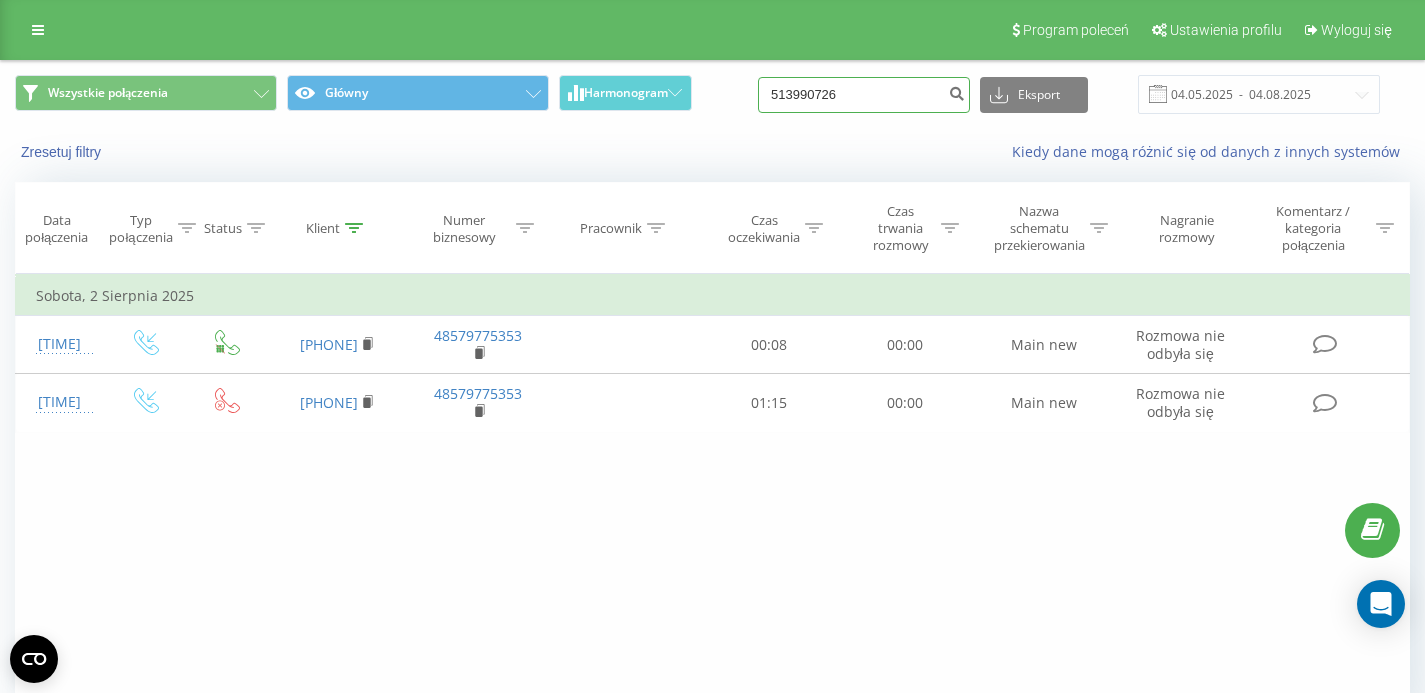 click on "513990726" at bounding box center [864, 95] 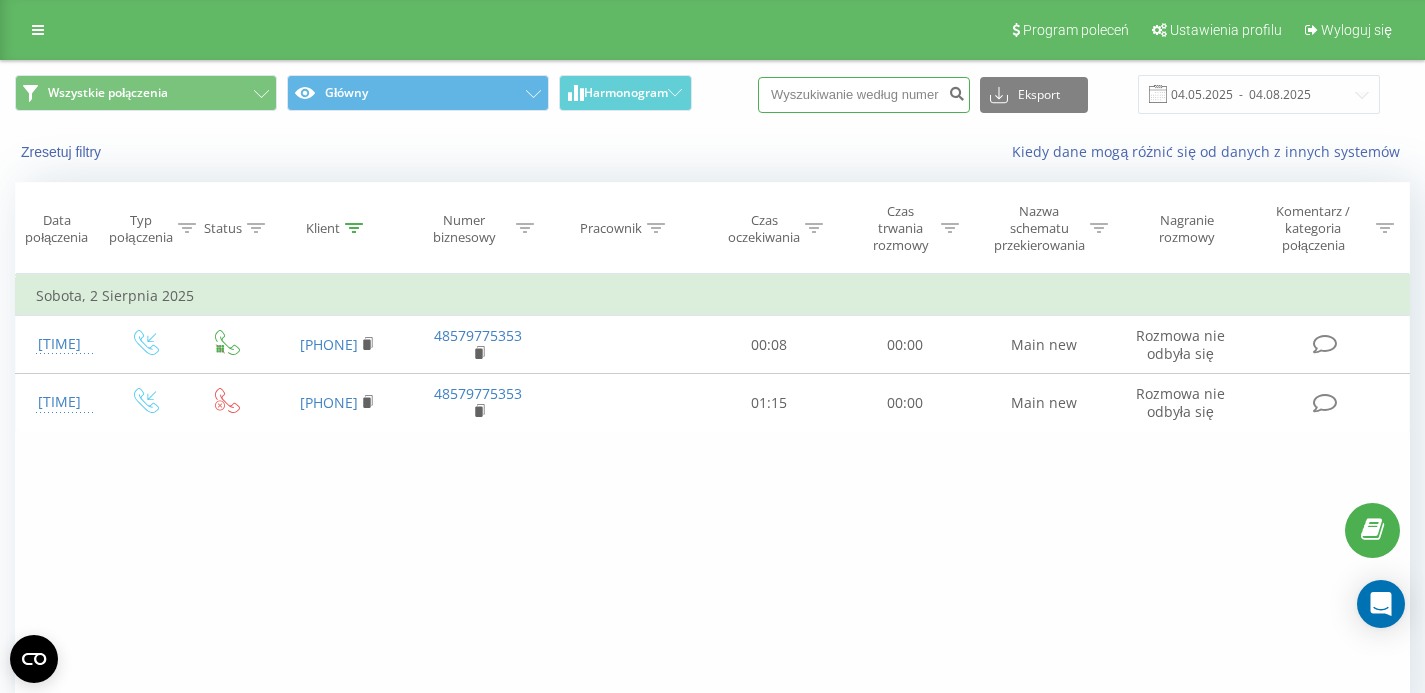 paste on "513990726" 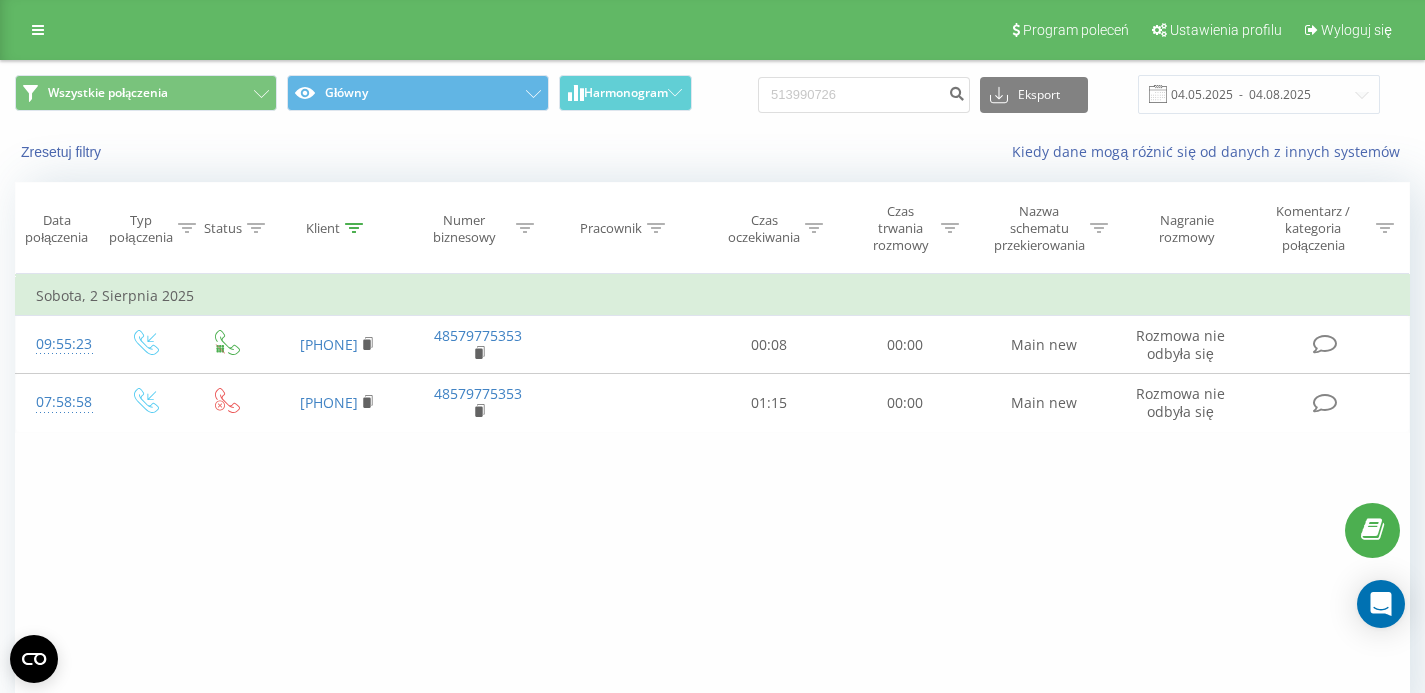 scroll, scrollTop: 0, scrollLeft: 0, axis: both 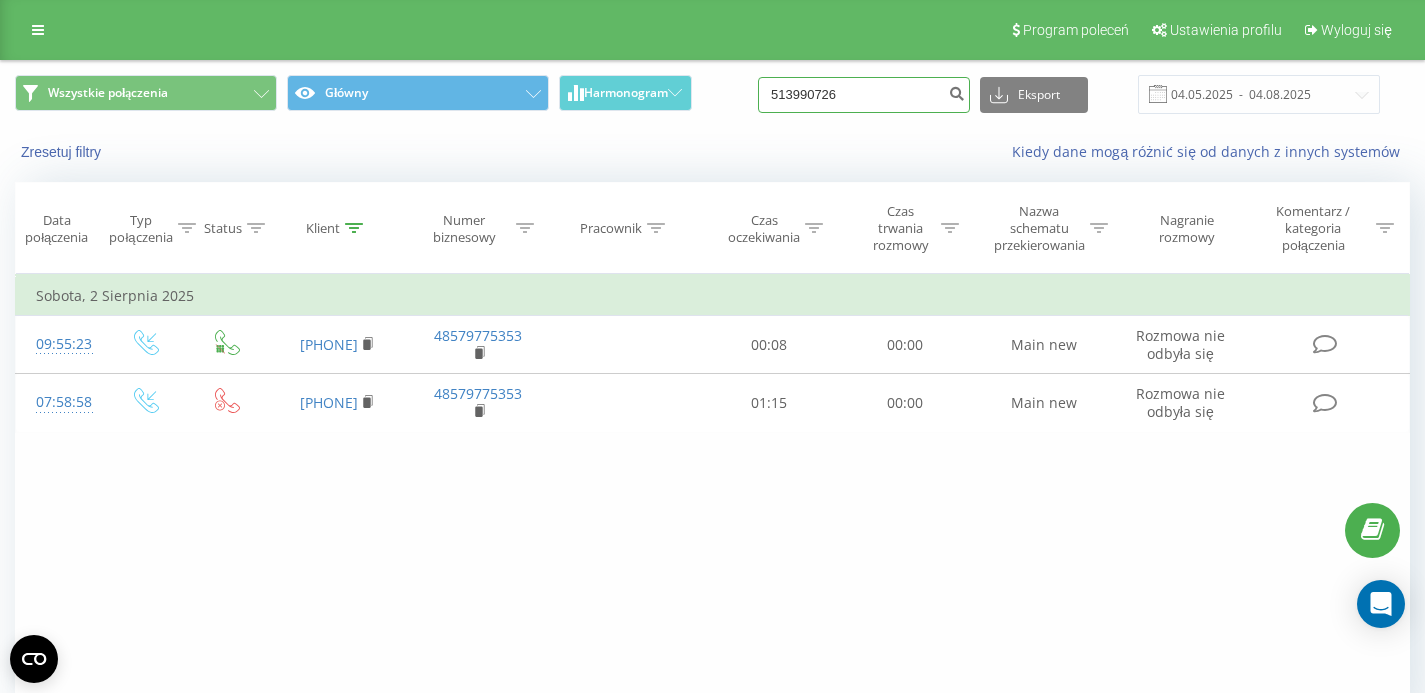 click on "513990726" at bounding box center (864, 95) 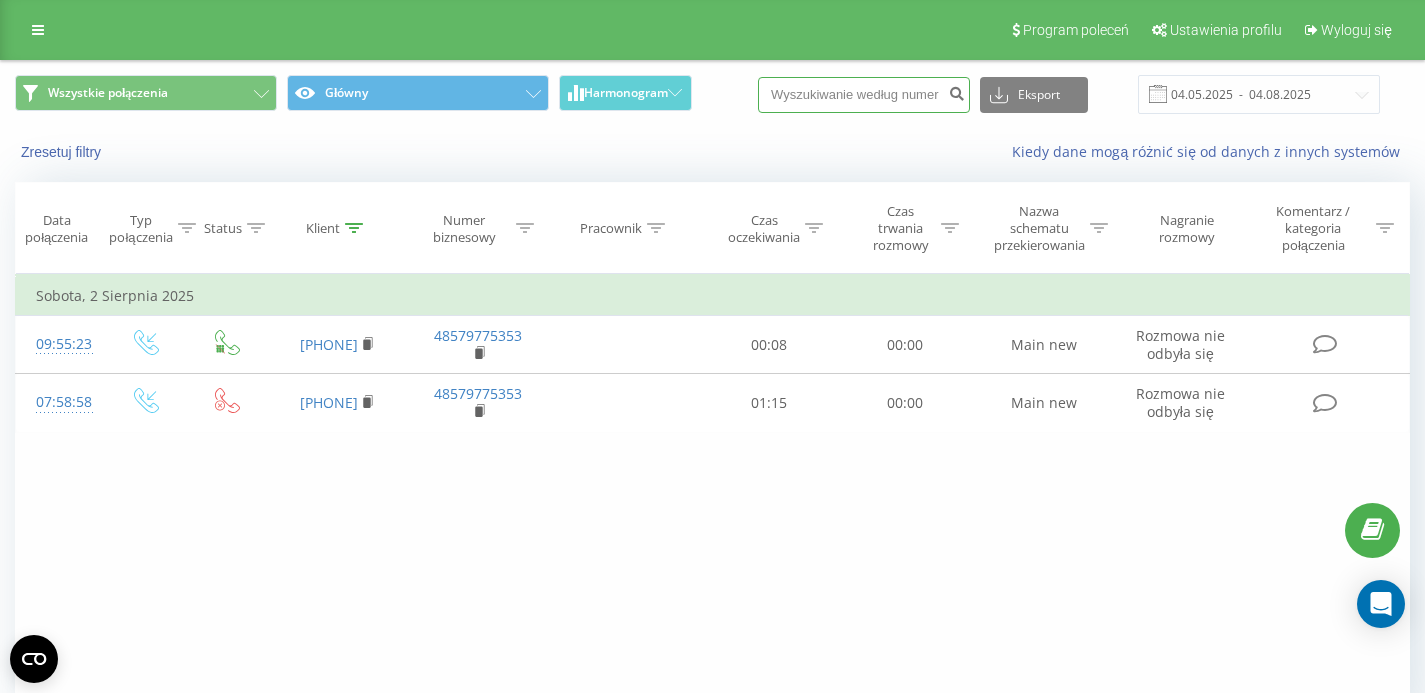 paste on "511187455" 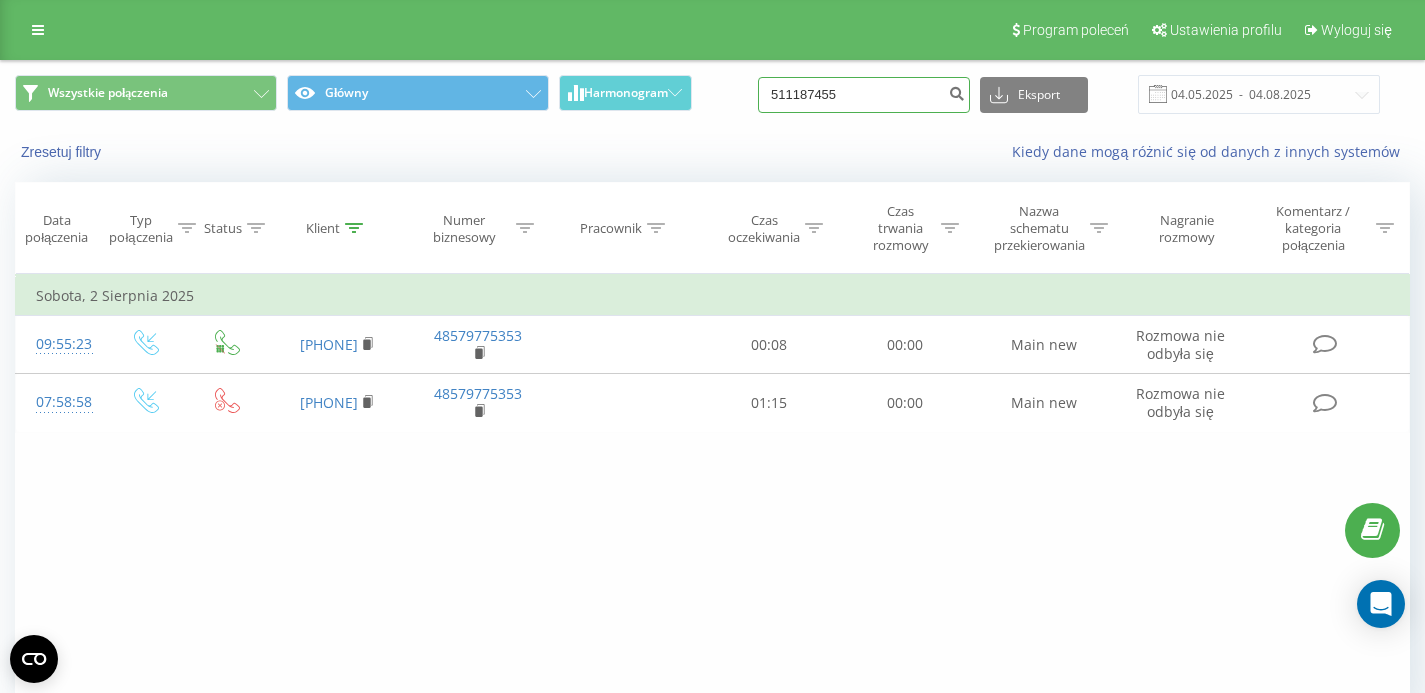 type on "511187455" 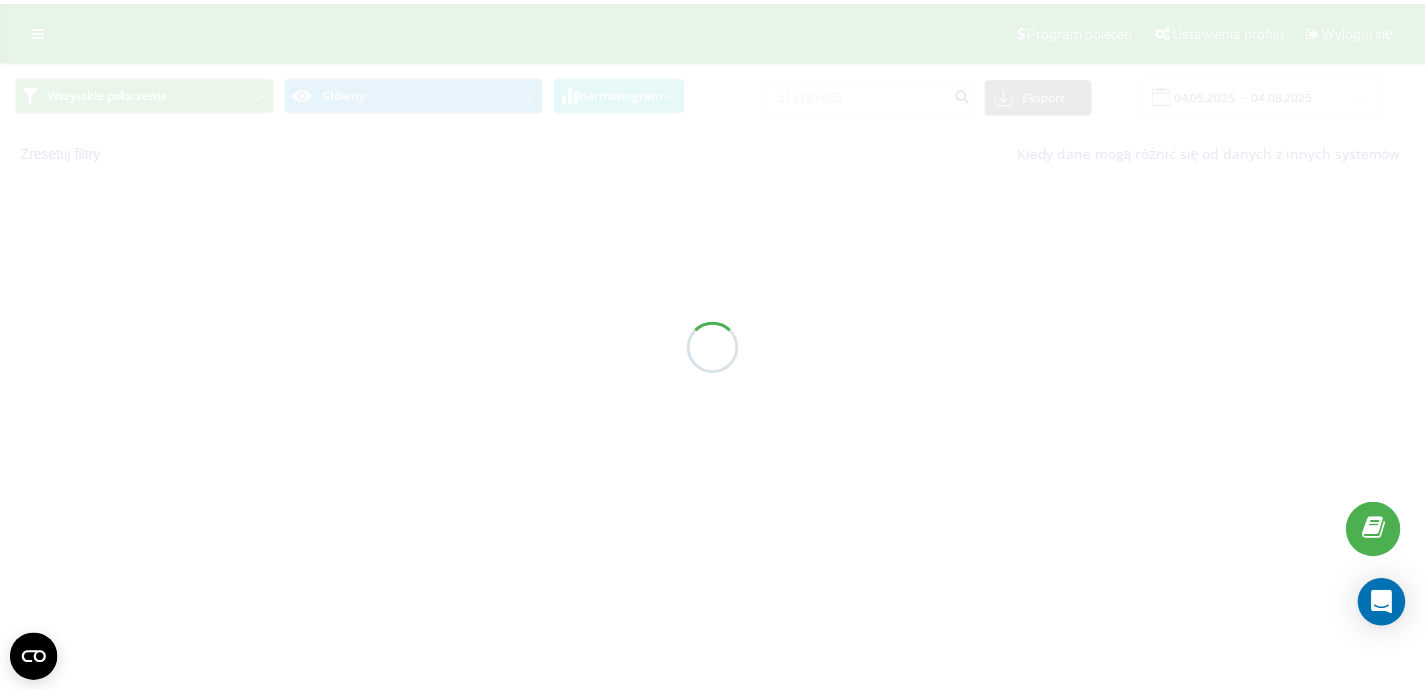 scroll, scrollTop: 0, scrollLeft: 0, axis: both 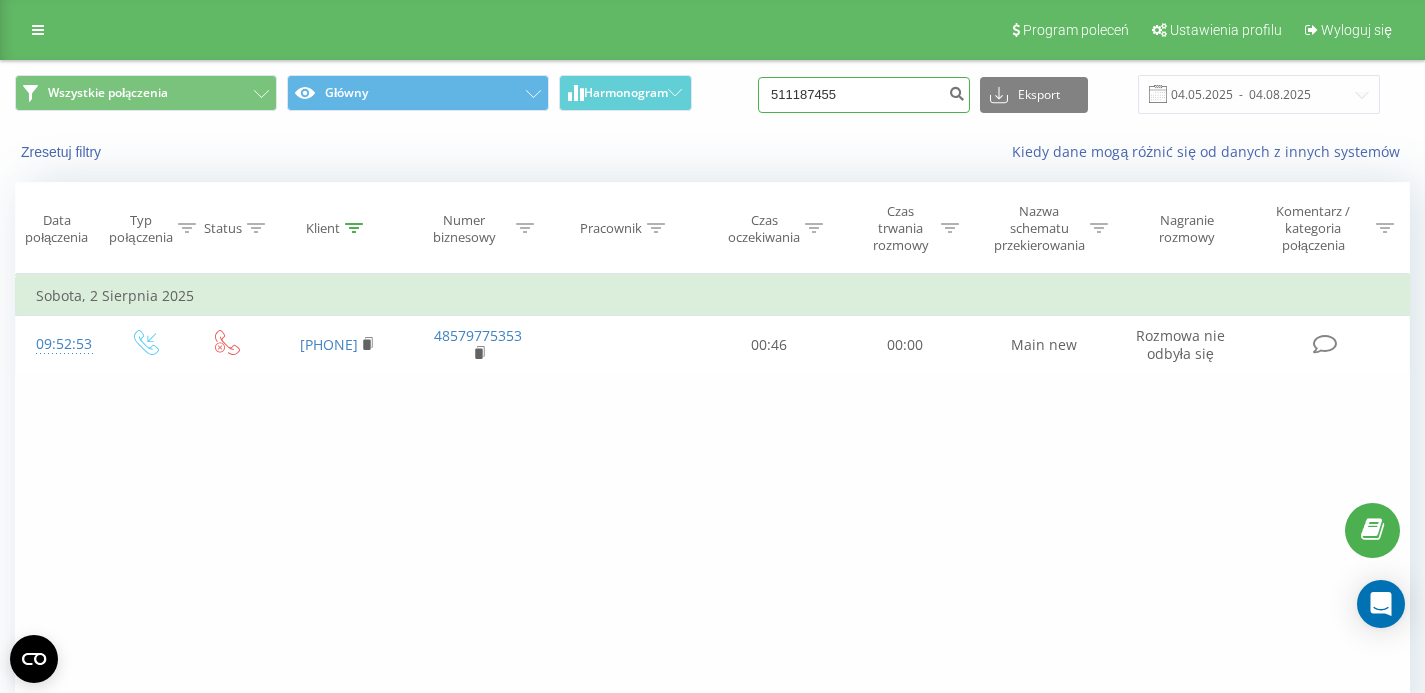click on "511187455" at bounding box center [864, 95] 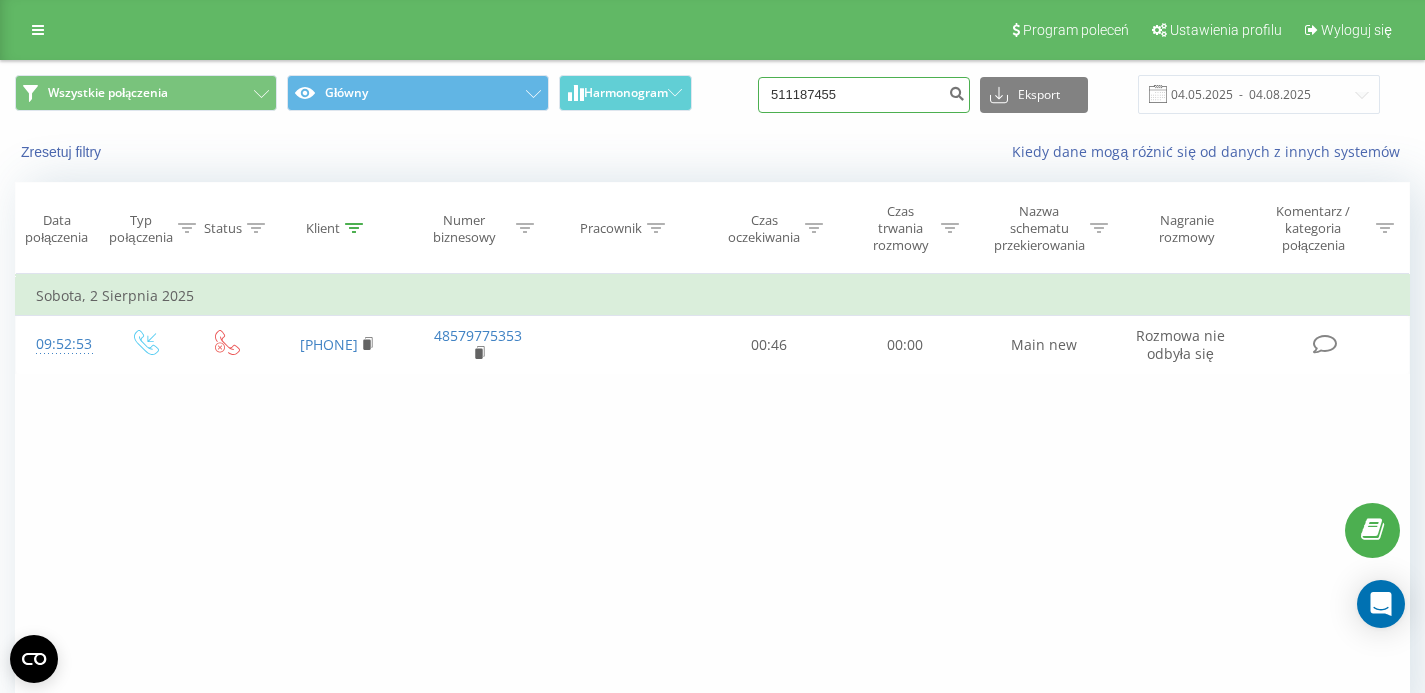 drag, startPoint x: 873, startPoint y: 95, endPoint x: 796, endPoint y: 101, distance: 77.23341 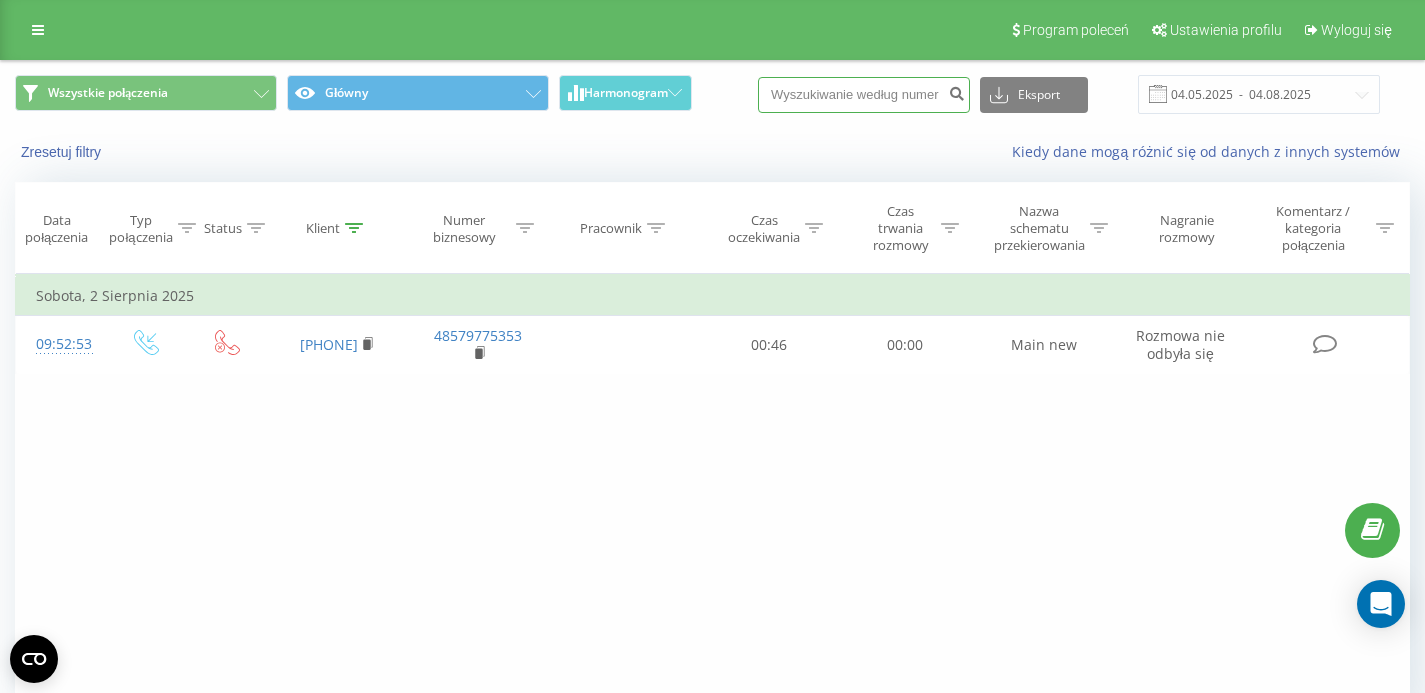 paste on "797840142" 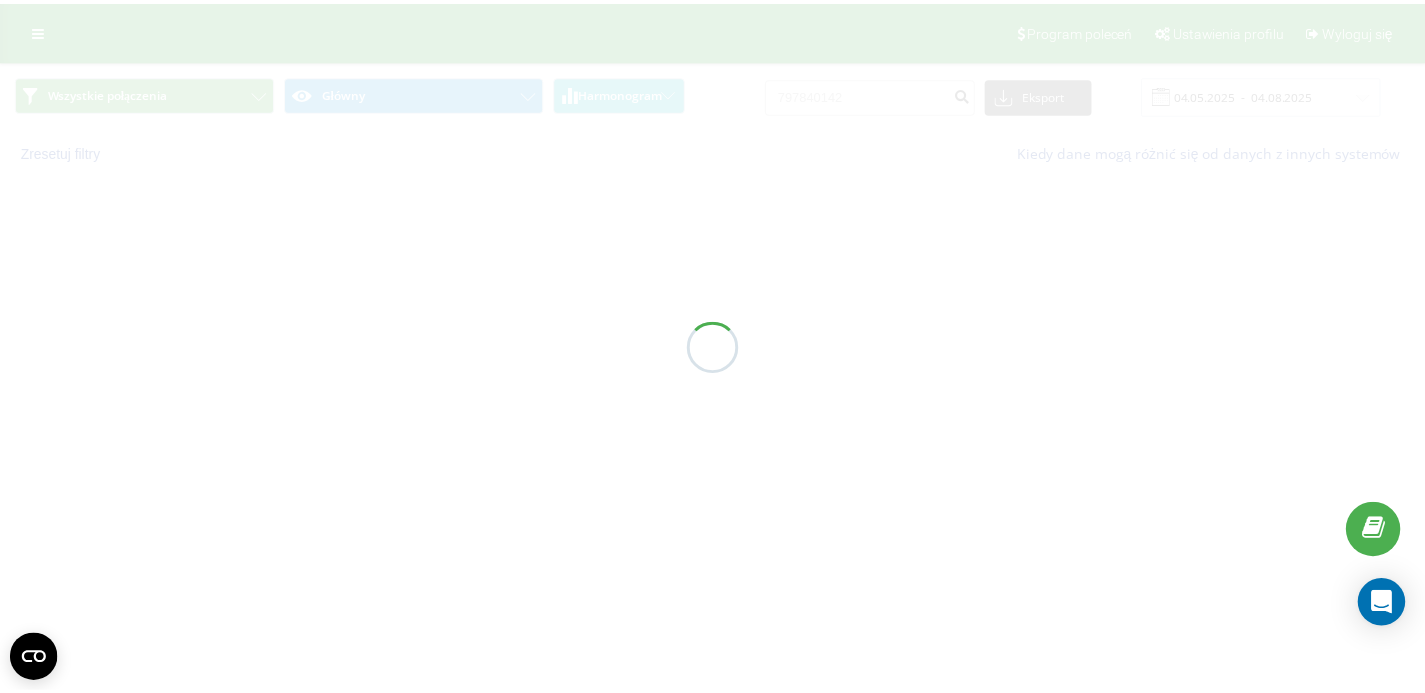 scroll, scrollTop: 0, scrollLeft: 0, axis: both 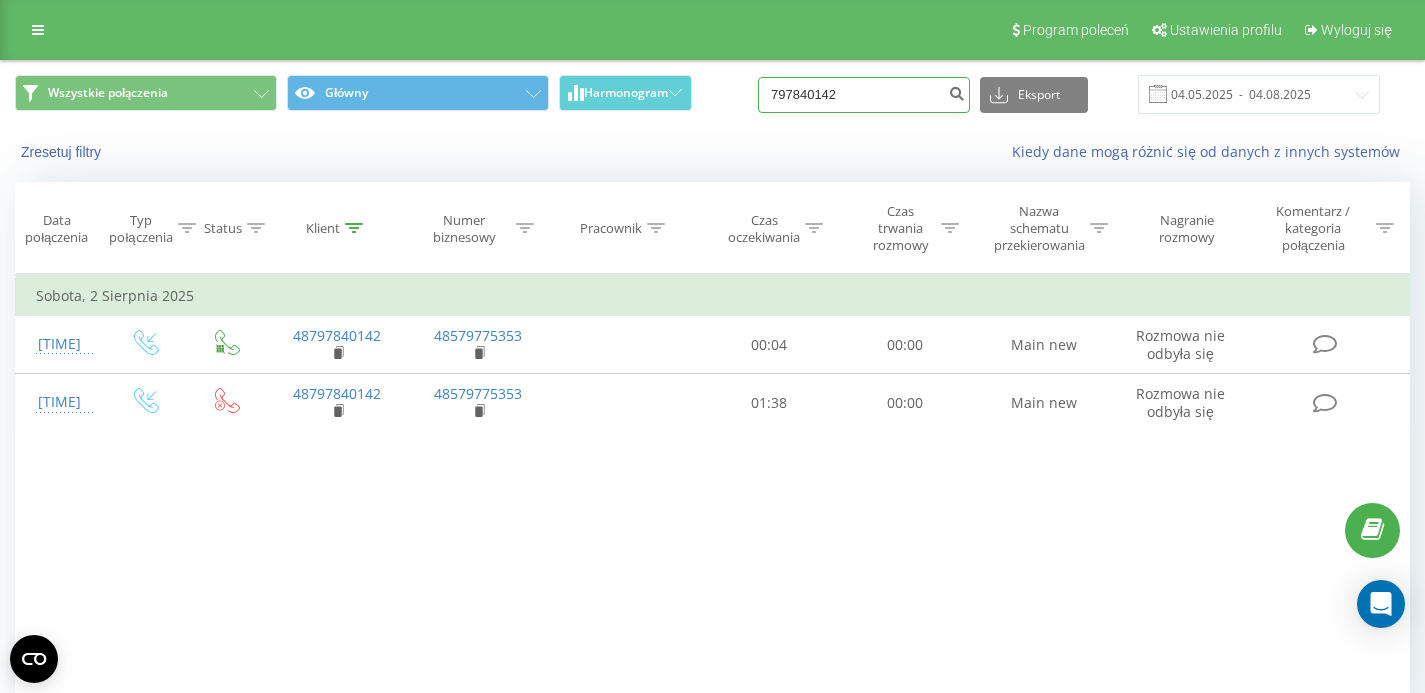 click on "797840142" at bounding box center (864, 95) 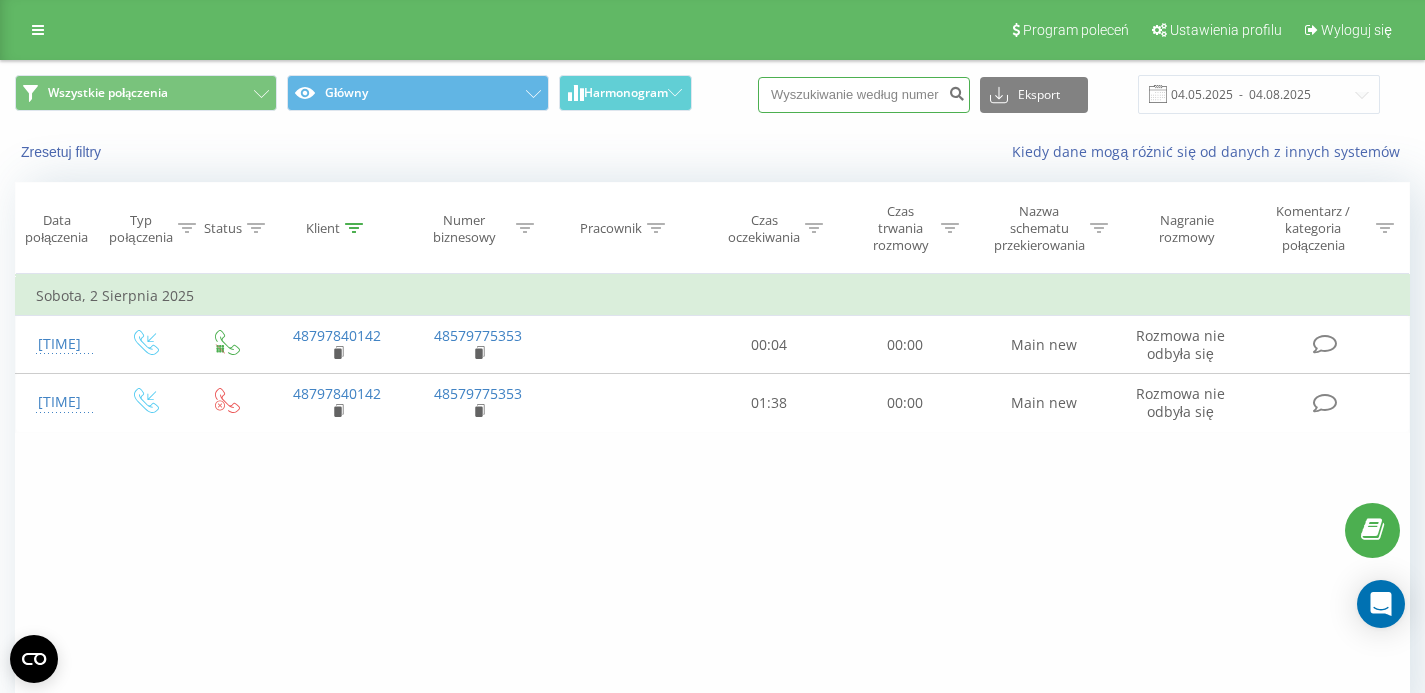 paste on "601452405" 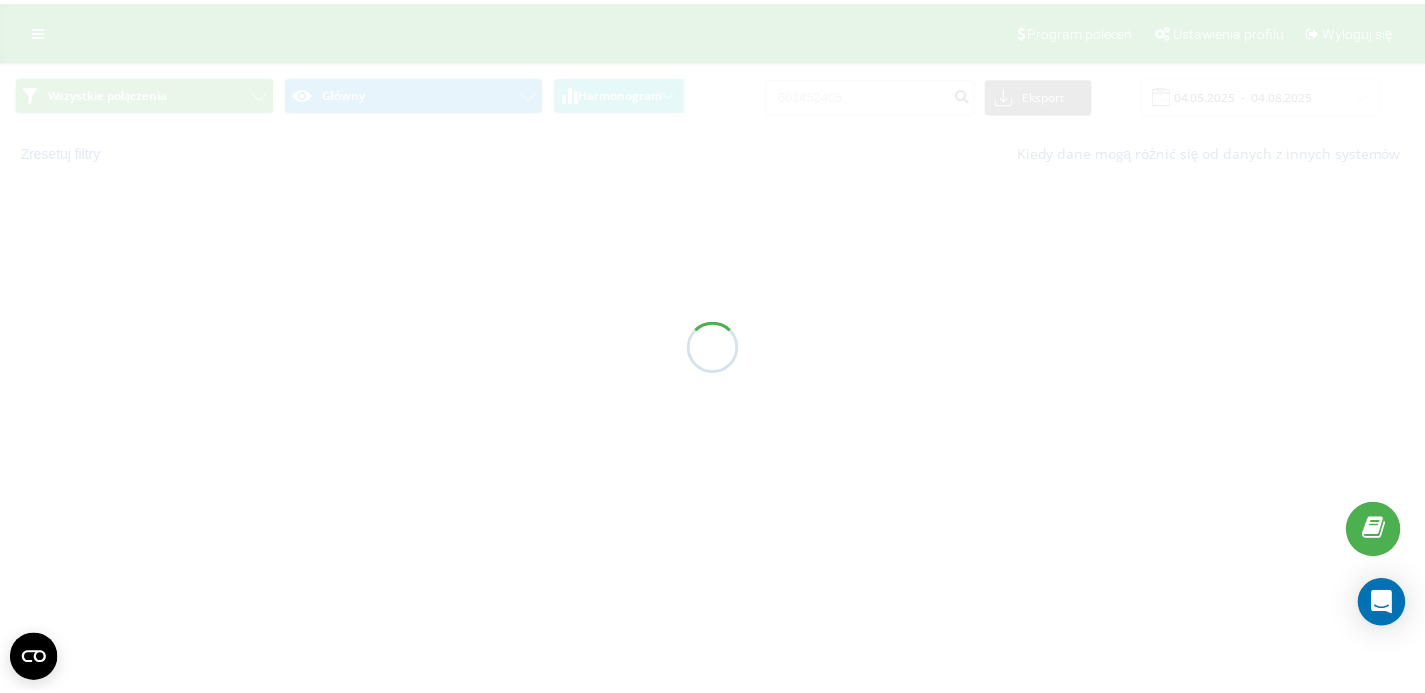 scroll, scrollTop: 0, scrollLeft: 0, axis: both 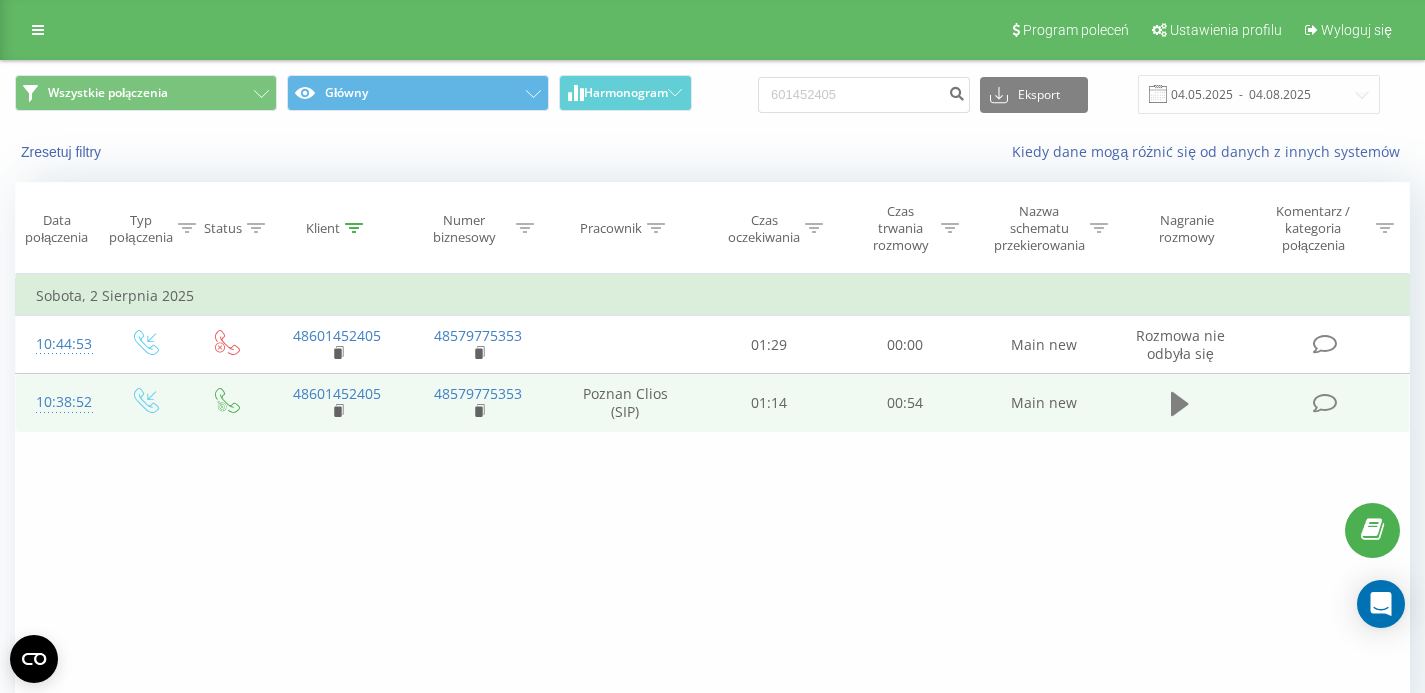 click 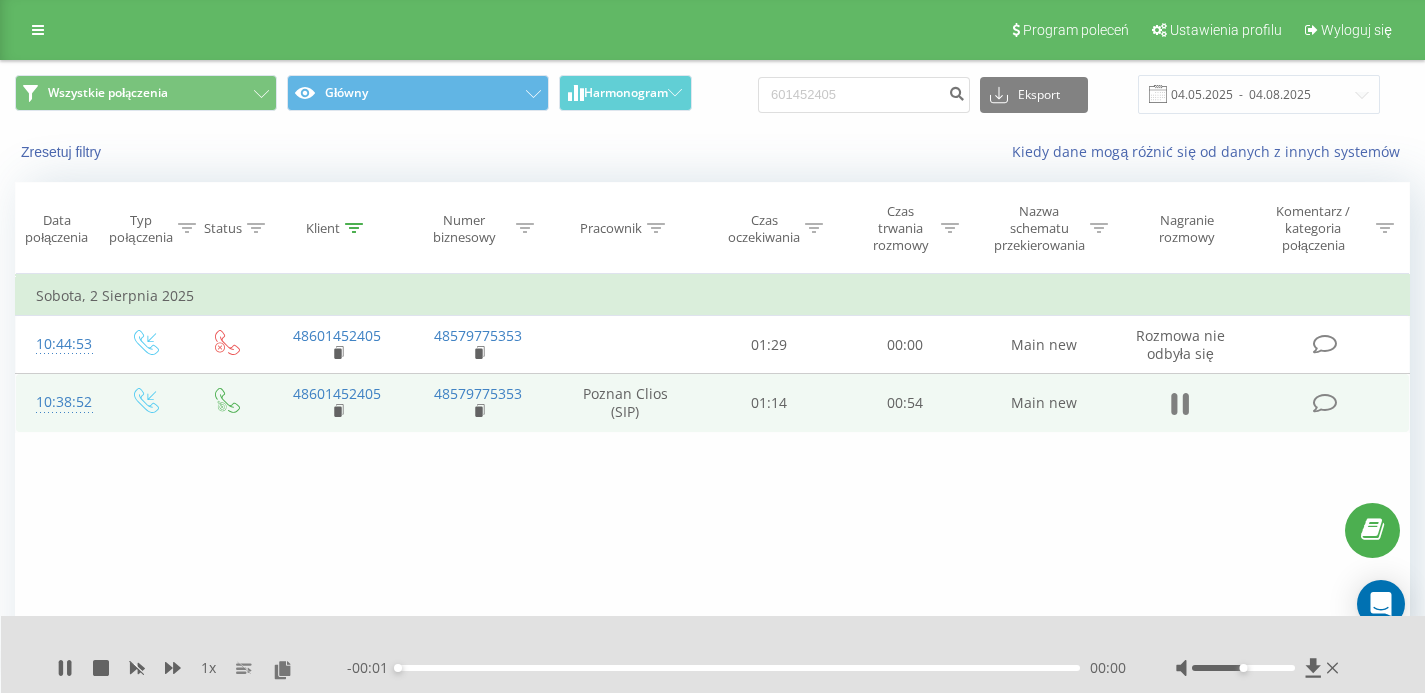 click 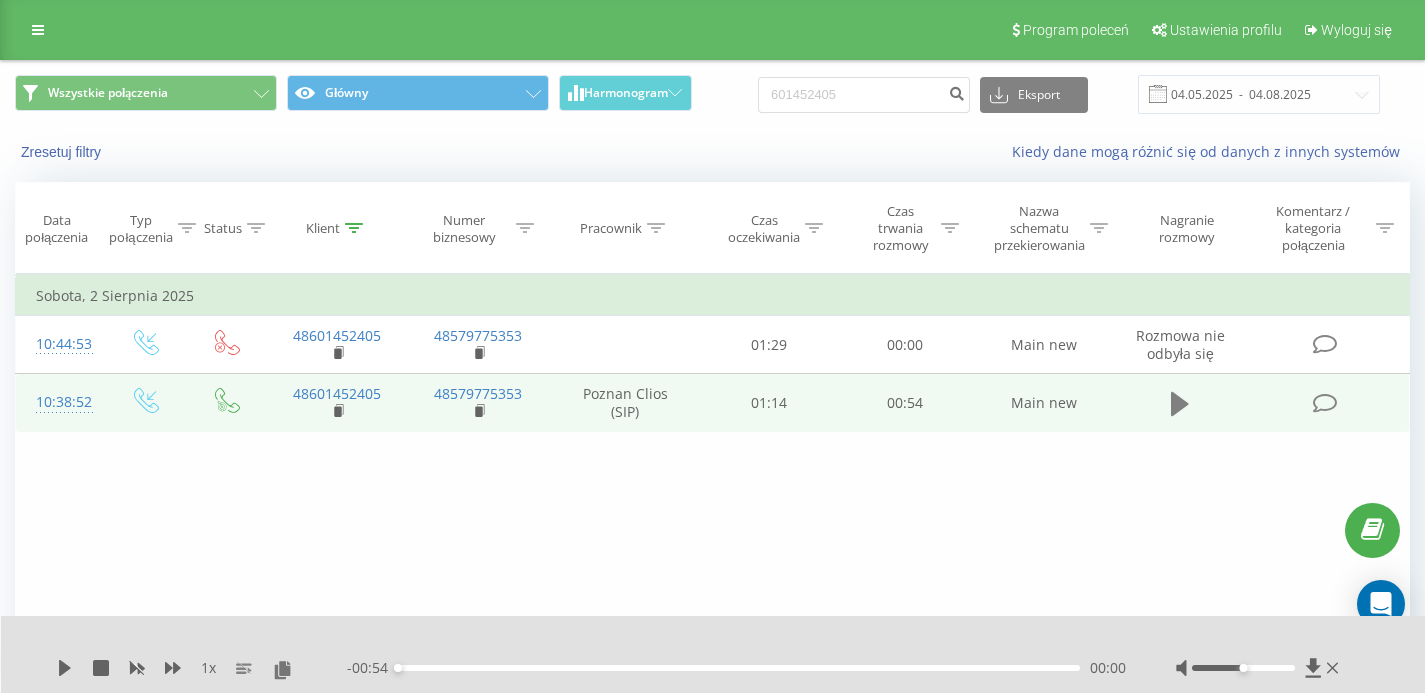 click 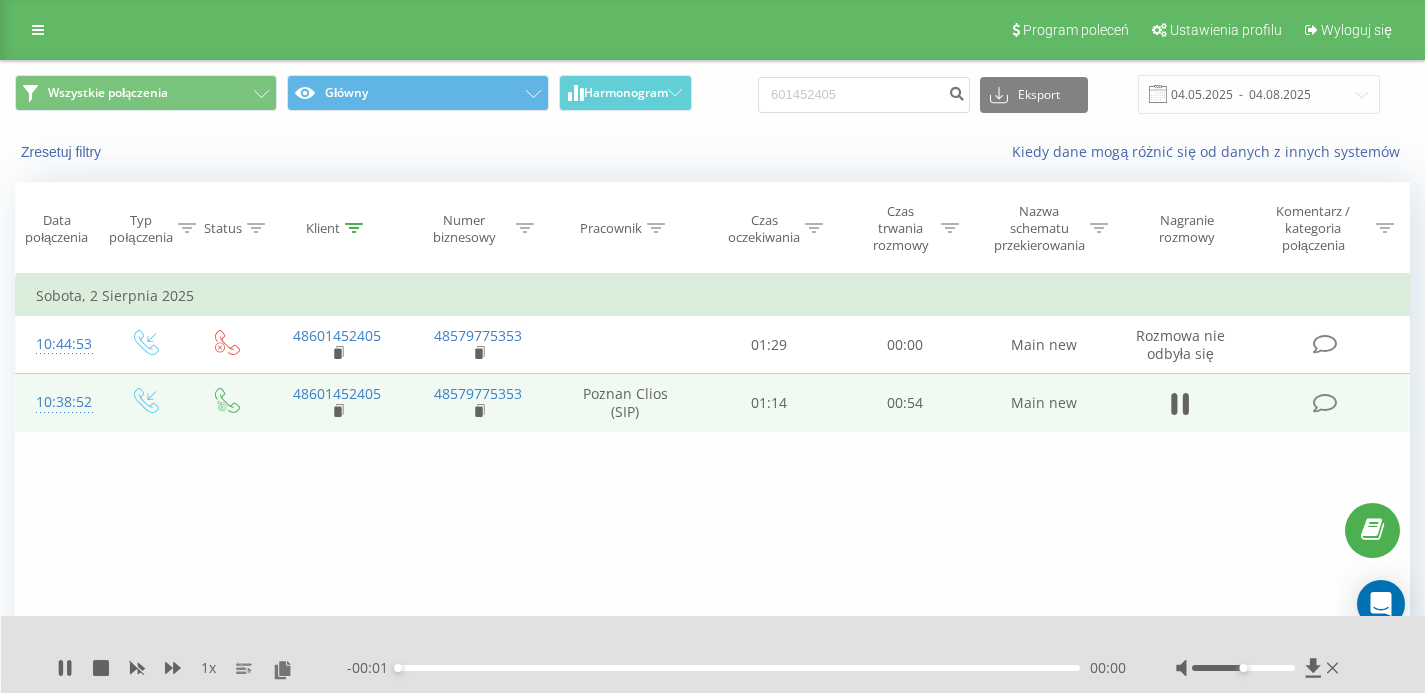 click 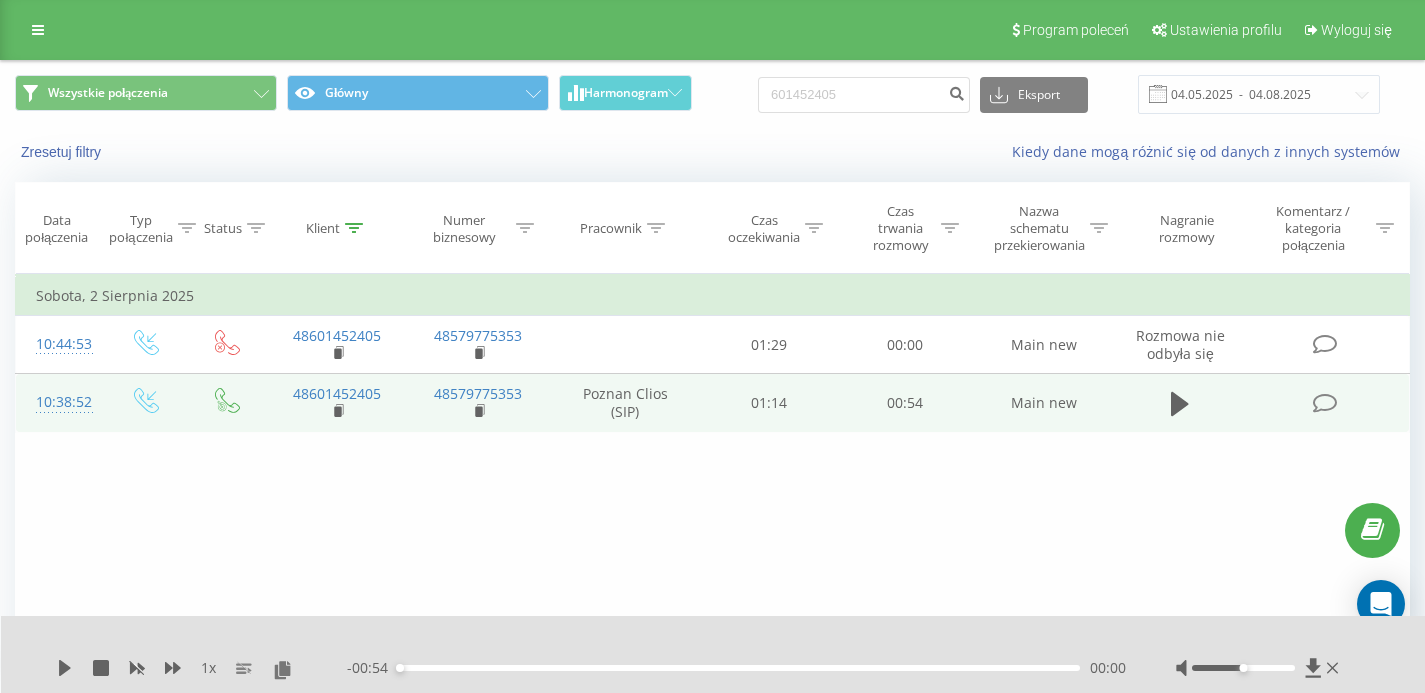 click 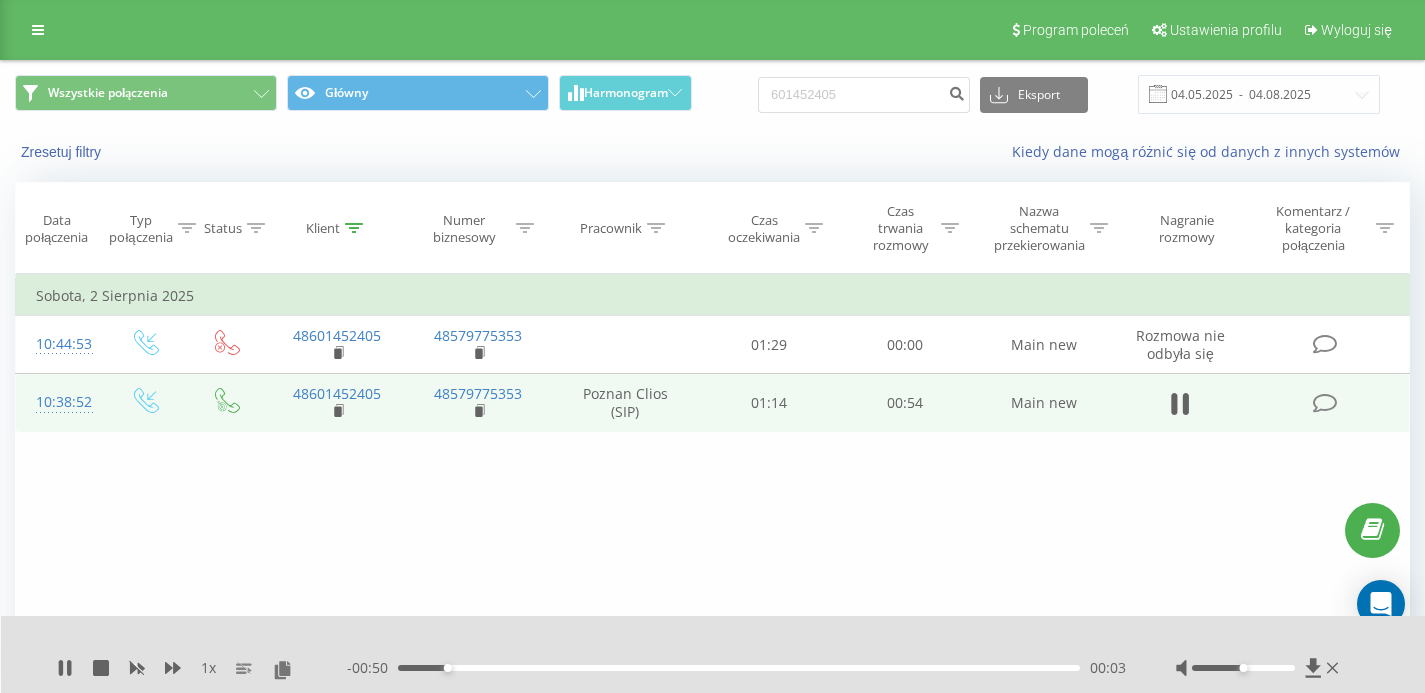 click 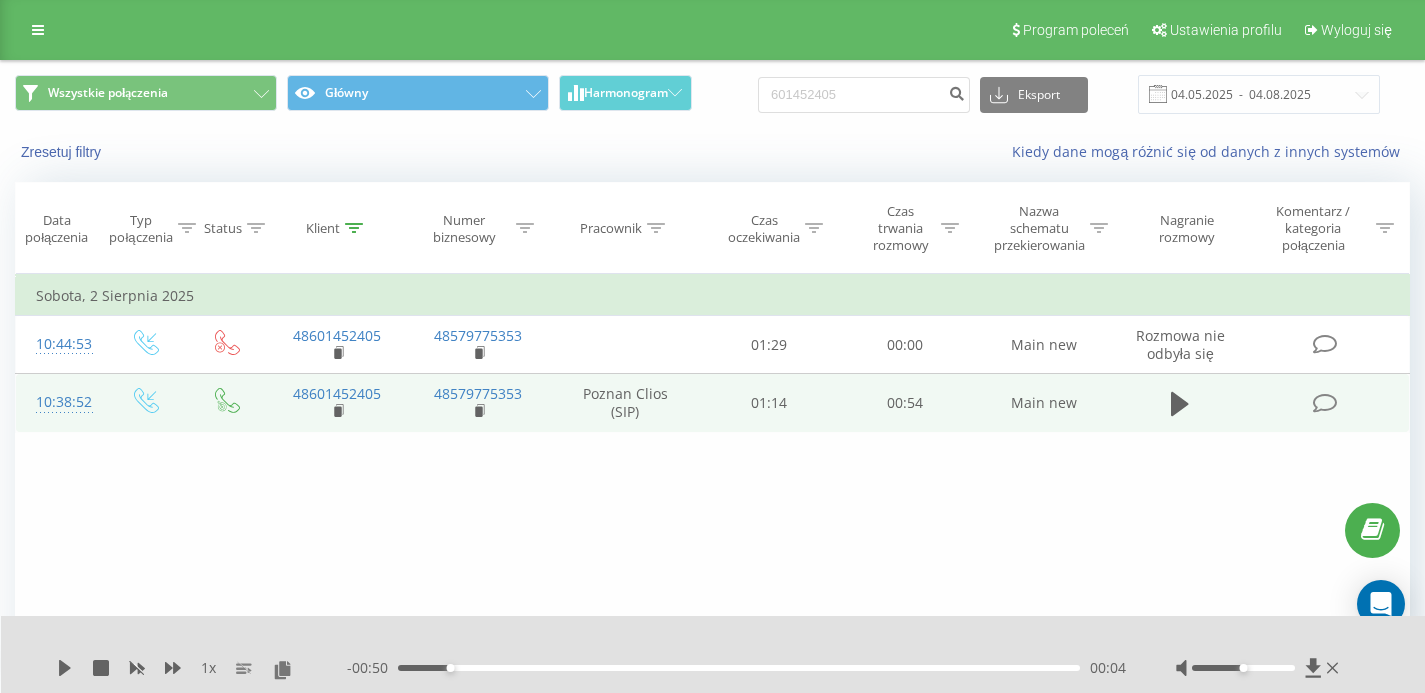 click 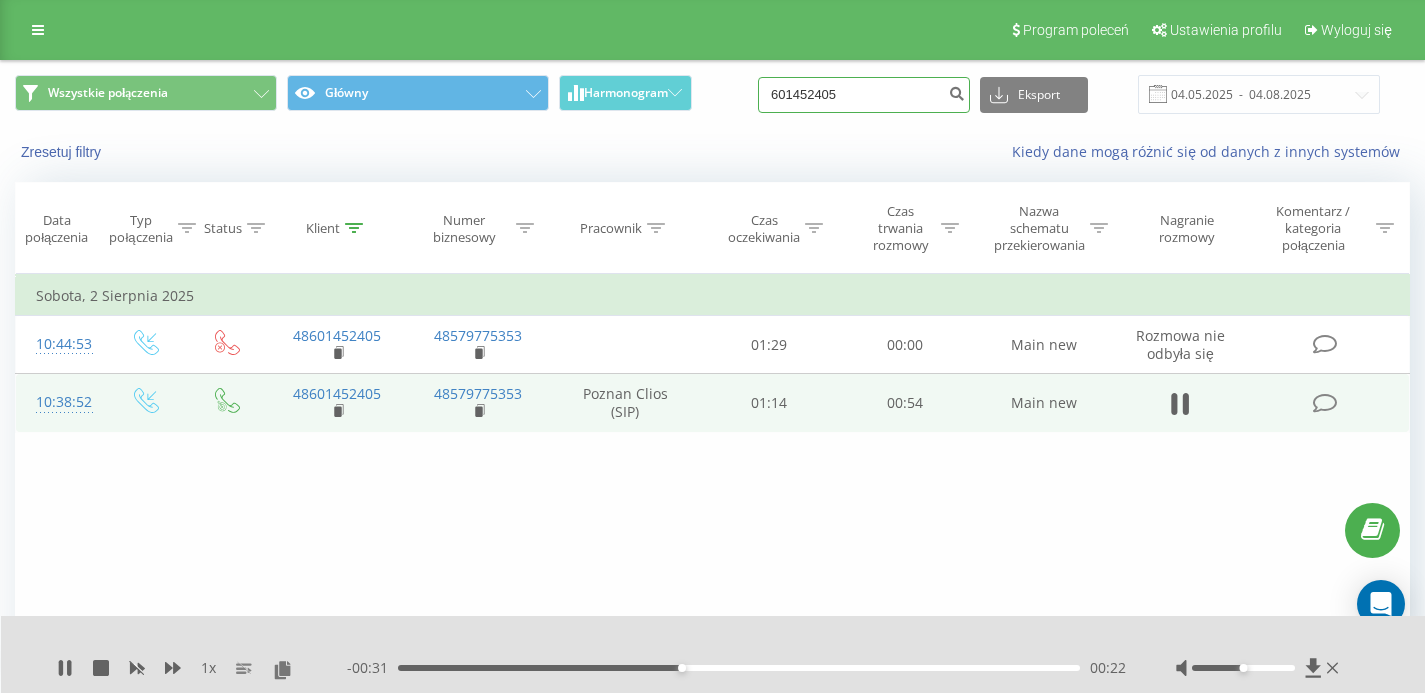 click on "601452405" at bounding box center [864, 95] 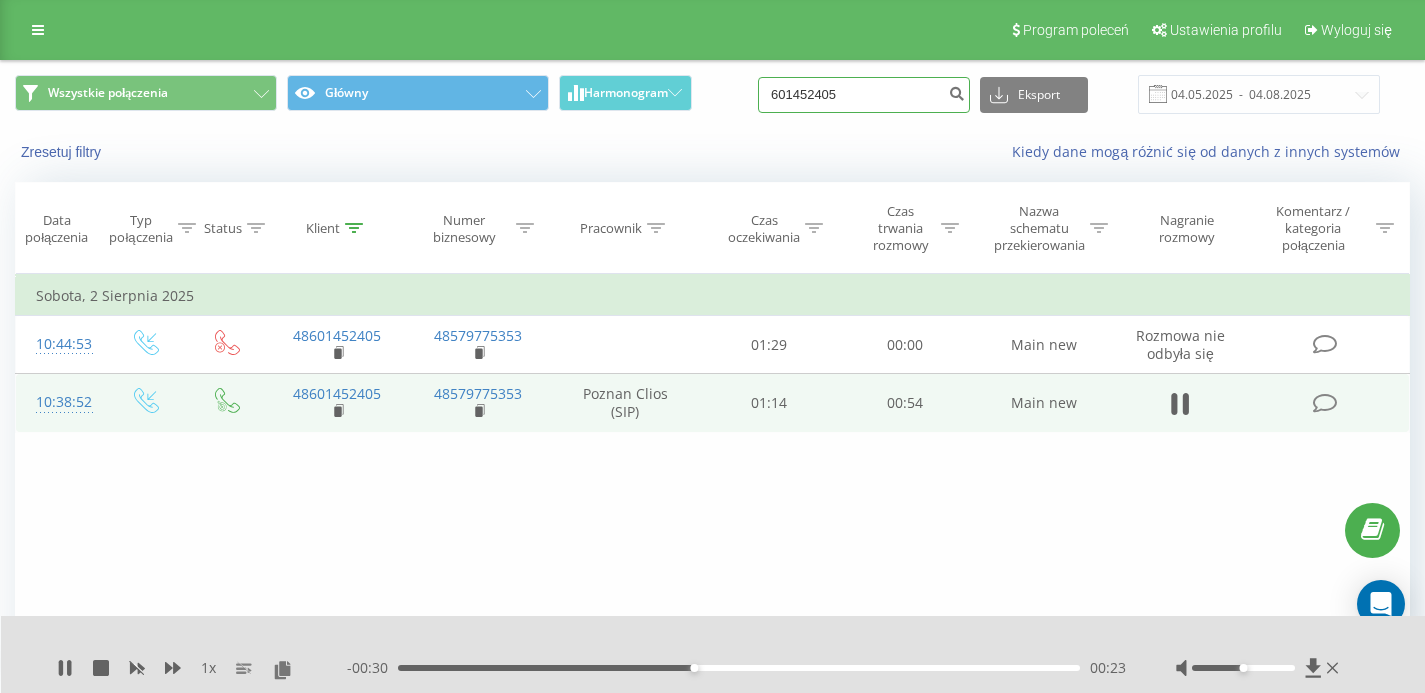 click on "601452405" at bounding box center [864, 95] 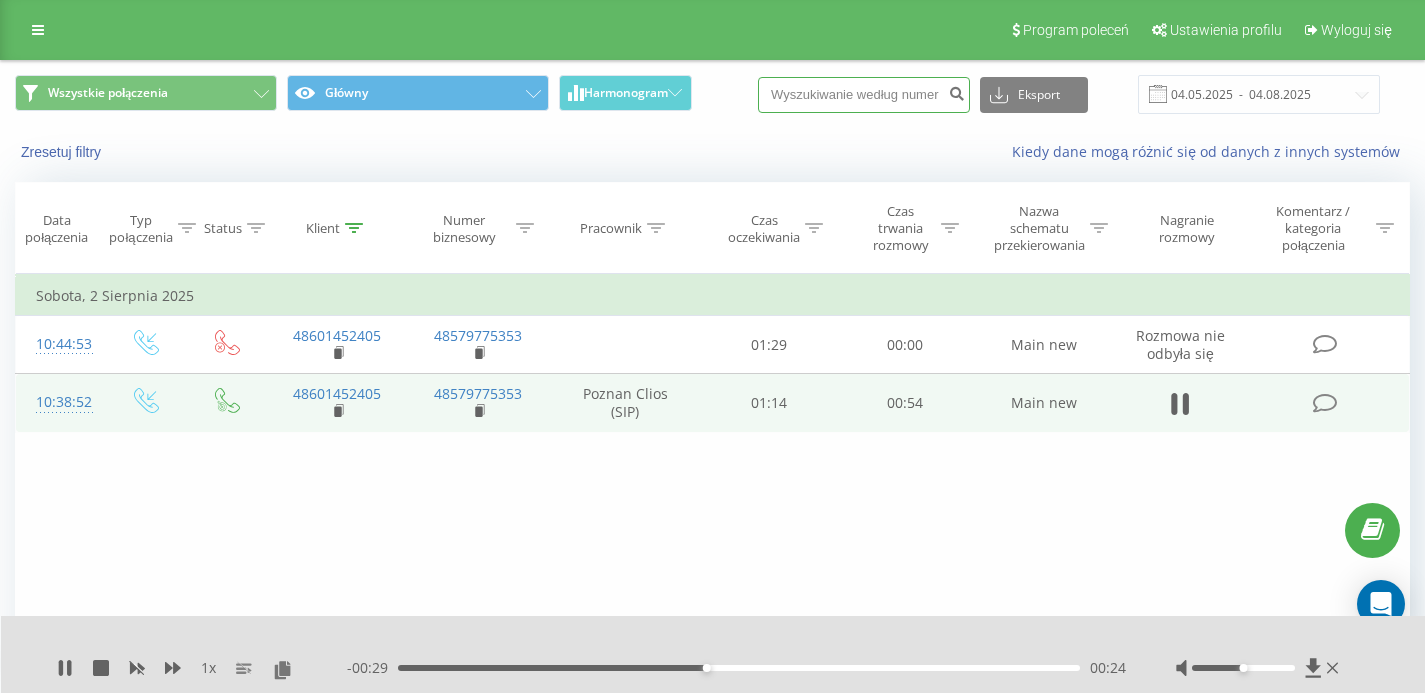 paste on "[PHONE]" 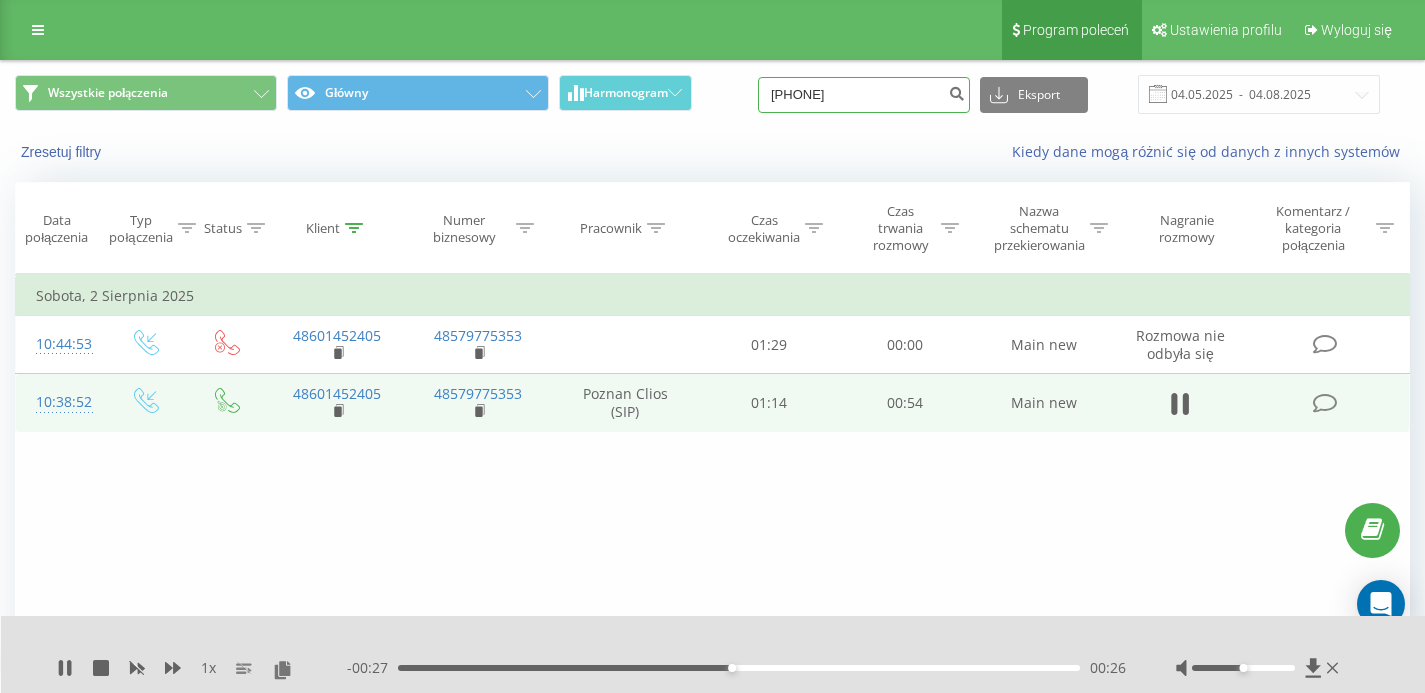 type on "[PHONE]" 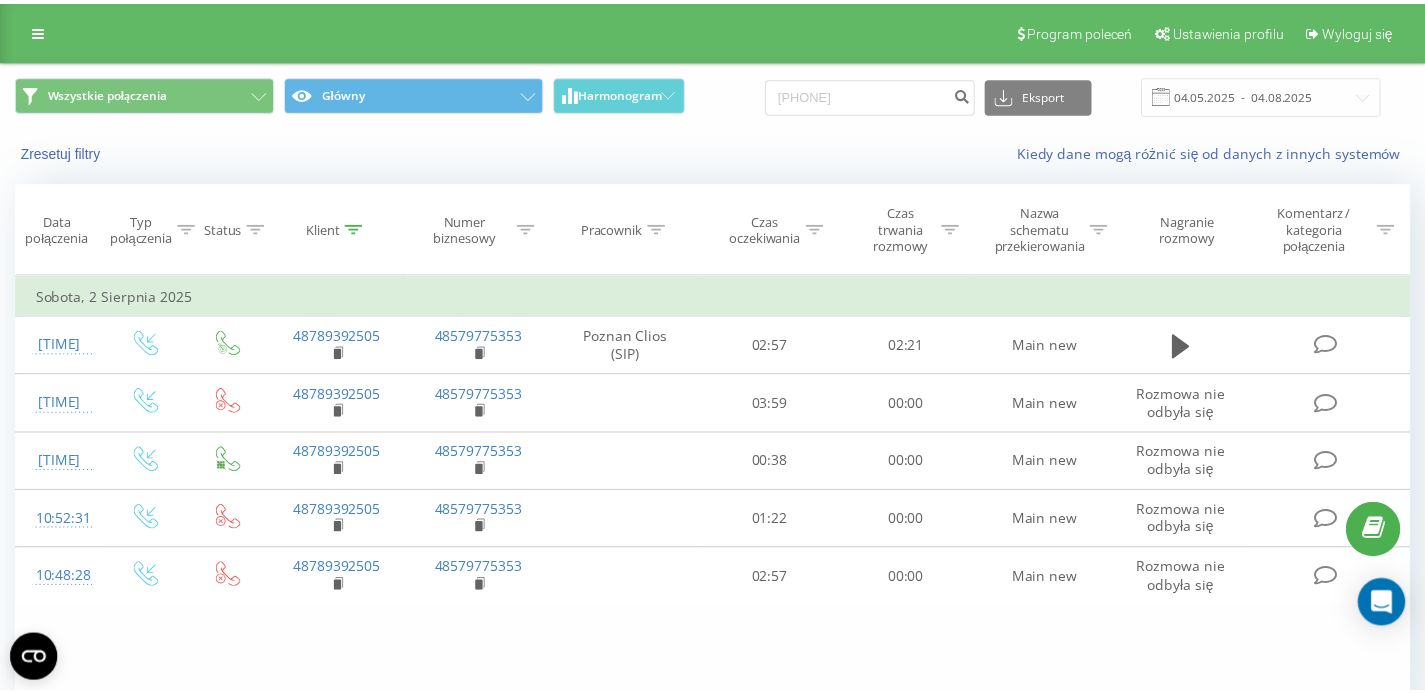 scroll, scrollTop: 0, scrollLeft: 0, axis: both 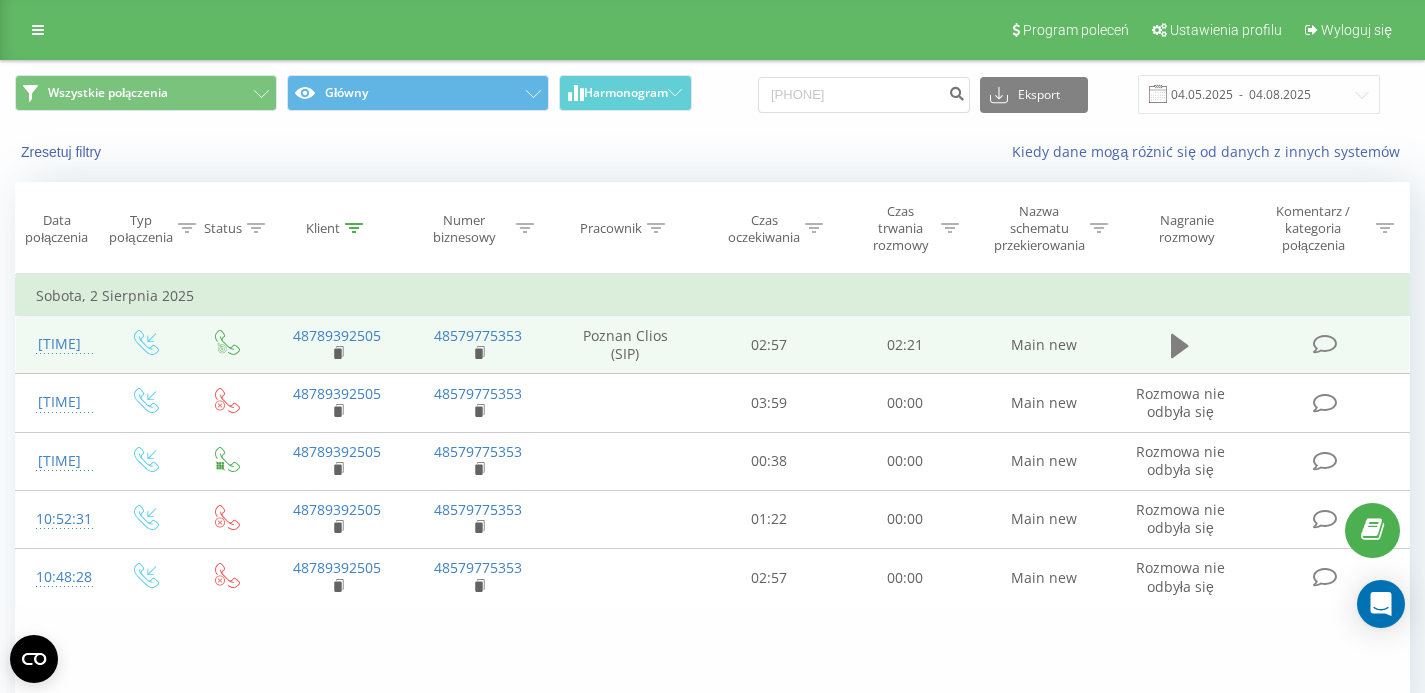 click 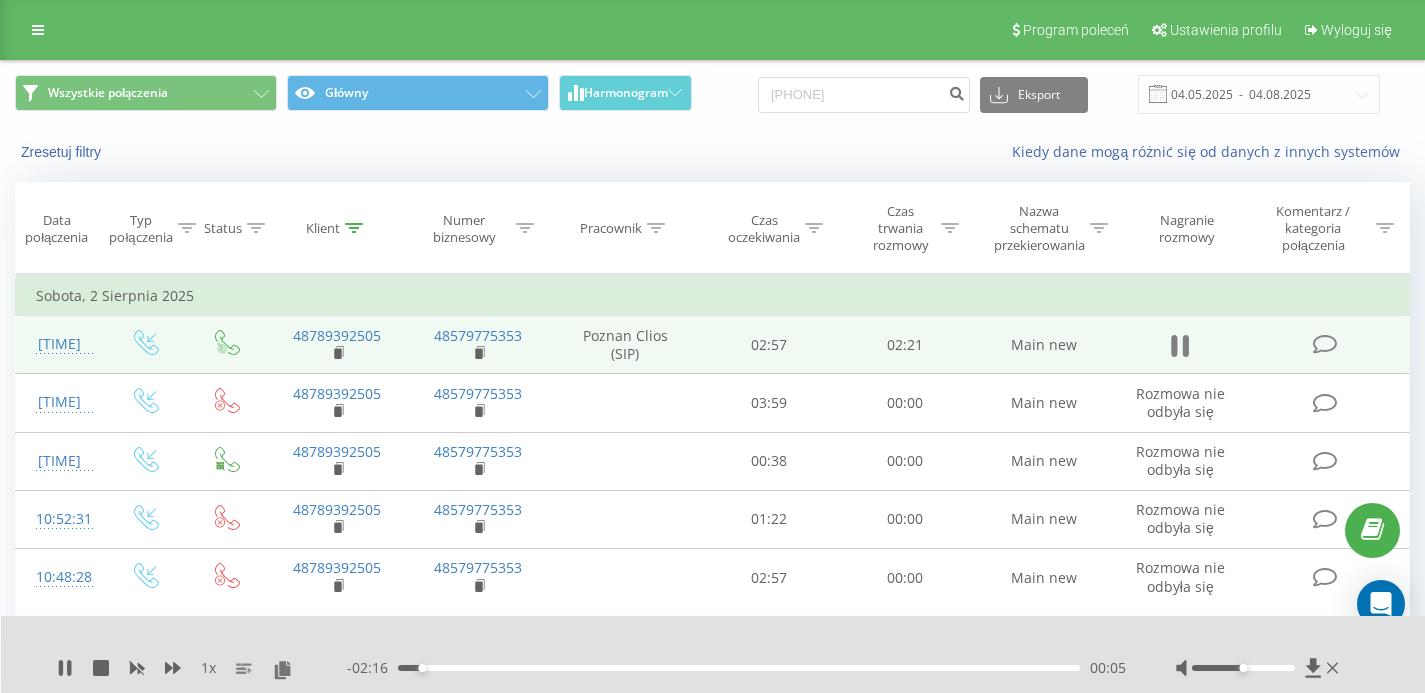 click 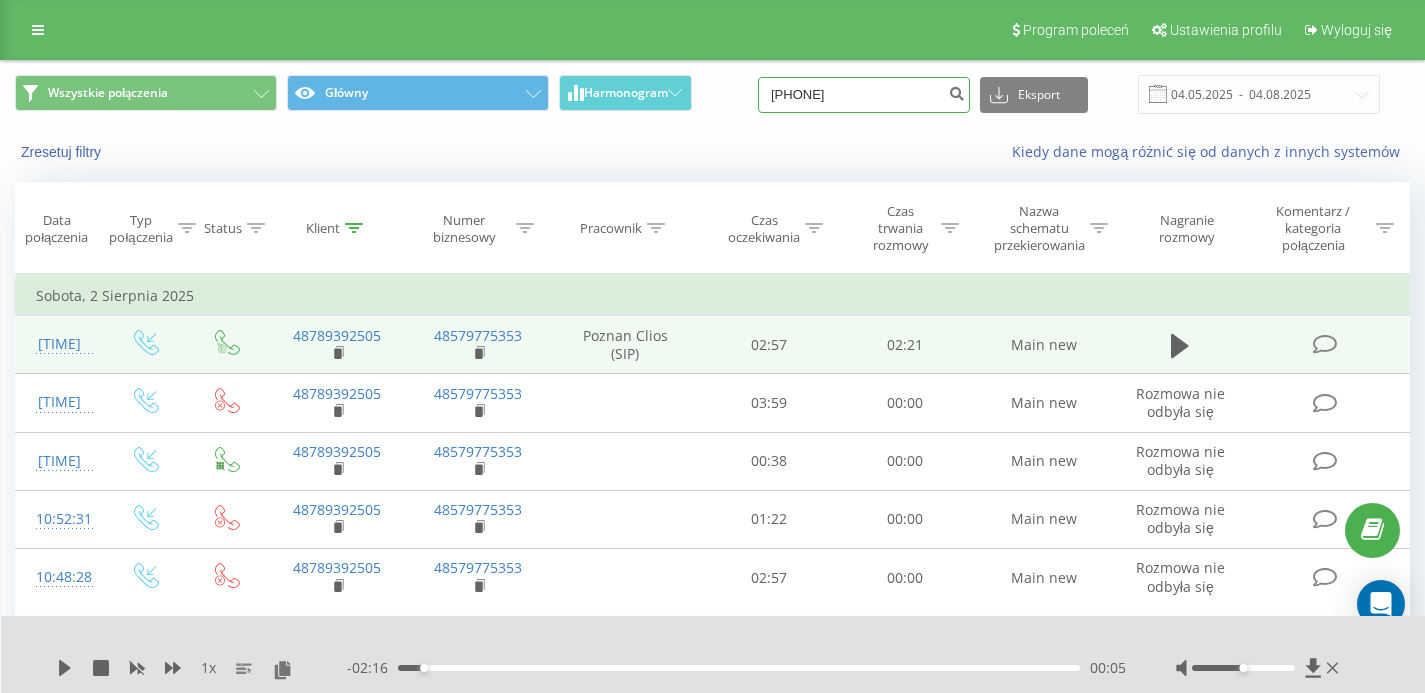 click on "[PHONE]" at bounding box center [864, 95] 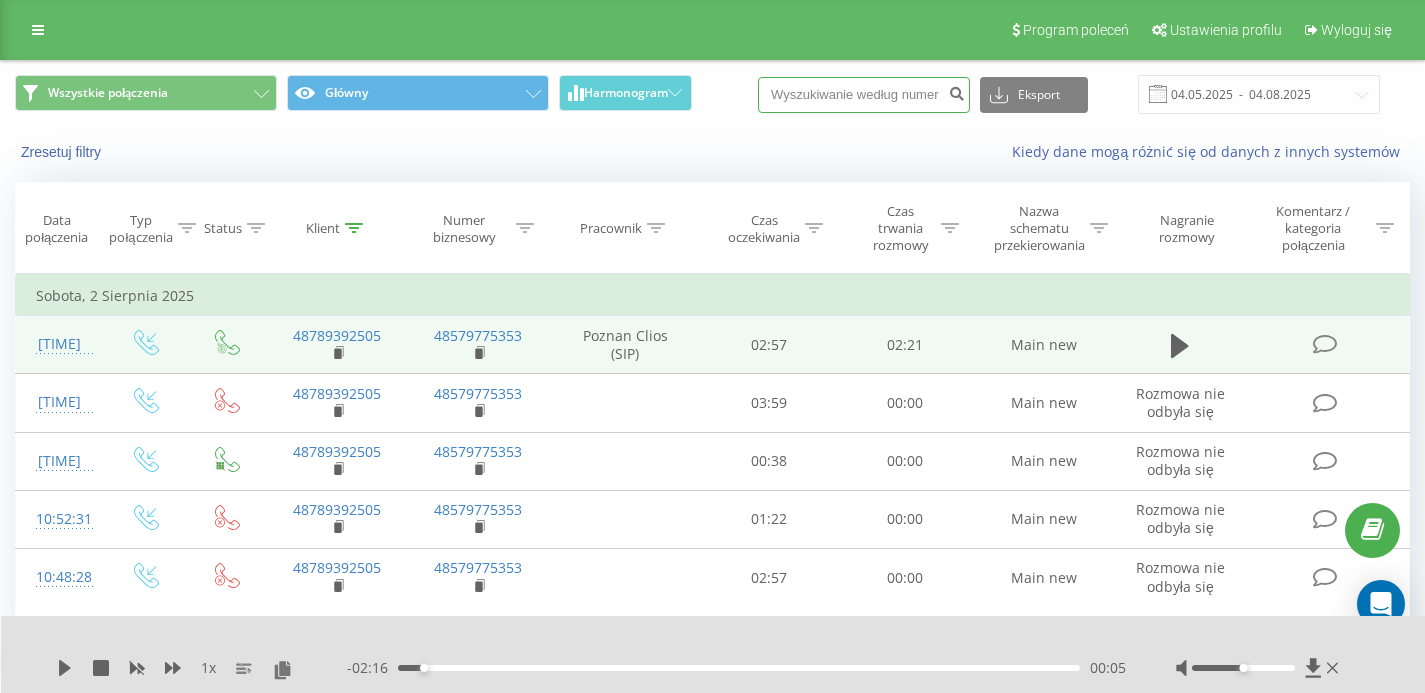 paste on "507816052" 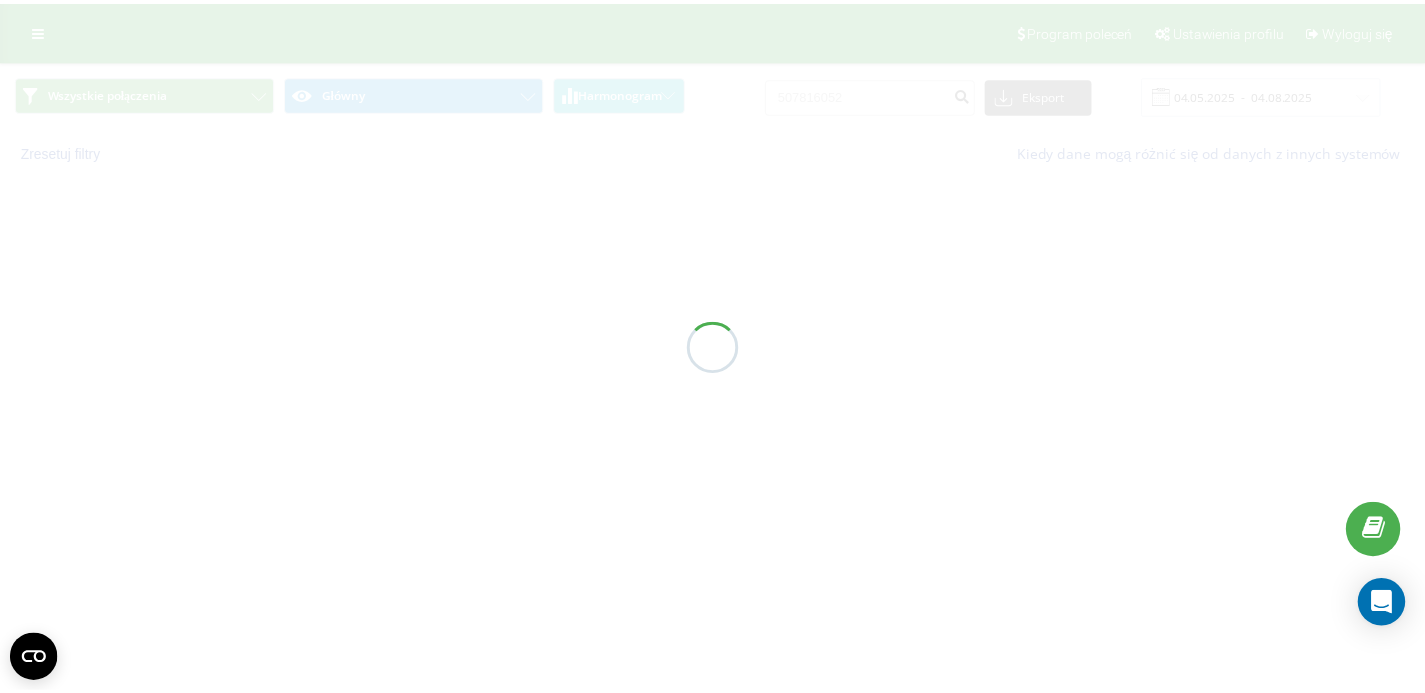 scroll, scrollTop: 0, scrollLeft: 0, axis: both 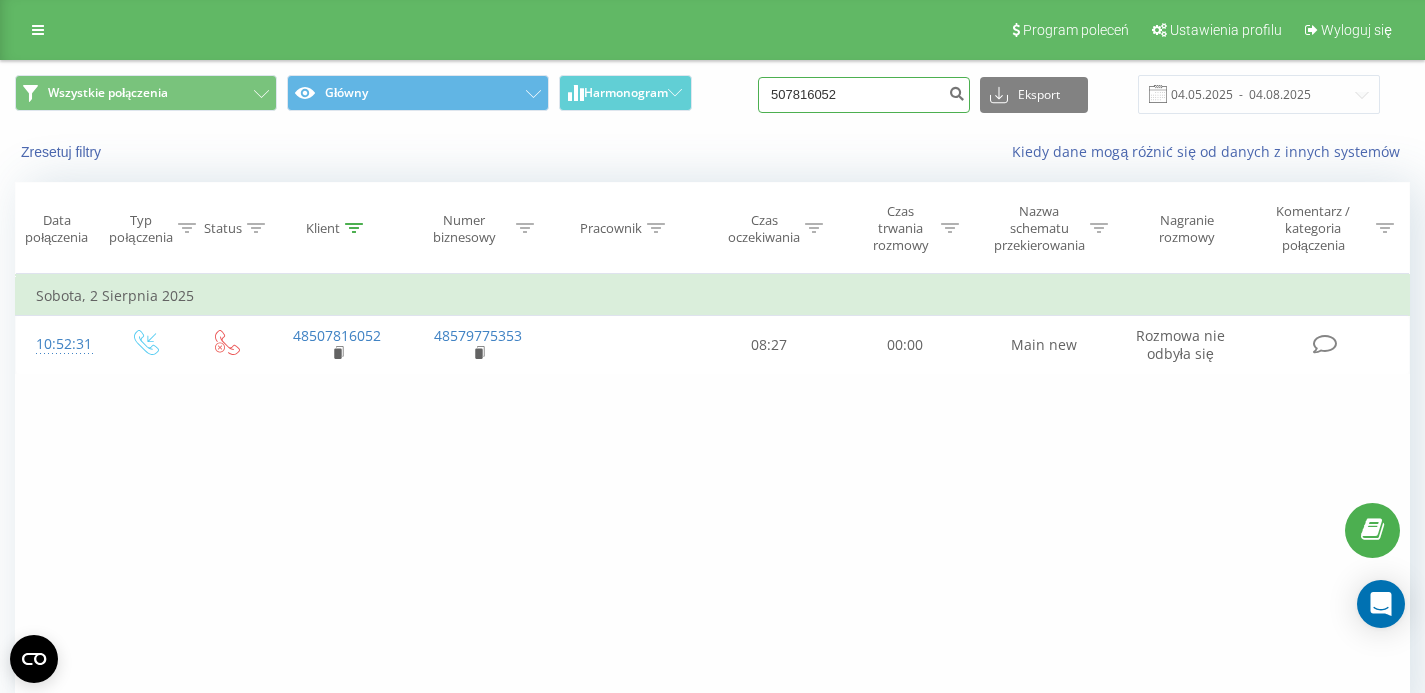 click on "507816052" at bounding box center [864, 95] 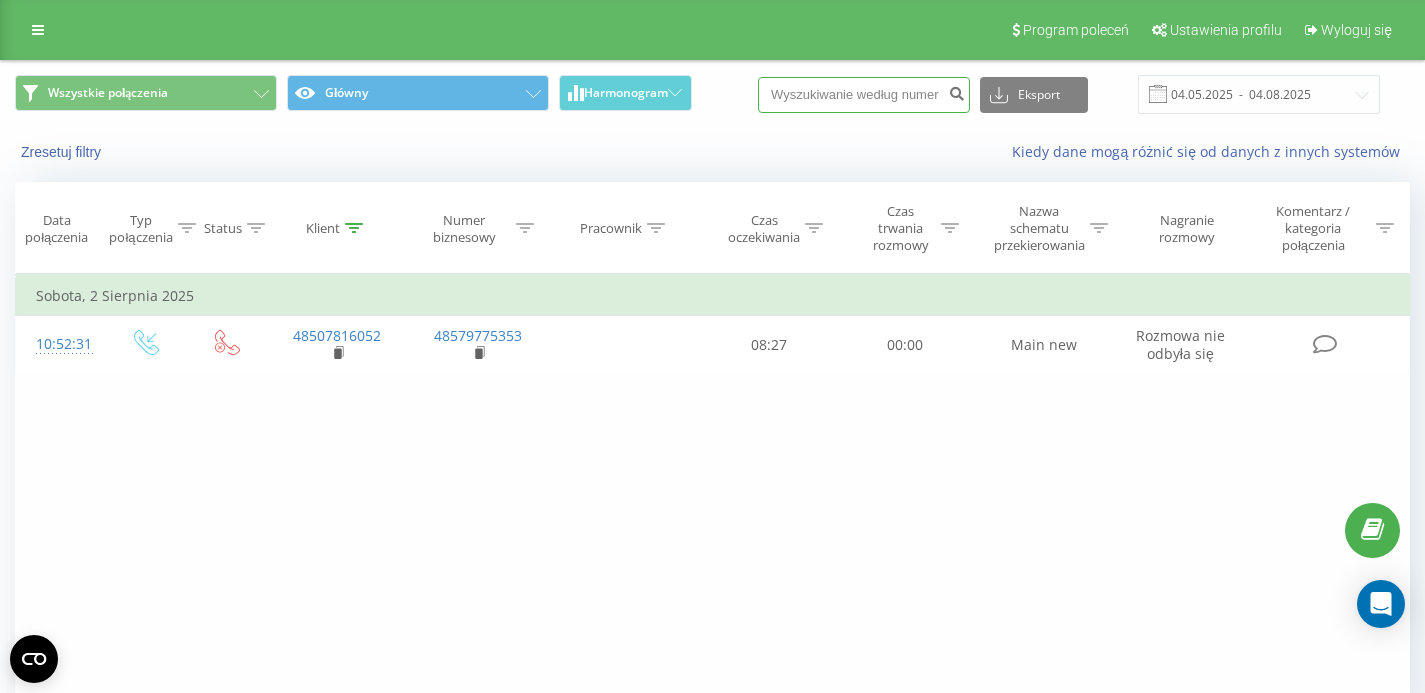 paste on "[PHONE]" 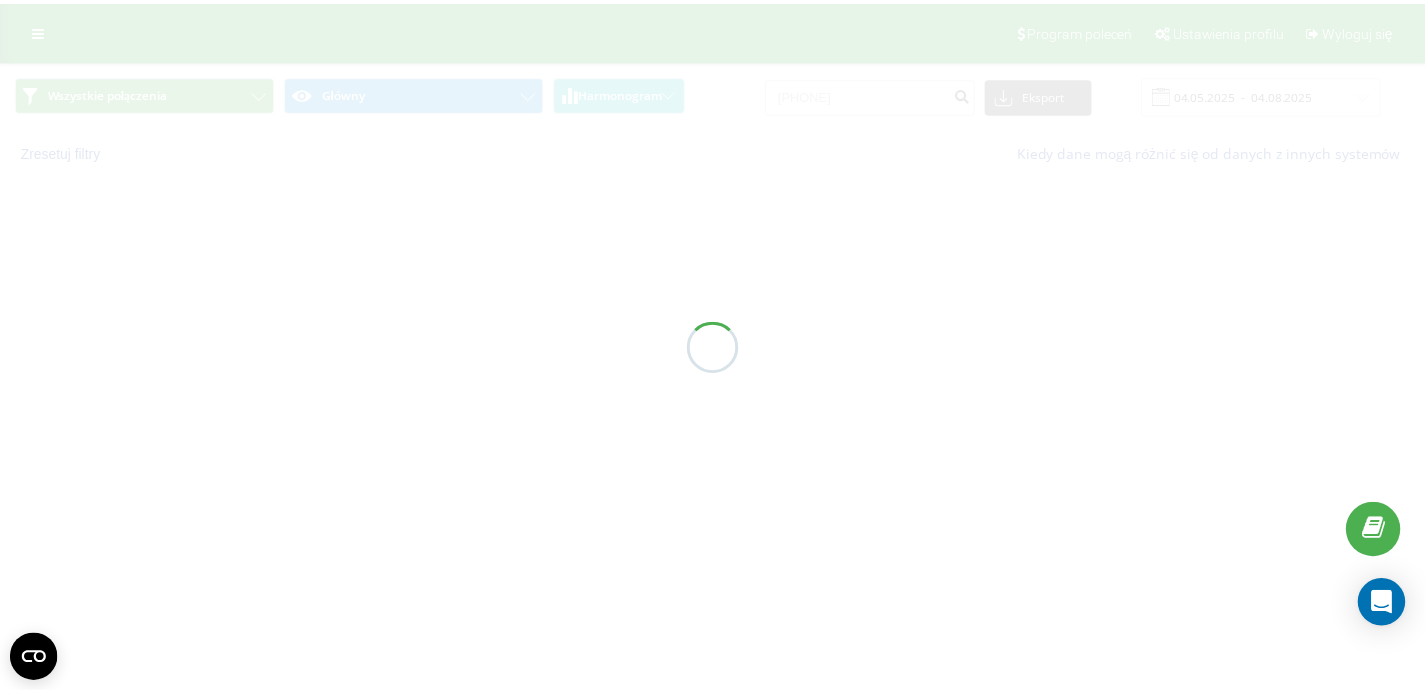 scroll, scrollTop: 0, scrollLeft: 0, axis: both 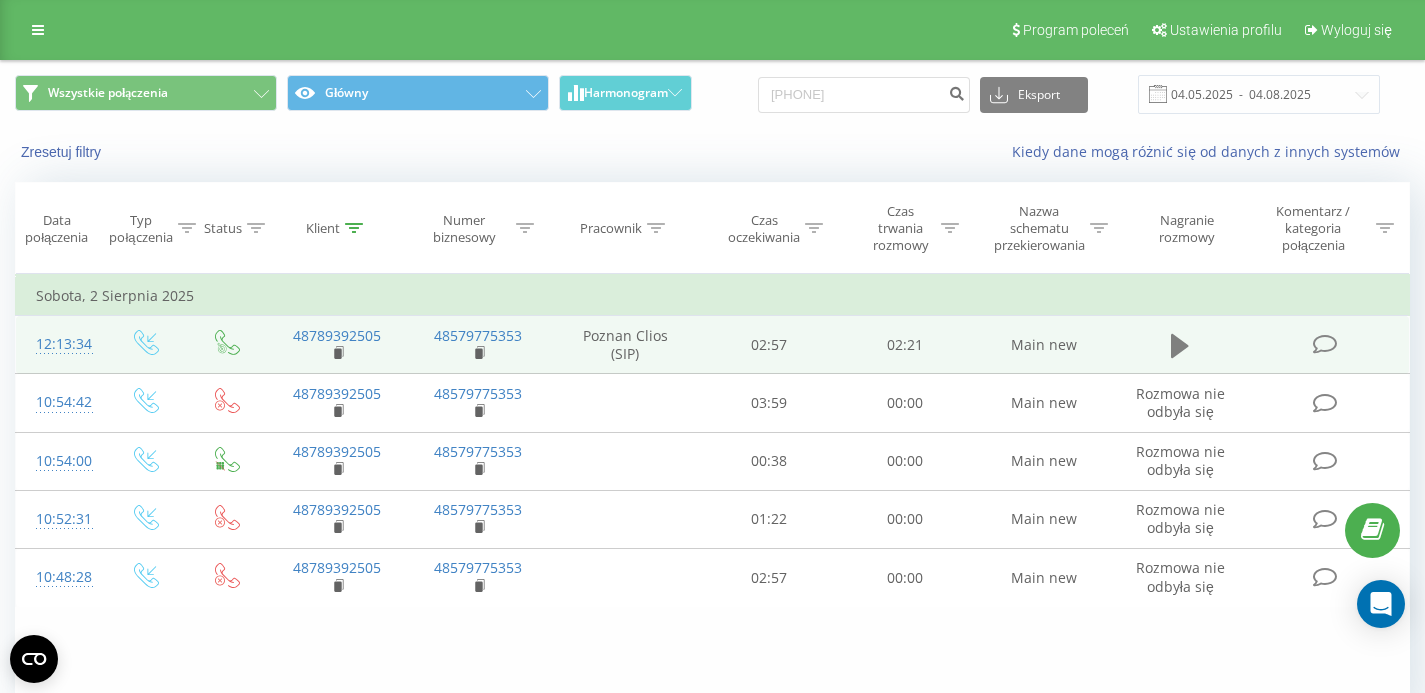 click 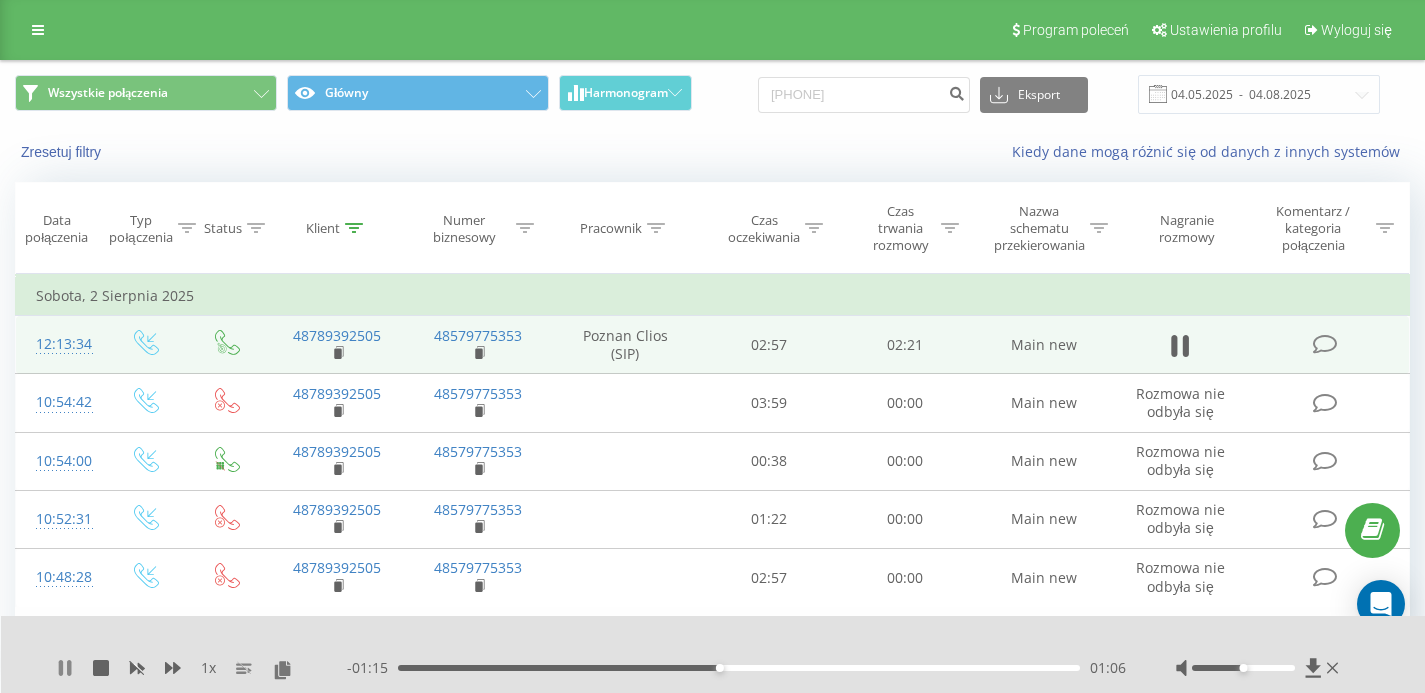 click 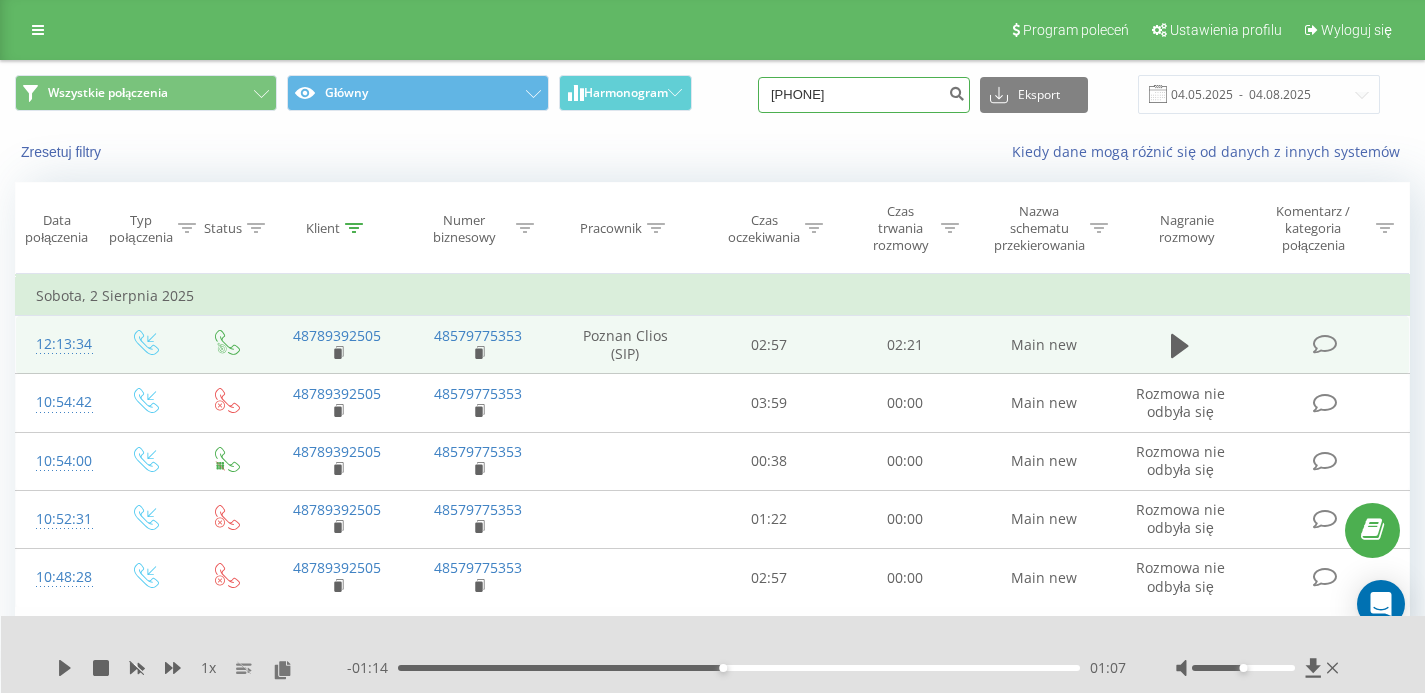 click on "[PHONE]" at bounding box center [864, 95] 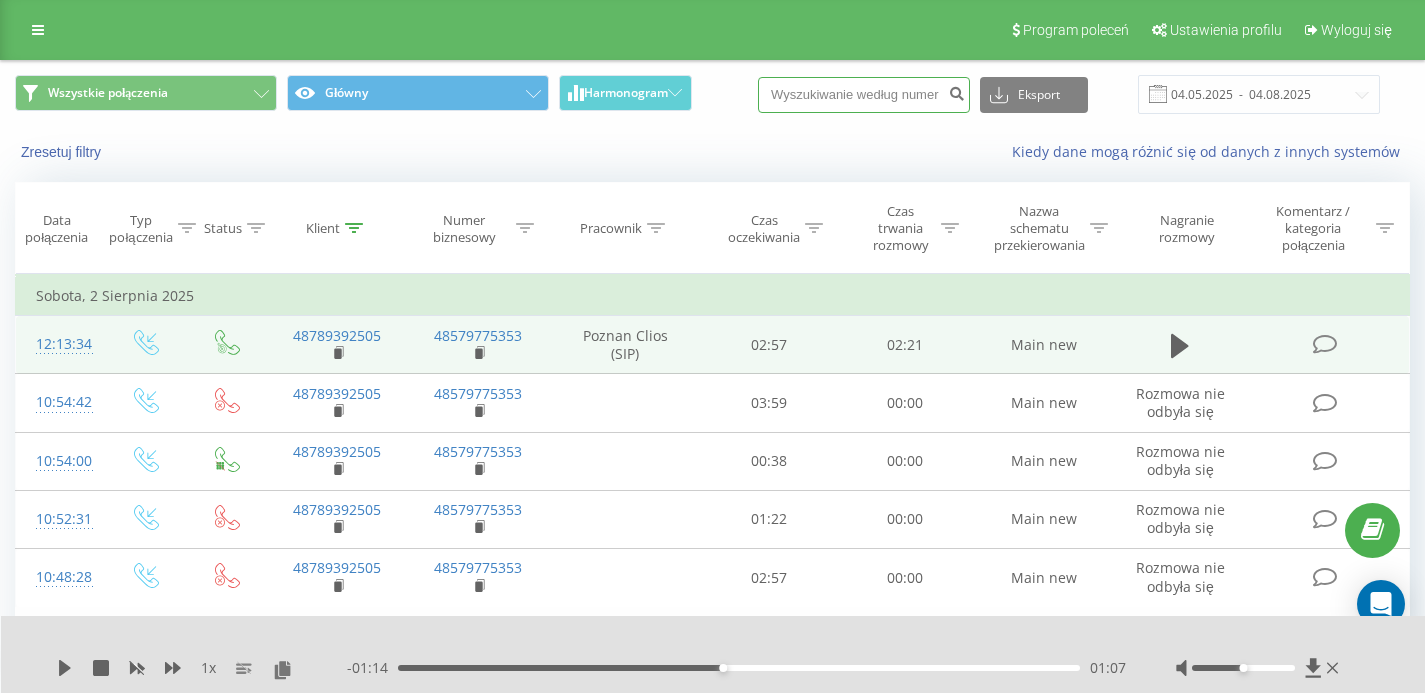 paste on "668148367" 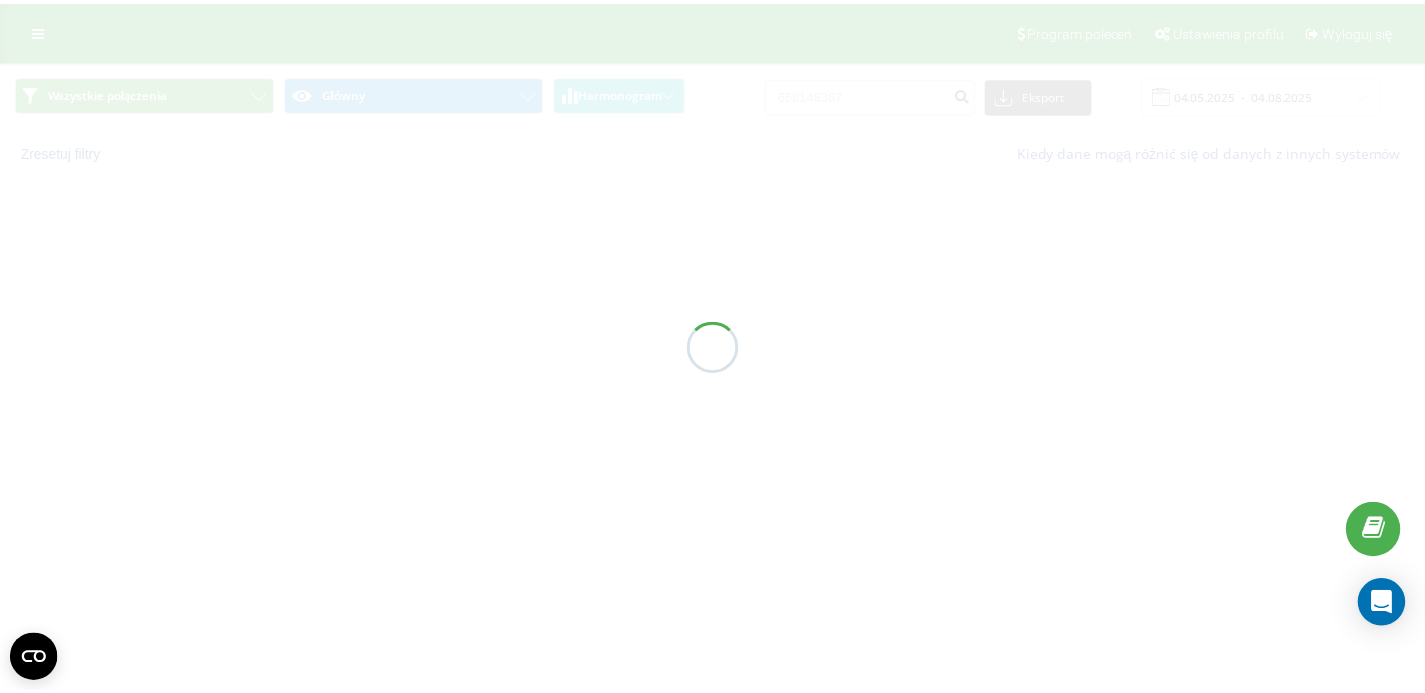 scroll, scrollTop: 0, scrollLeft: 0, axis: both 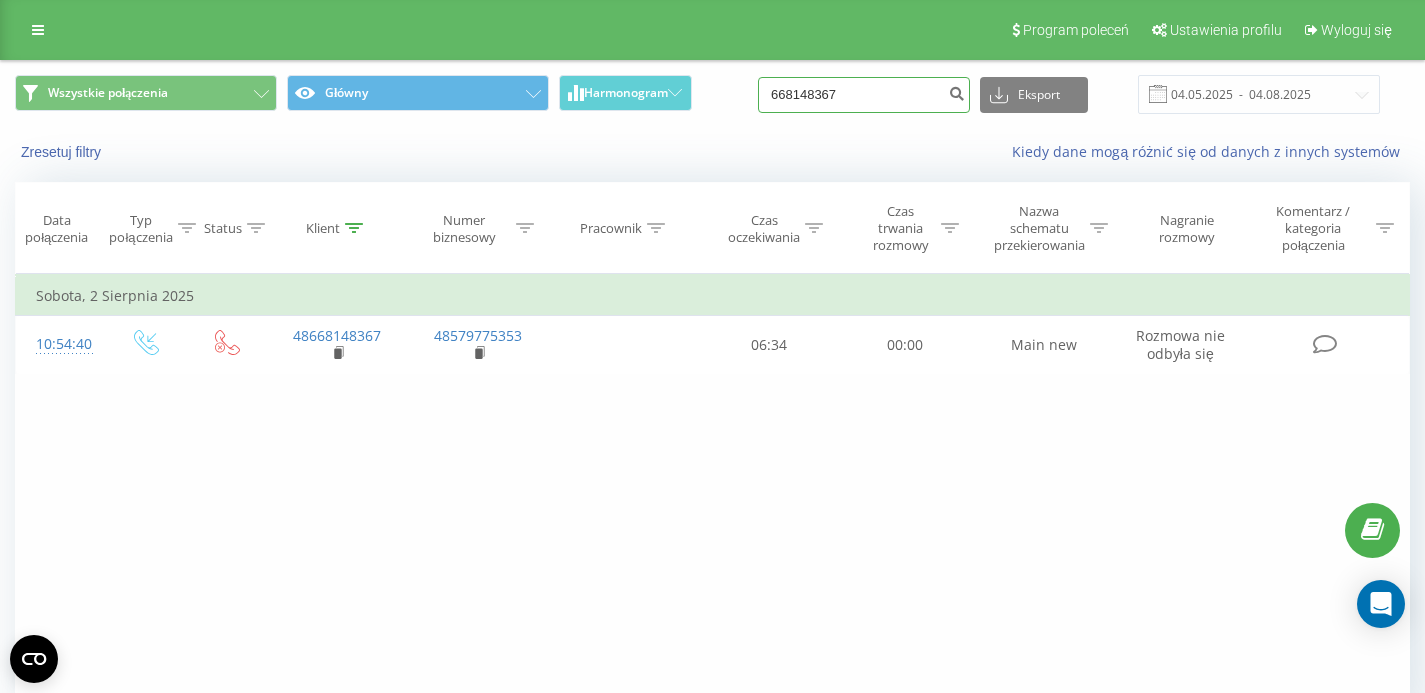 click on "668148367" at bounding box center (864, 95) 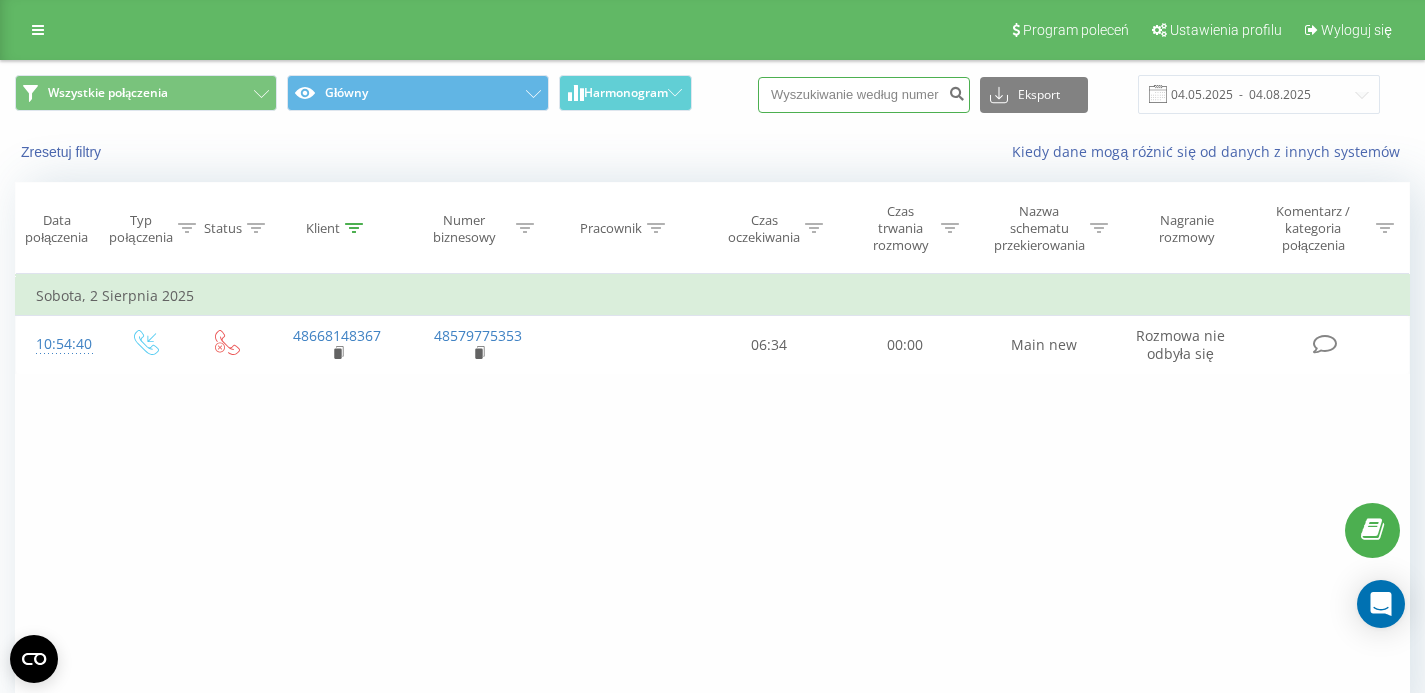 paste on "789392505" 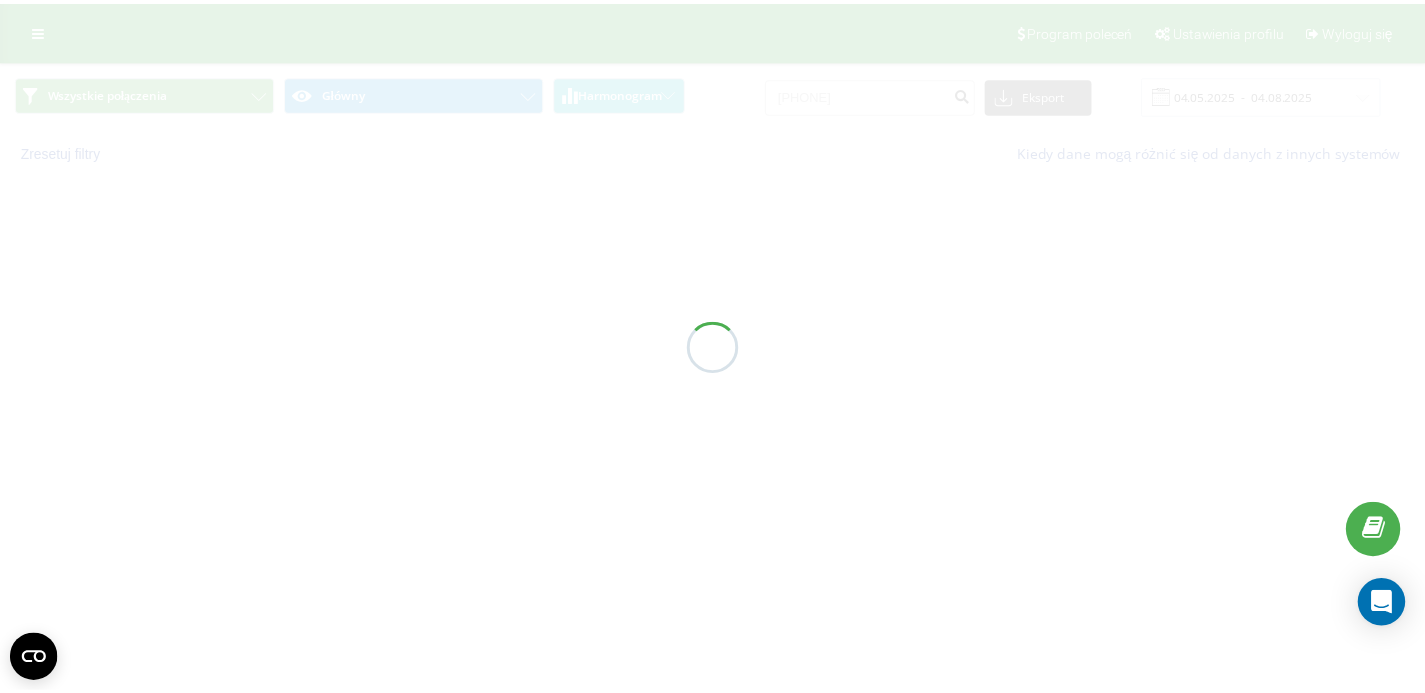 scroll, scrollTop: 0, scrollLeft: 0, axis: both 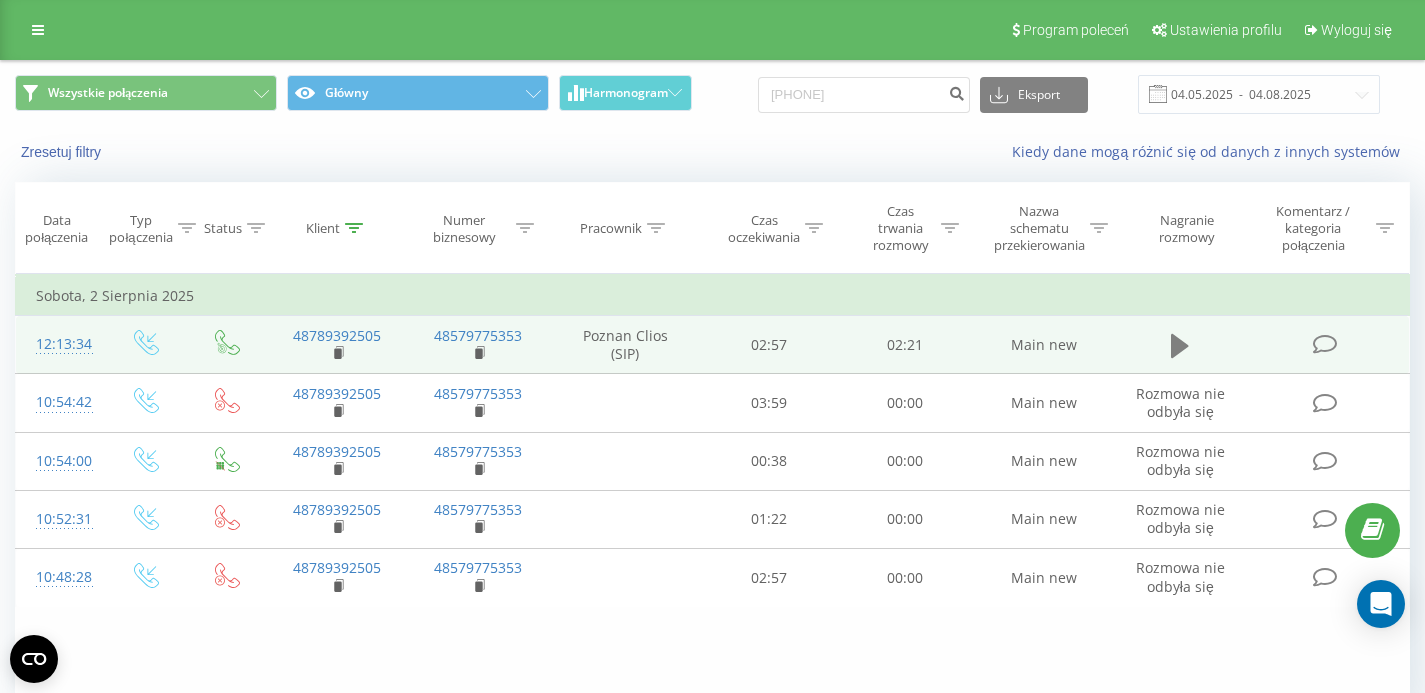 click 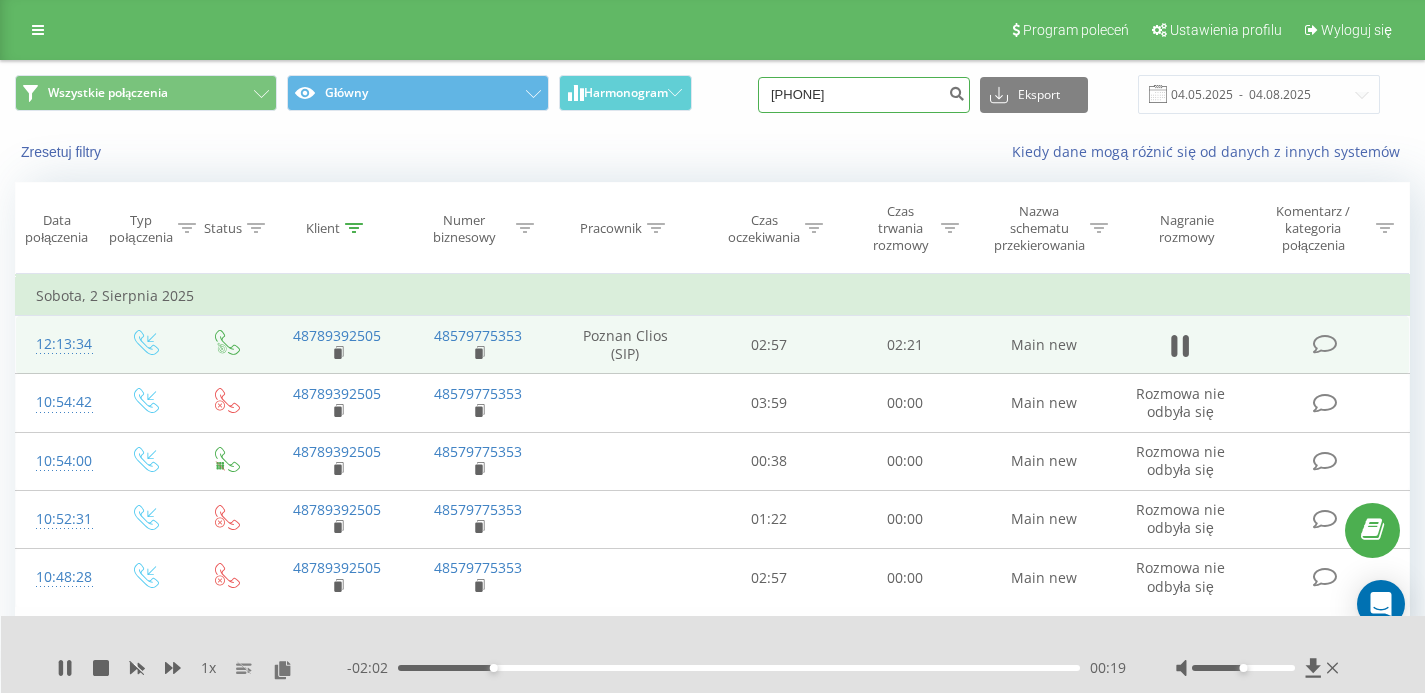 click on "[PHONE]" at bounding box center [864, 95] 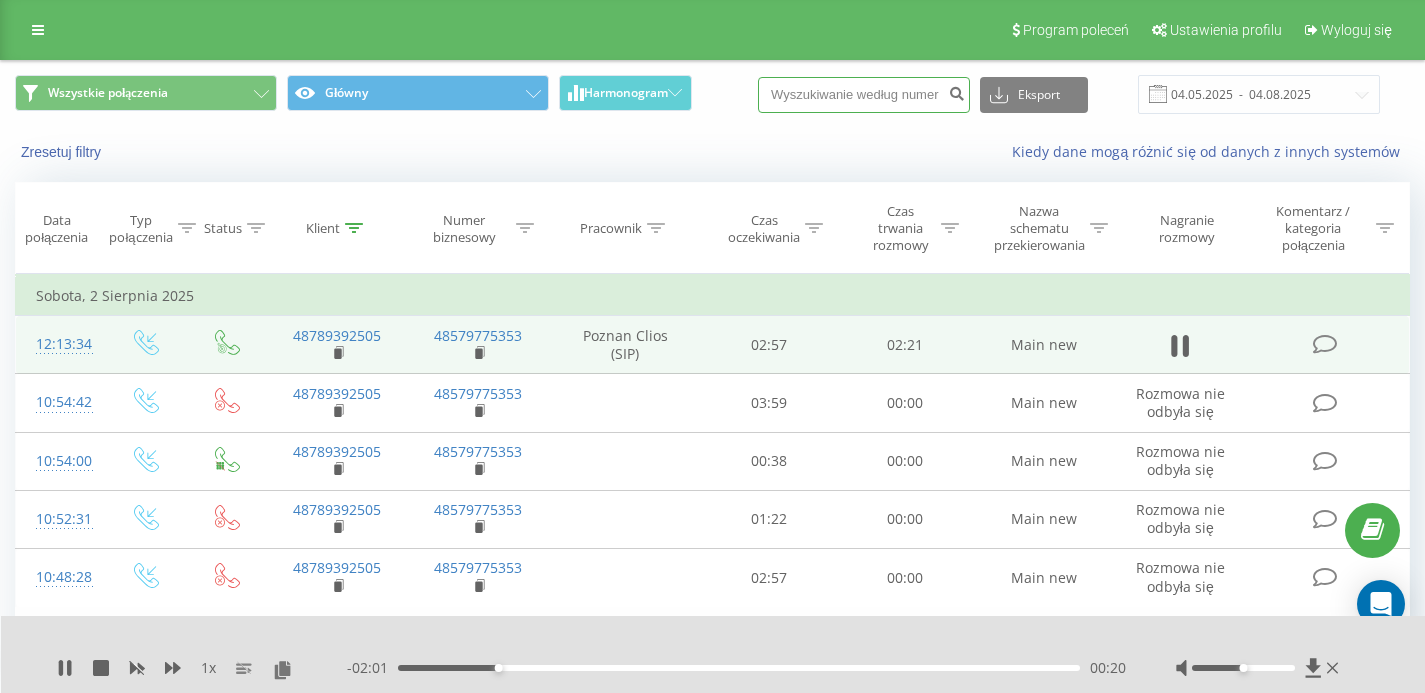 paste on "505378837" 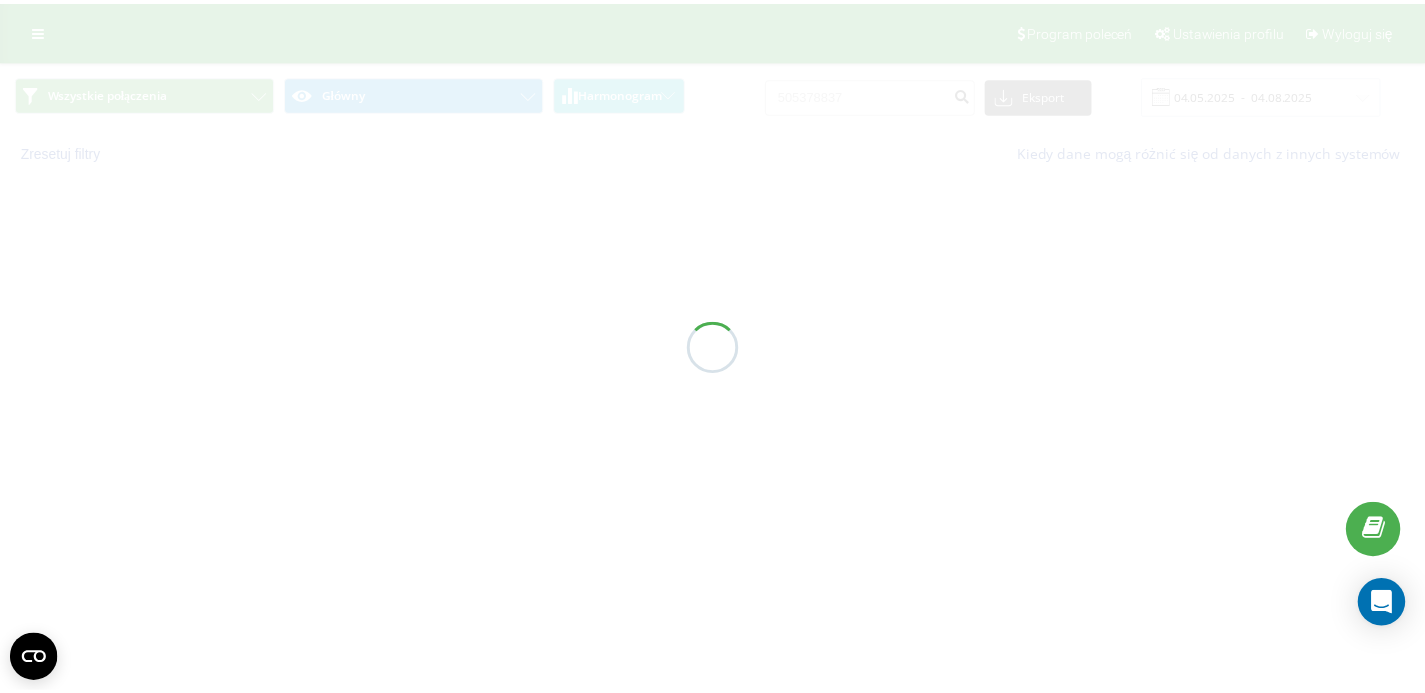 scroll, scrollTop: 0, scrollLeft: 0, axis: both 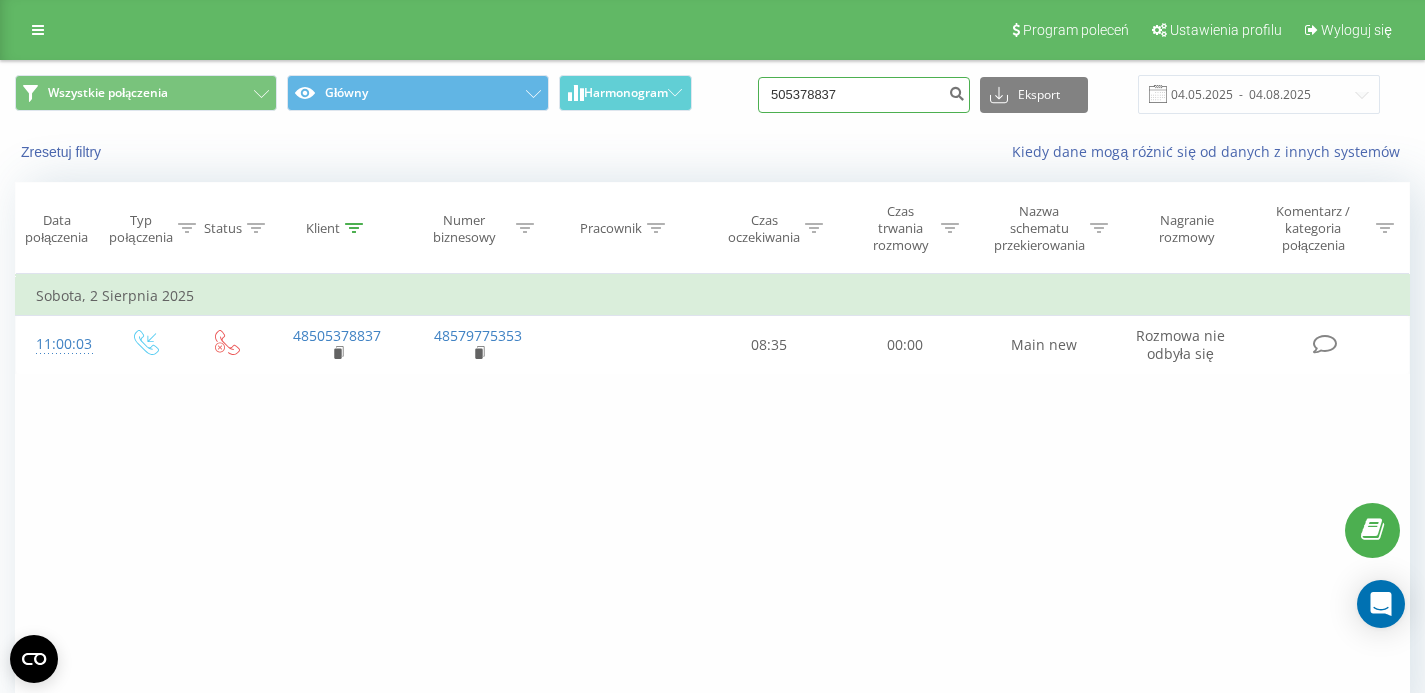 click on "505378837" at bounding box center [864, 95] 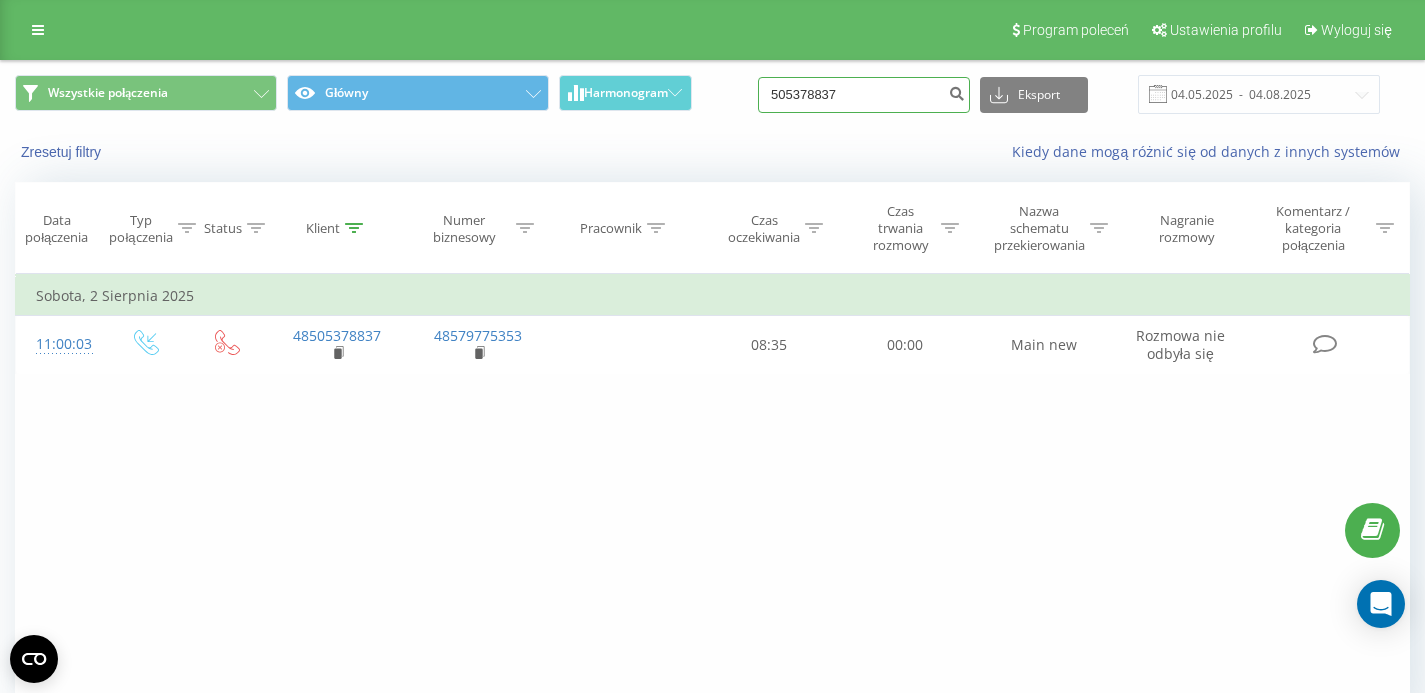 drag, startPoint x: 886, startPoint y: 94, endPoint x: 793, endPoint y: 98, distance: 93.08598 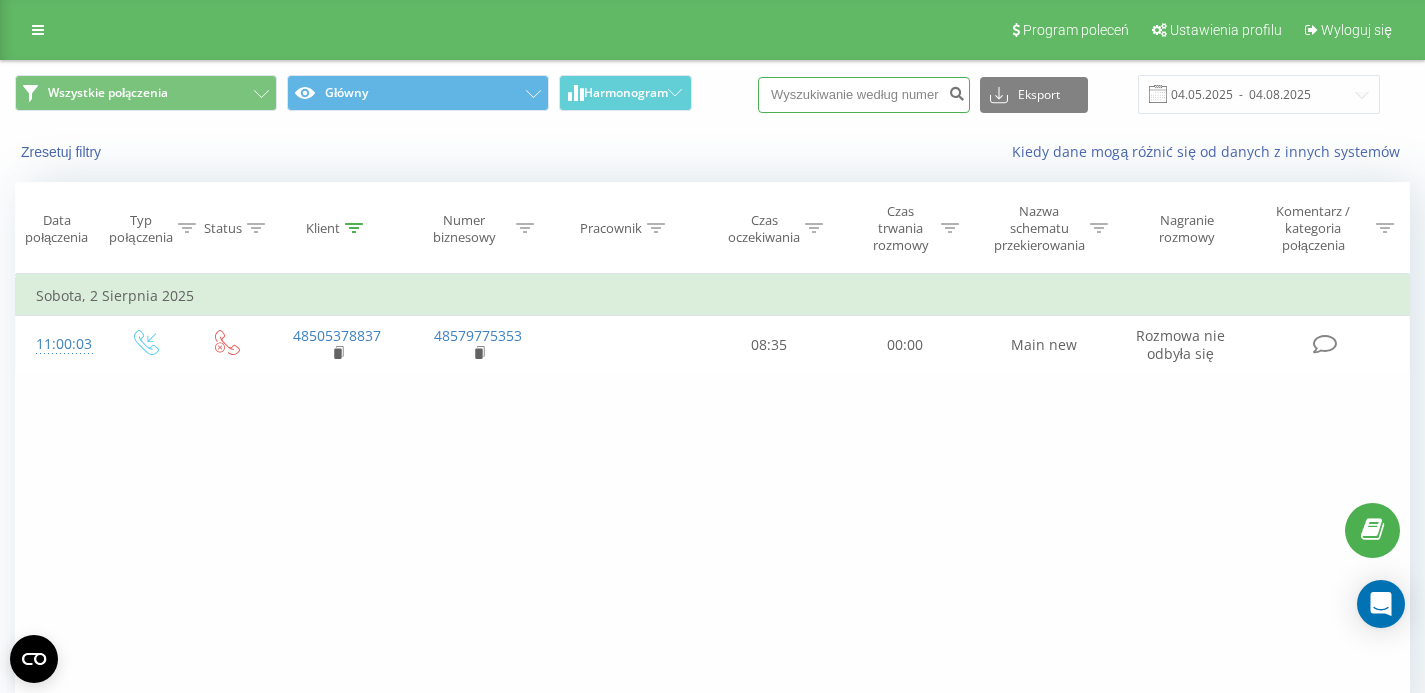 paste on "728930240" 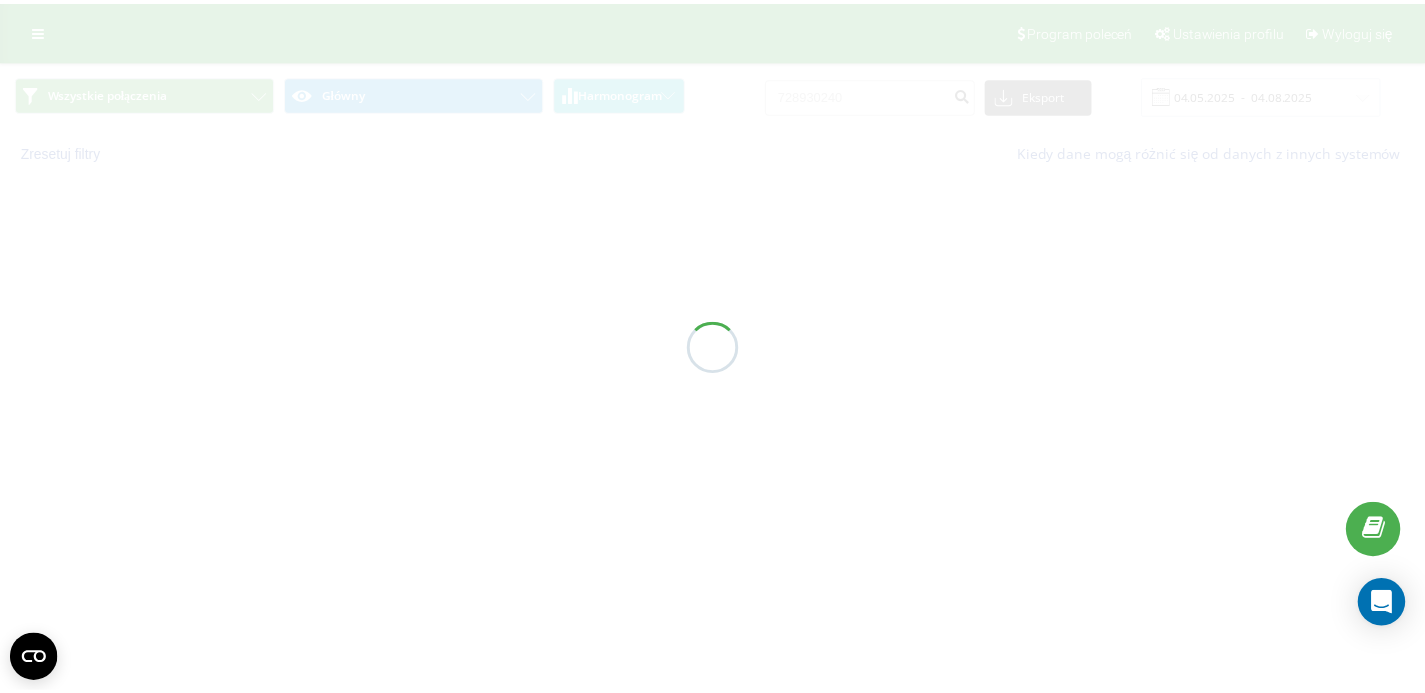 scroll, scrollTop: 0, scrollLeft: 0, axis: both 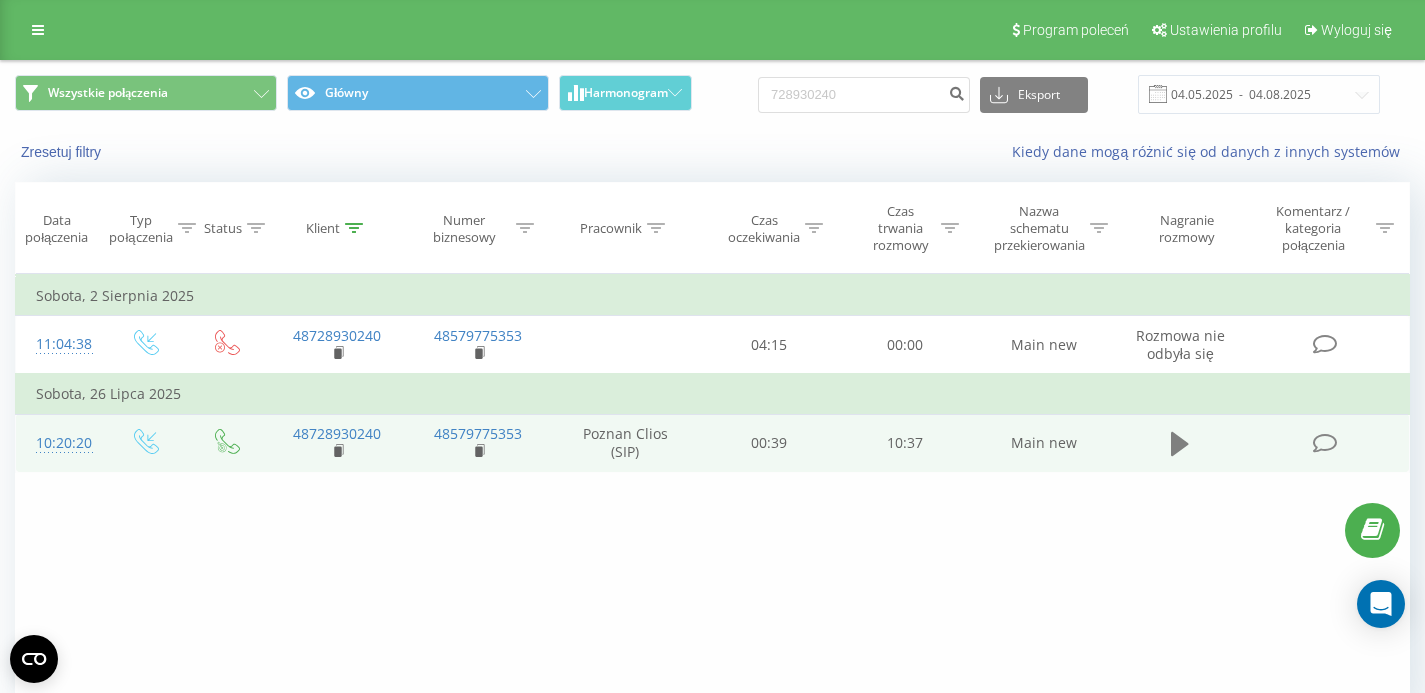 click 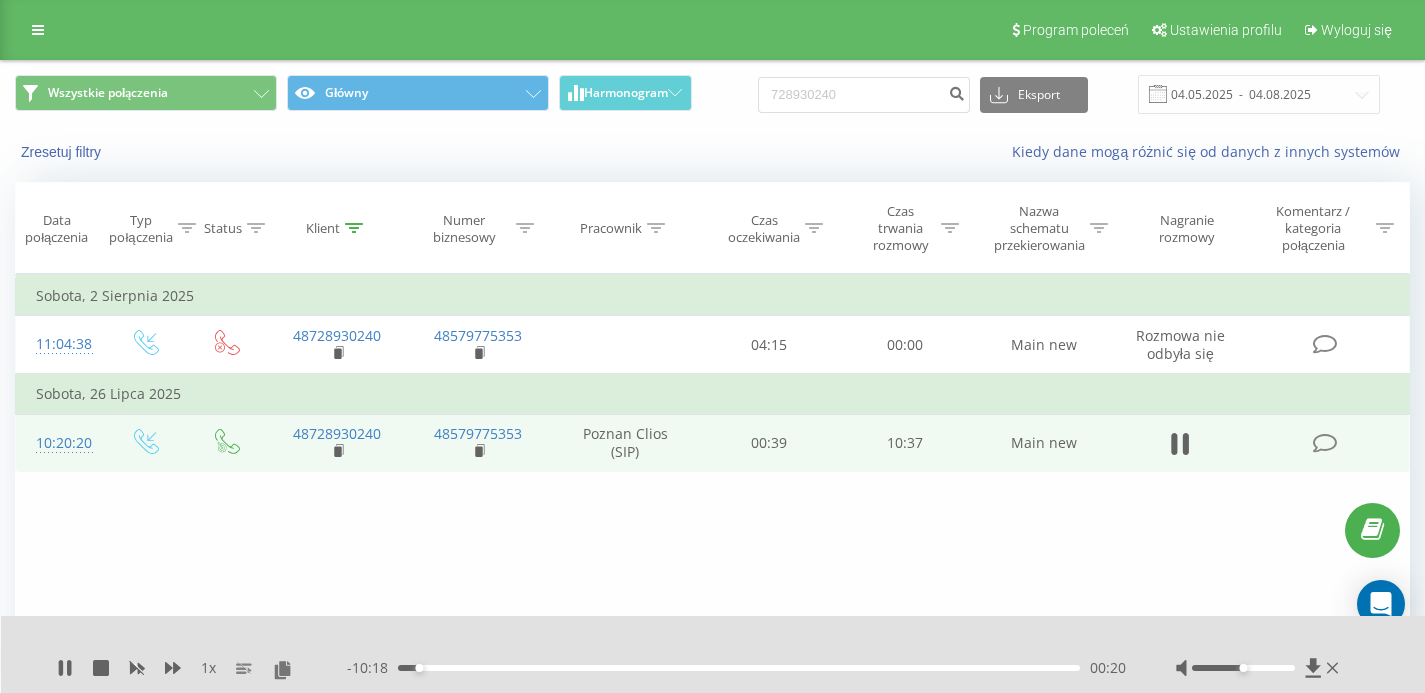 click on "00:20" at bounding box center [739, 668] 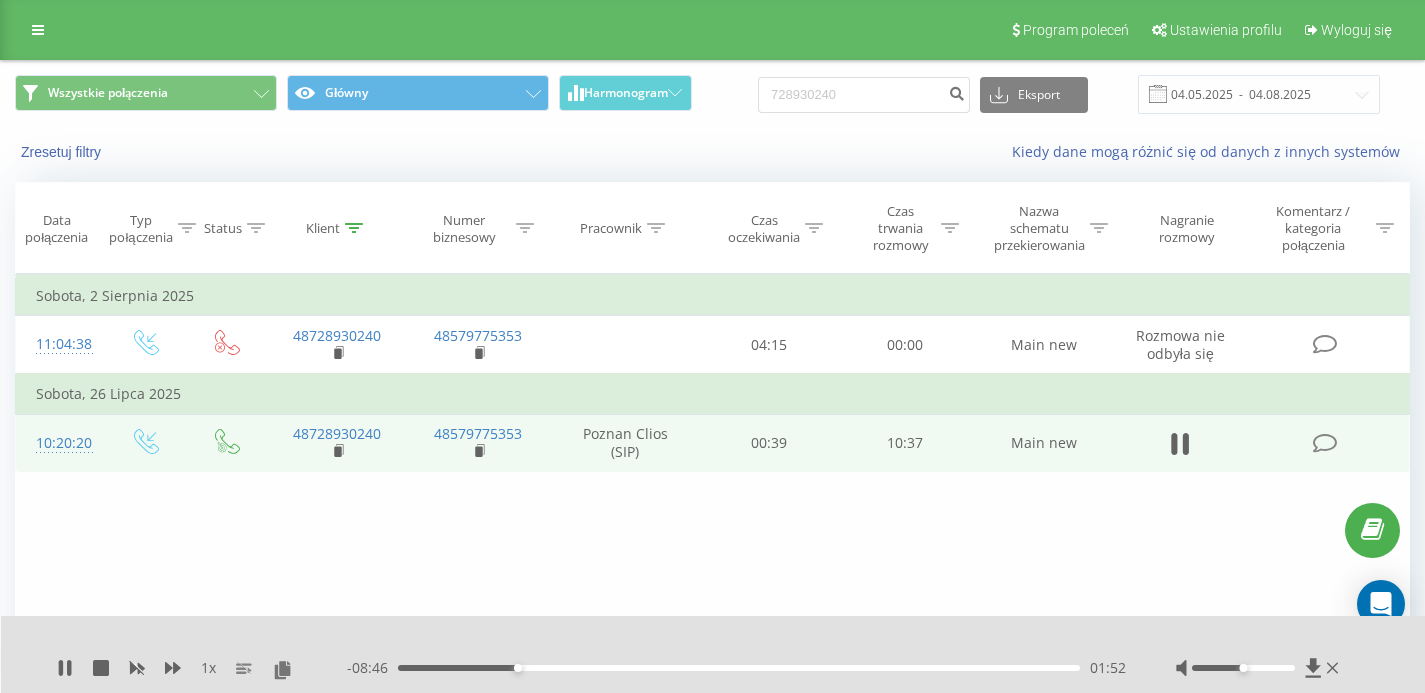 click on "- 08:46 01:52   01:52" at bounding box center [736, 668] 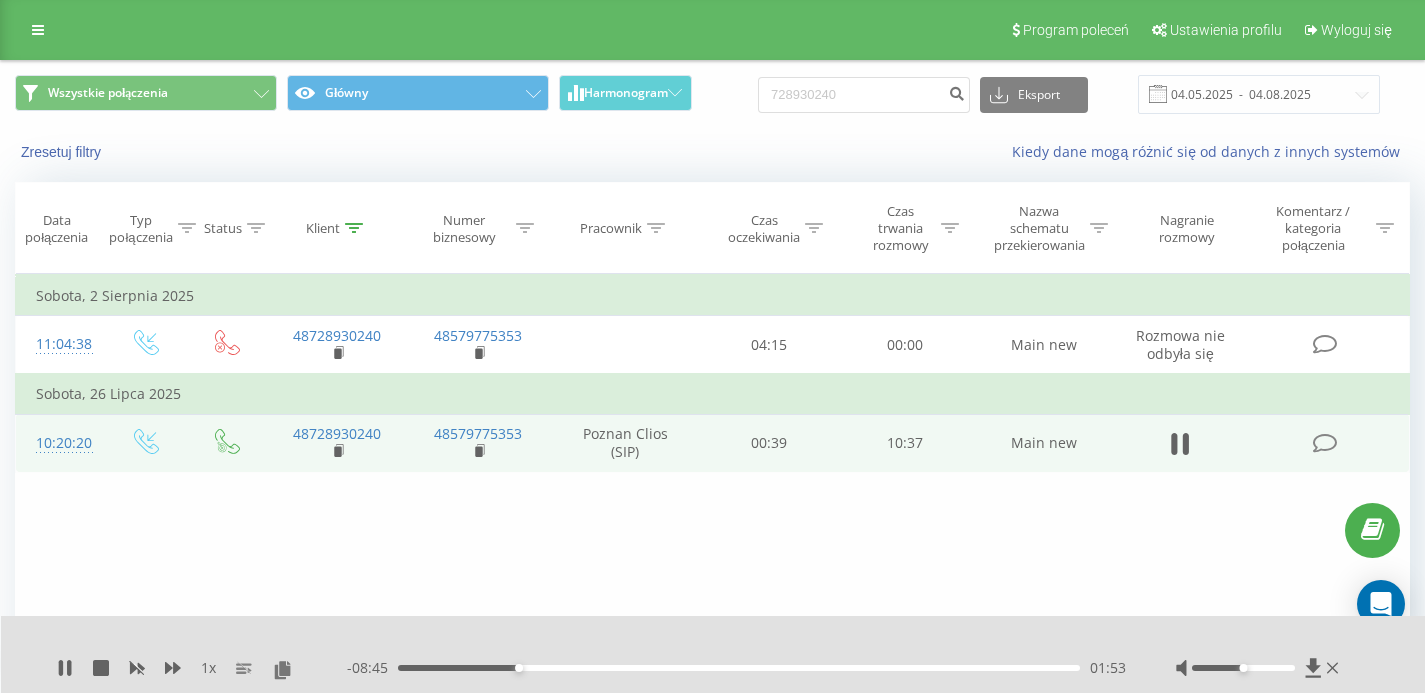 click on "- 08:45 01:53   01:53" at bounding box center [736, 668] 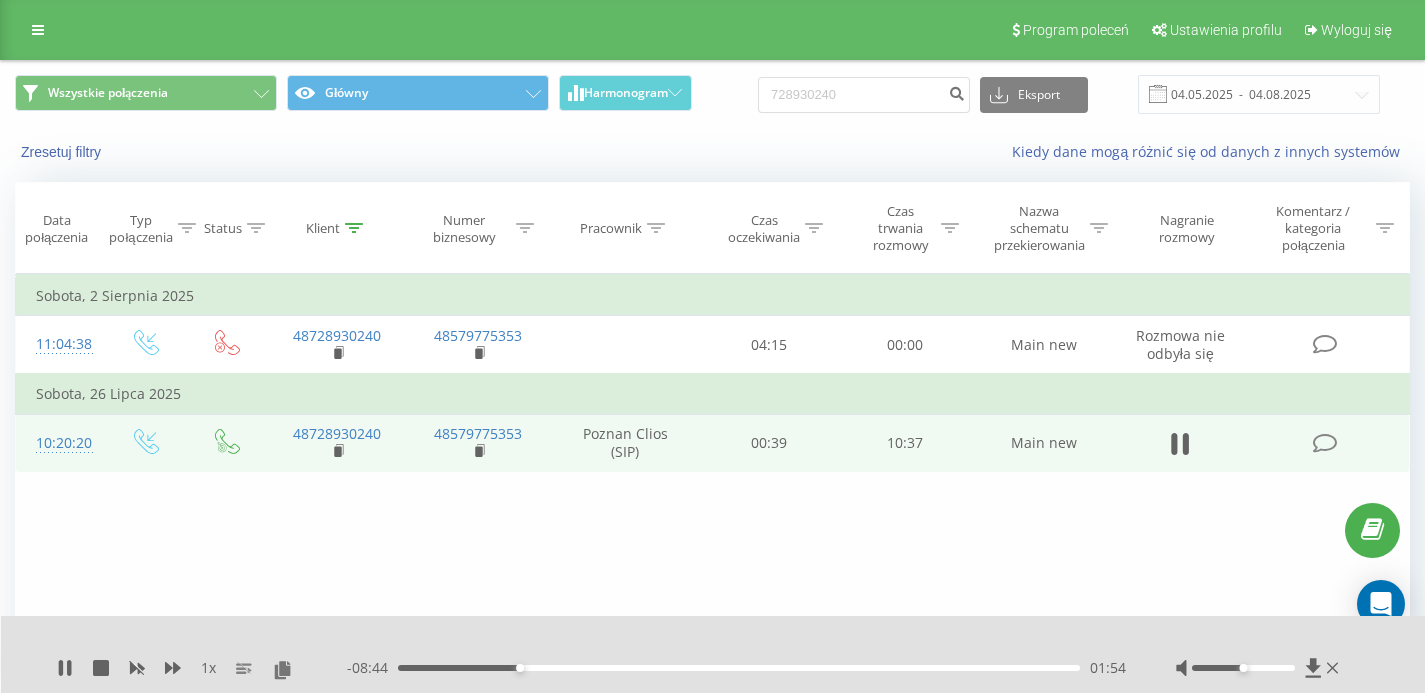 click on "01:54" at bounding box center [739, 668] 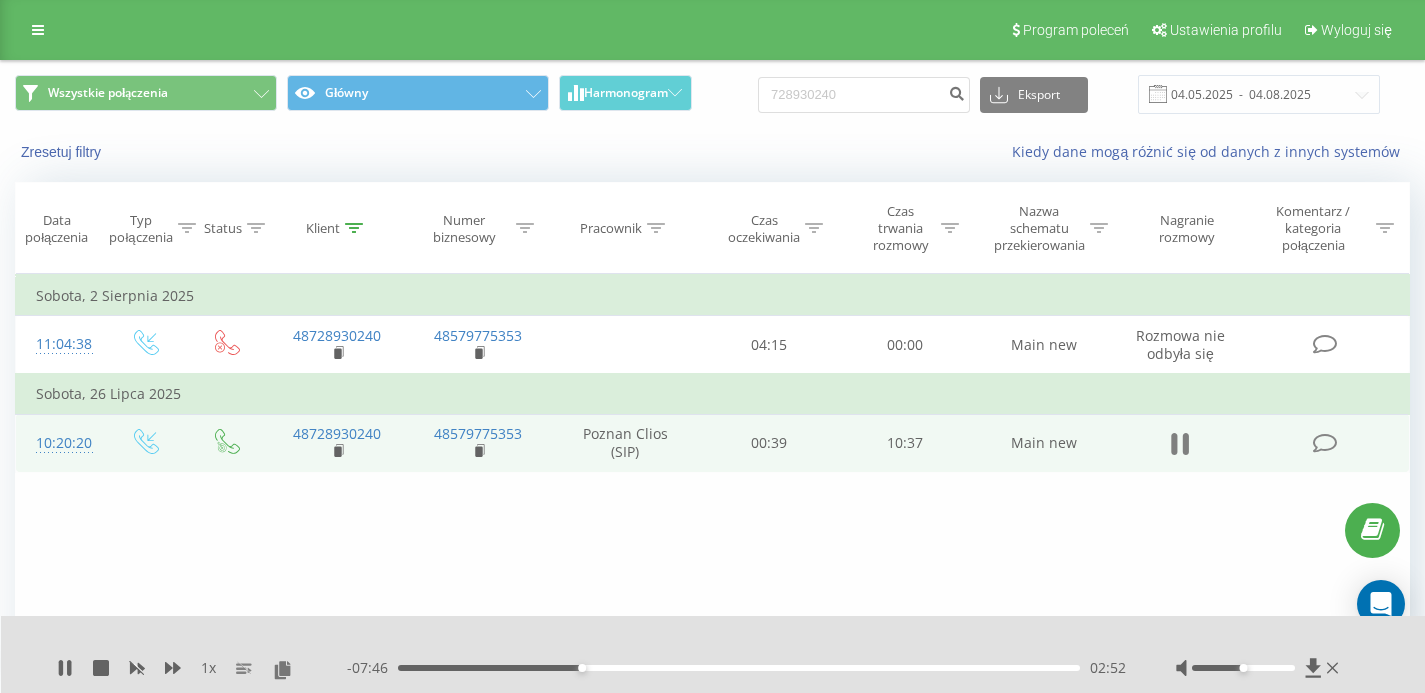 click 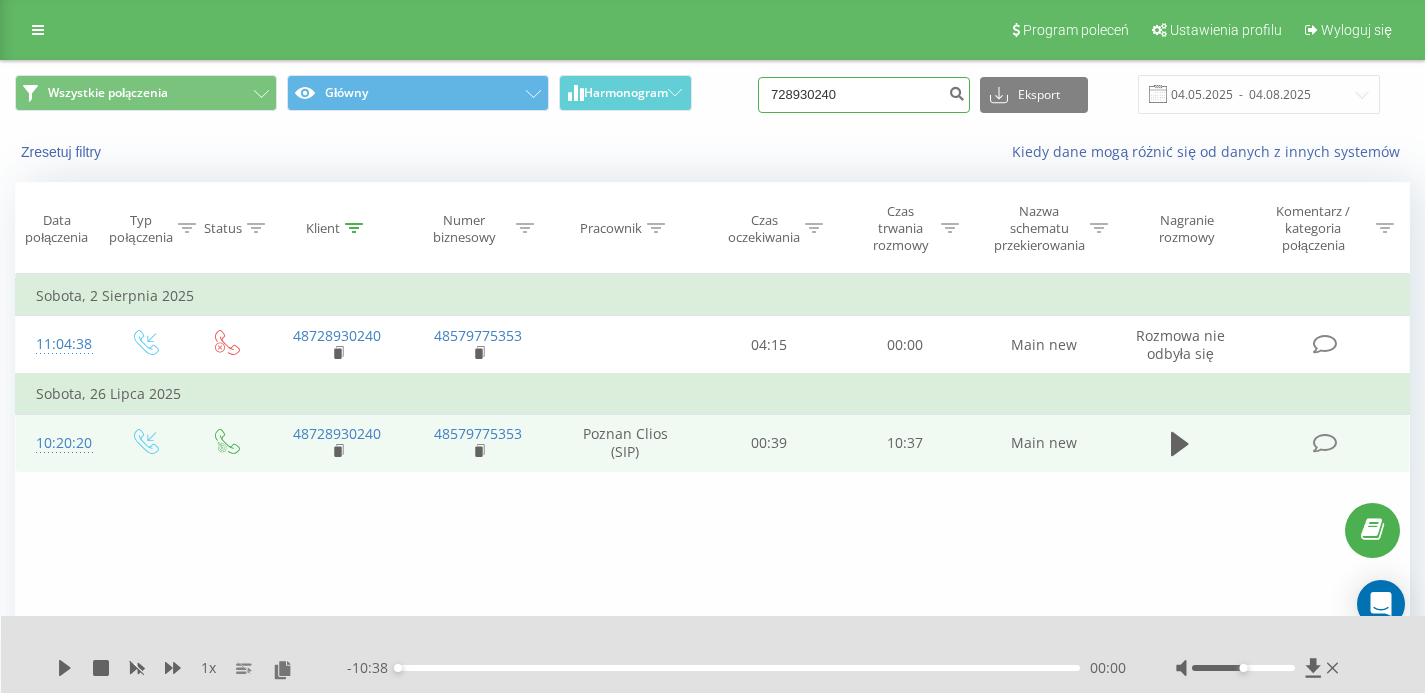 click on "728930240" at bounding box center (864, 95) 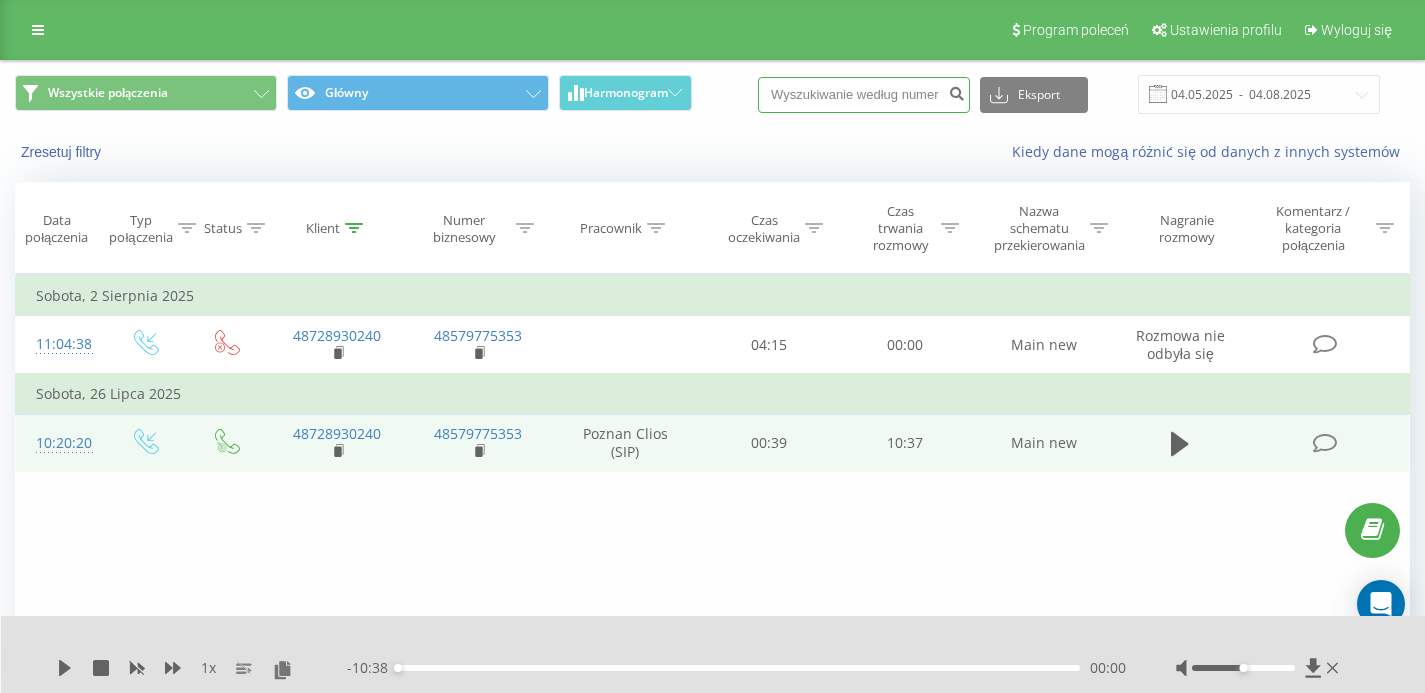 paste on "728930240" 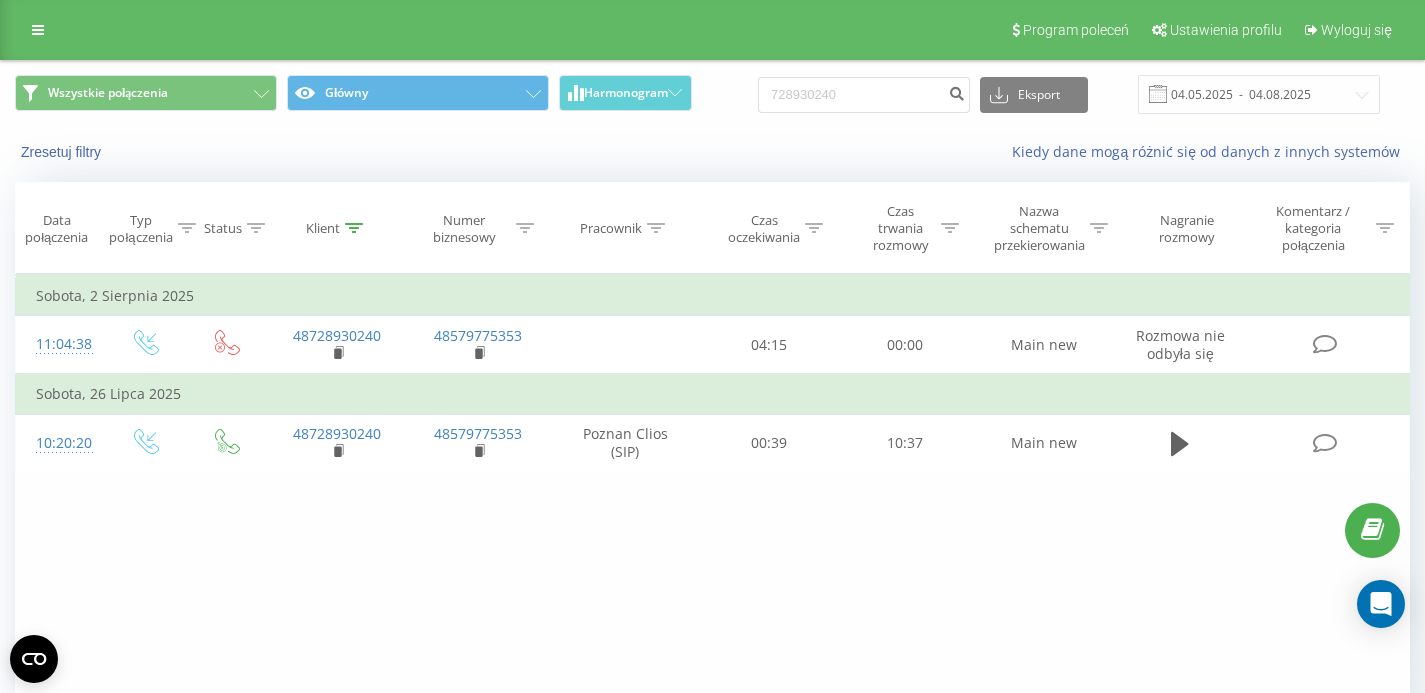 scroll, scrollTop: 0, scrollLeft: 0, axis: both 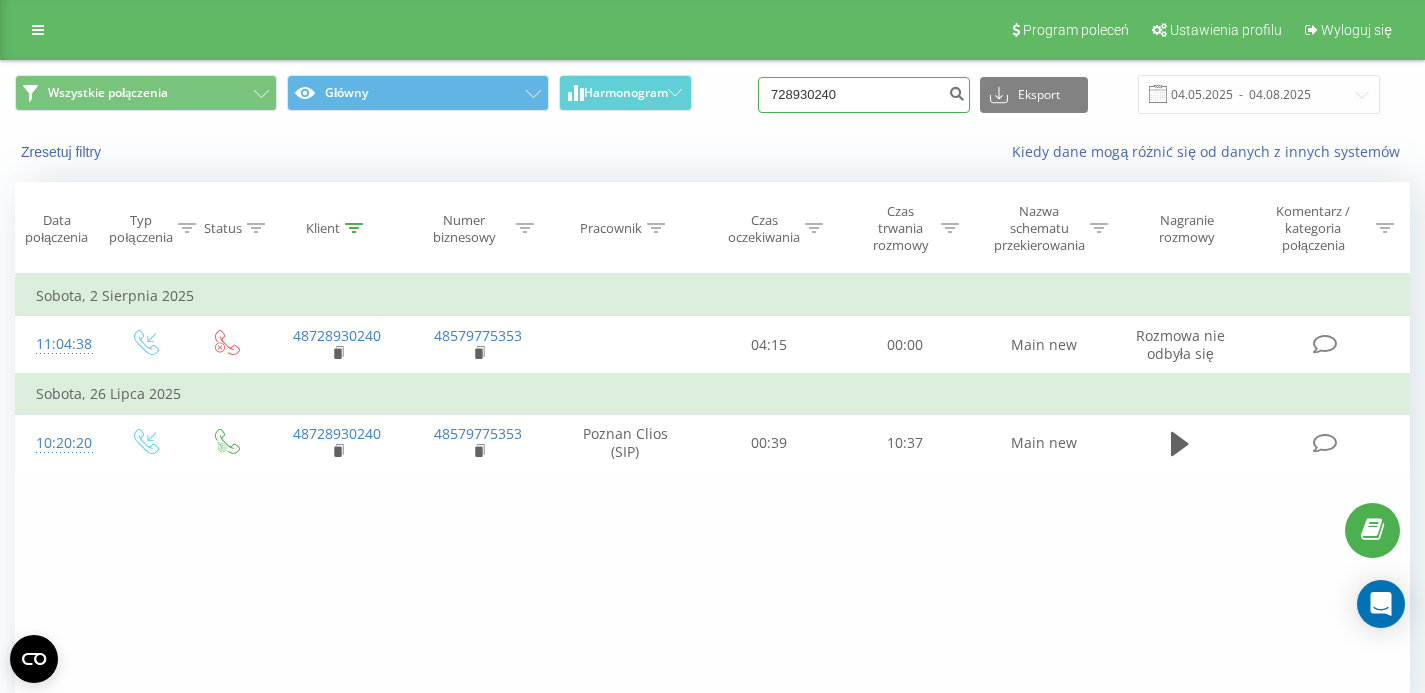 click on "728930240" at bounding box center [864, 95] 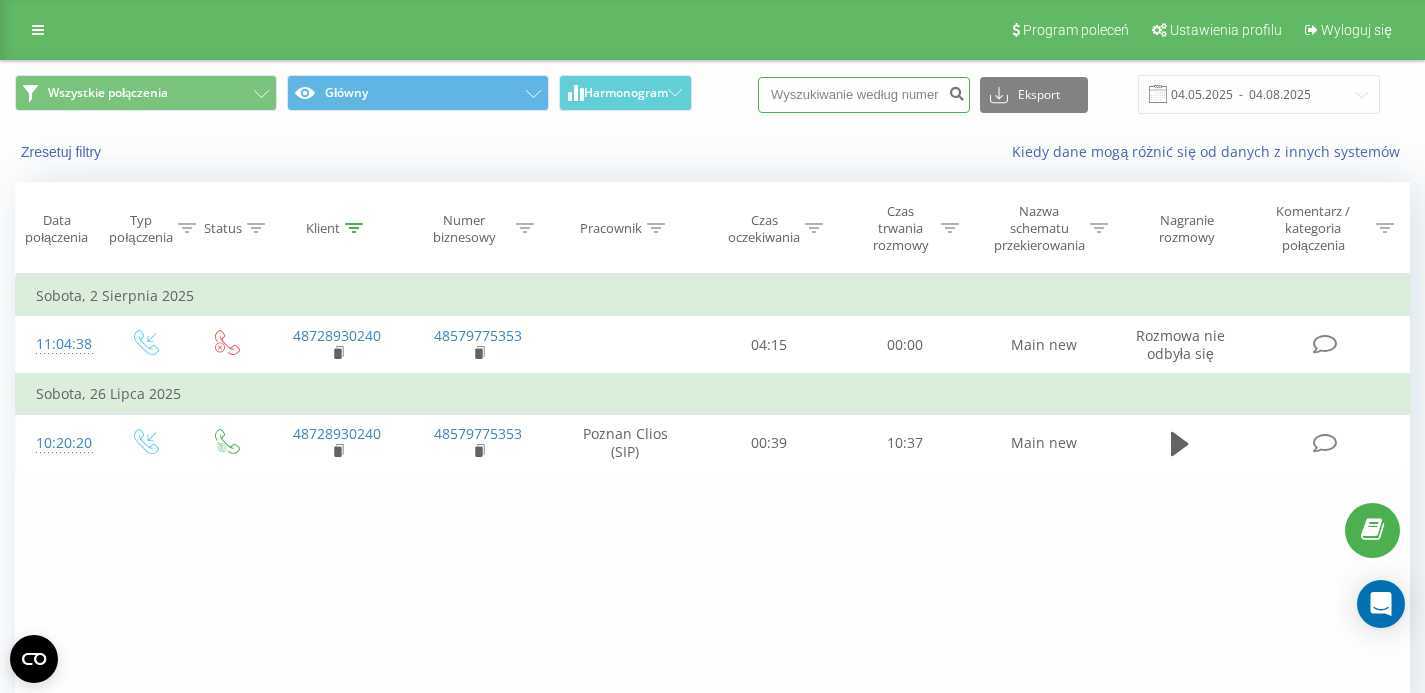 paste on "[PHONE]" 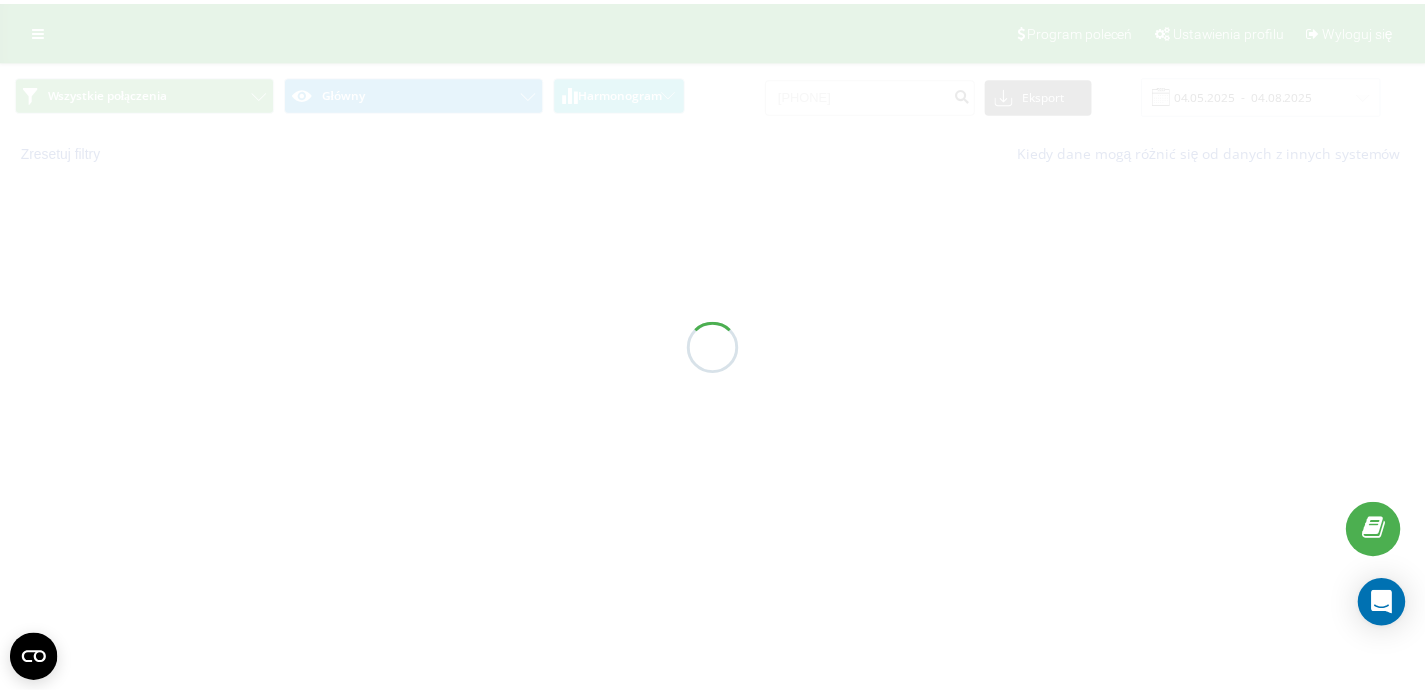 scroll, scrollTop: 0, scrollLeft: 0, axis: both 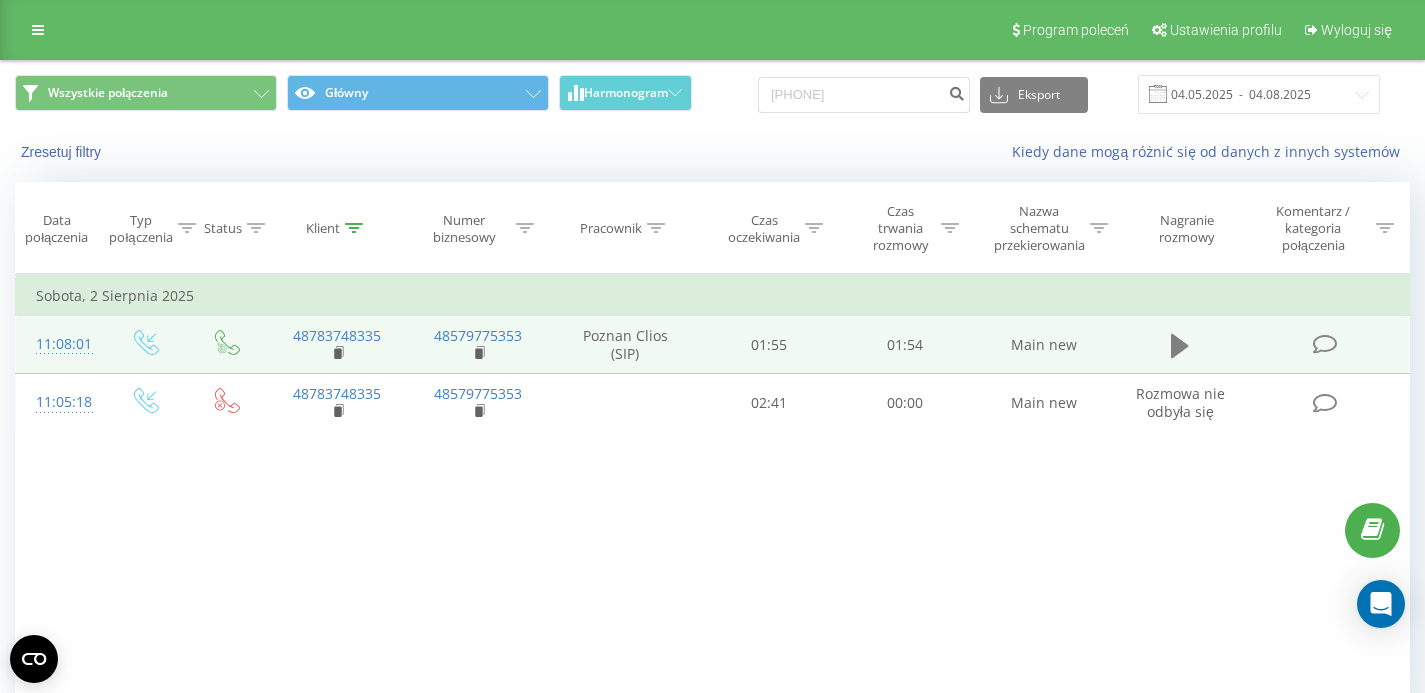 click 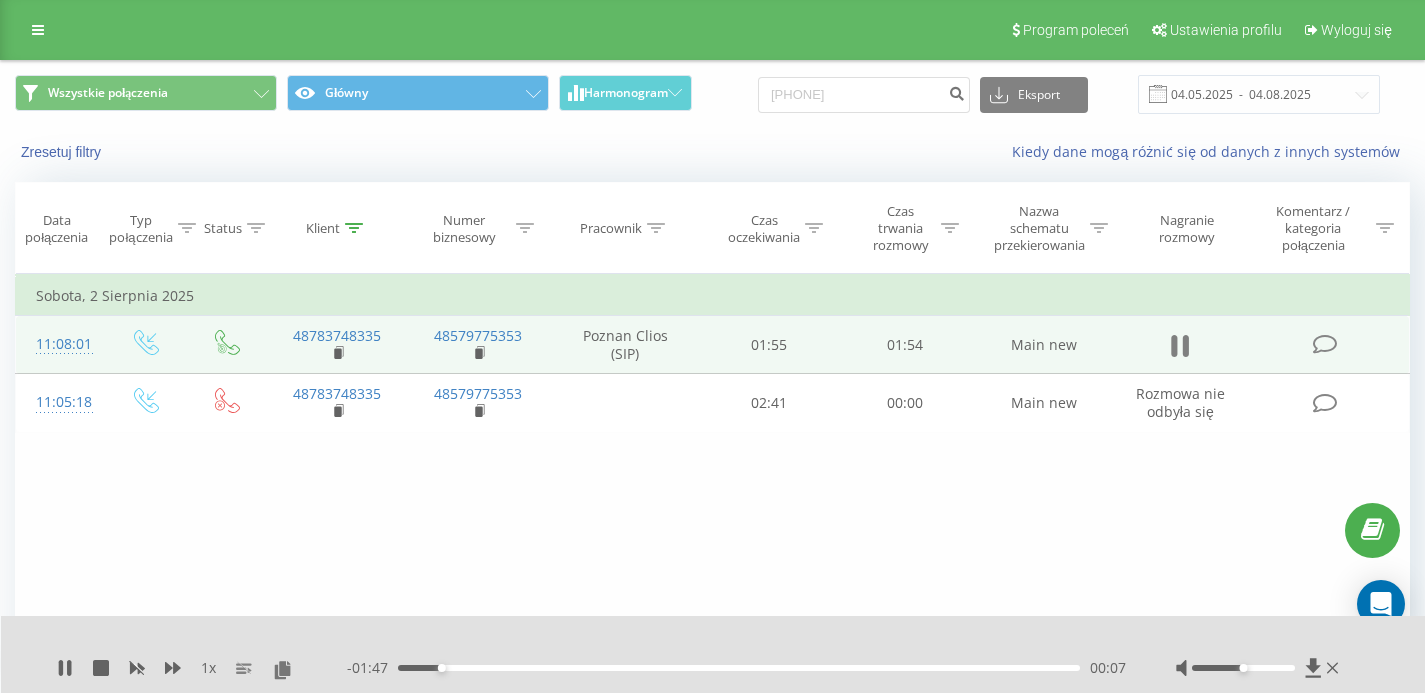 click 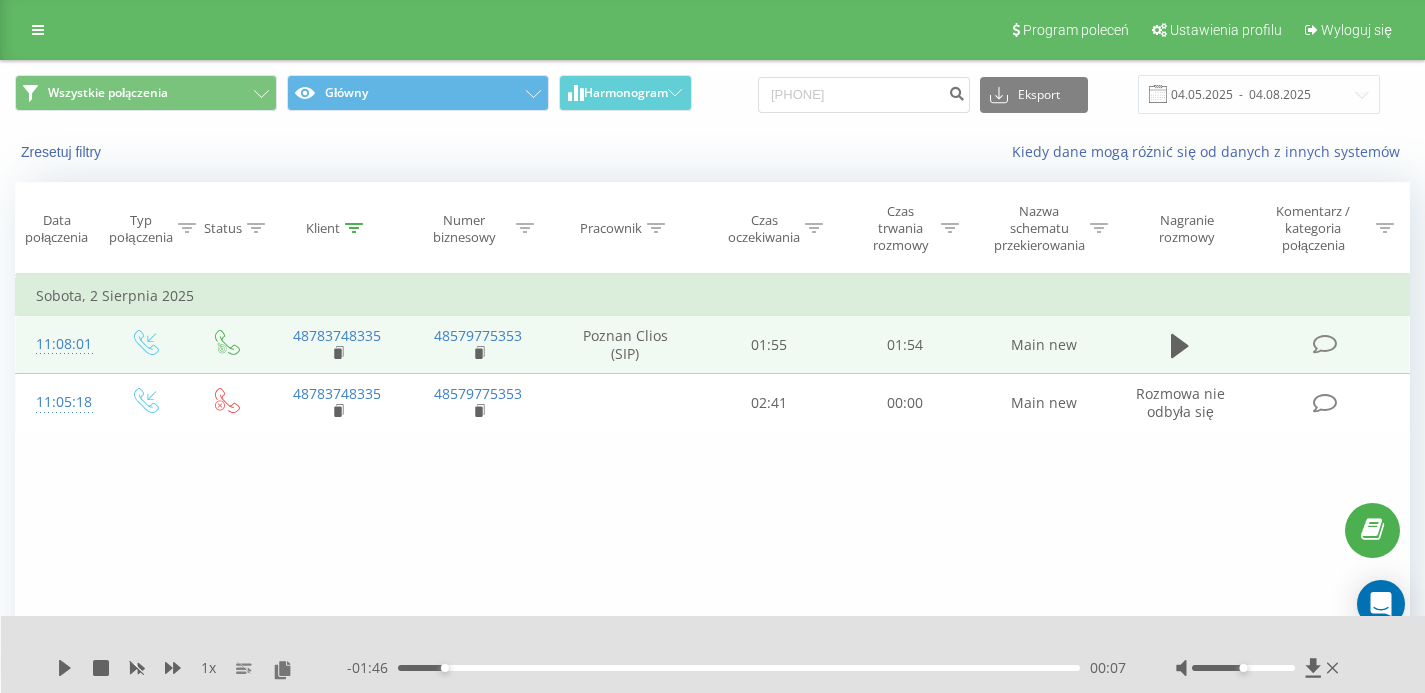 click 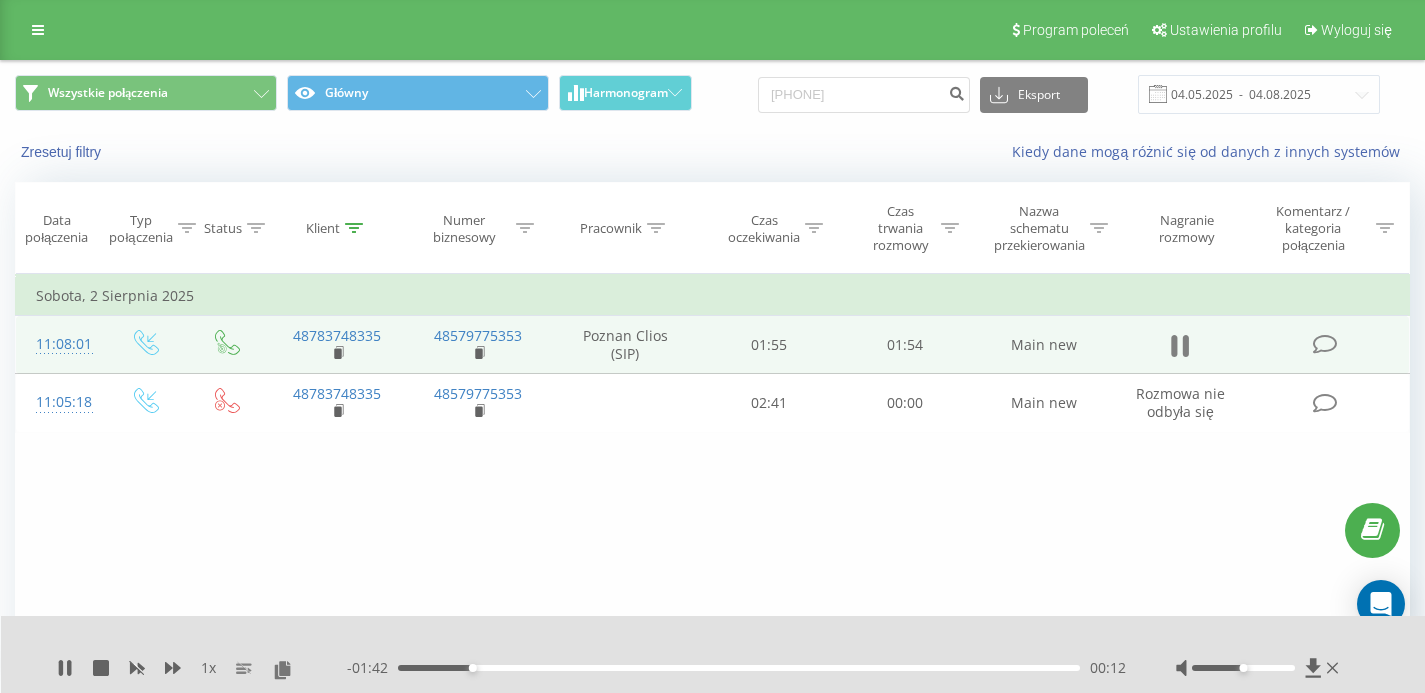 click 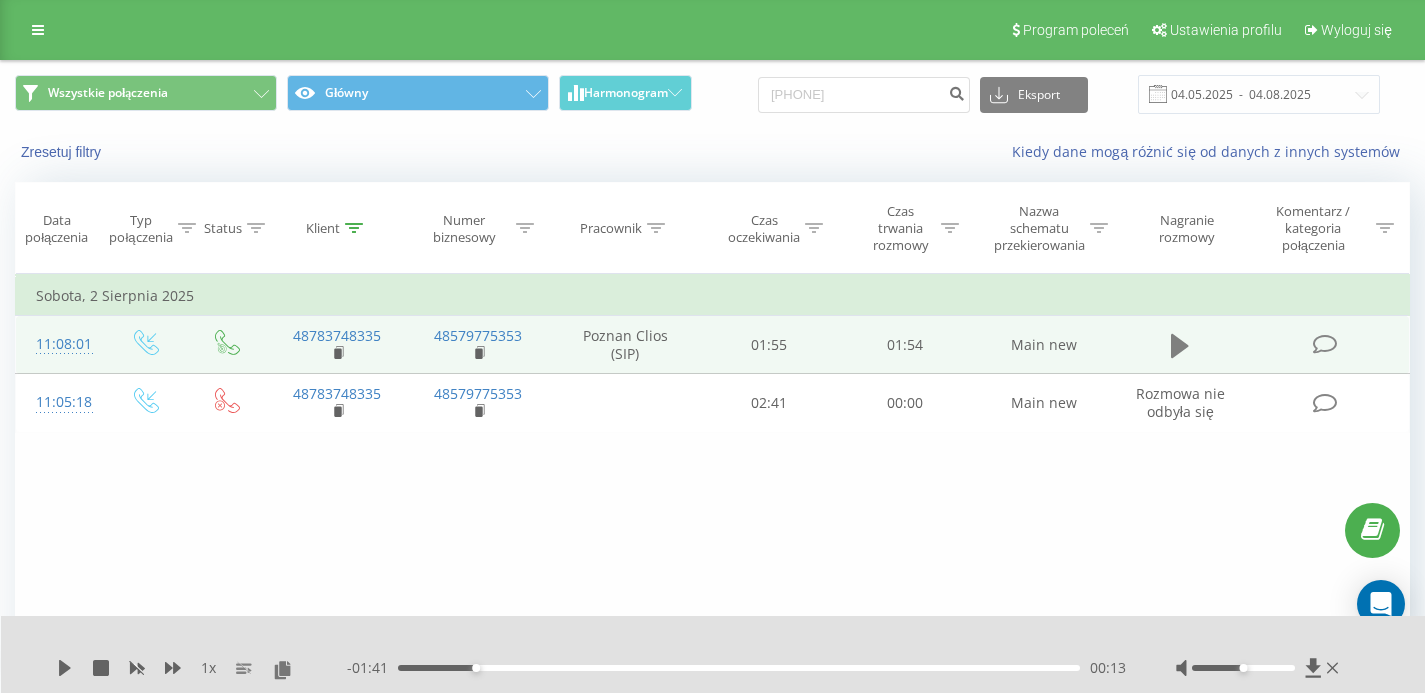 click 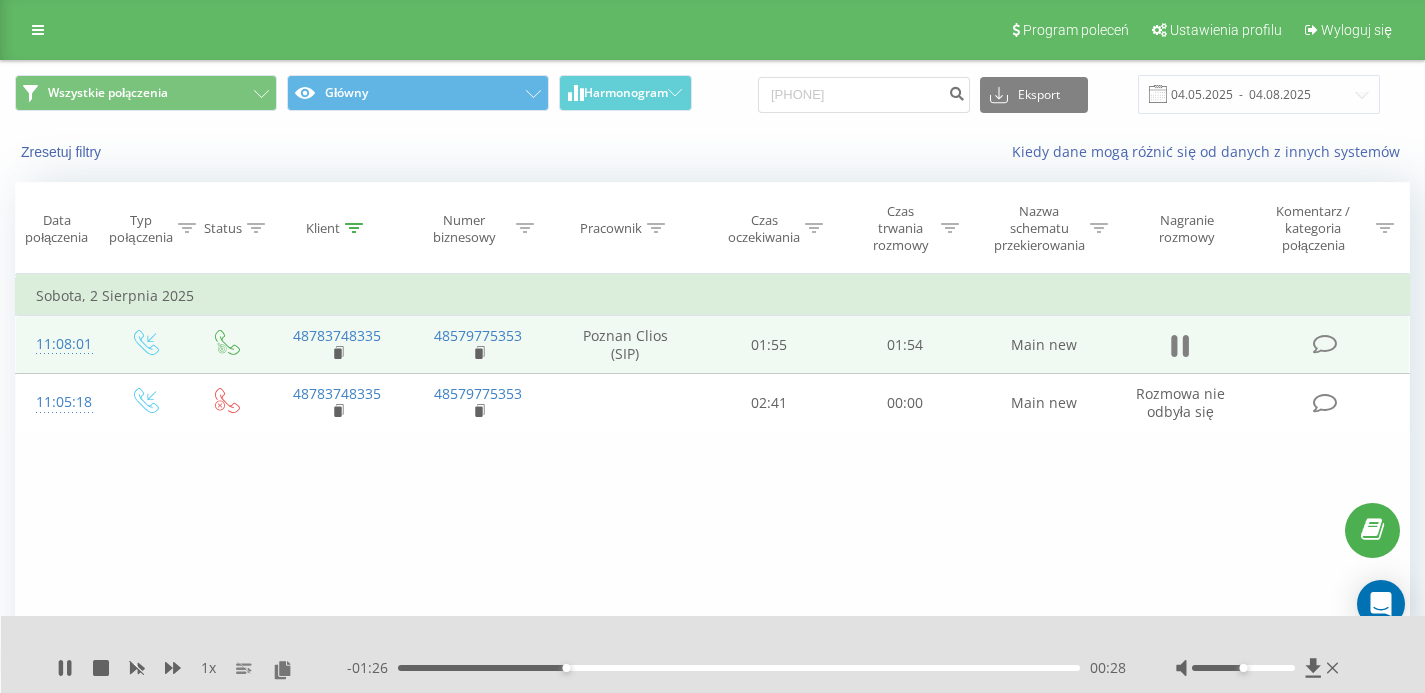 click 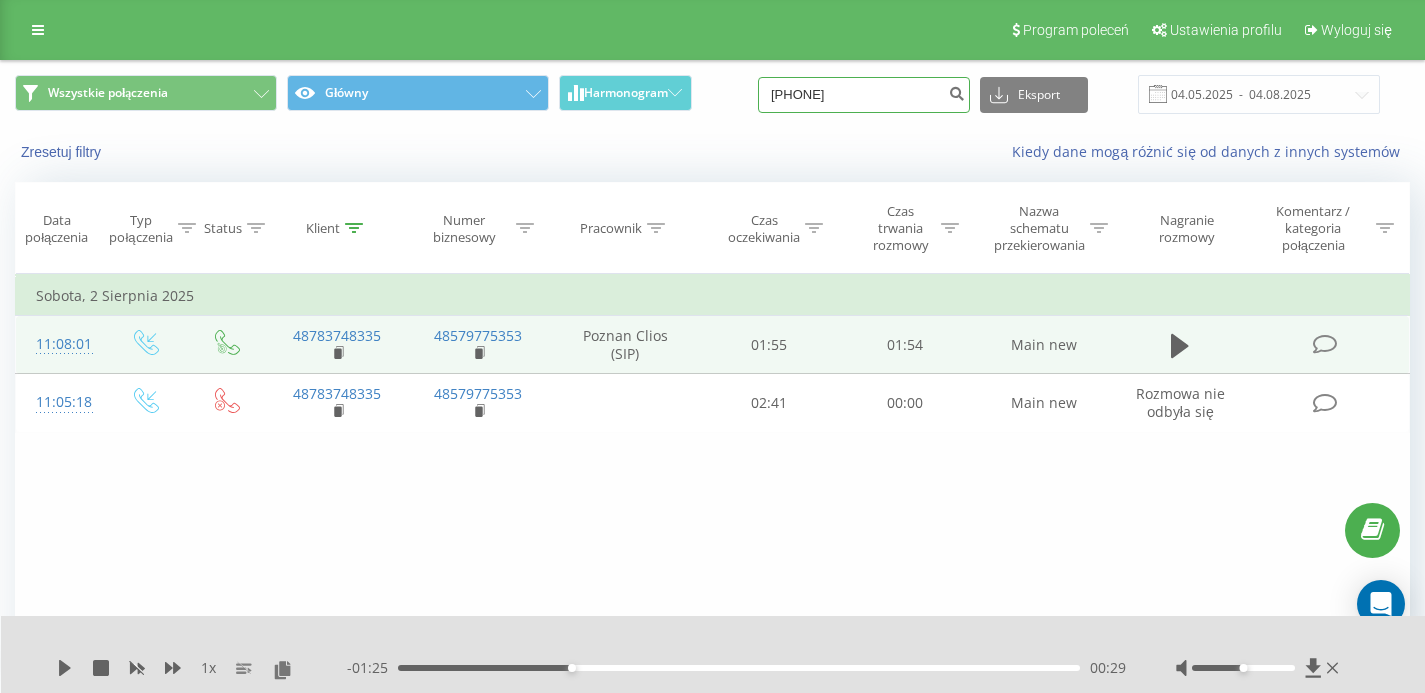 click on "783748335" at bounding box center [864, 95] 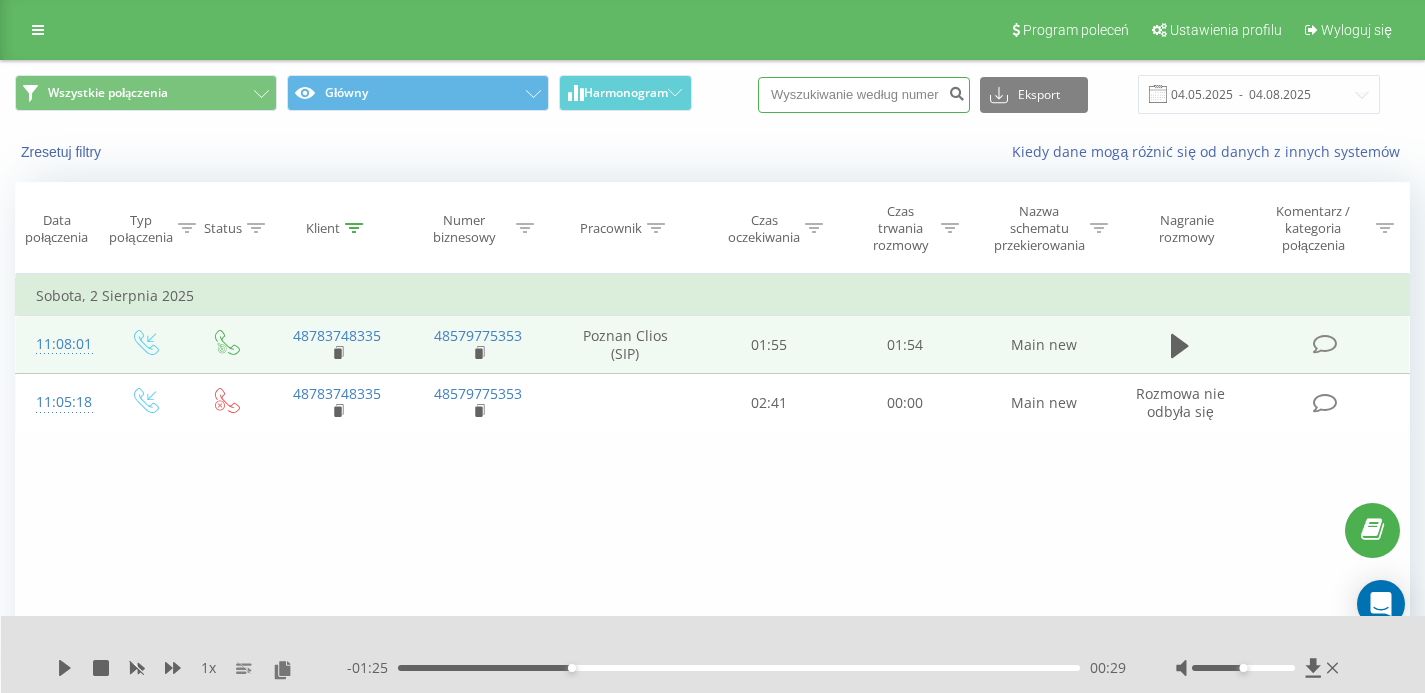 paste on "517479226" 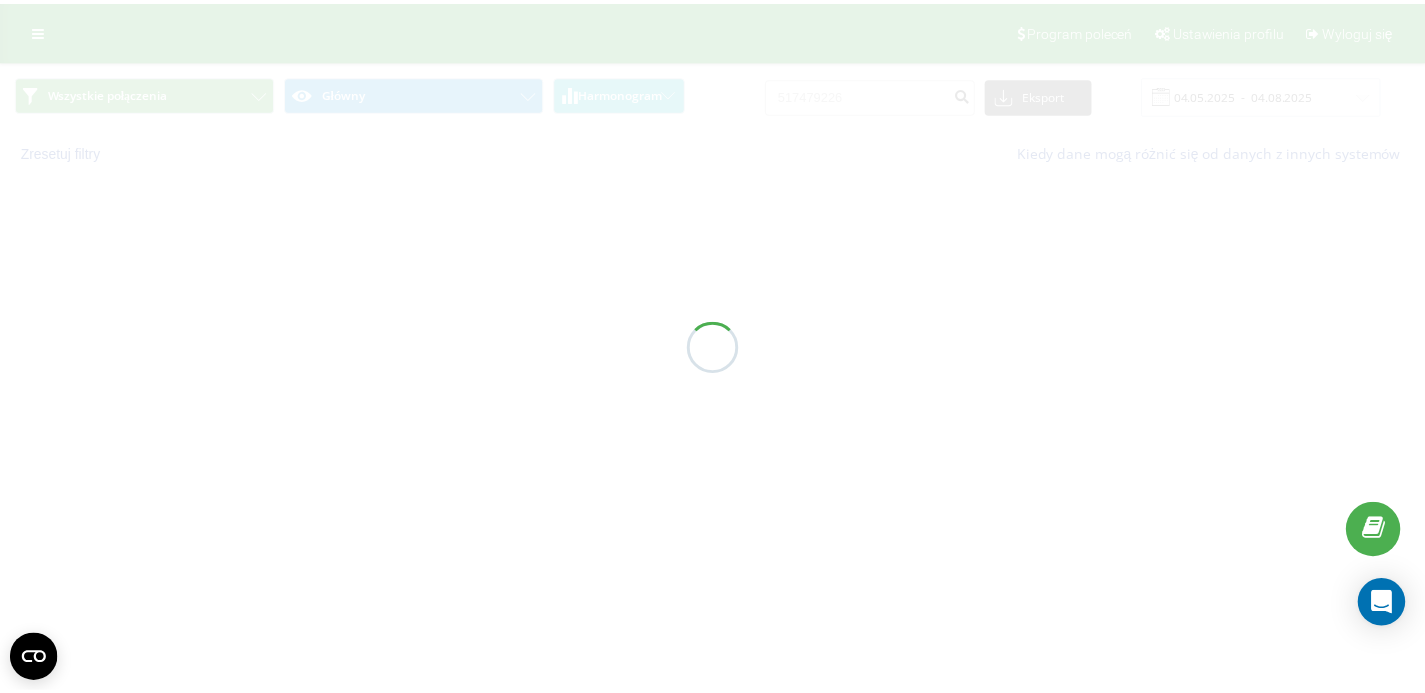 scroll, scrollTop: 0, scrollLeft: 0, axis: both 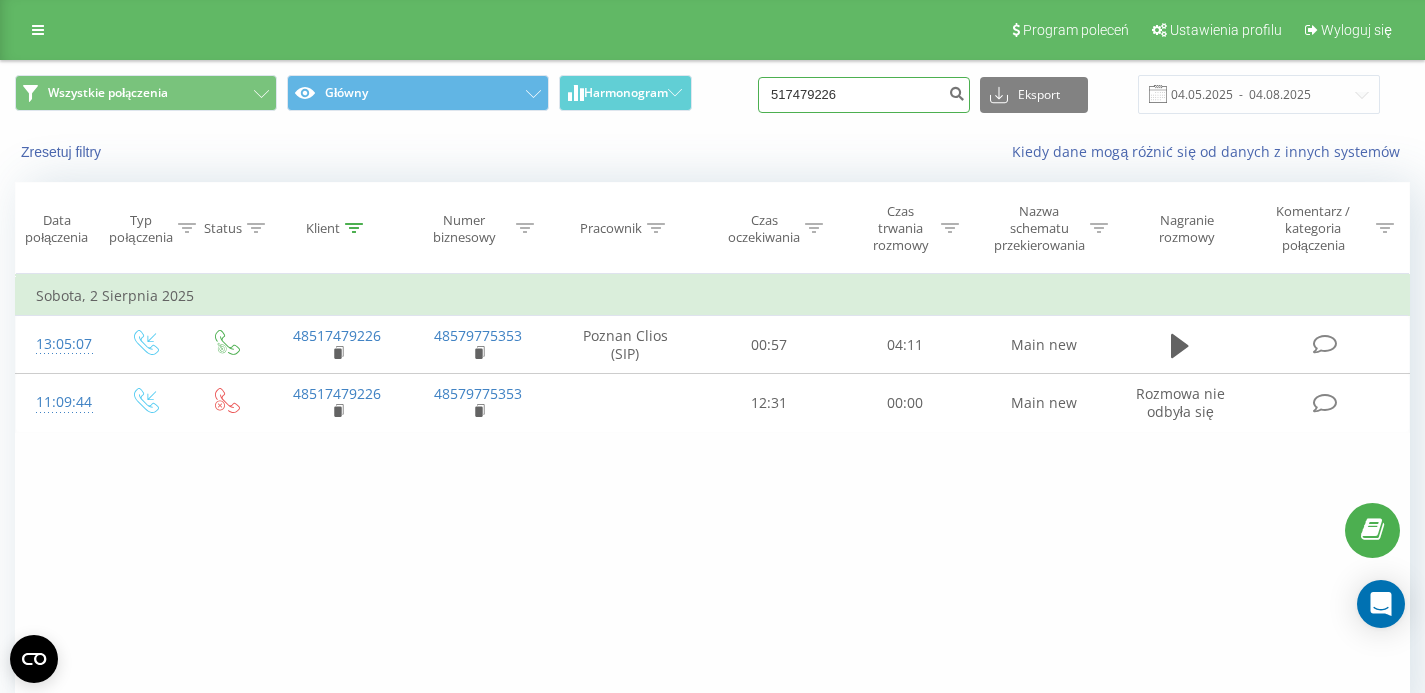 click on "517479226" at bounding box center (864, 95) 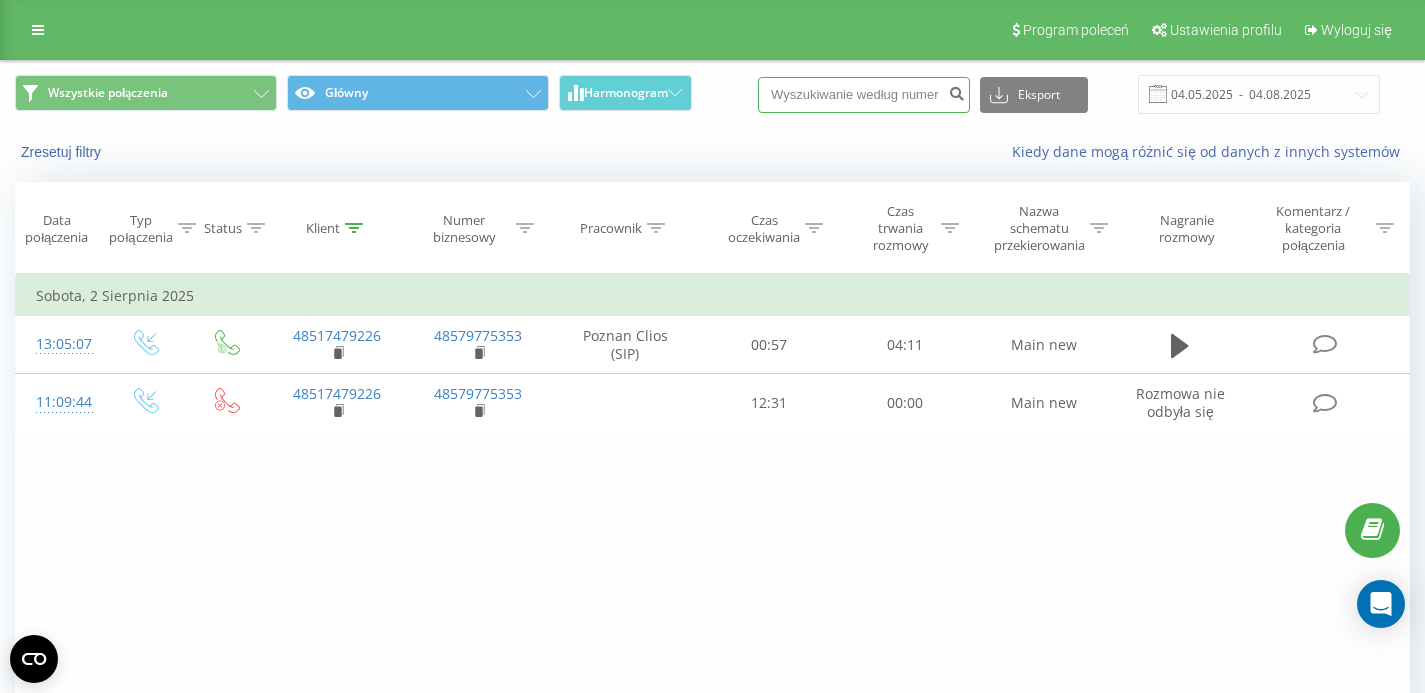 paste on "[PHONE]" 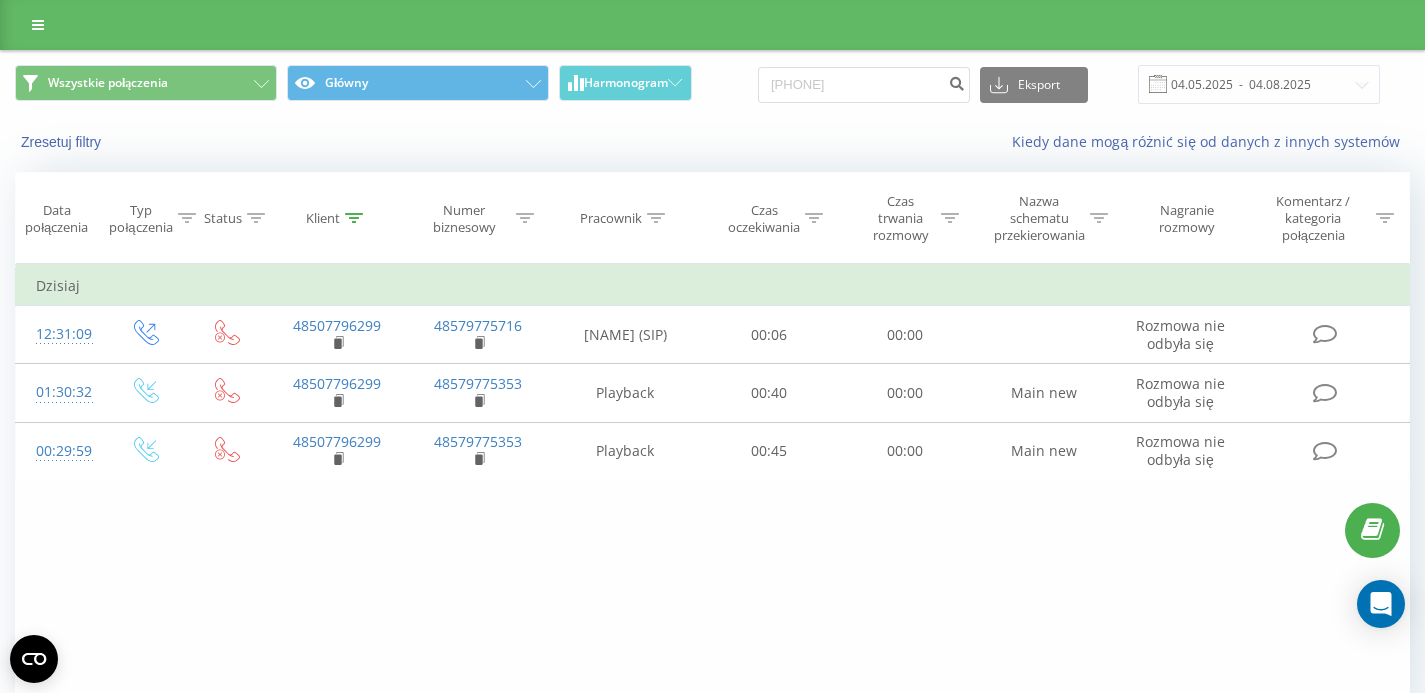 scroll, scrollTop: 0, scrollLeft: 0, axis: both 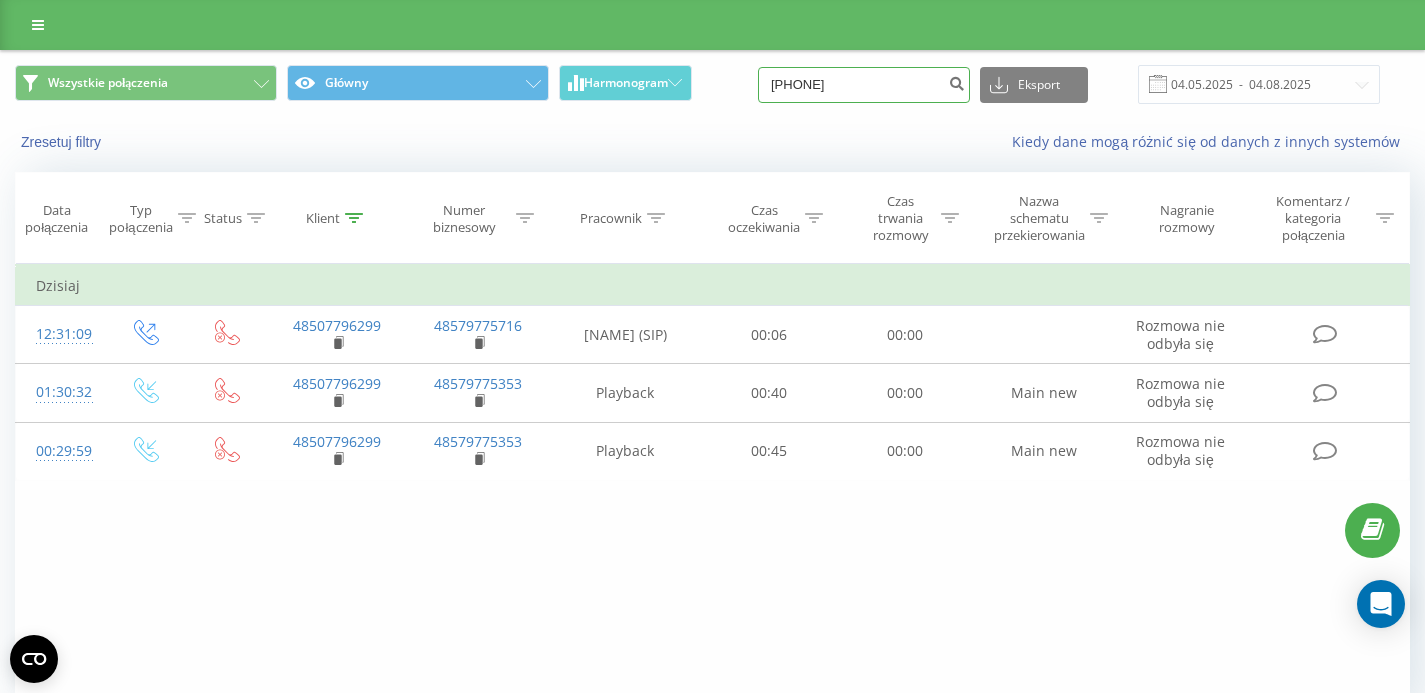 click on "[PHONE]" at bounding box center [864, 85] 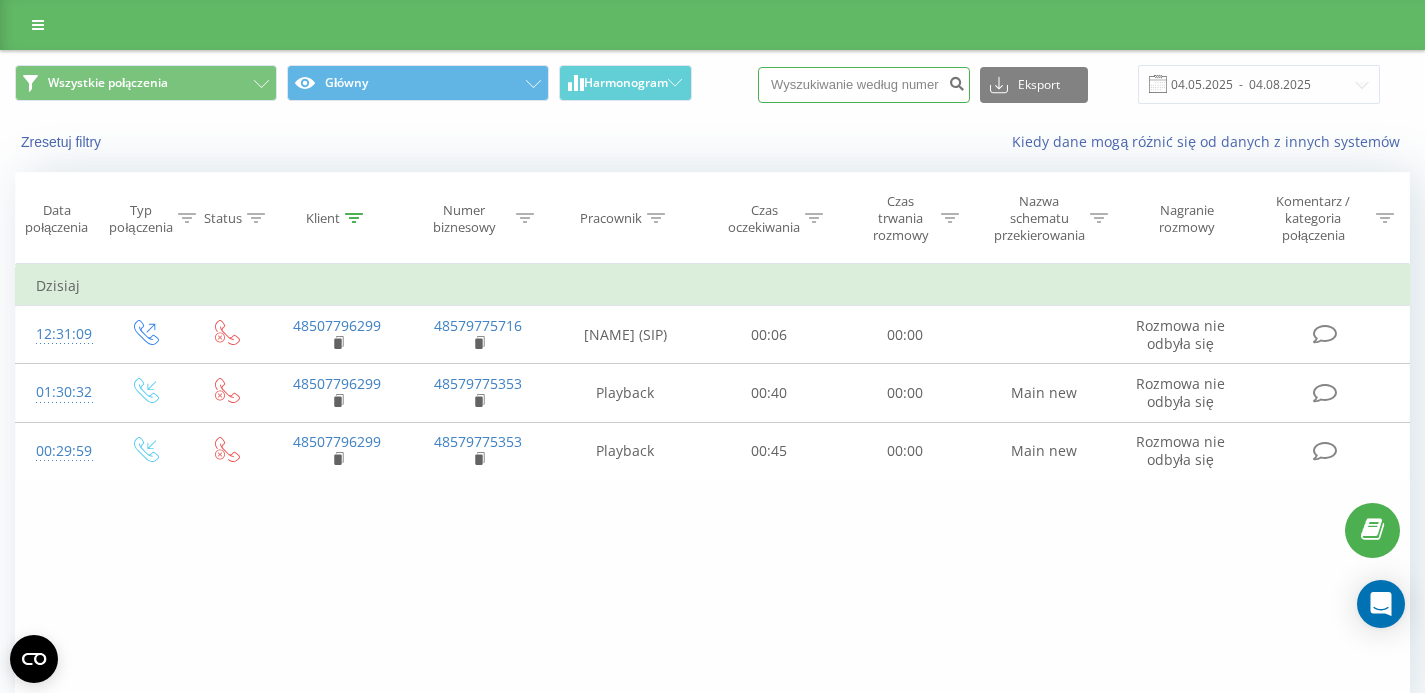 paste on "512084627" 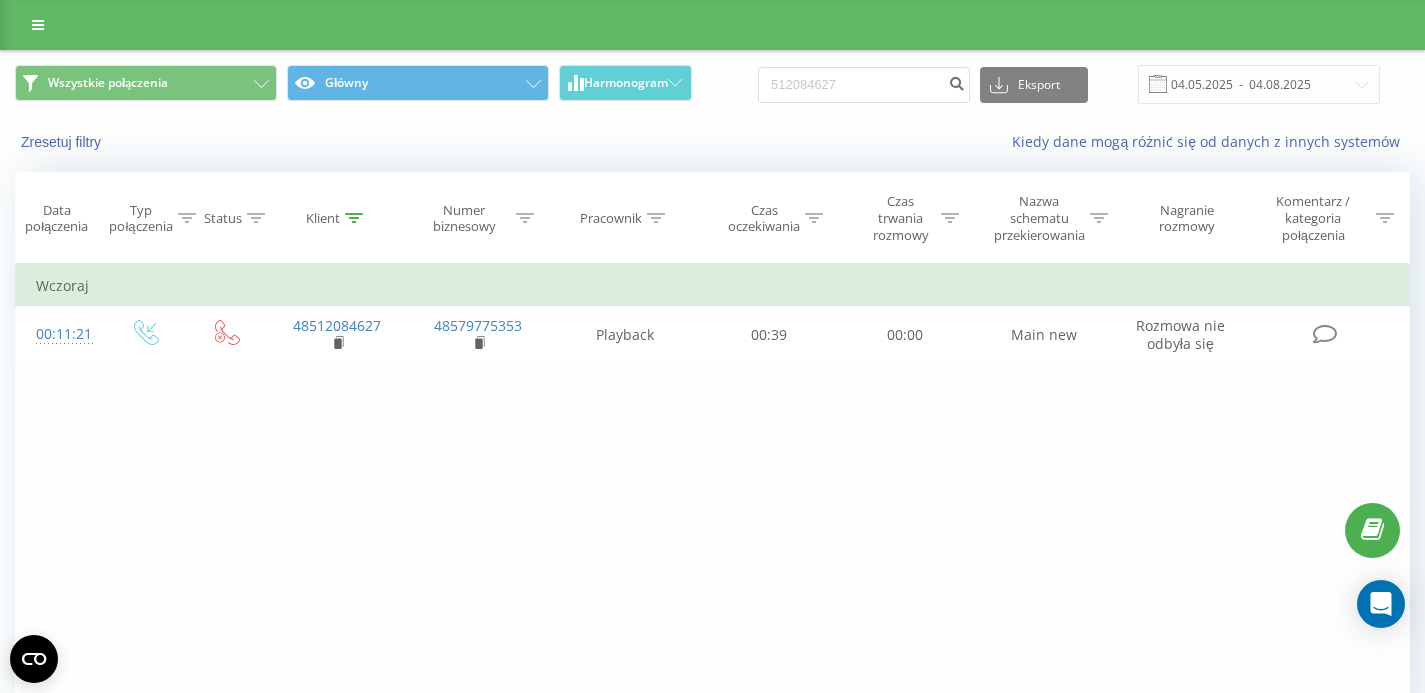 scroll, scrollTop: 0, scrollLeft: 0, axis: both 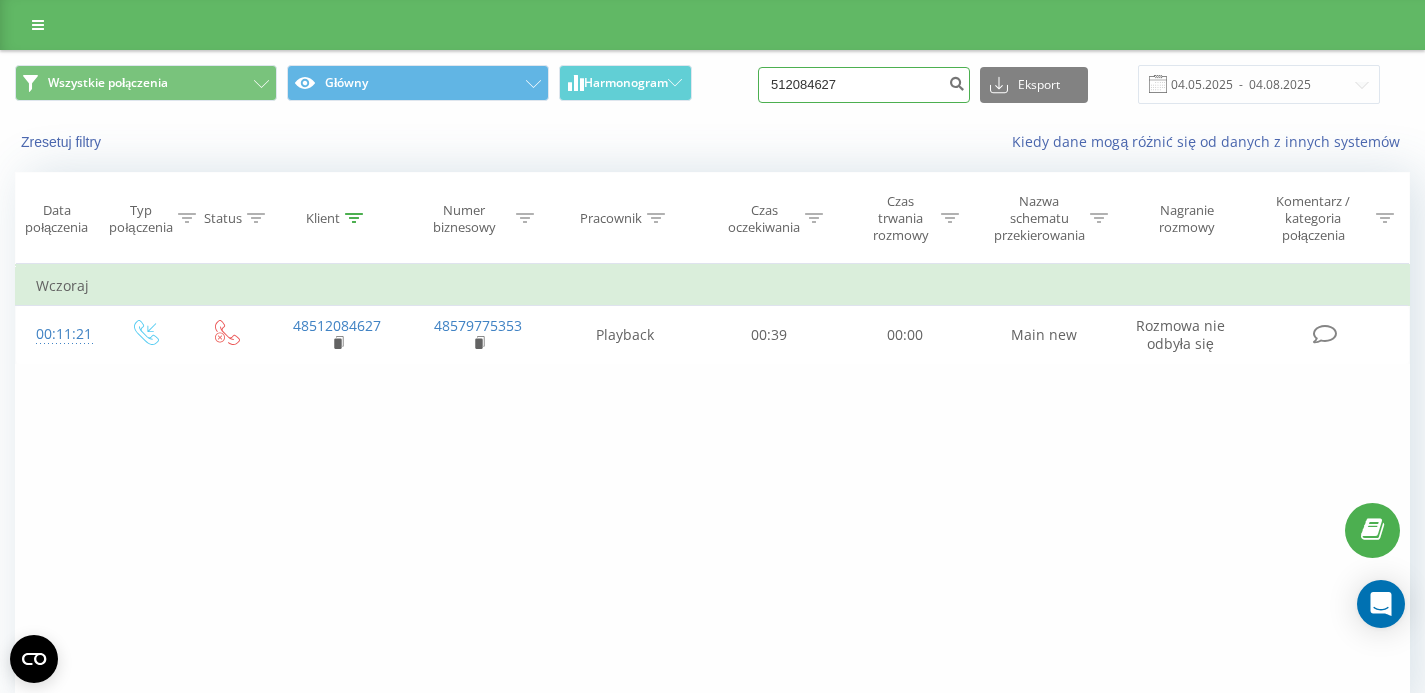 drag, startPoint x: 898, startPoint y: 82, endPoint x: 739, endPoint y: 82, distance: 159 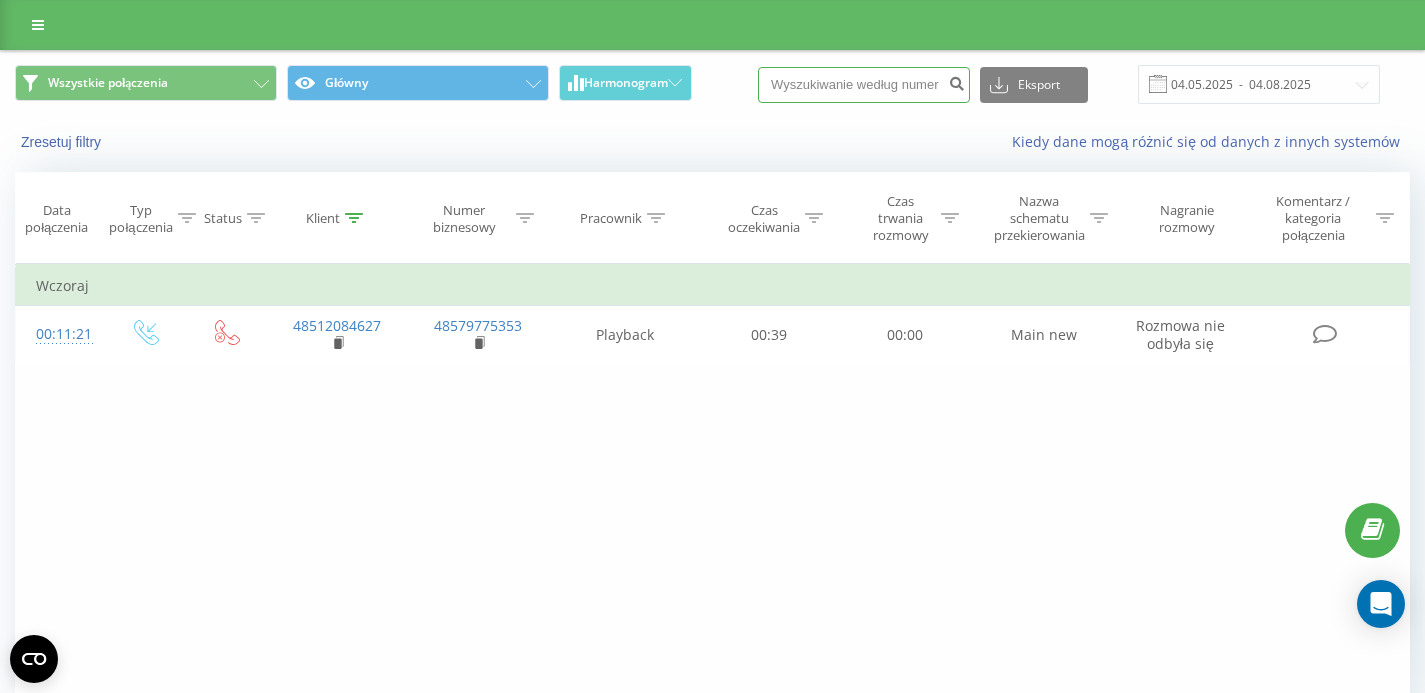paste on "[PHONE]" 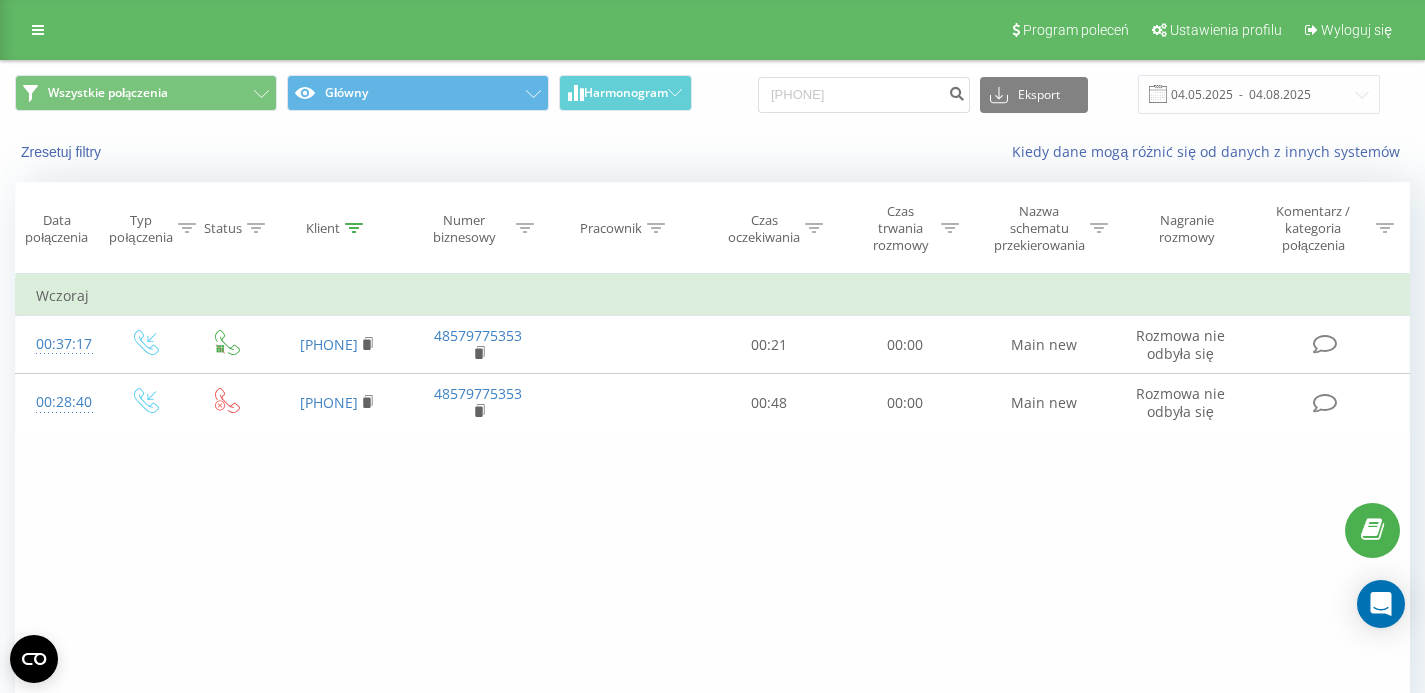 scroll, scrollTop: 0, scrollLeft: 0, axis: both 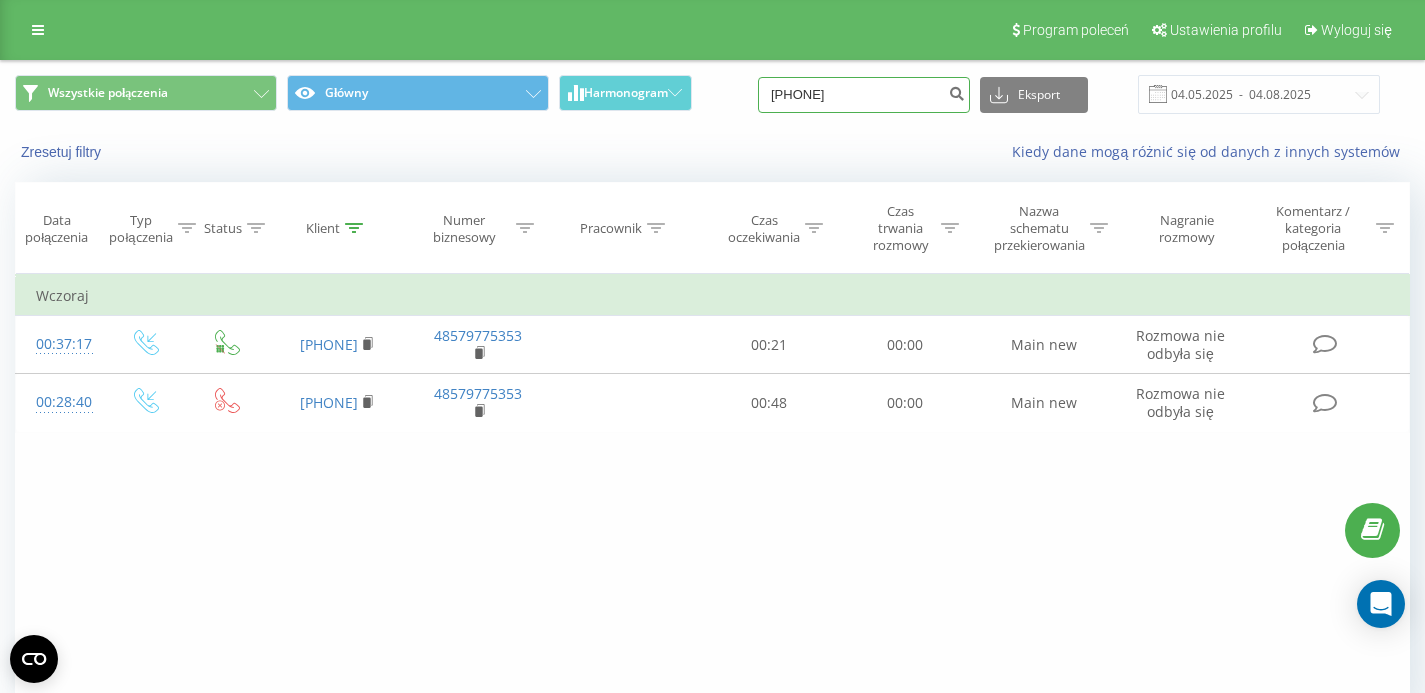 drag, startPoint x: 904, startPoint y: 100, endPoint x: 717, endPoint y: 103, distance: 187.02406 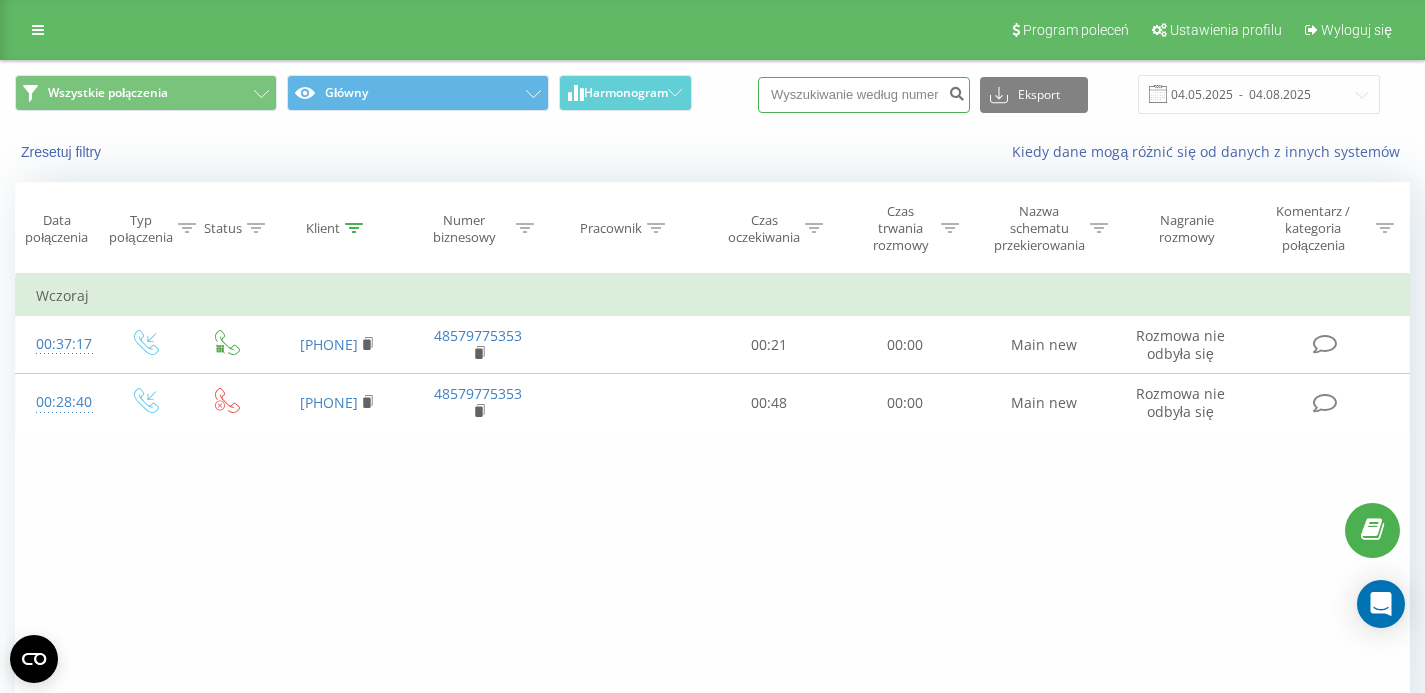 paste on "691890286" 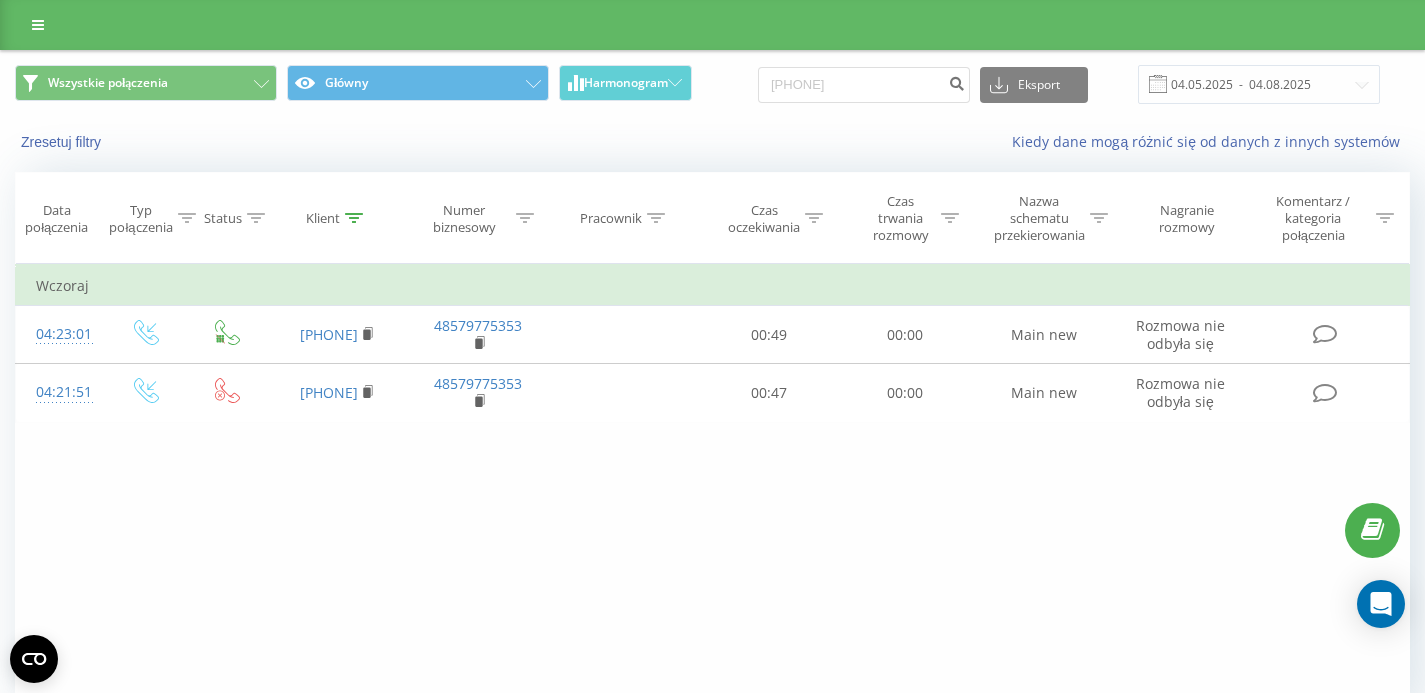 scroll, scrollTop: 0, scrollLeft: 0, axis: both 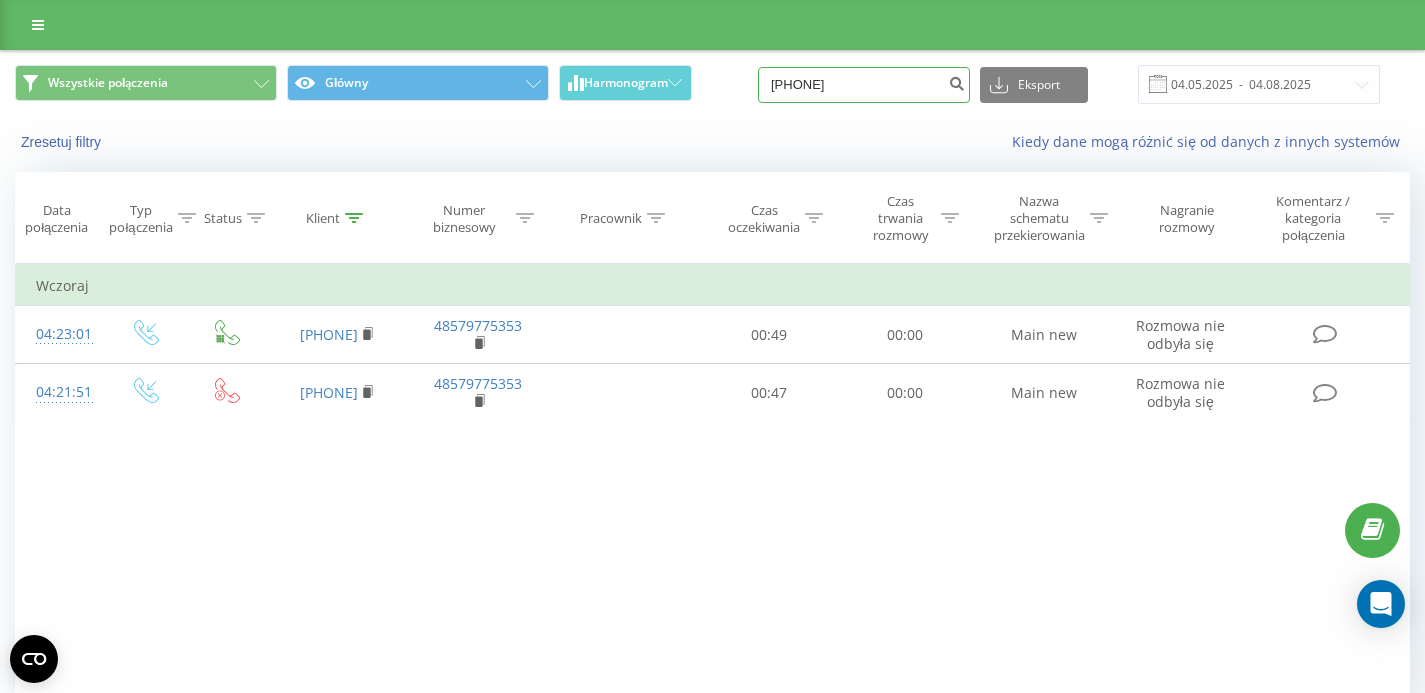 click on "[PHONE]" at bounding box center [864, 85] 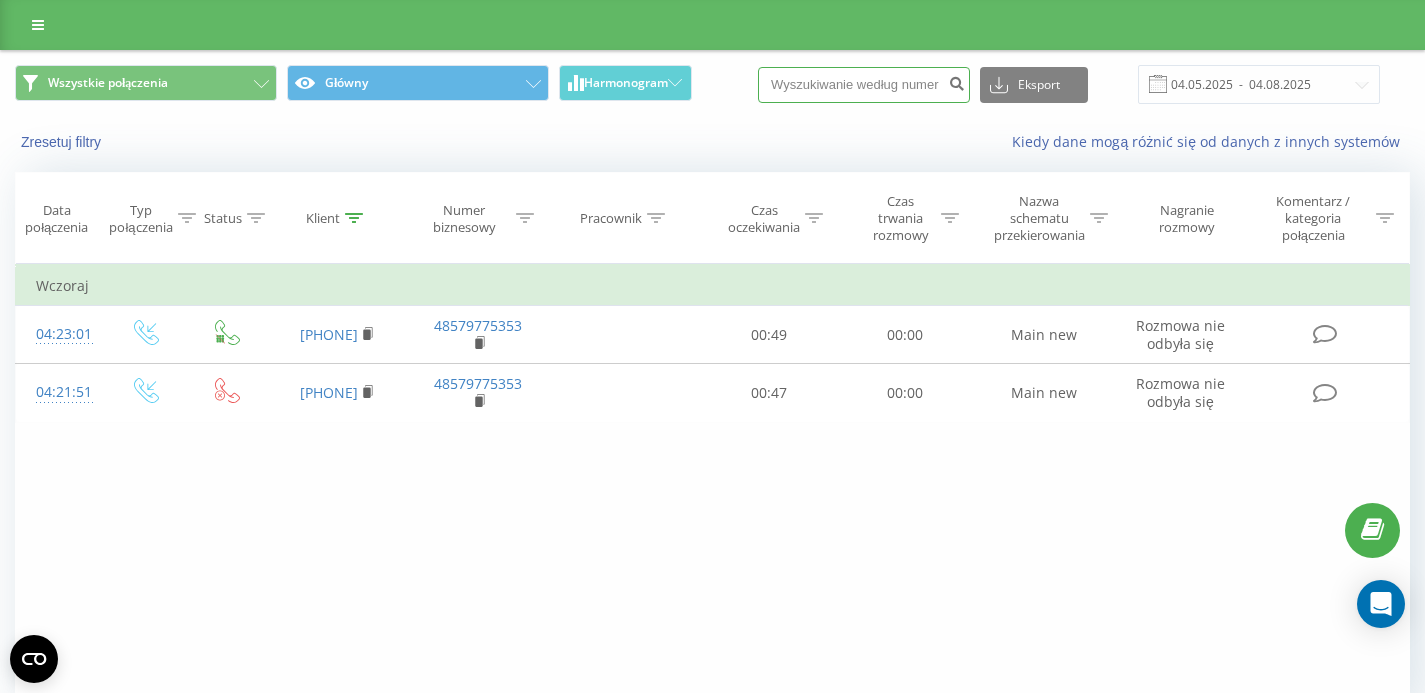 paste on "48502519760" 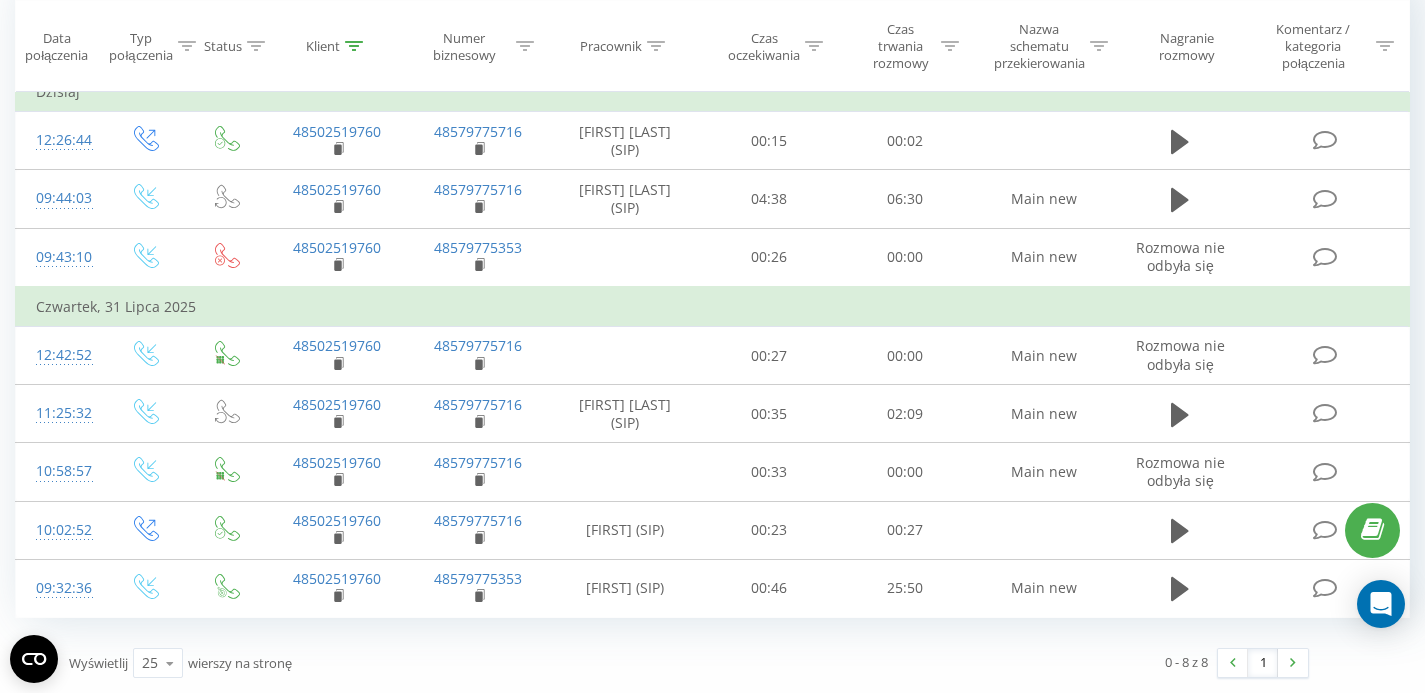 scroll, scrollTop: 207, scrollLeft: 0, axis: vertical 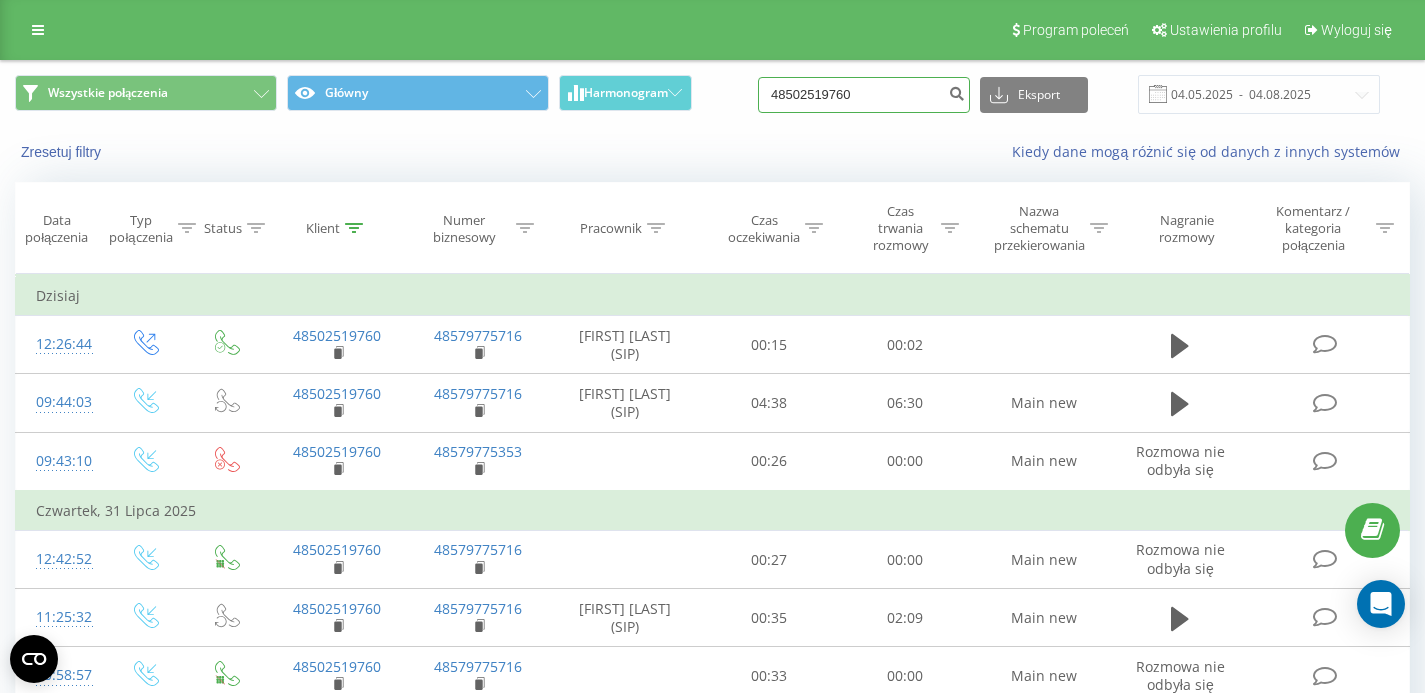 click on "48502519760" at bounding box center (864, 95) 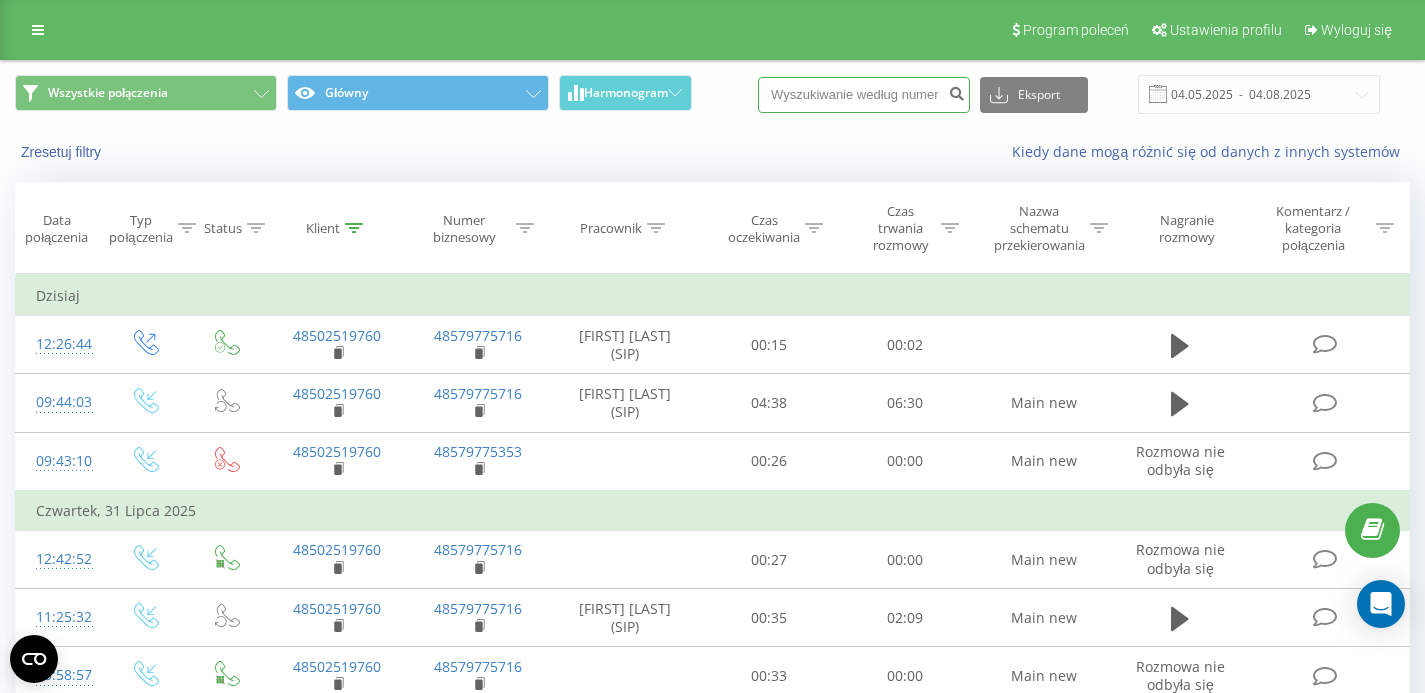 paste on "[PHONE]" 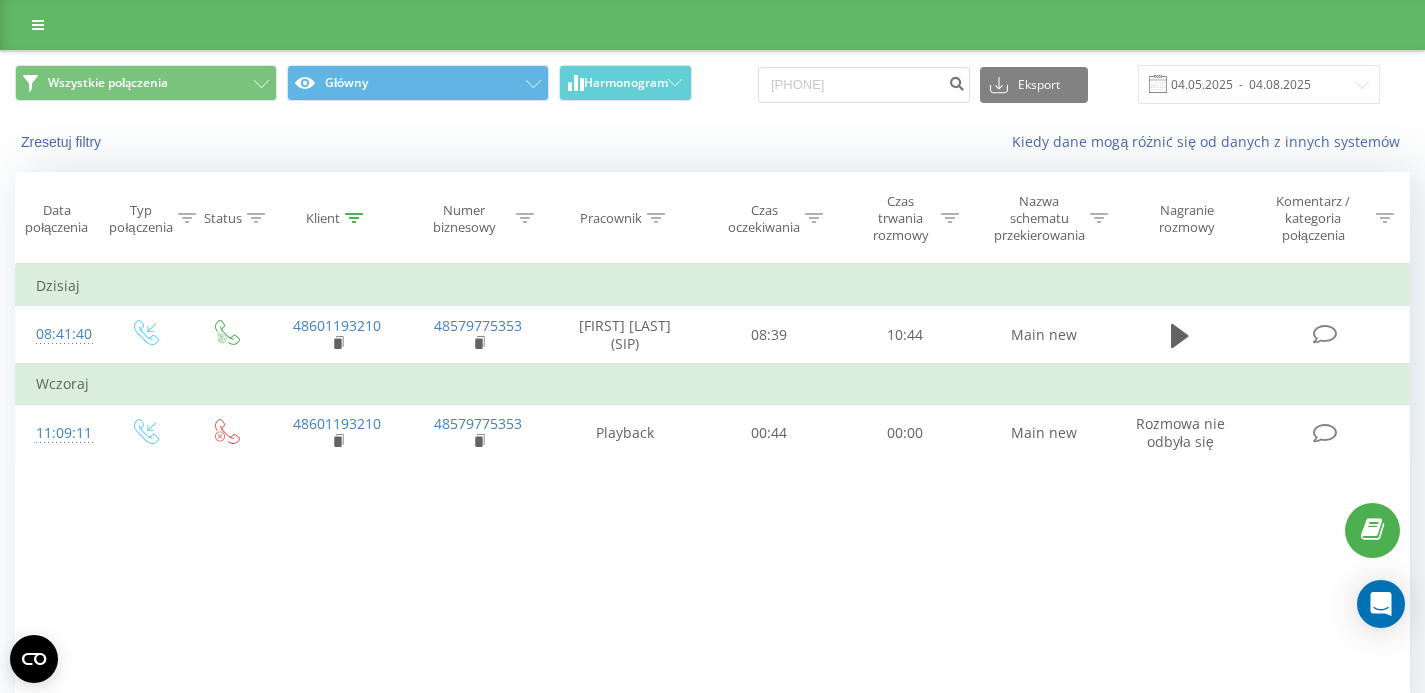 scroll, scrollTop: 0, scrollLeft: 0, axis: both 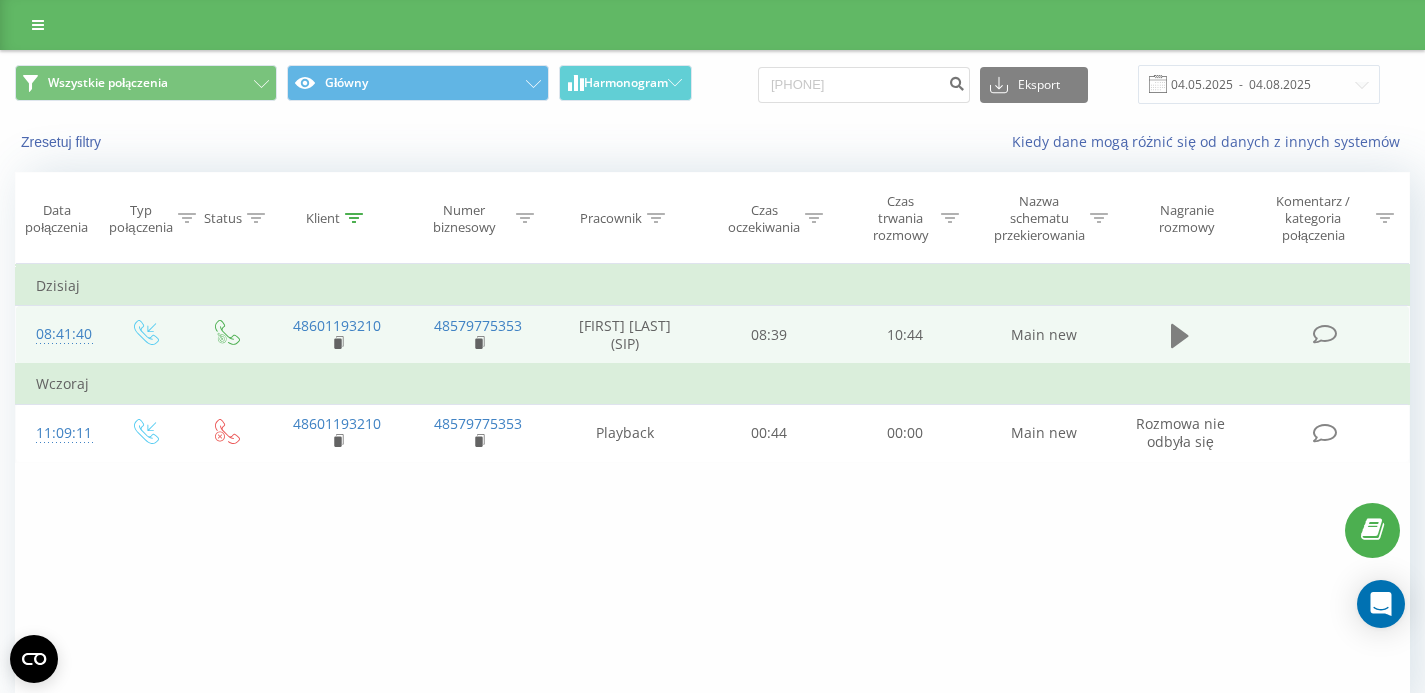 click 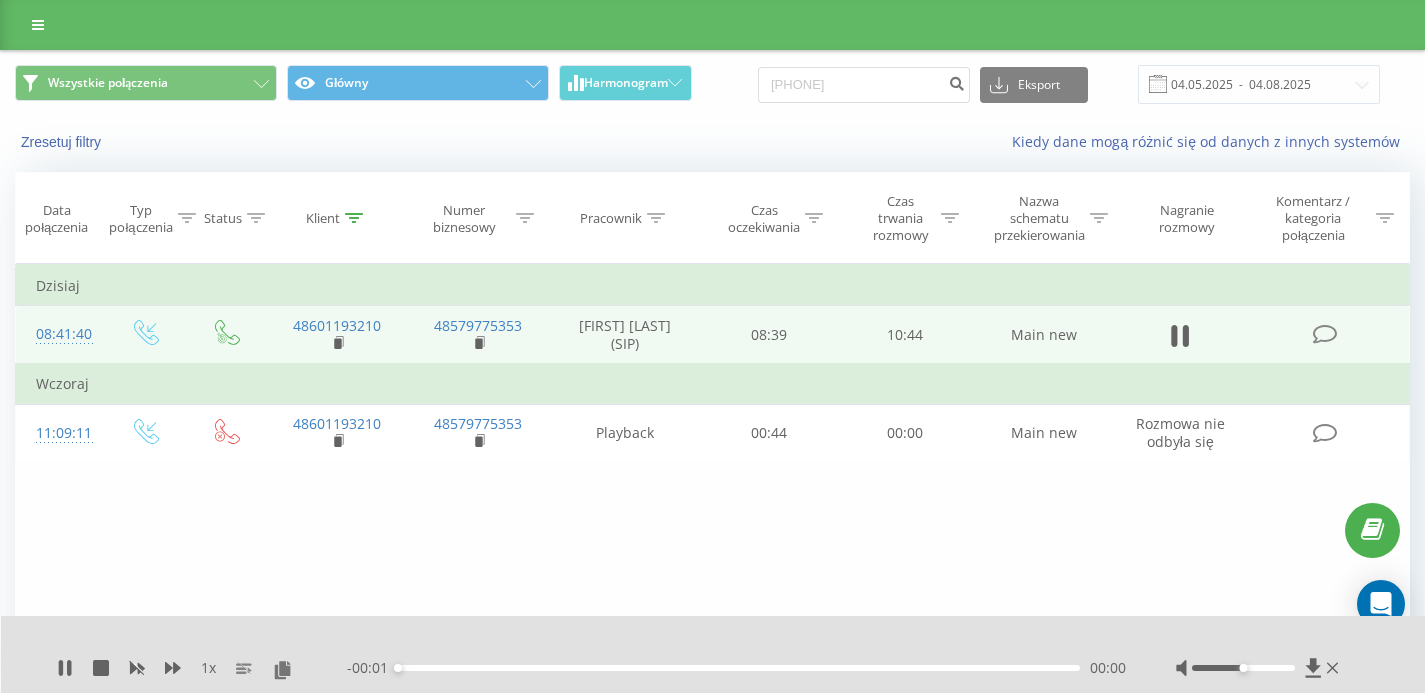 click on "00:00" at bounding box center (739, 668) 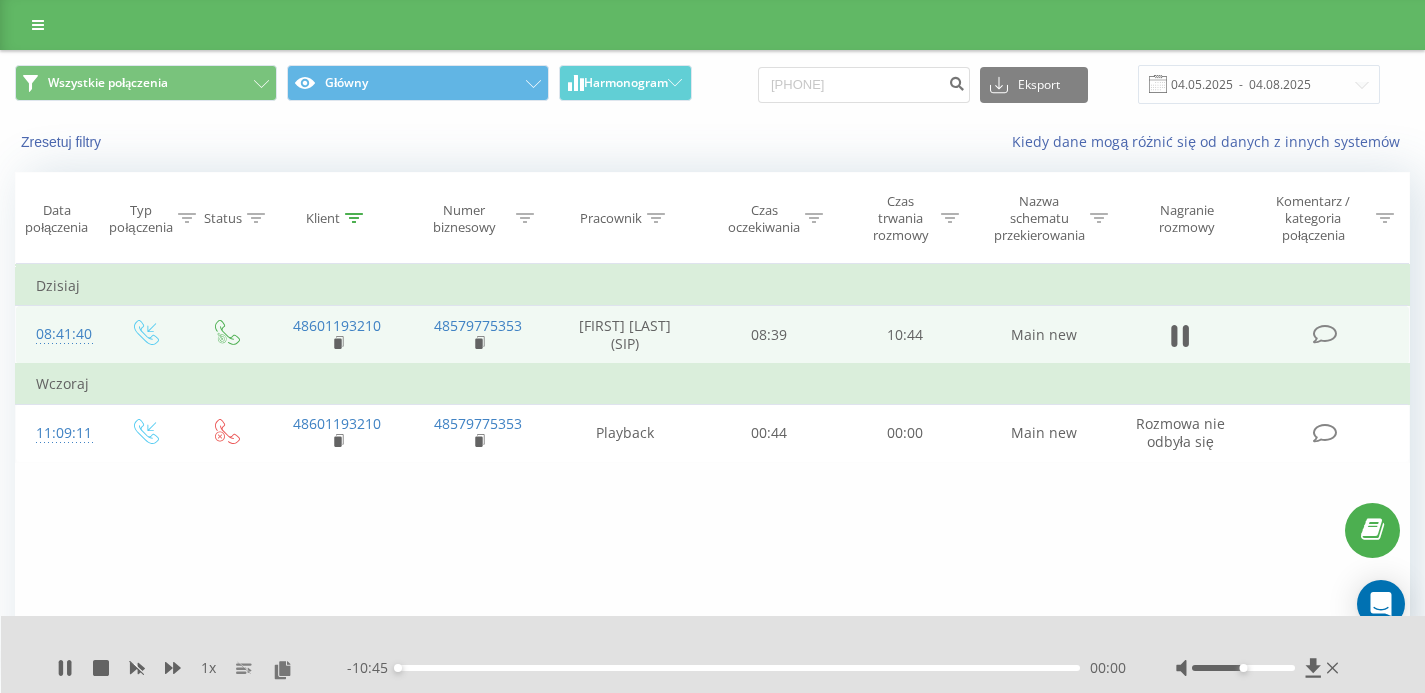 click on "00:00" at bounding box center (739, 668) 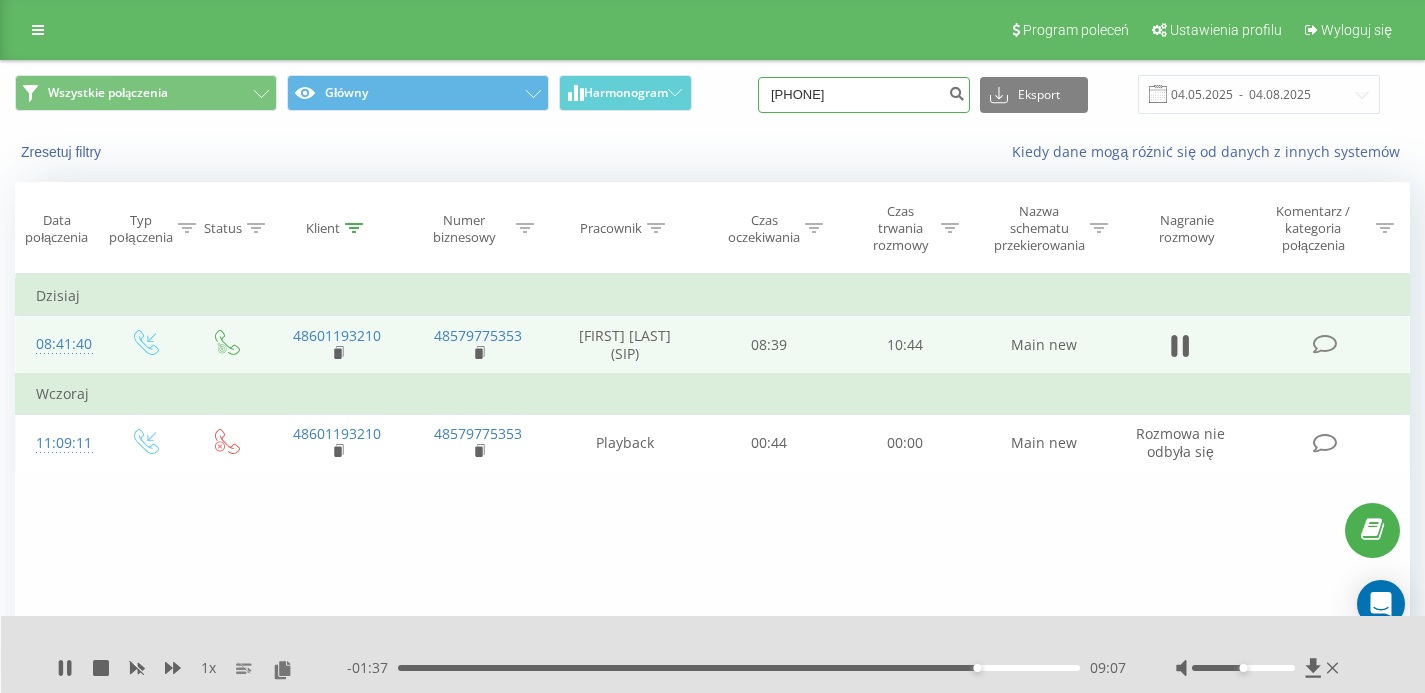 click on "[PHONE]" at bounding box center [864, 95] 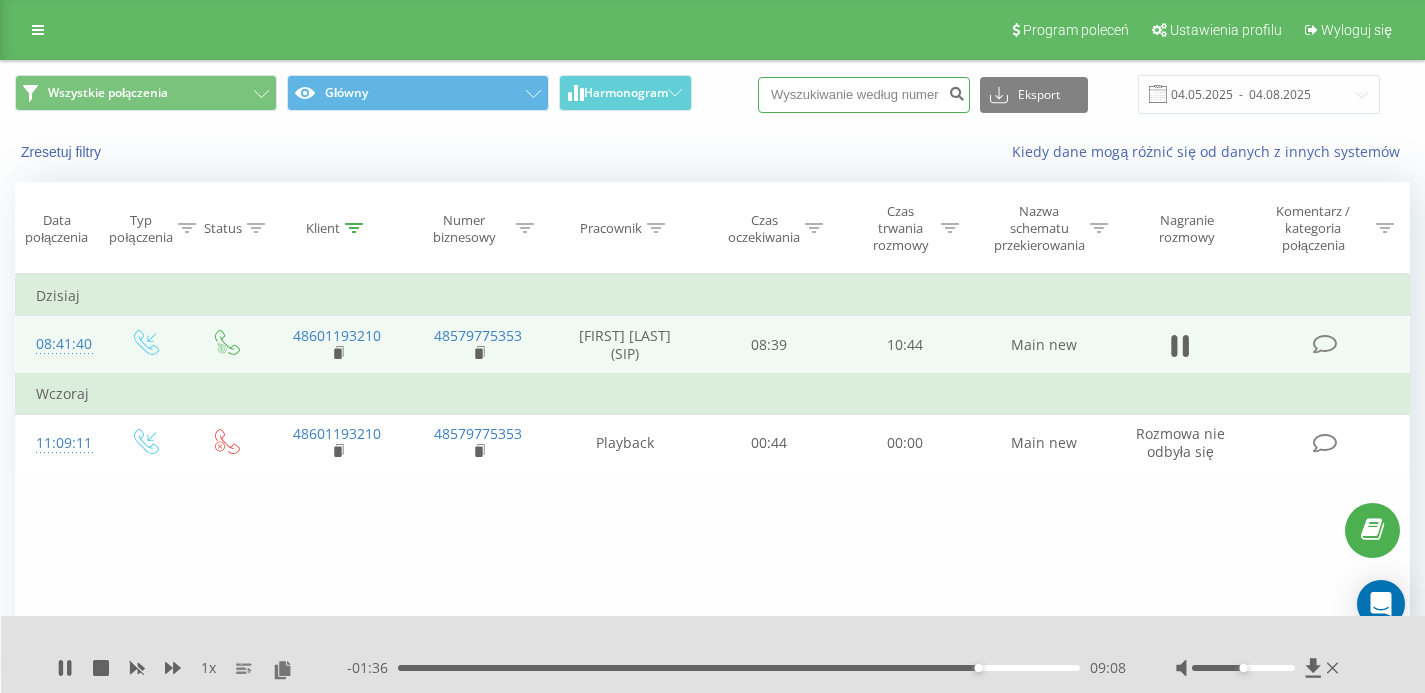 paste on "515042091" 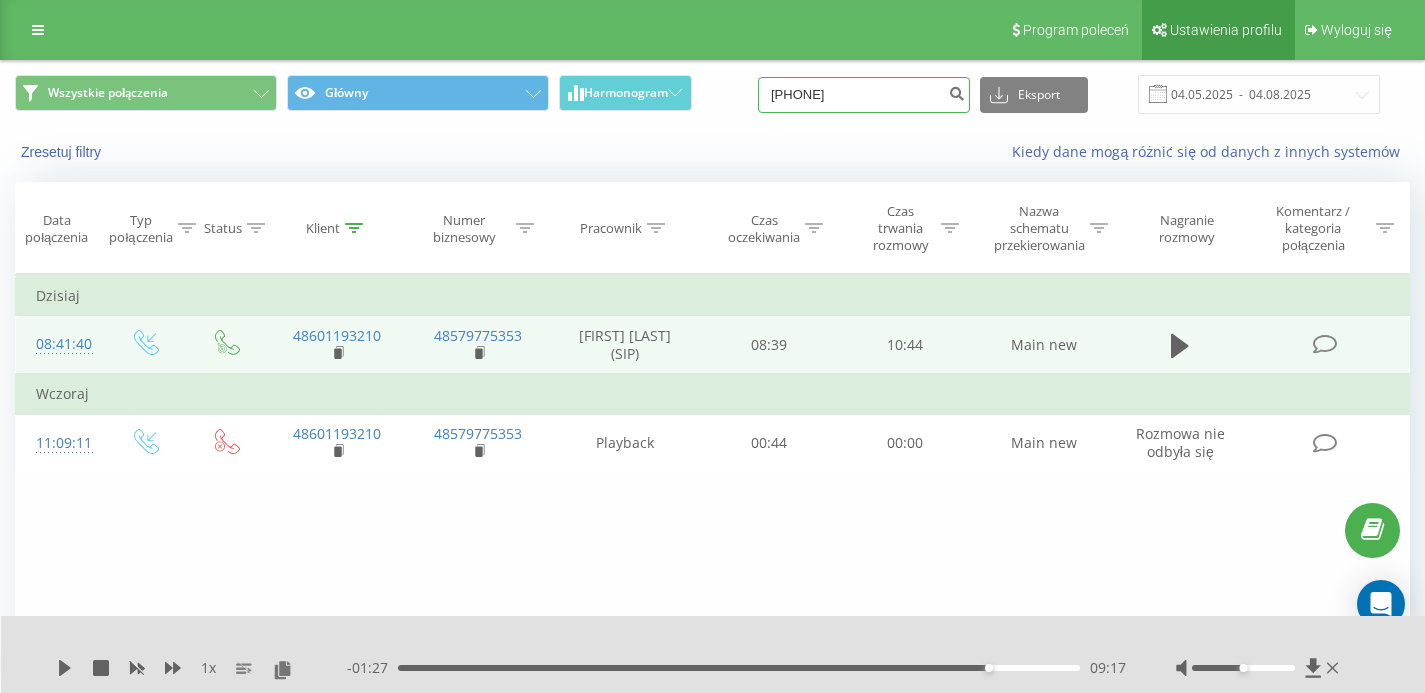 type on "515042091" 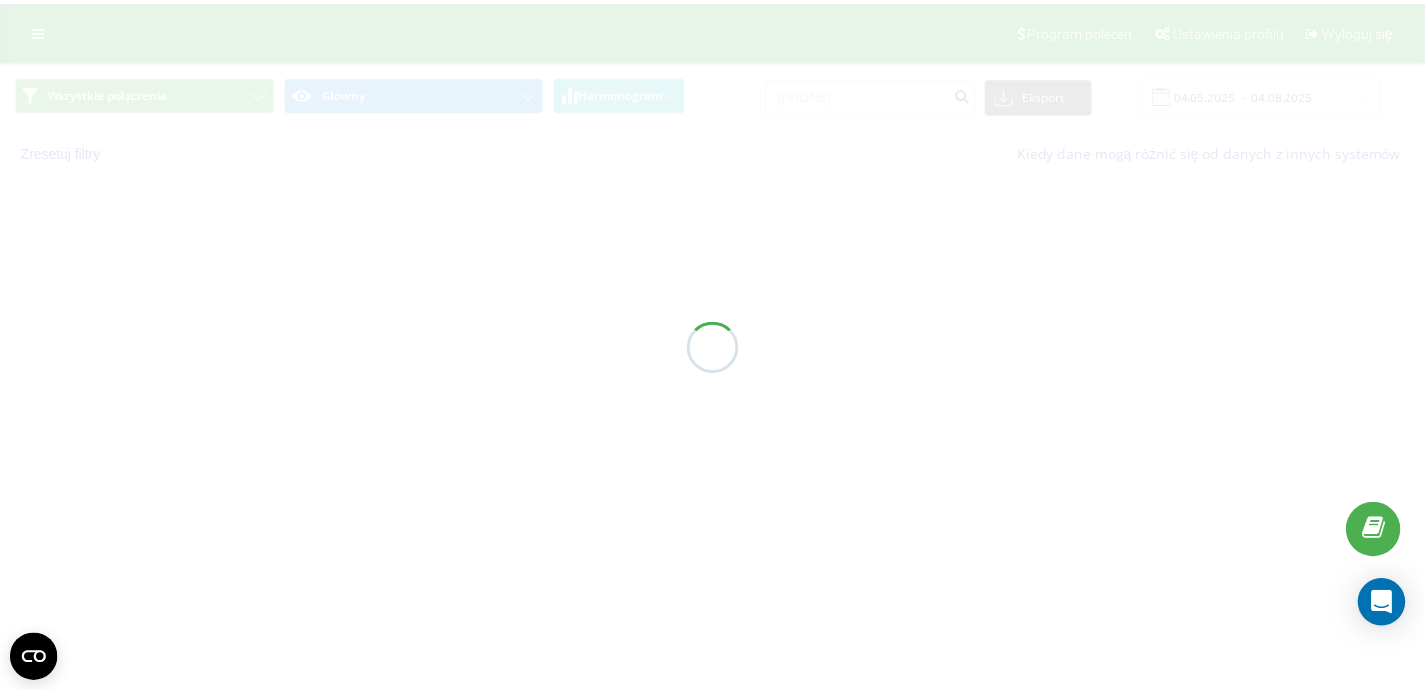 scroll, scrollTop: 0, scrollLeft: 0, axis: both 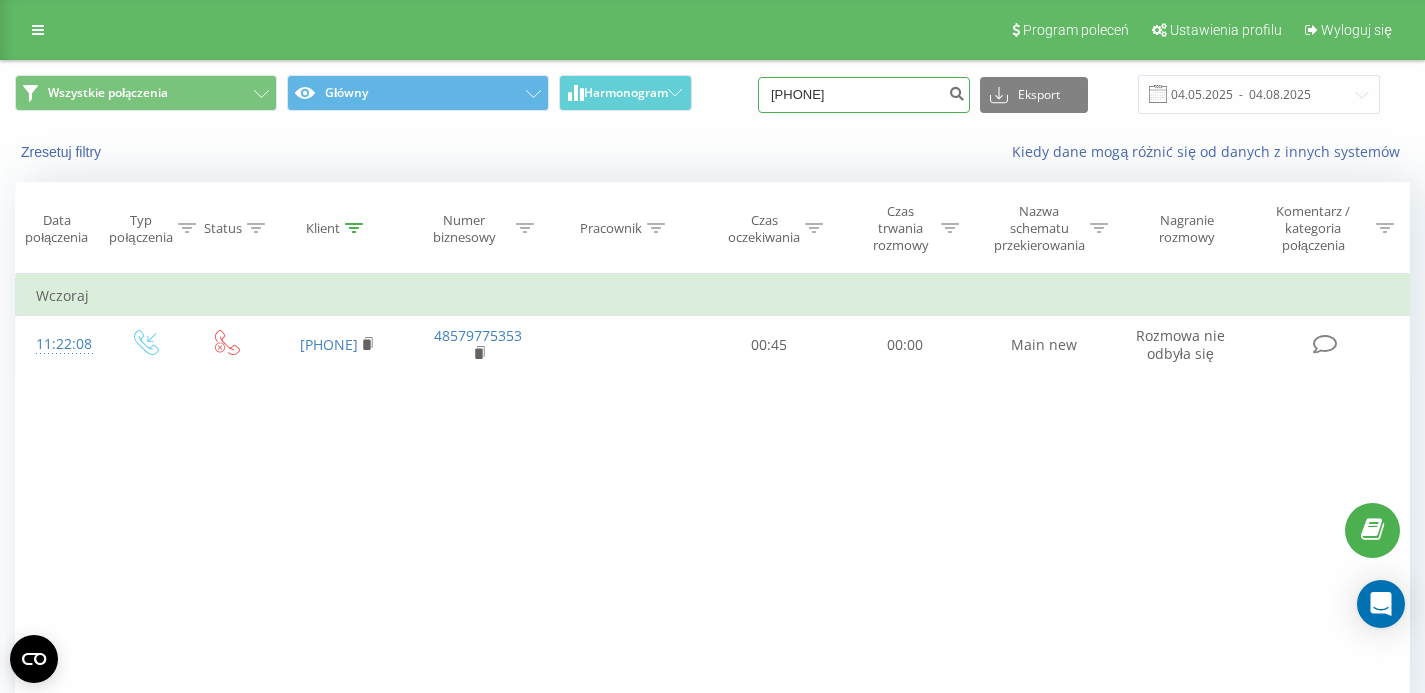 drag, startPoint x: 893, startPoint y: 107, endPoint x: 879, endPoint y: 175, distance: 69.426216 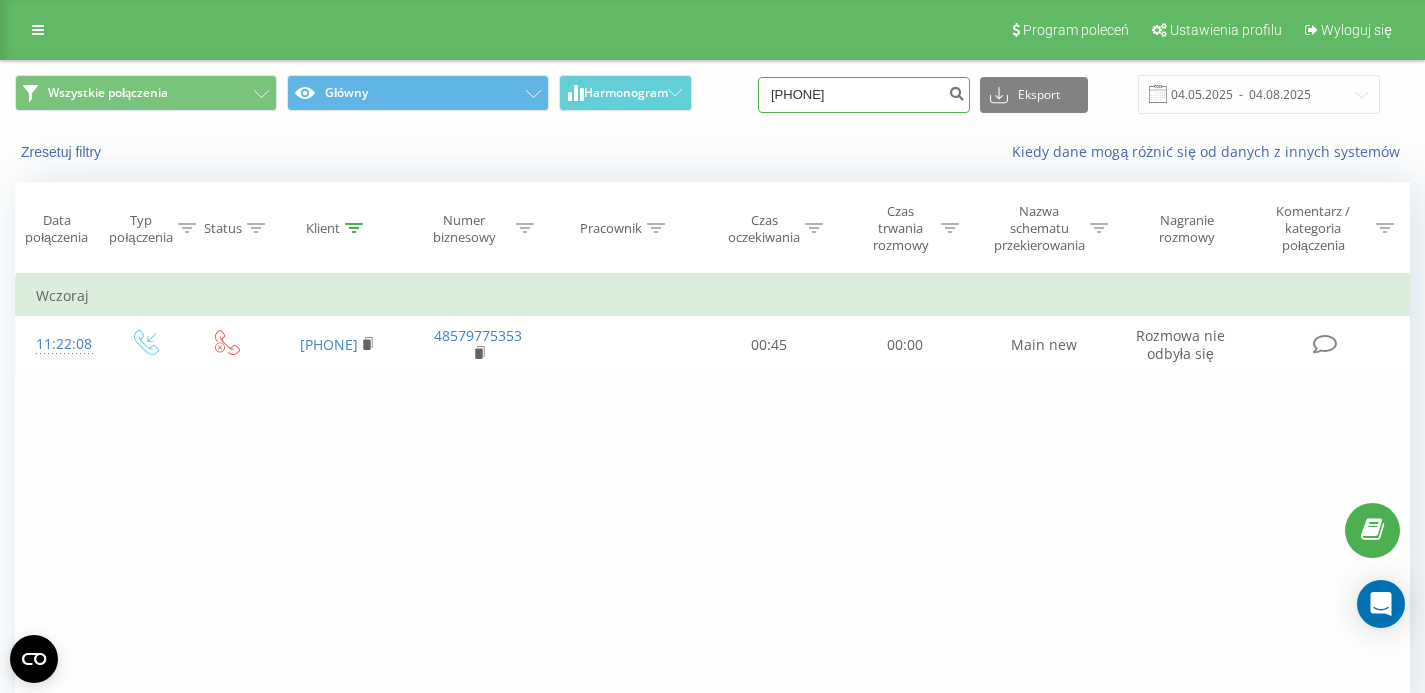 drag, startPoint x: 899, startPoint y: 94, endPoint x: 791, endPoint y: 93, distance: 108.00463 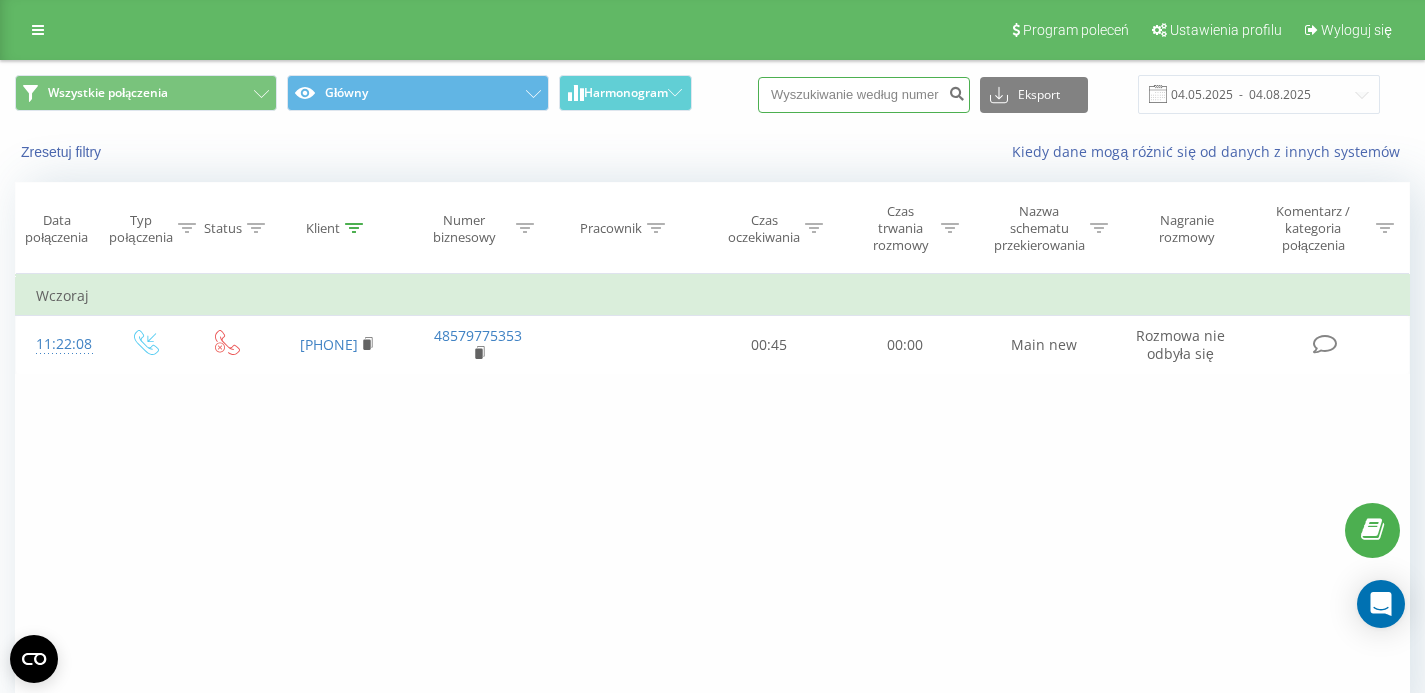 paste on "608529937" 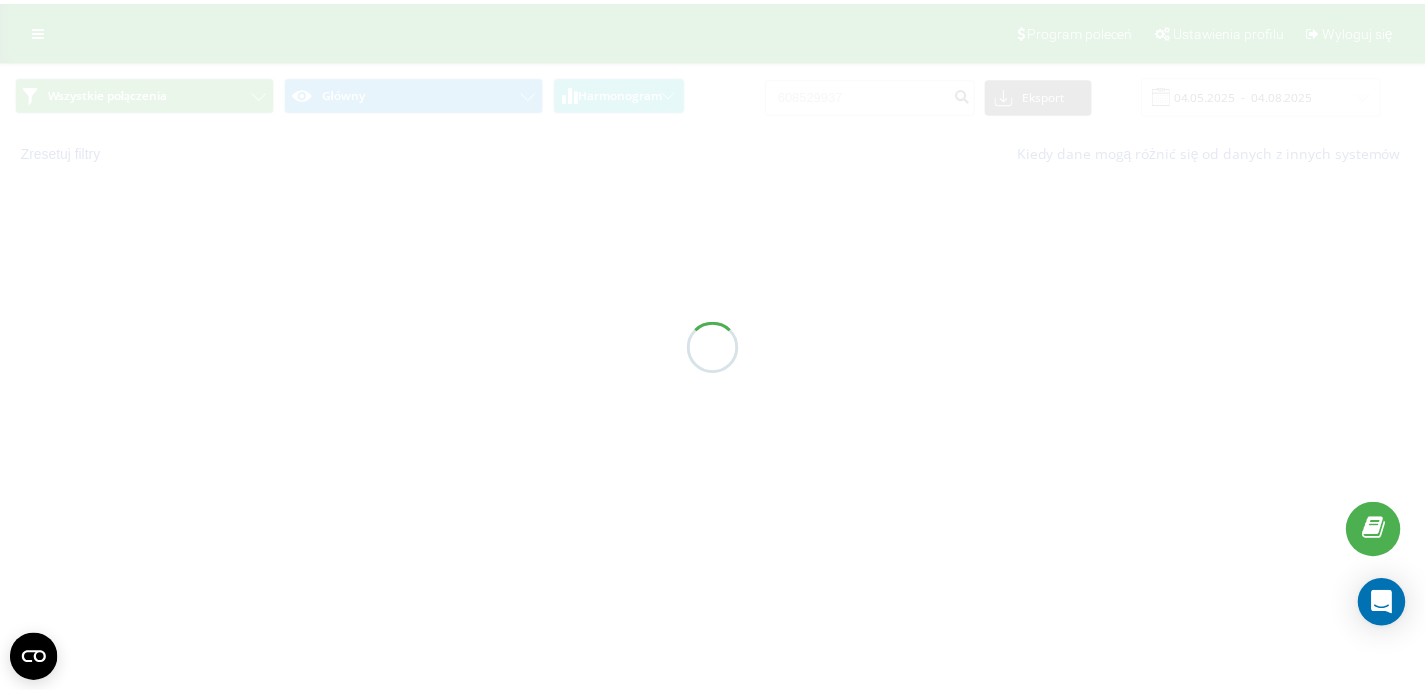 scroll, scrollTop: 0, scrollLeft: 0, axis: both 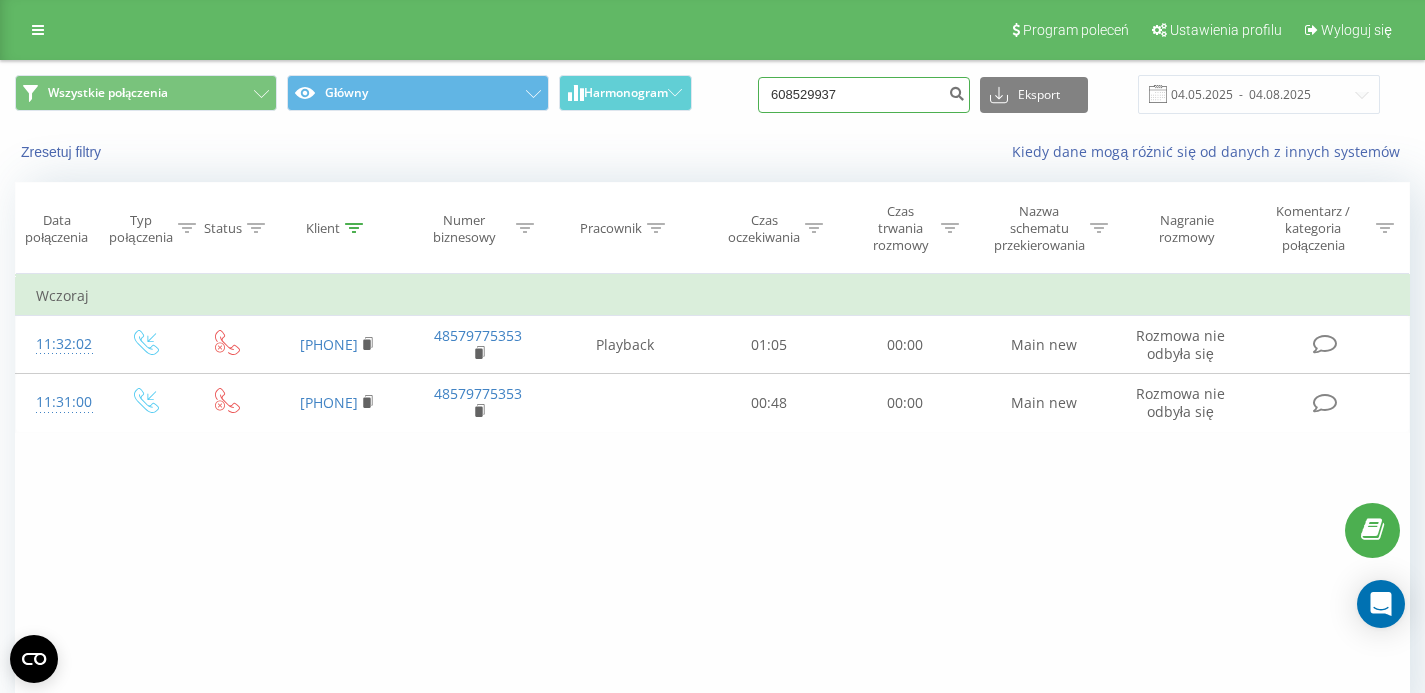 drag, startPoint x: 884, startPoint y: 101, endPoint x: 708, endPoint y: 97, distance: 176.04546 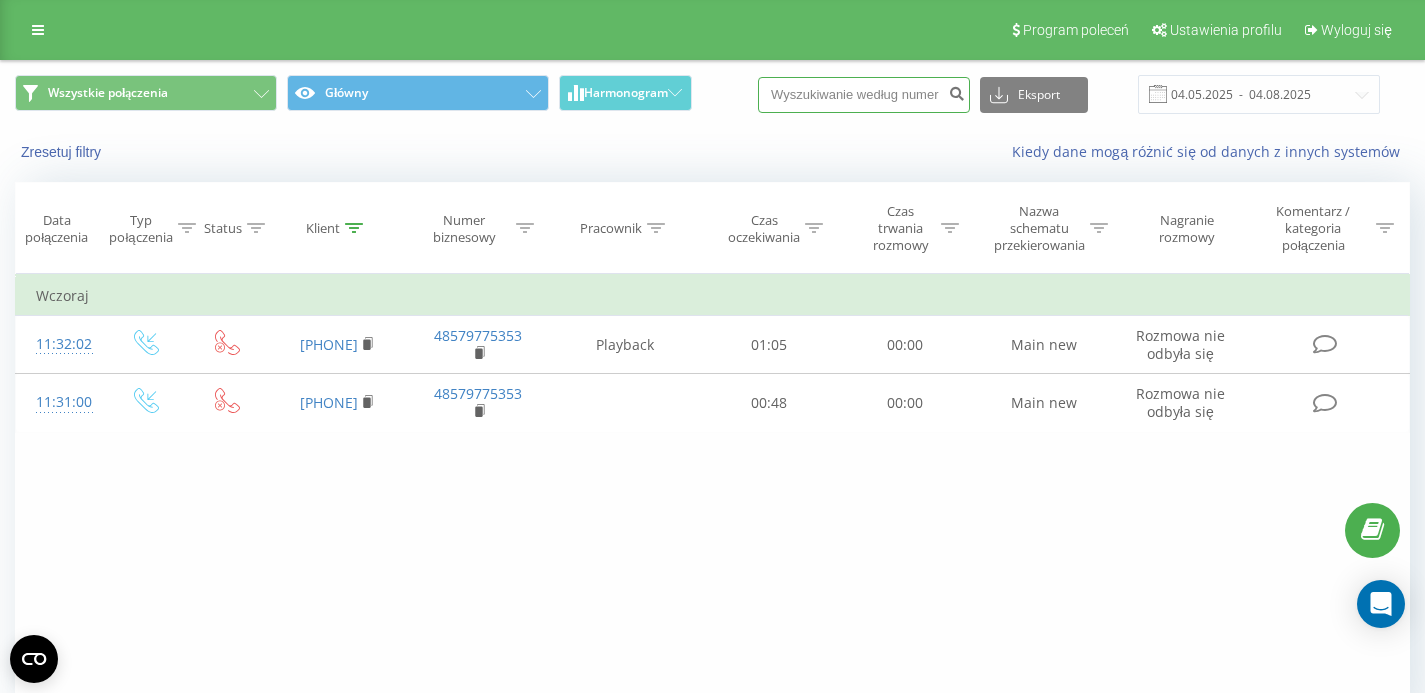 paste on "608529937" 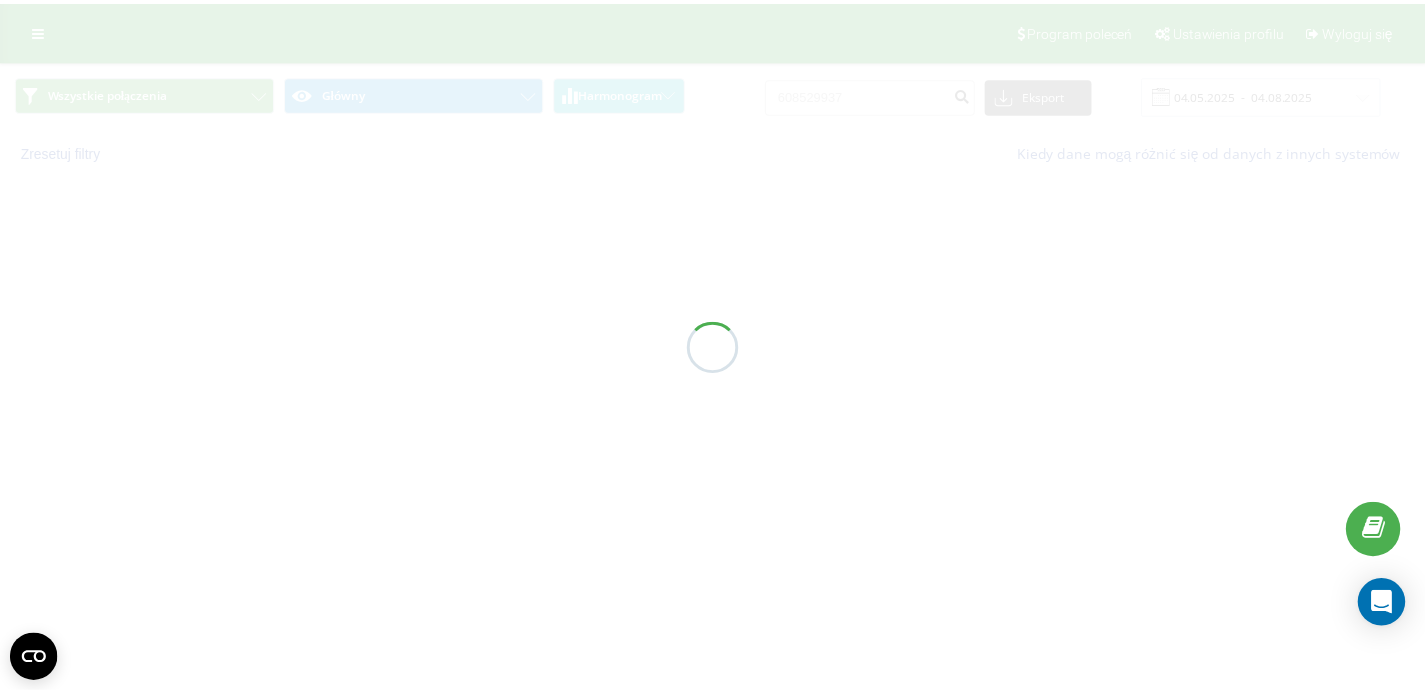 scroll, scrollTop: 0, scrollLeft: 0, axis: both 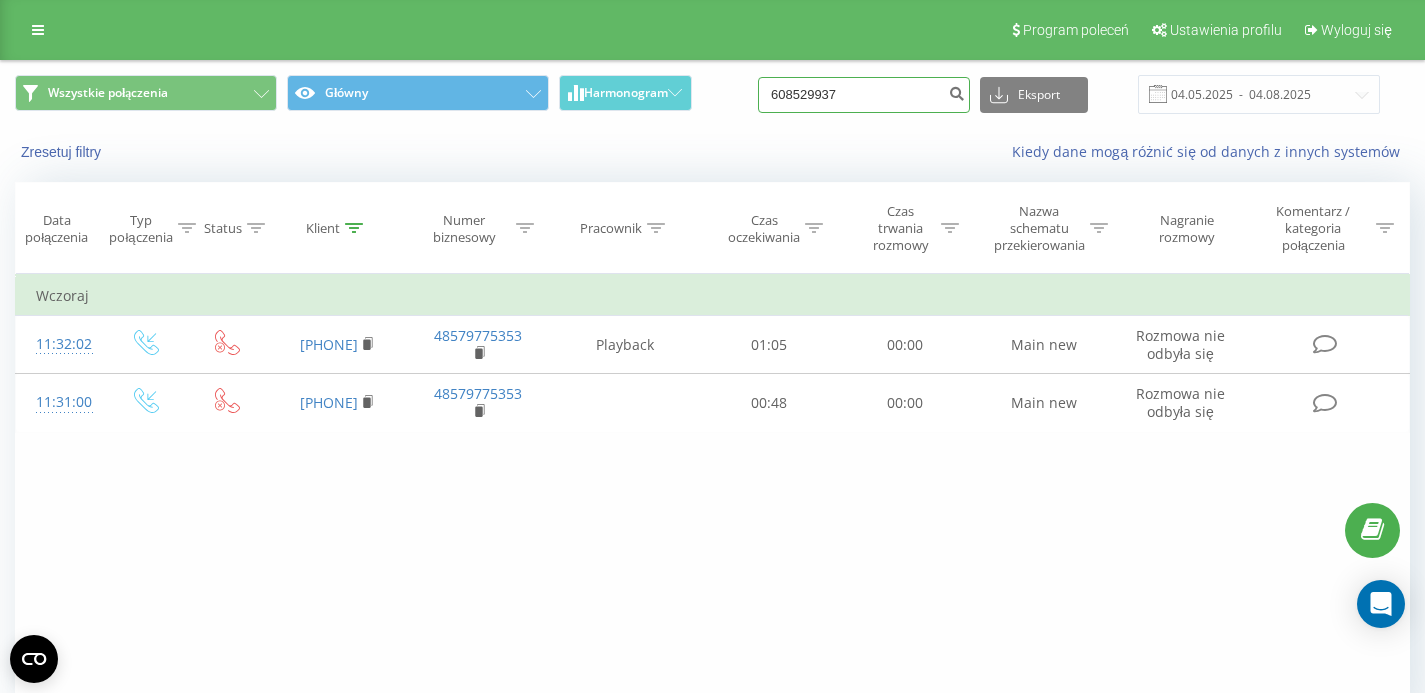 click on "608529937" at bounding box center (864, 95) 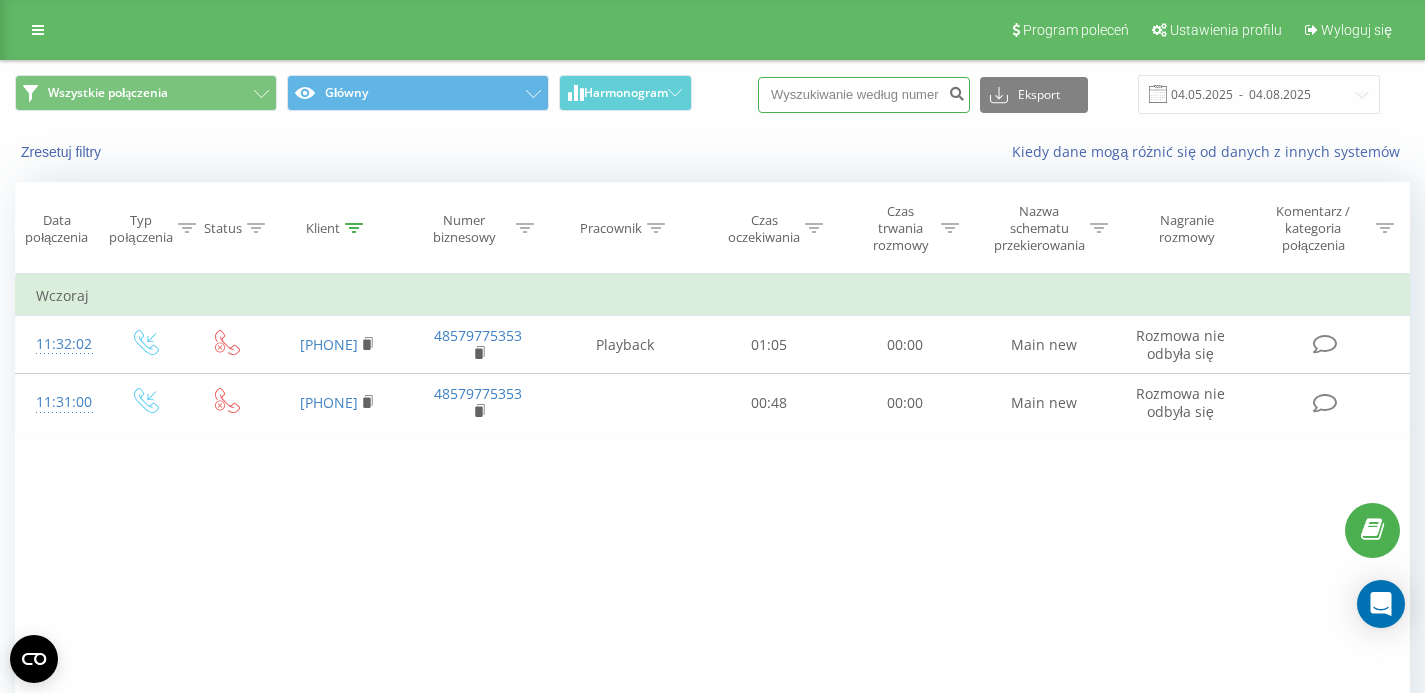 paste on "504508466" 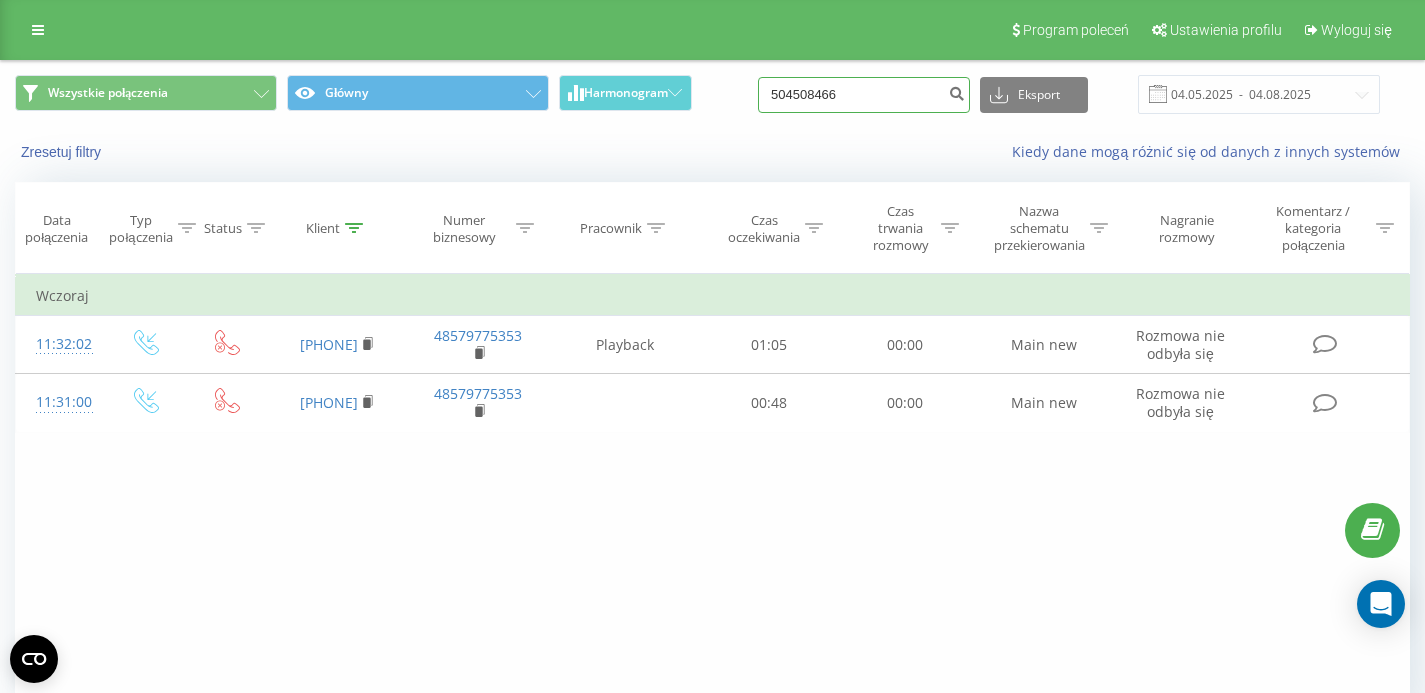 type on "504508466" 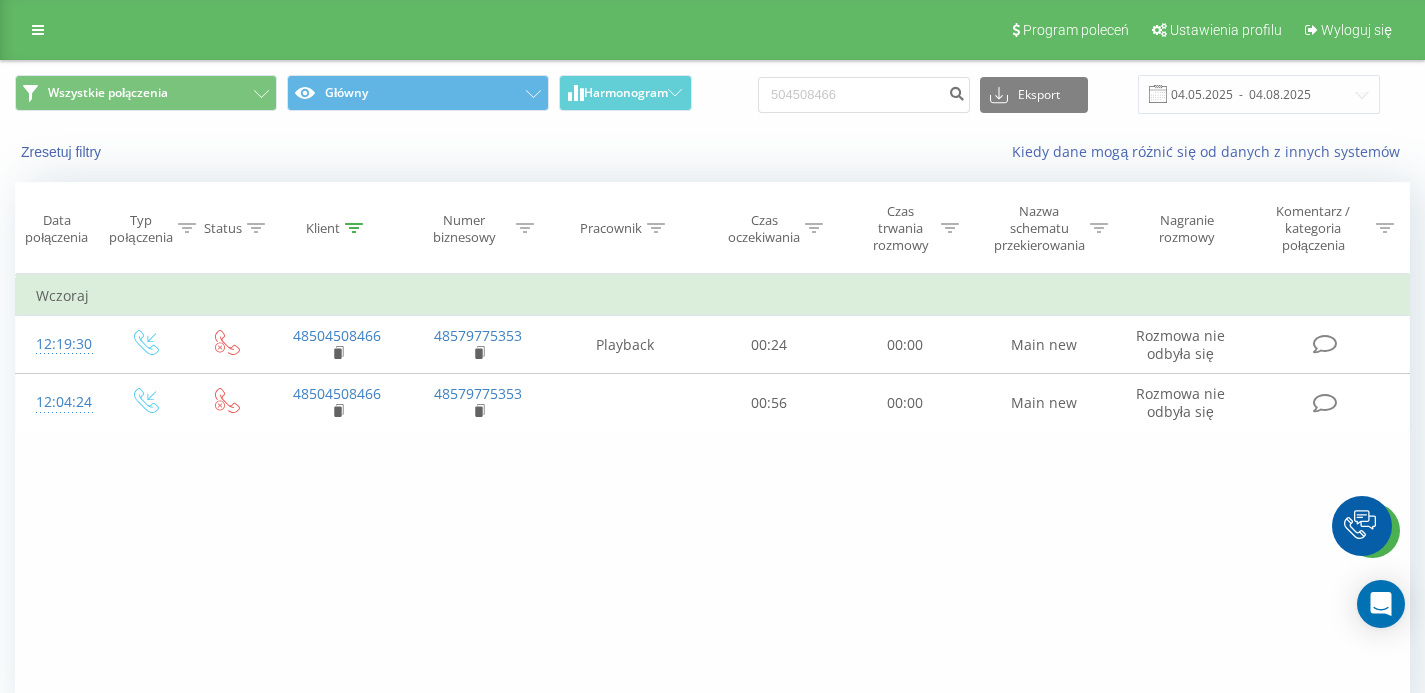 scroll, scrollTop: 0, scrollLeft: 0, axis: both 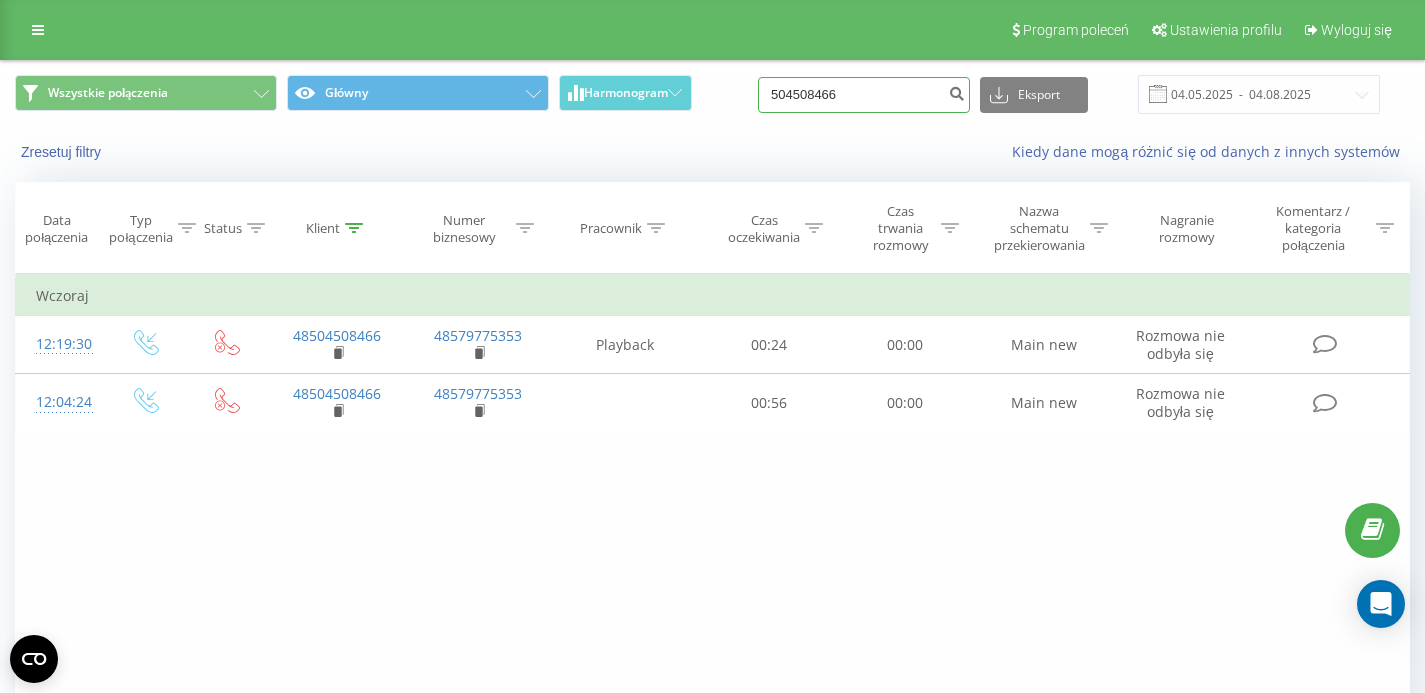 click on "504508466" at bounding box center [864, 95] 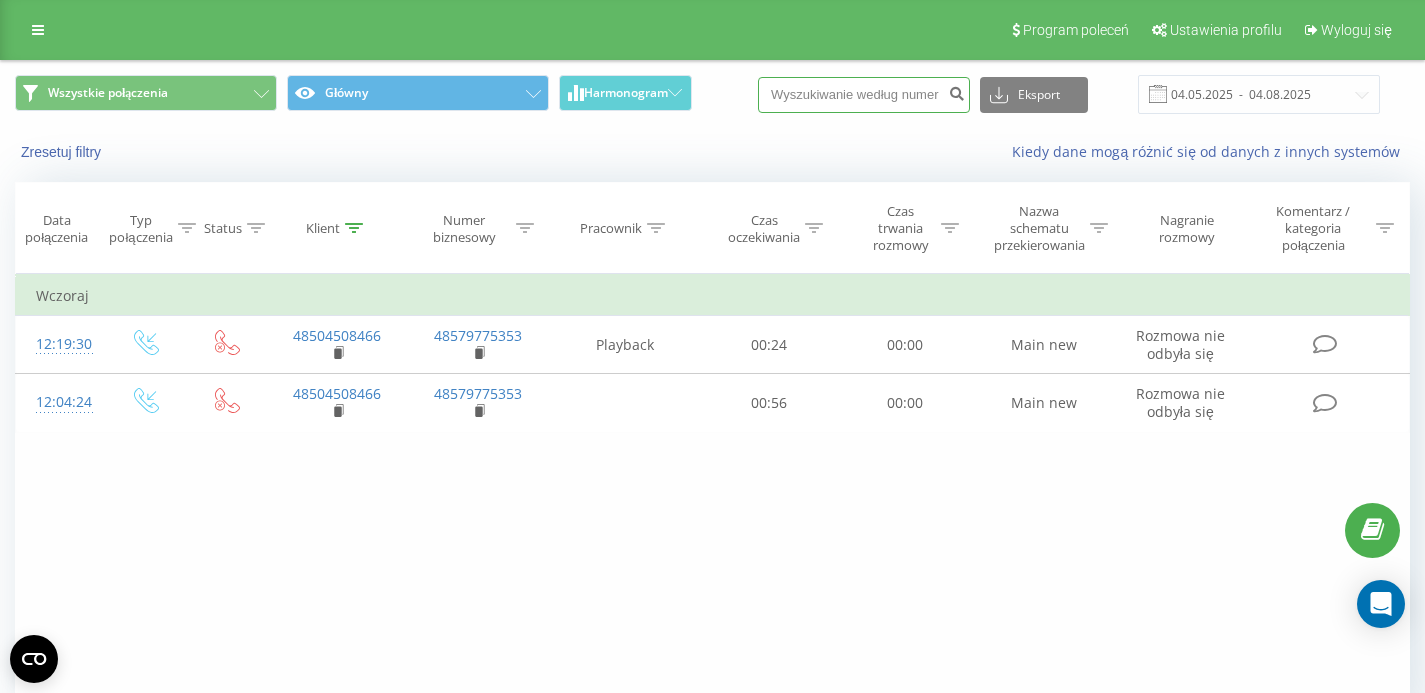 paste on "48609329989" 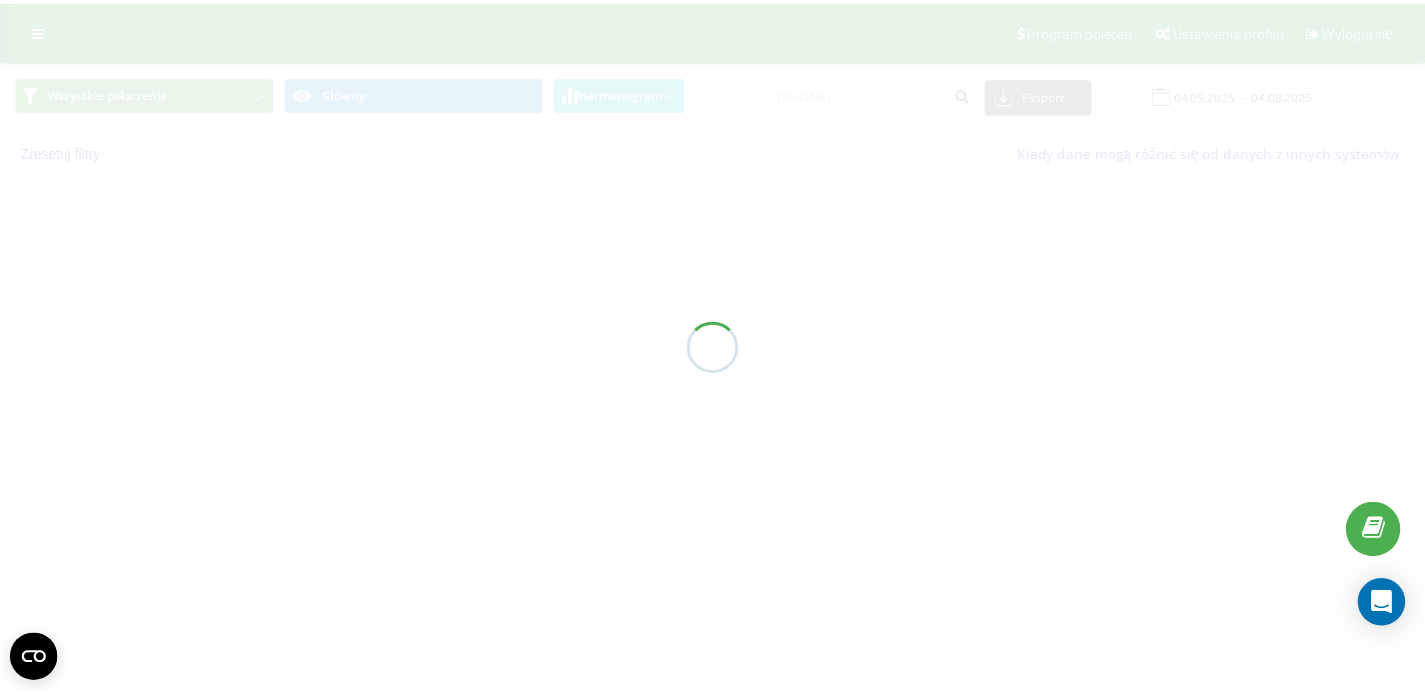 scroll, scrollTop: 0, scrollLeft: 0, axis: both 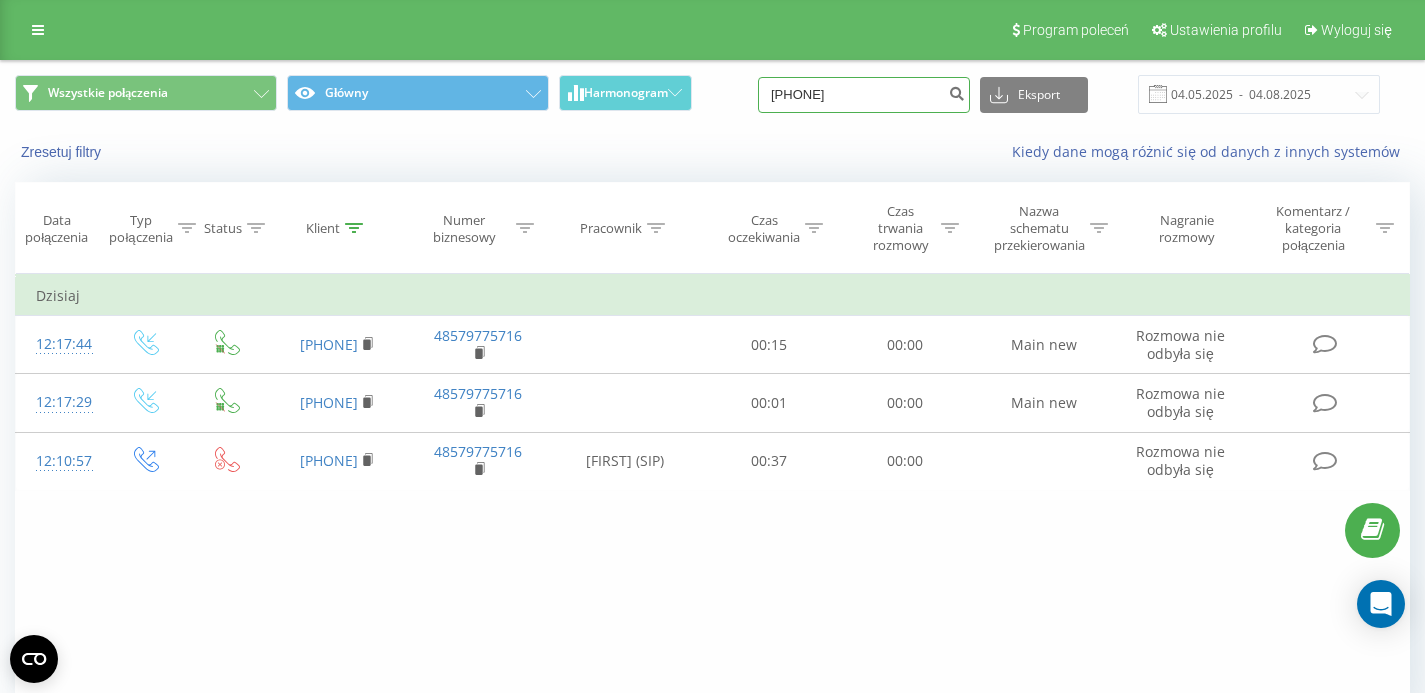 click on "48609329989" at bounding box center (864, 95) 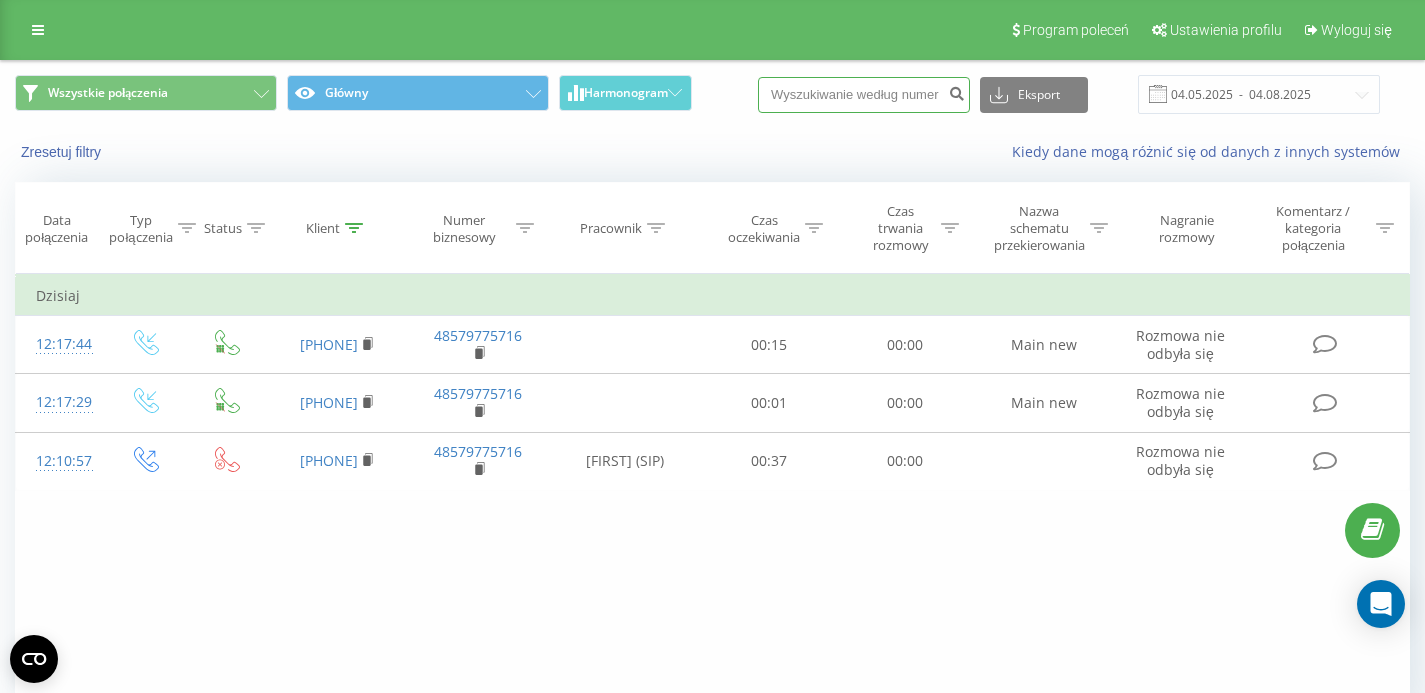 paste on "48697333172" 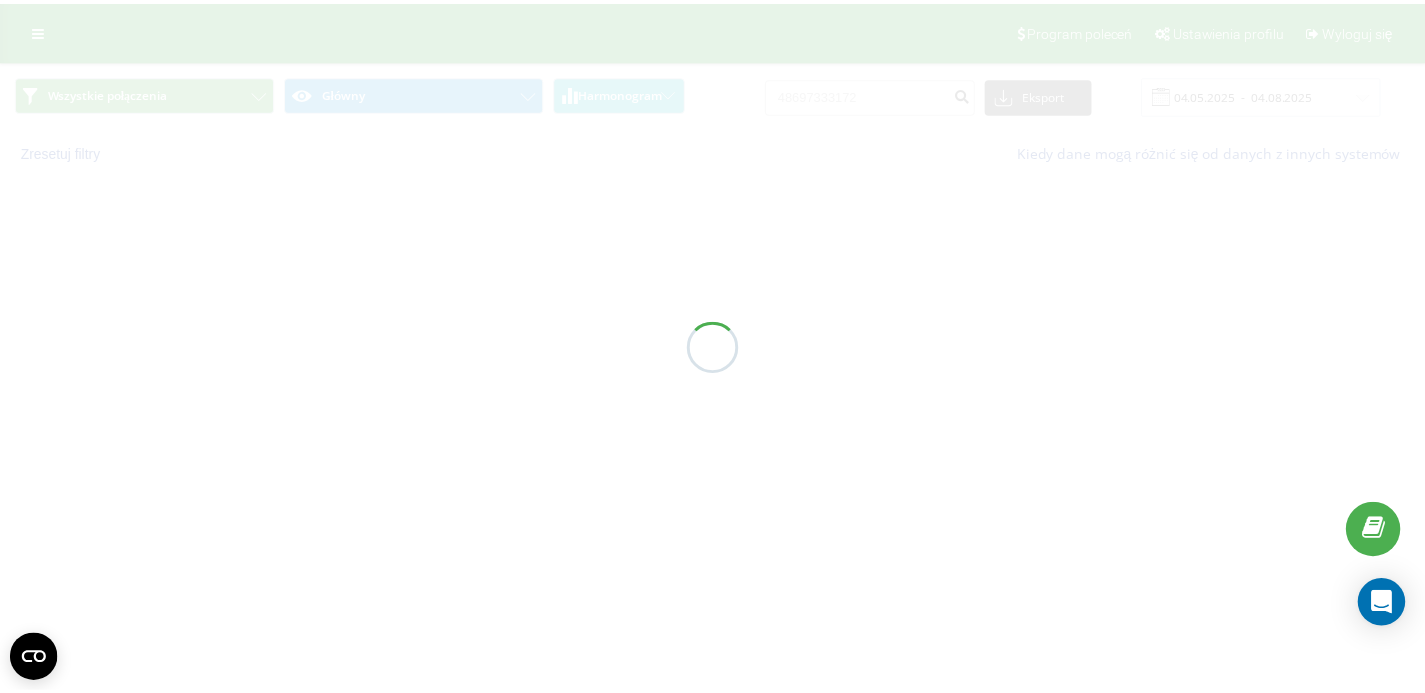 scroll, scrollTop: 0, scrollLeft: 0, axis: both 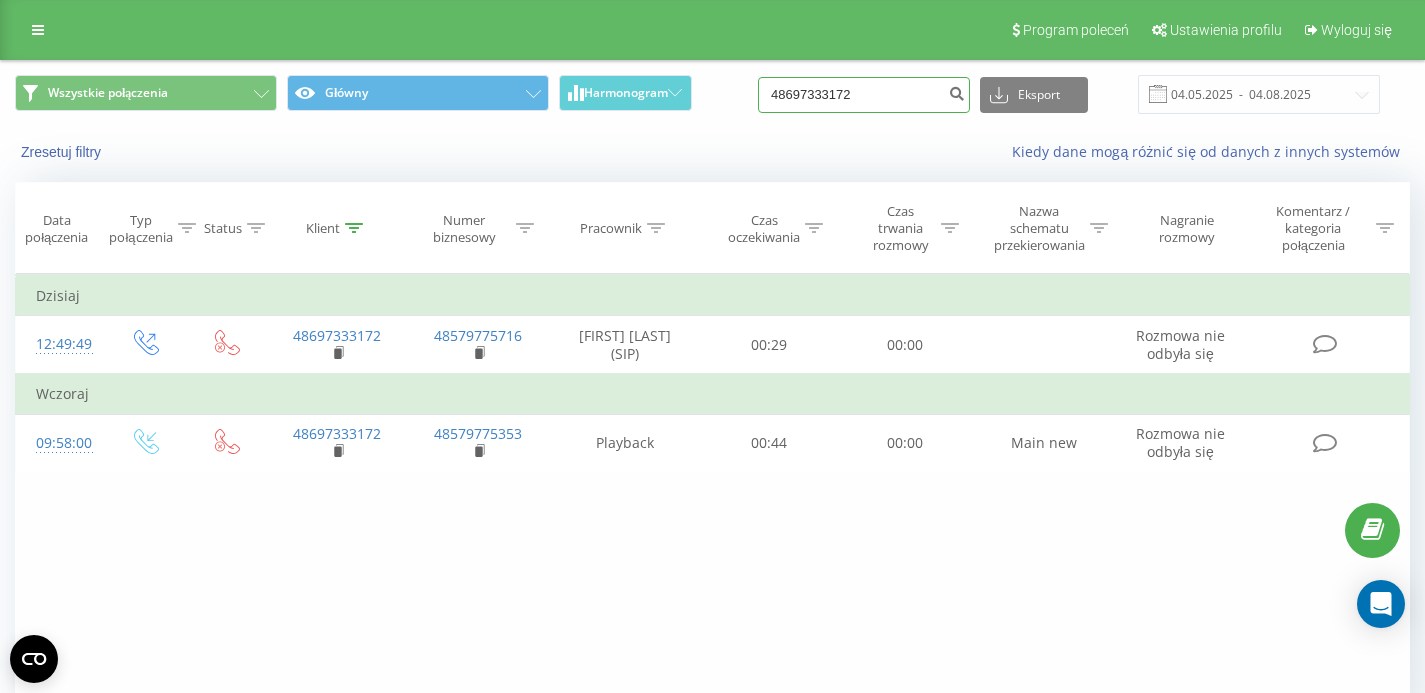 click on "48697333172" at bounding box center [864, 95] 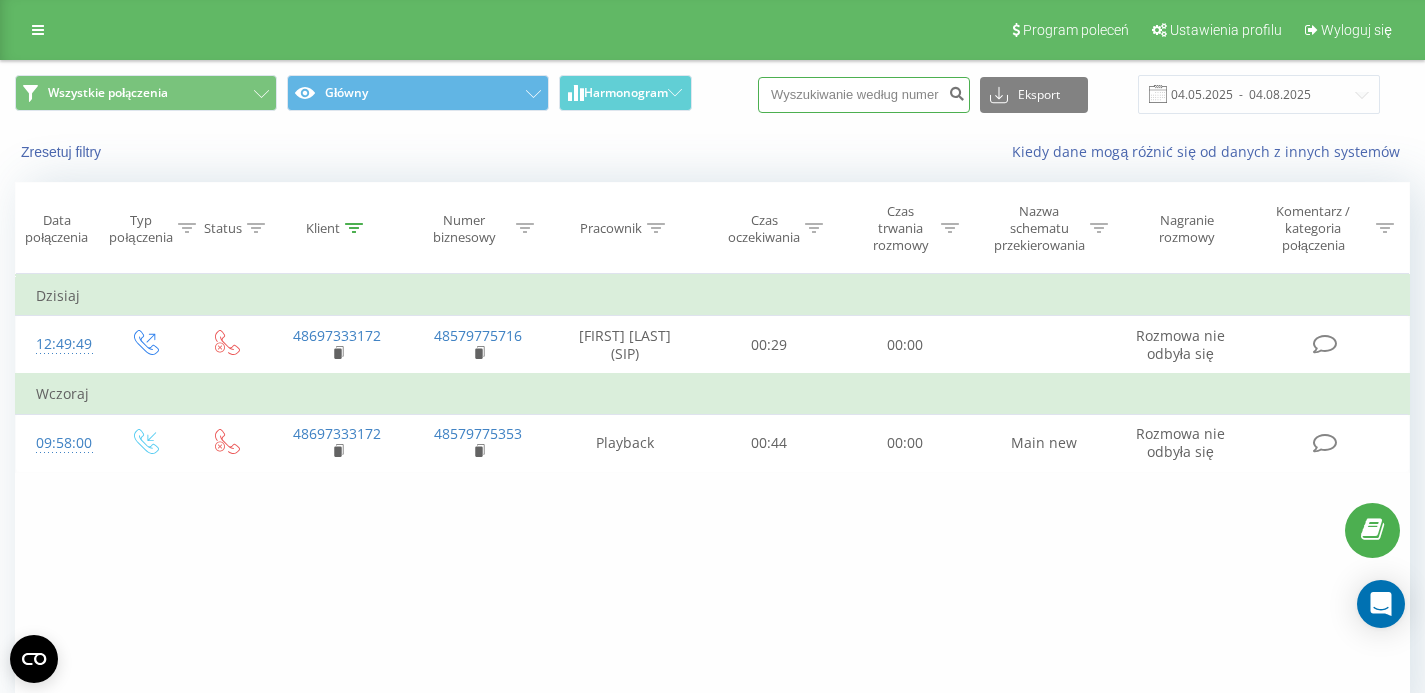 paste on "504508466" 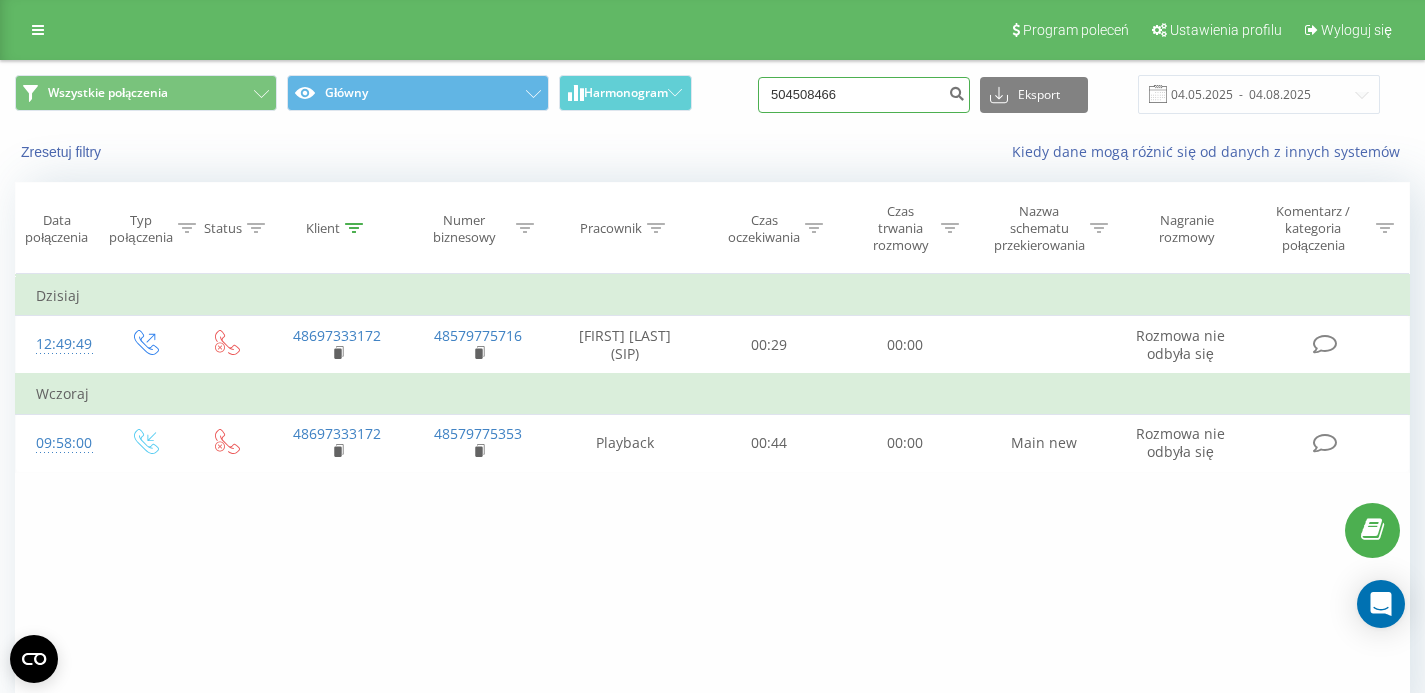 type on "504508466" 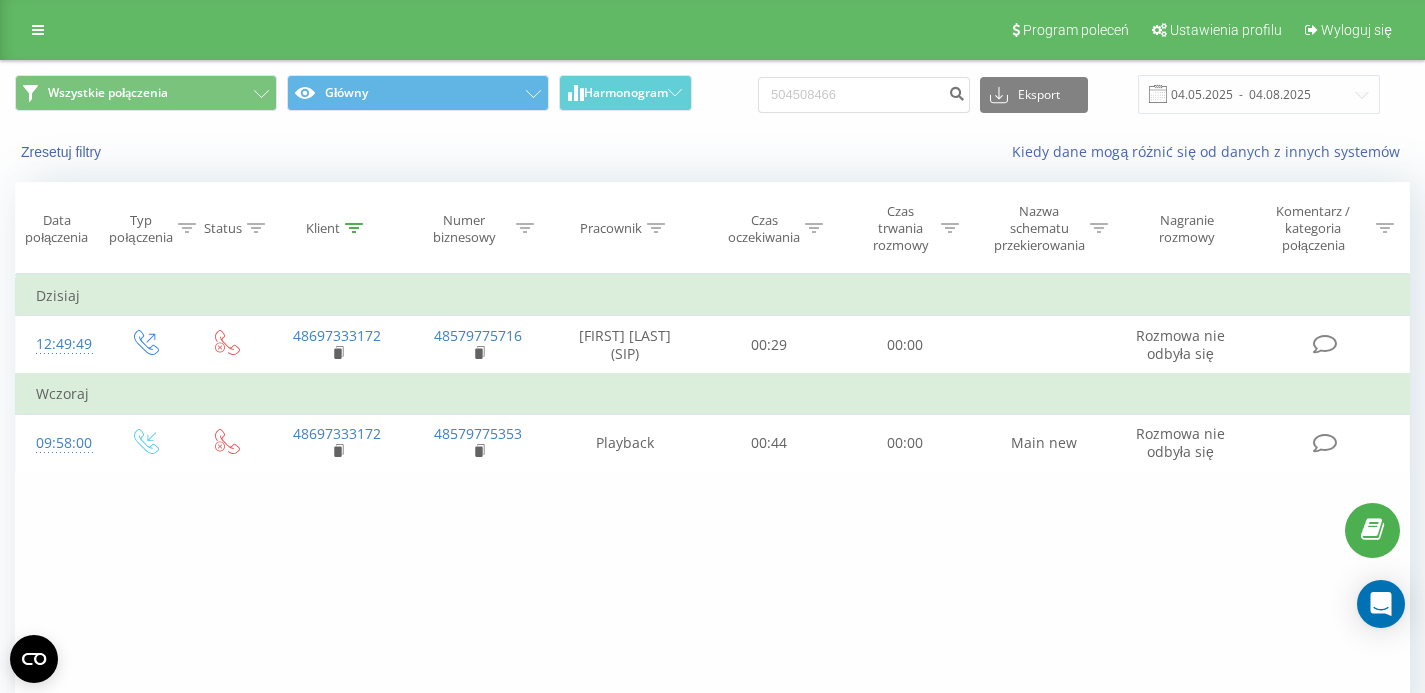 click on "Wszystkie połączenia Główny Harmonogram [PHONE] Eksport .csv .xls .xlsx [DATE]  -  [DATE]" at bounding box center [712, 94] 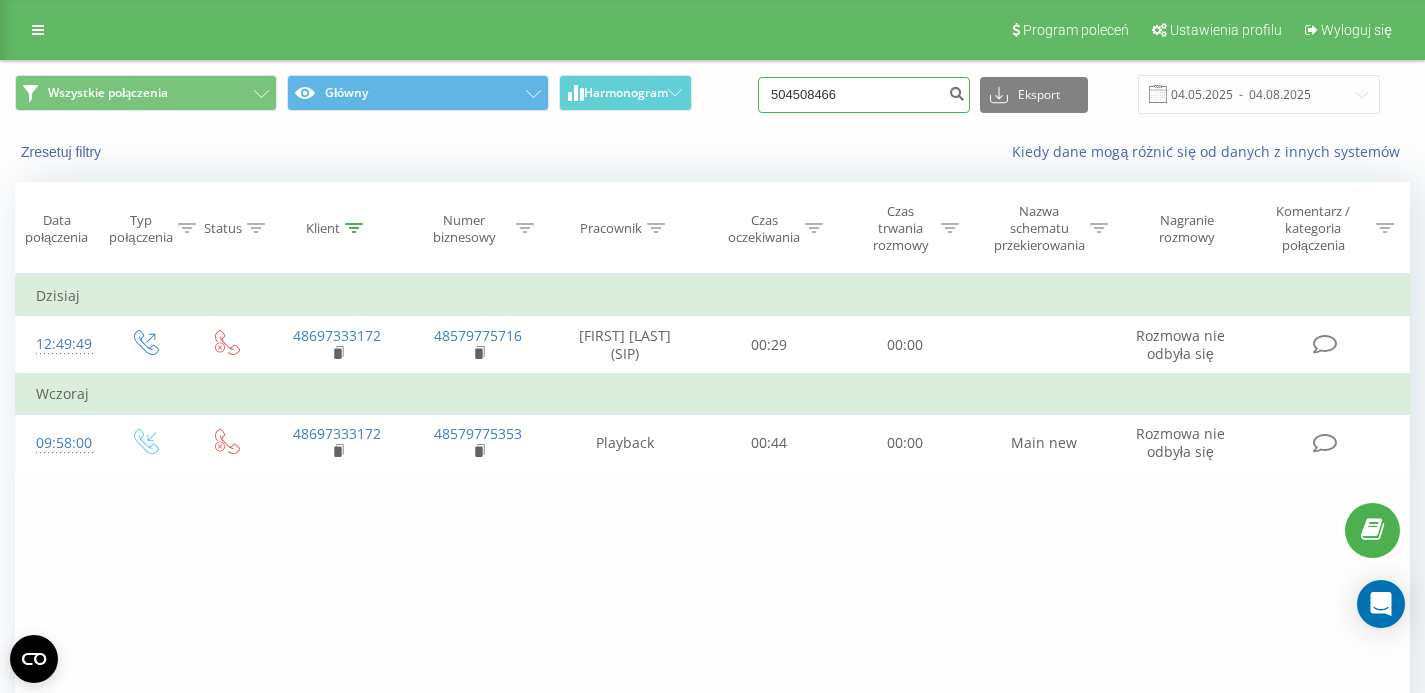 drag, startPoint x: 889, startPoint y: 94, endPoint x: 745, endPoint y: 99, distance: 144.08678 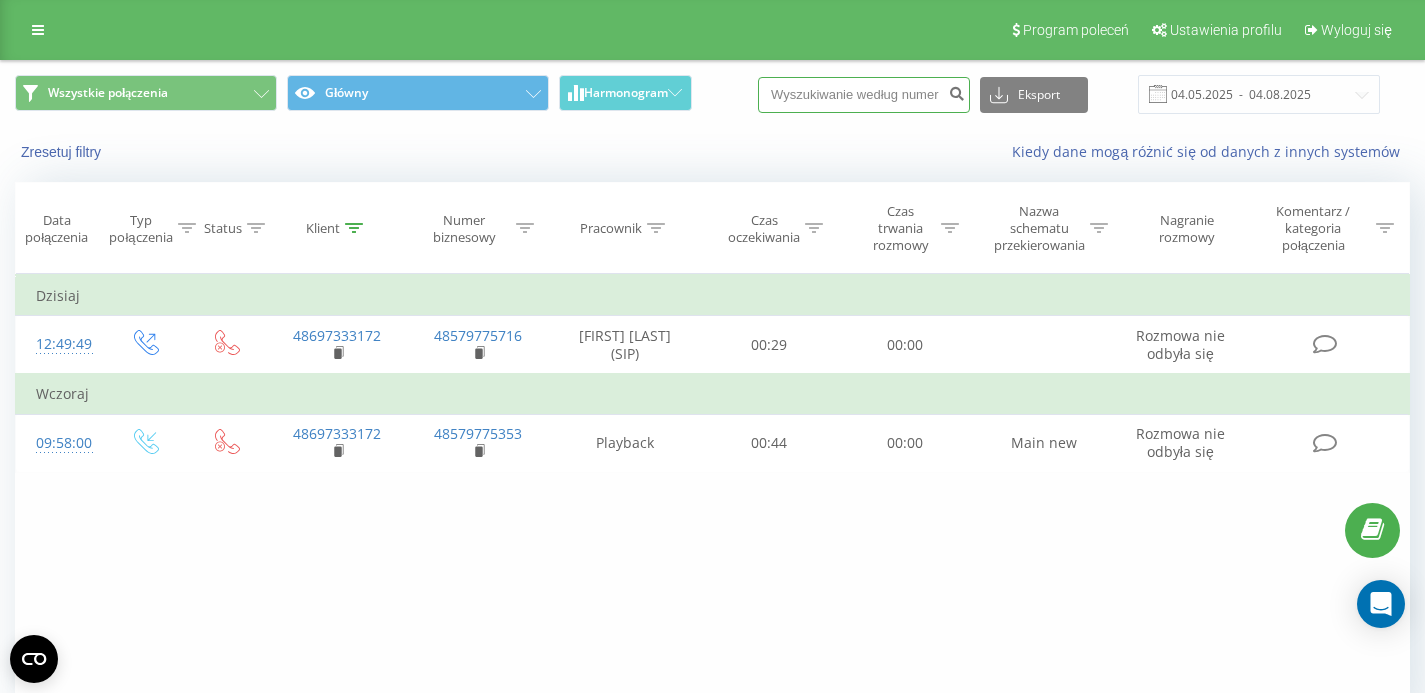 paste on "501139017" 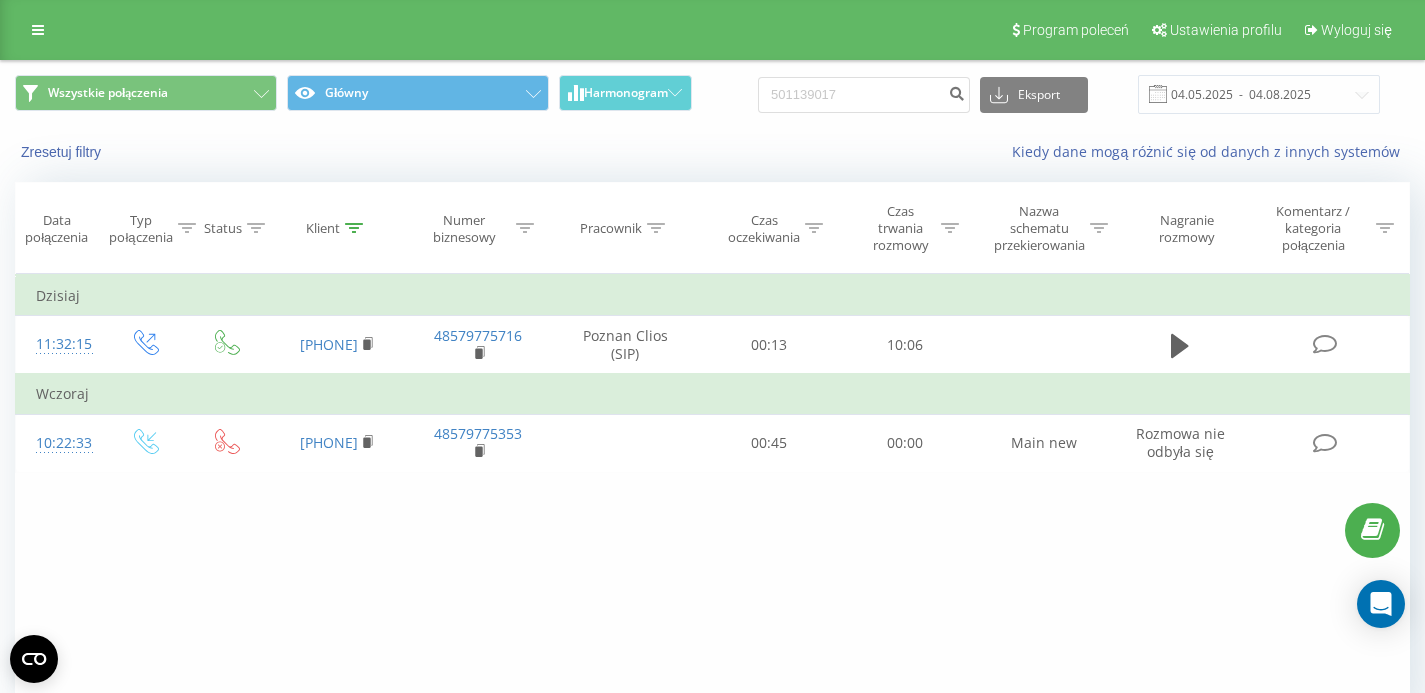 scroll, scrollTop: 0, scrollLeft: 0, axis: both 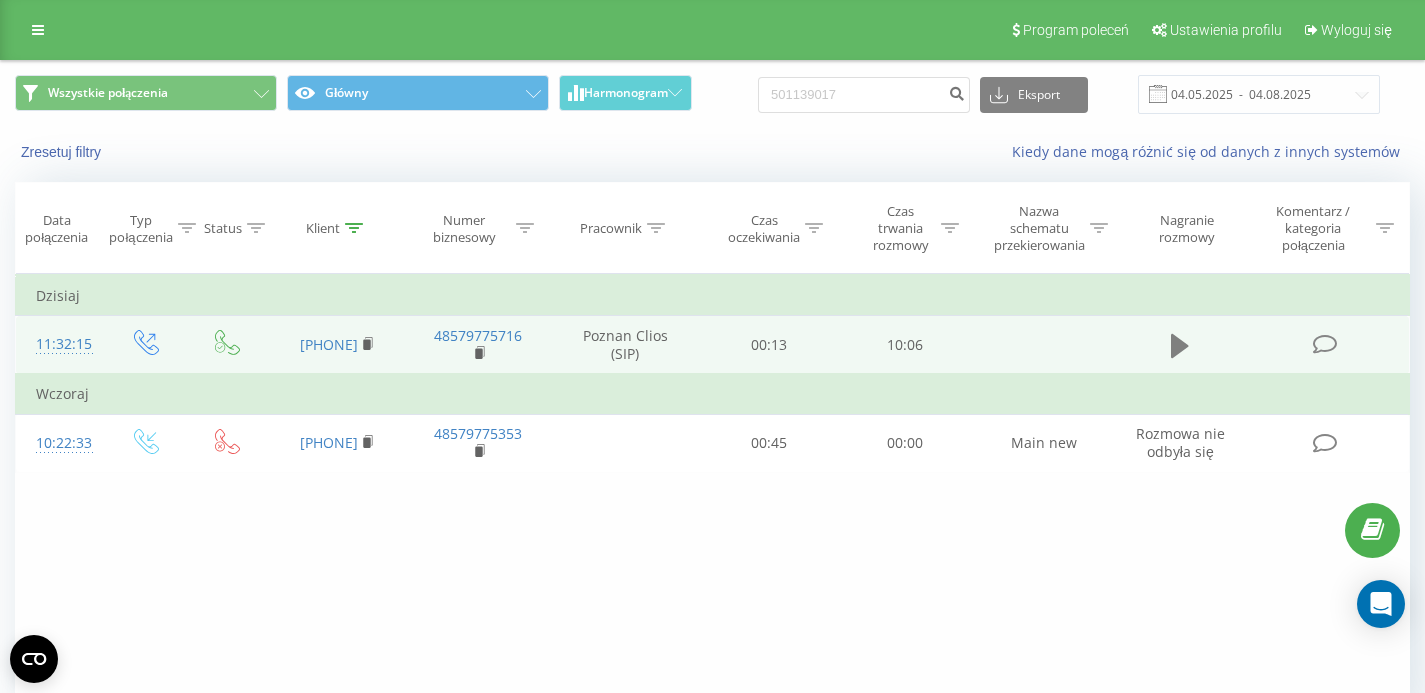 click 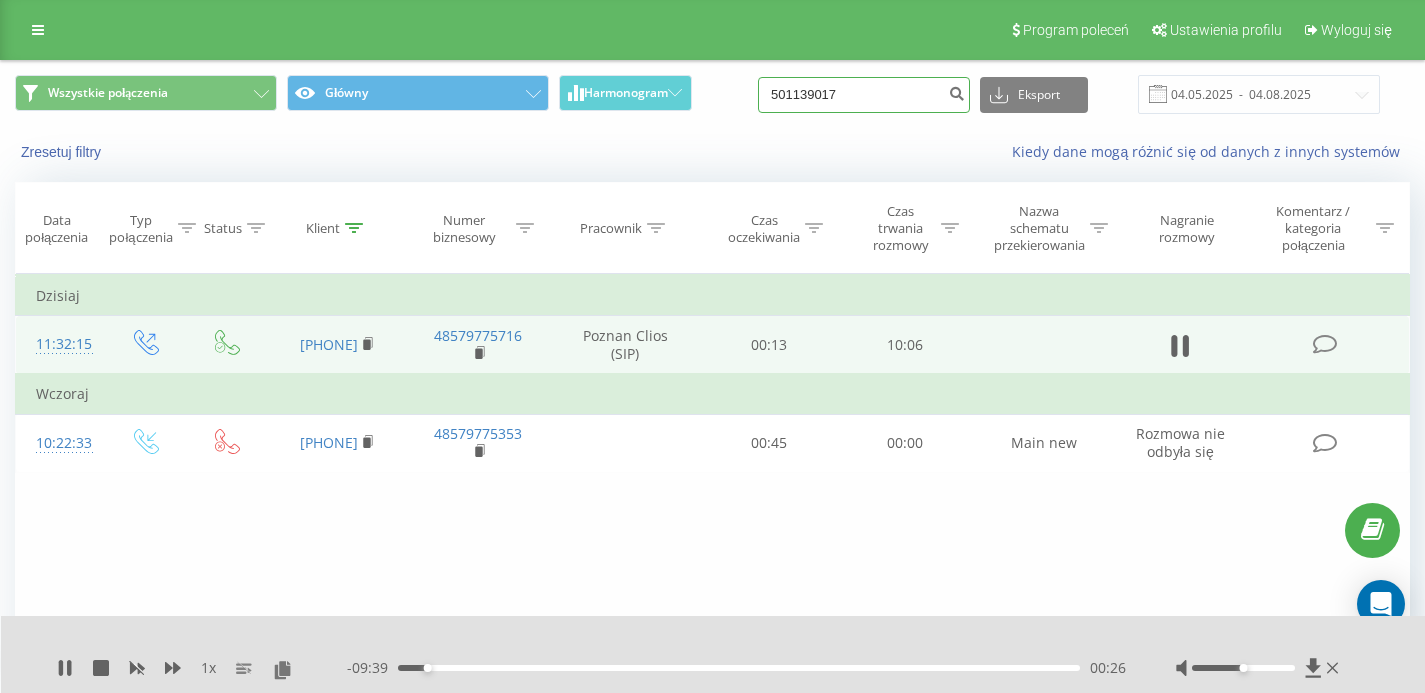 click on "501139017" at bounding box center (864, 95) 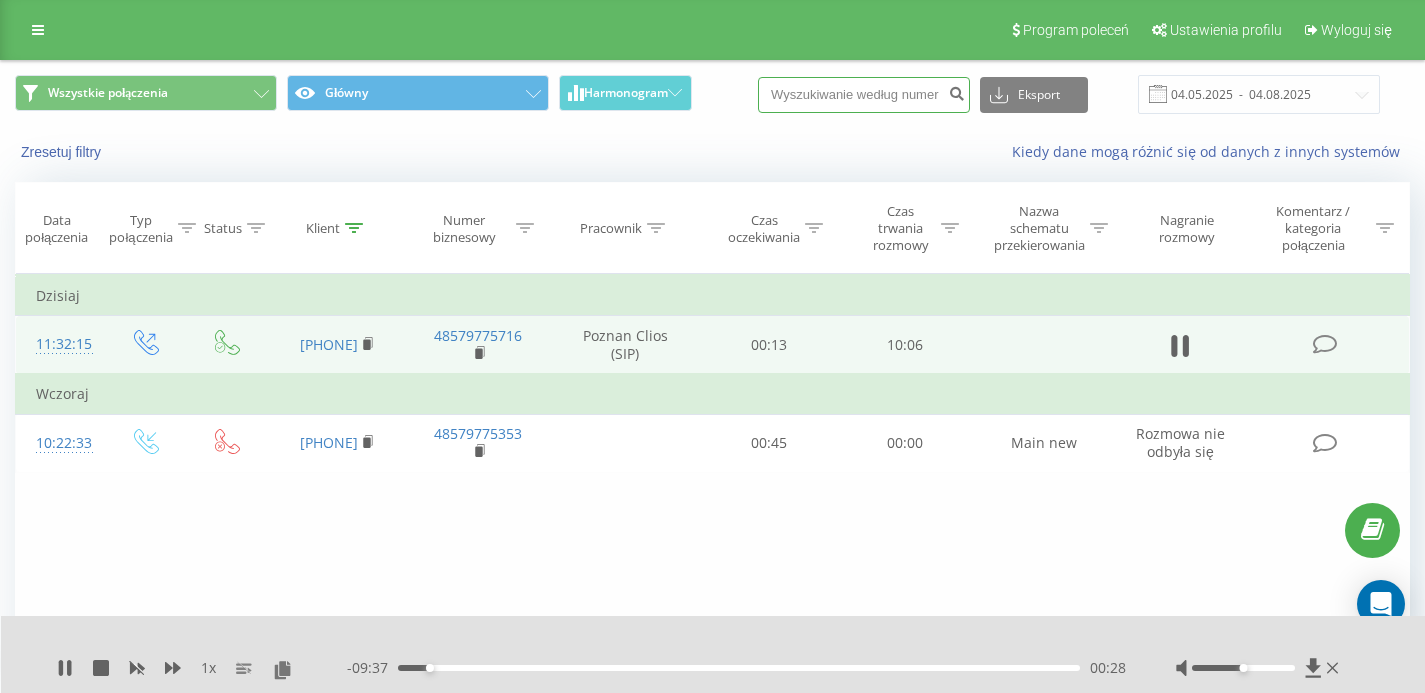 paste on "603912469" 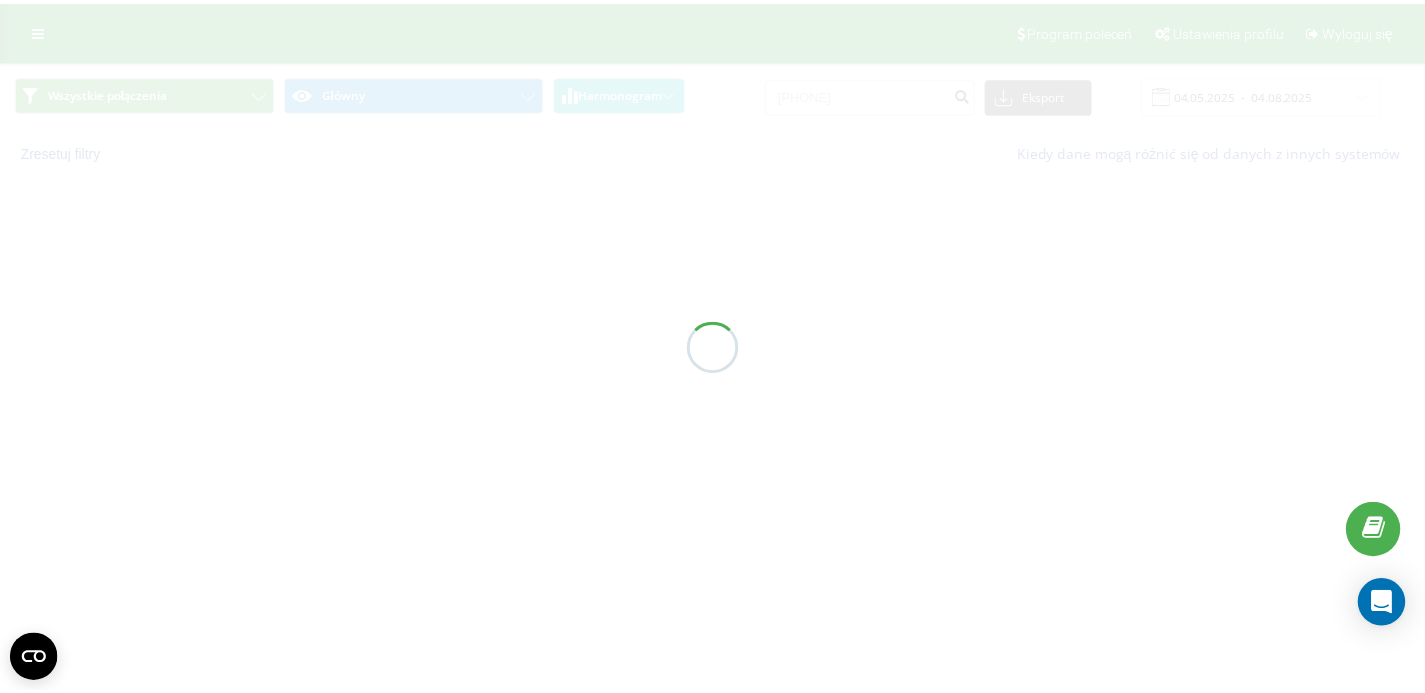scroll, scrollTop: 0, scrollLeft: 0, axis: both 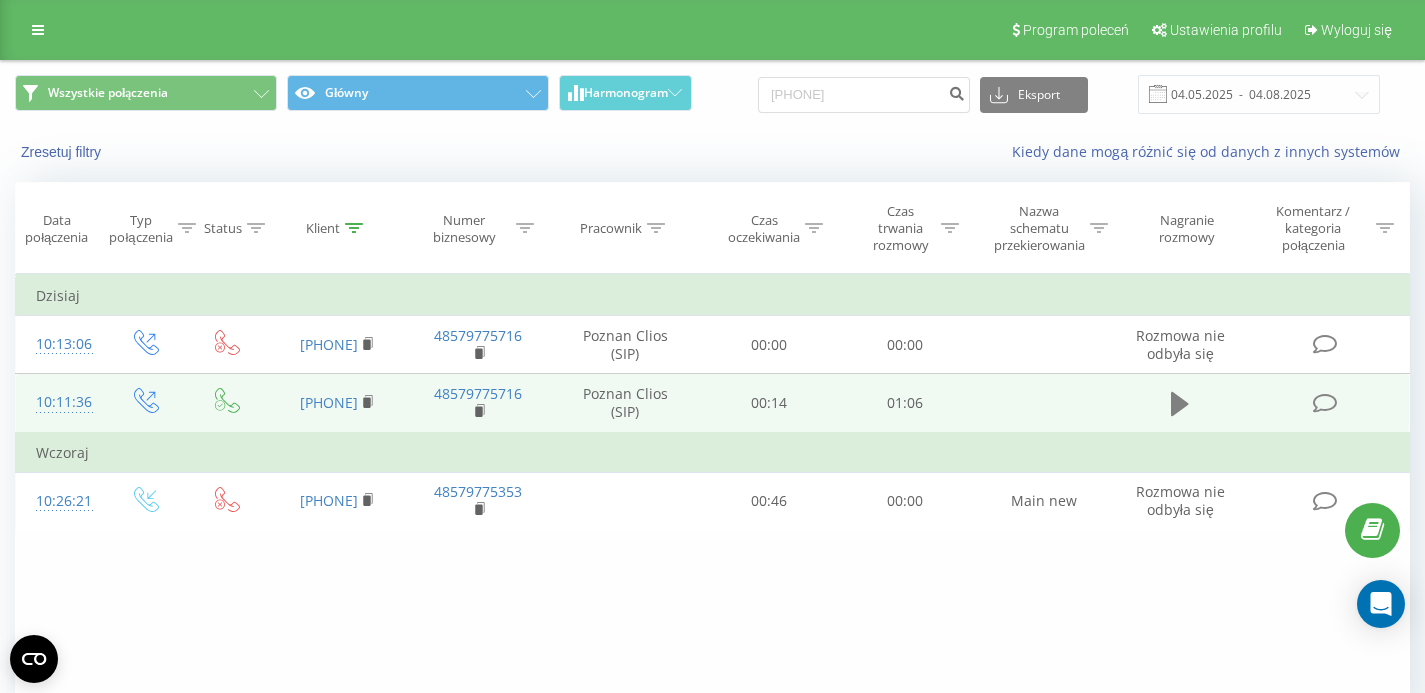 click 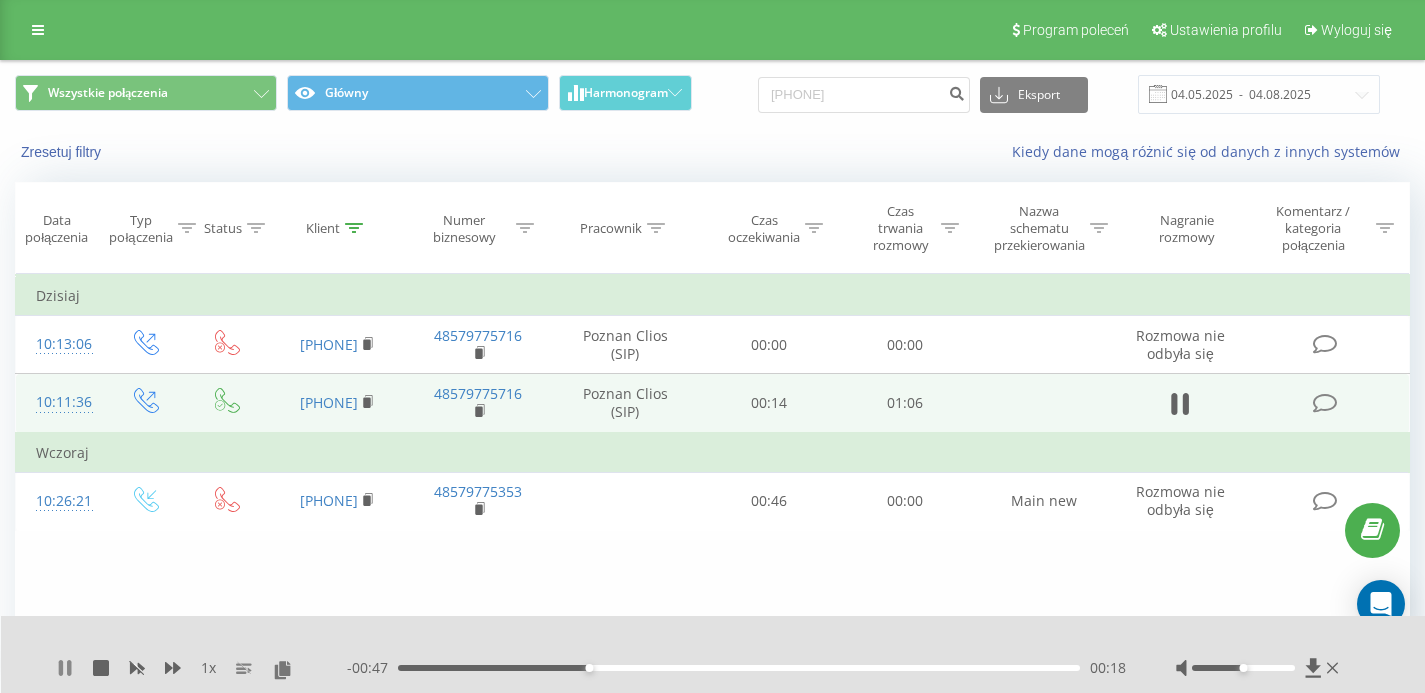 click 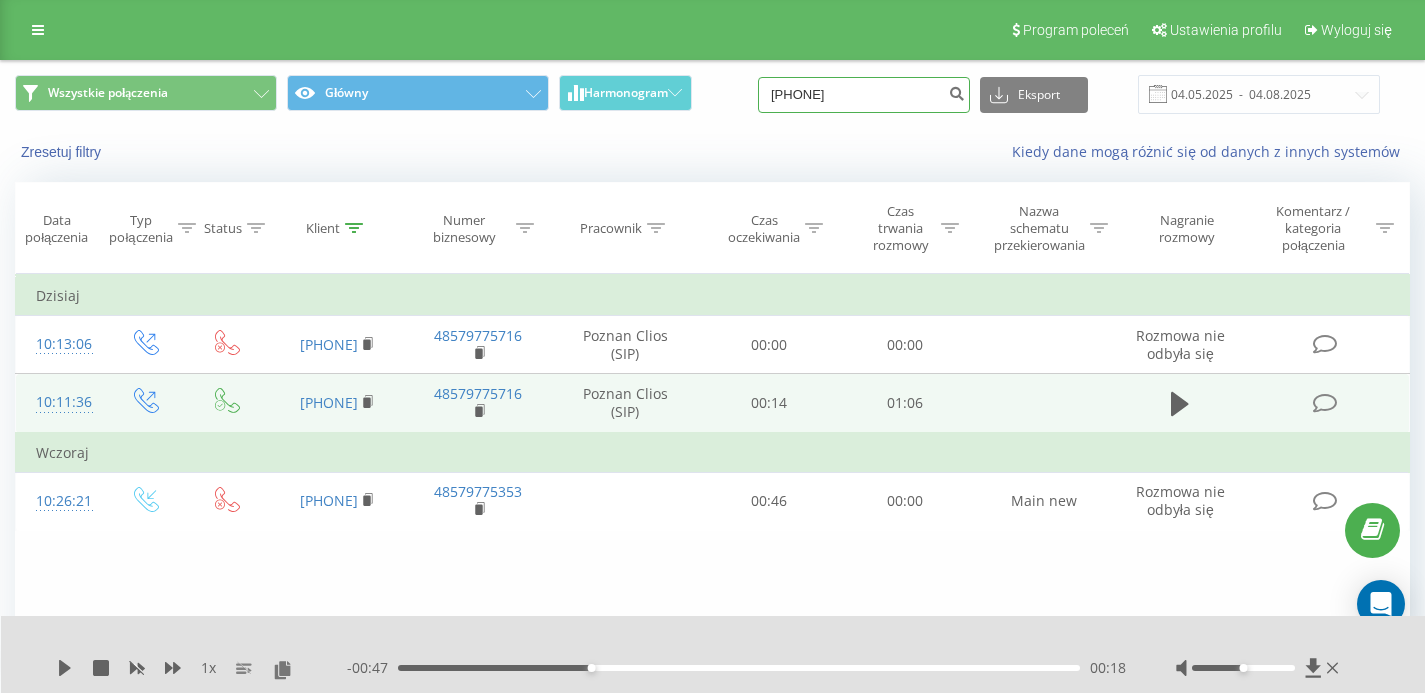 click on "603912469" at bounding box center [864, 95] 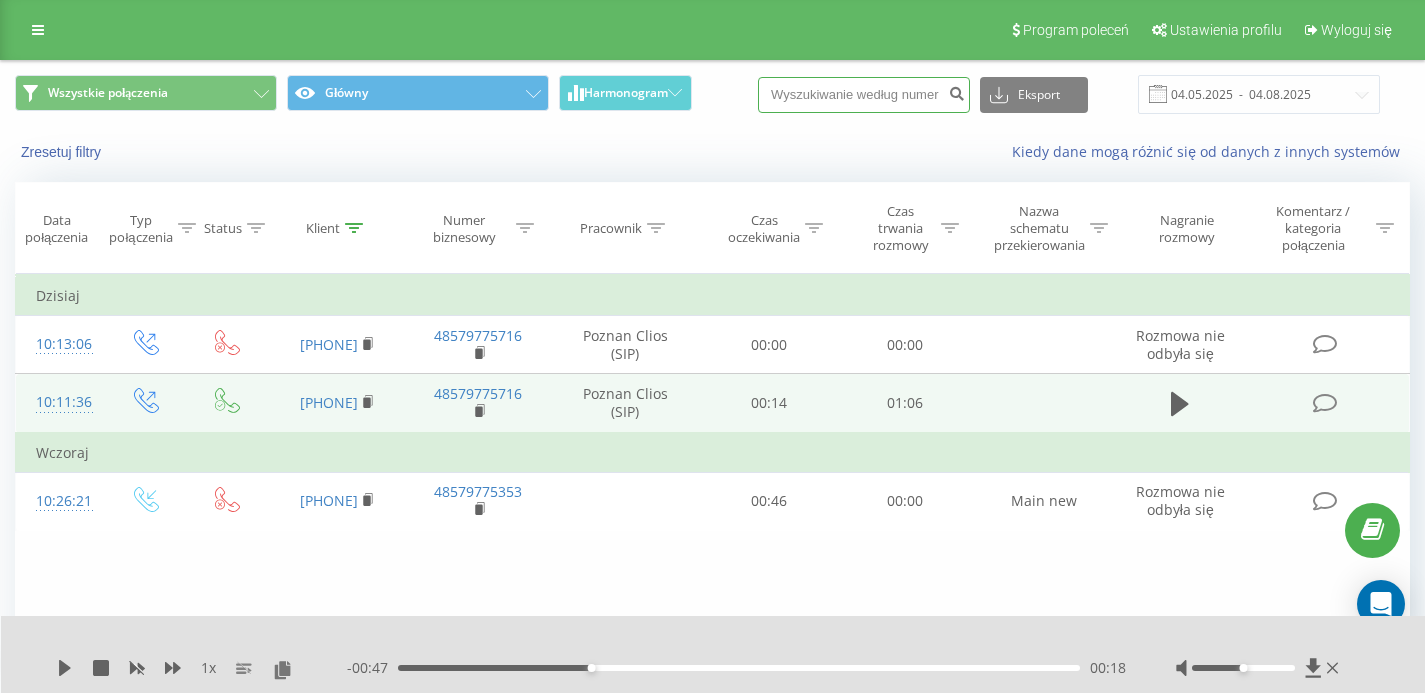 paste on "[PHONE]" 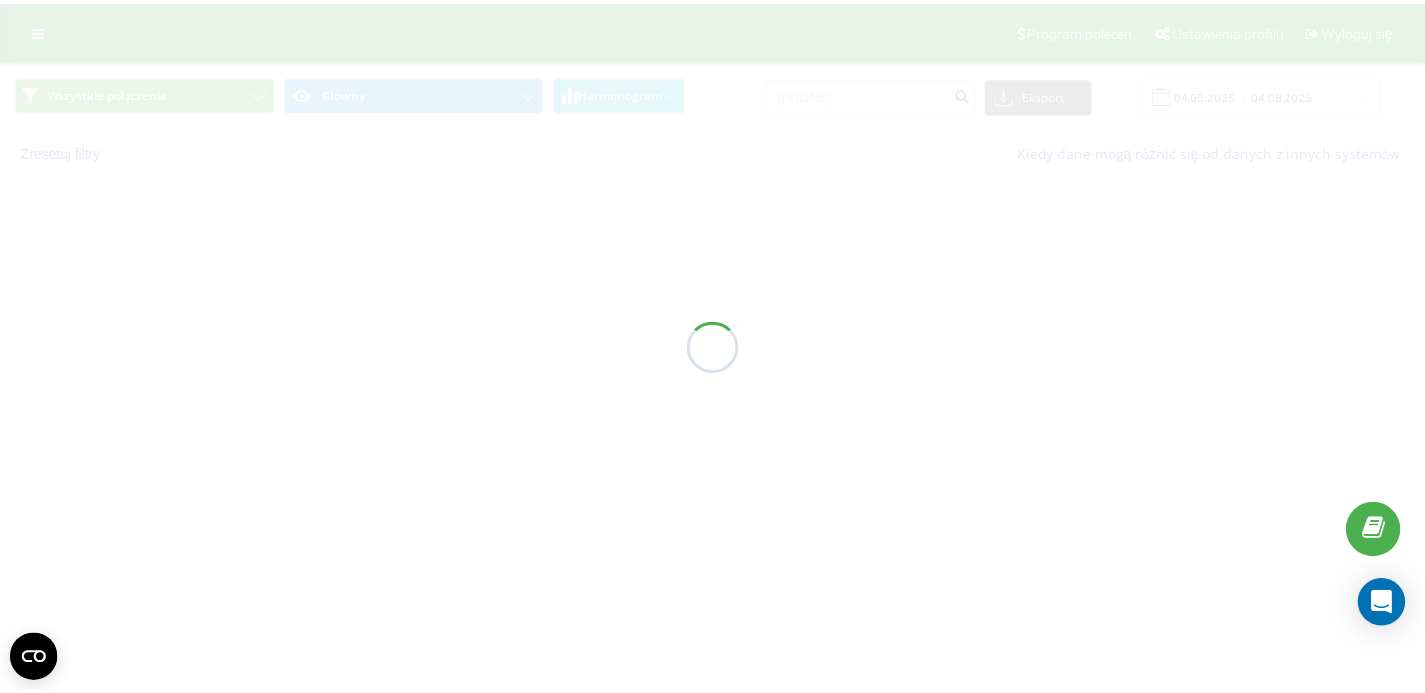 scroll, scrollTop: 0, scrollLeft: 0, axis: both 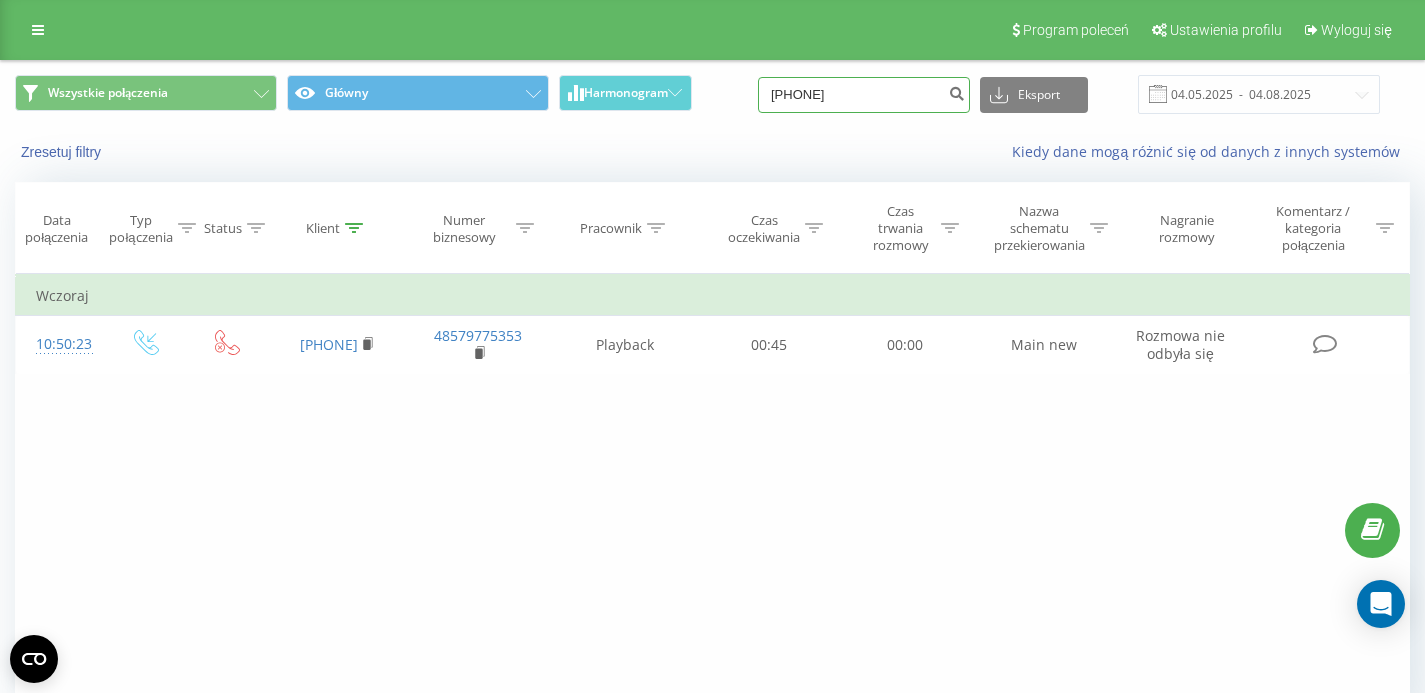 click on "[PHONE]" at bounding box center [864, 95] 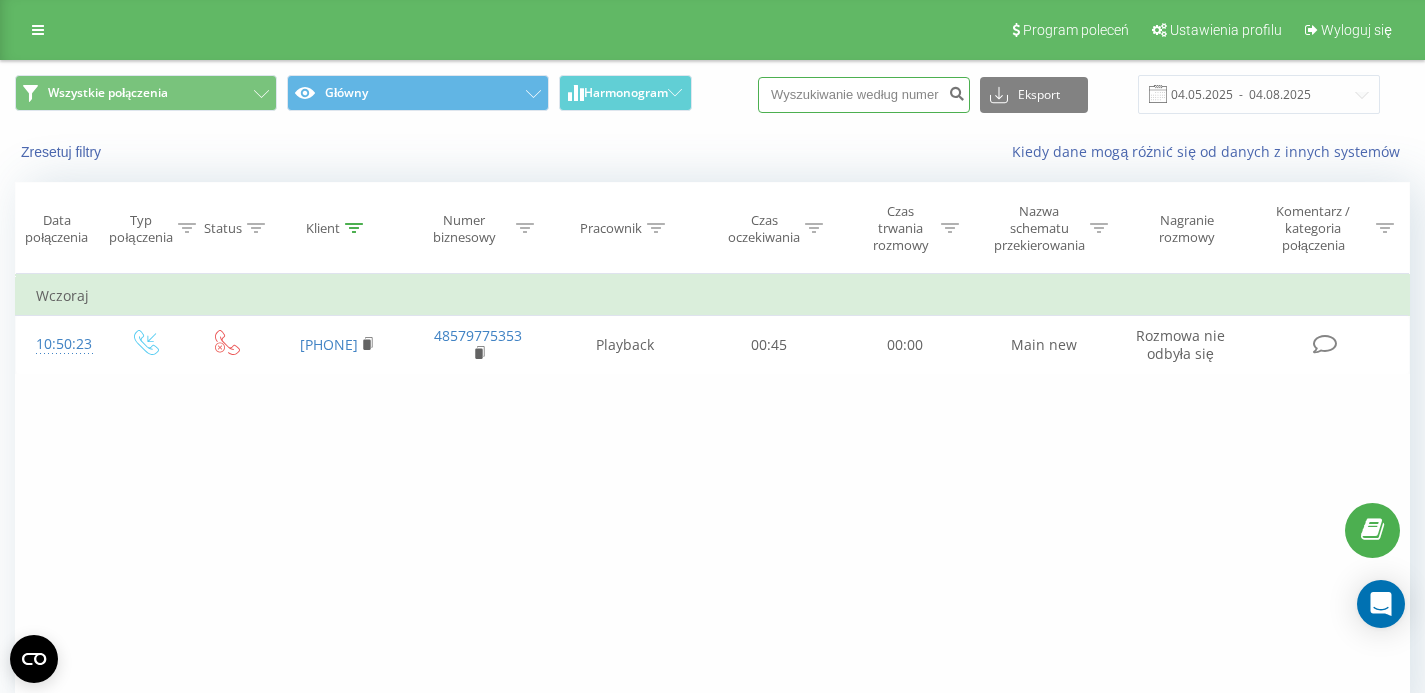 paste on "504508466" 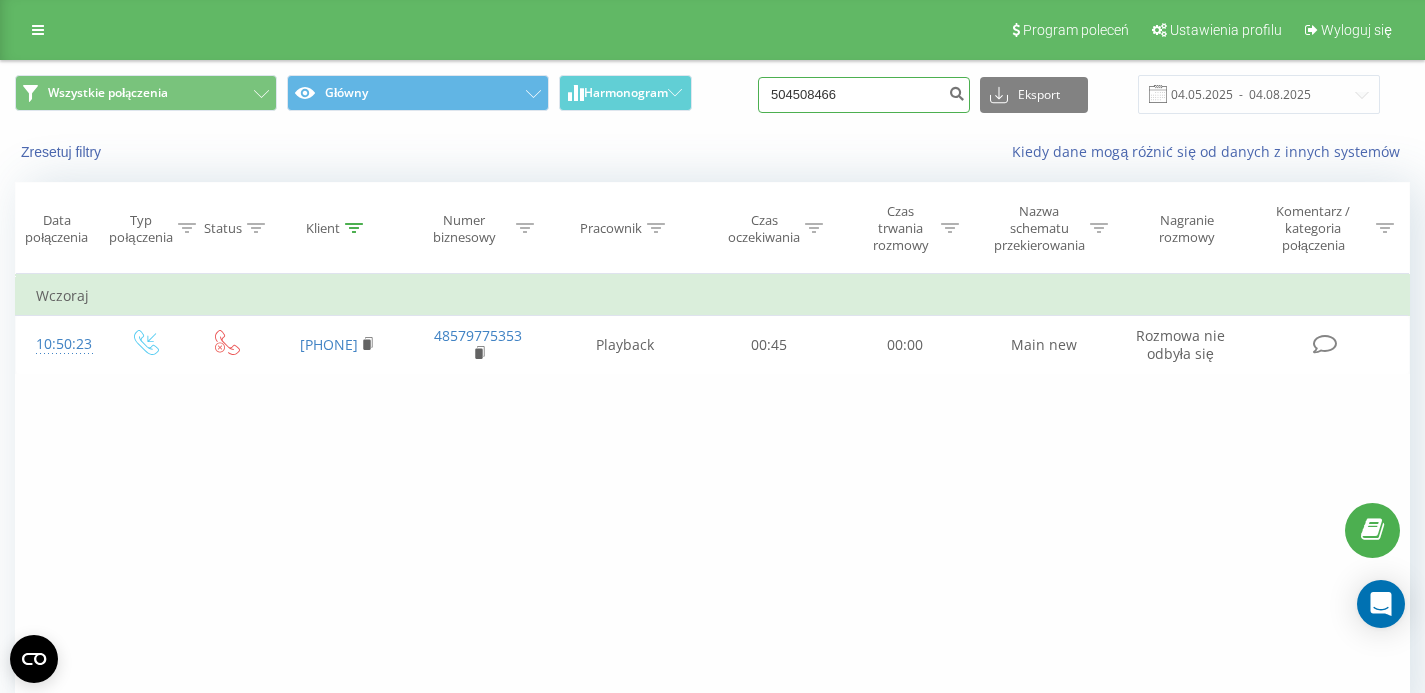 type on "504508466" 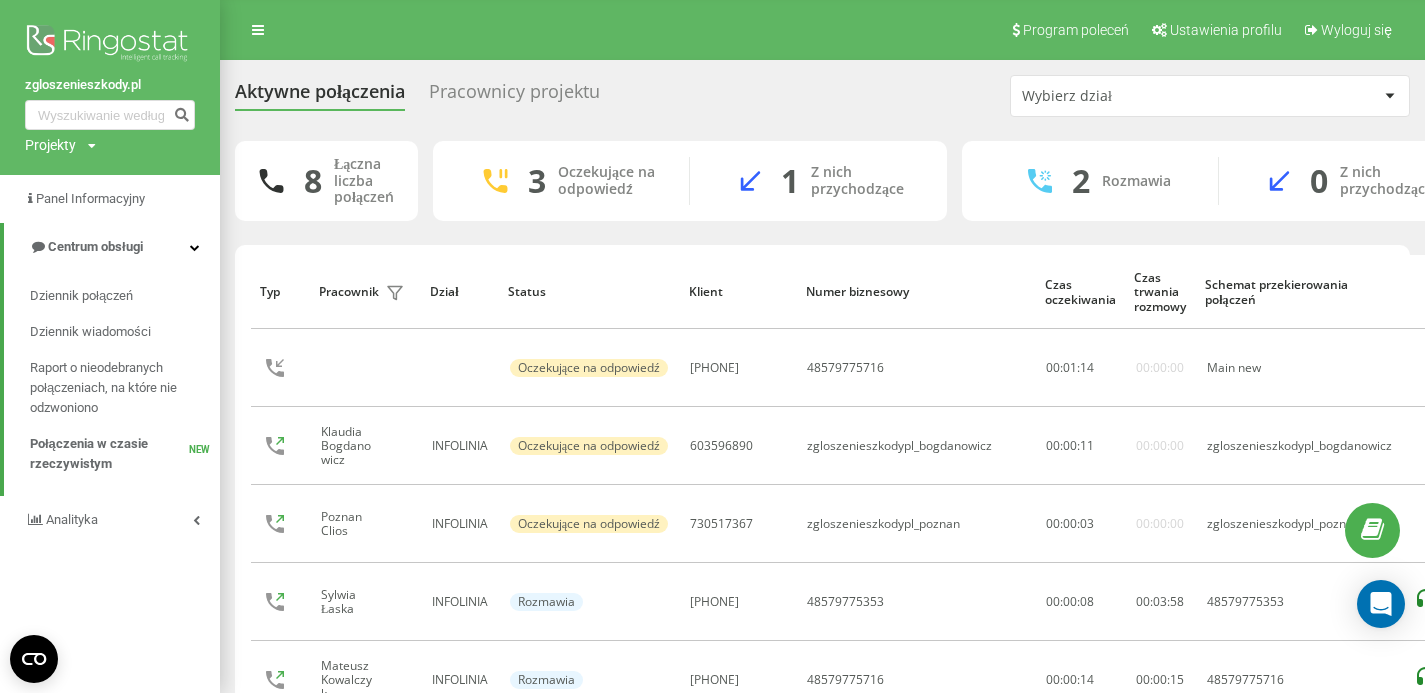 scroll, scrollTop: 77, scrollLeft: 0, axis: vertical 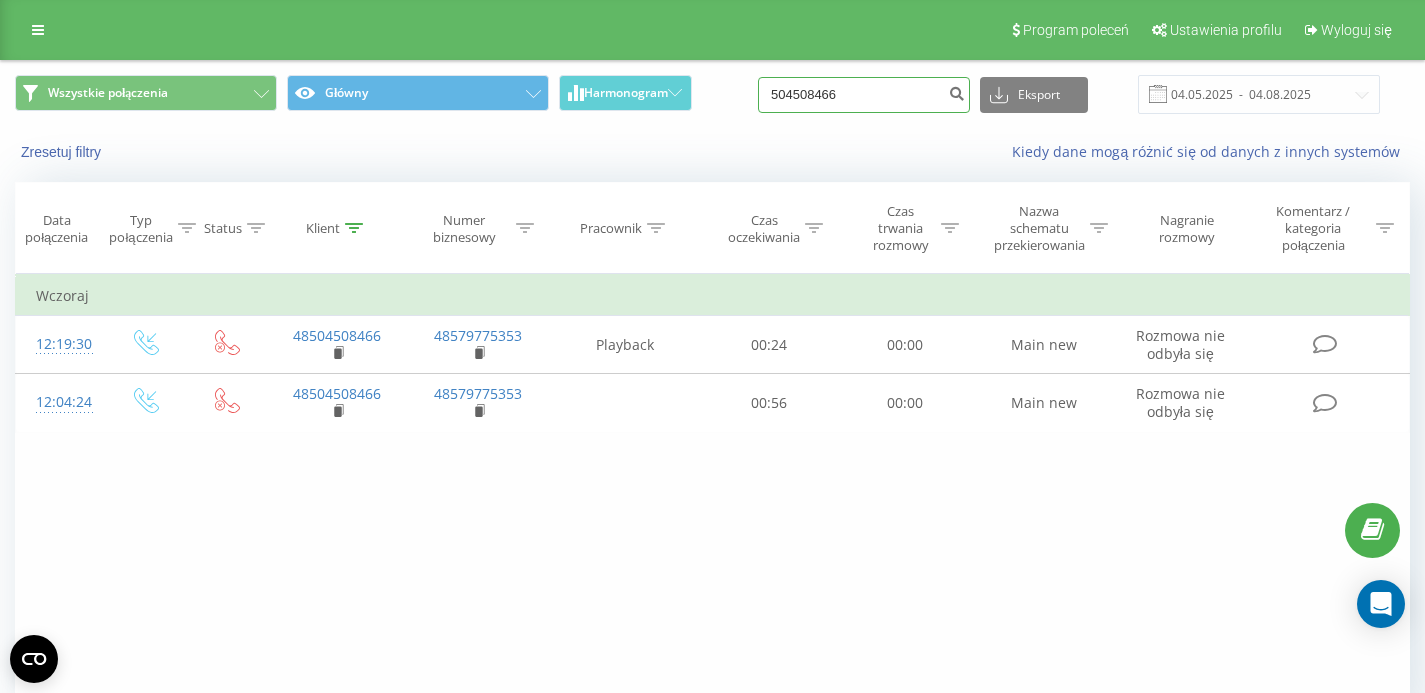 click on "504508466" at bounding box center [864, 95] 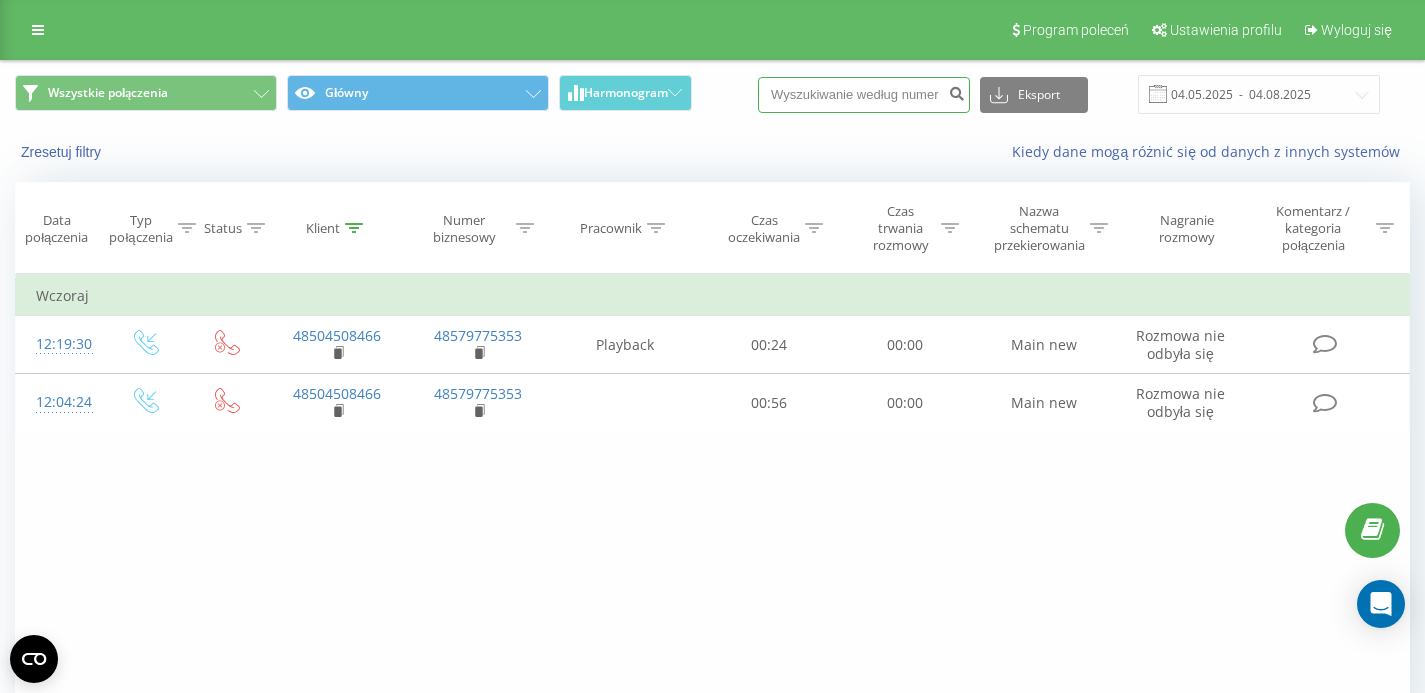 paste on "603596890" 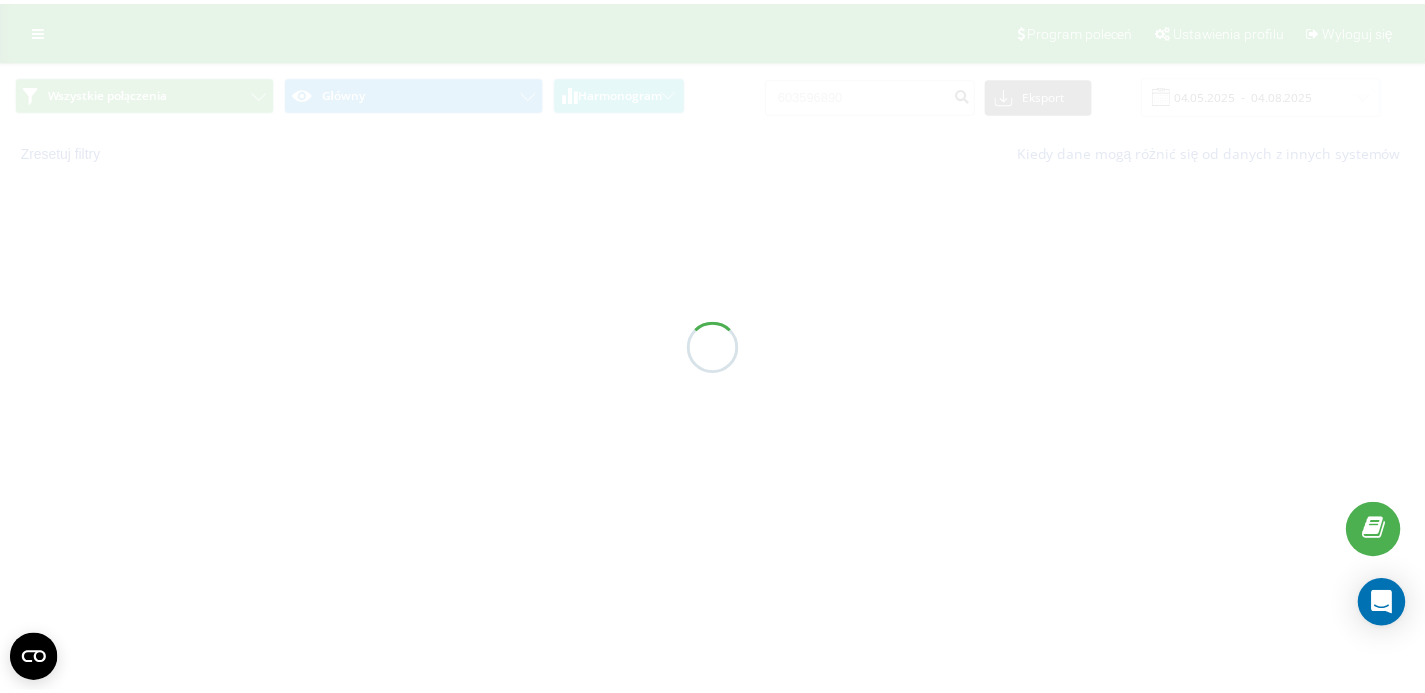 scroll, scrollTop: 0, scrollLeft: 0, axis: both 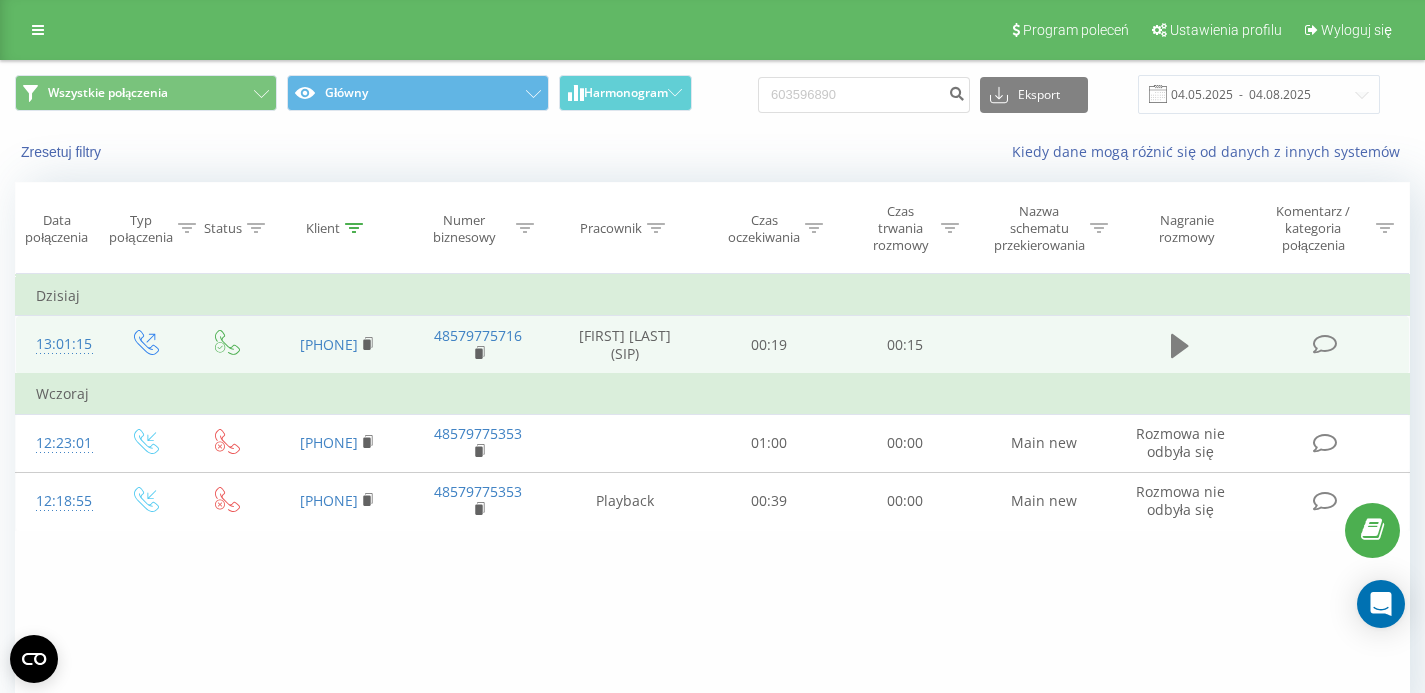 click 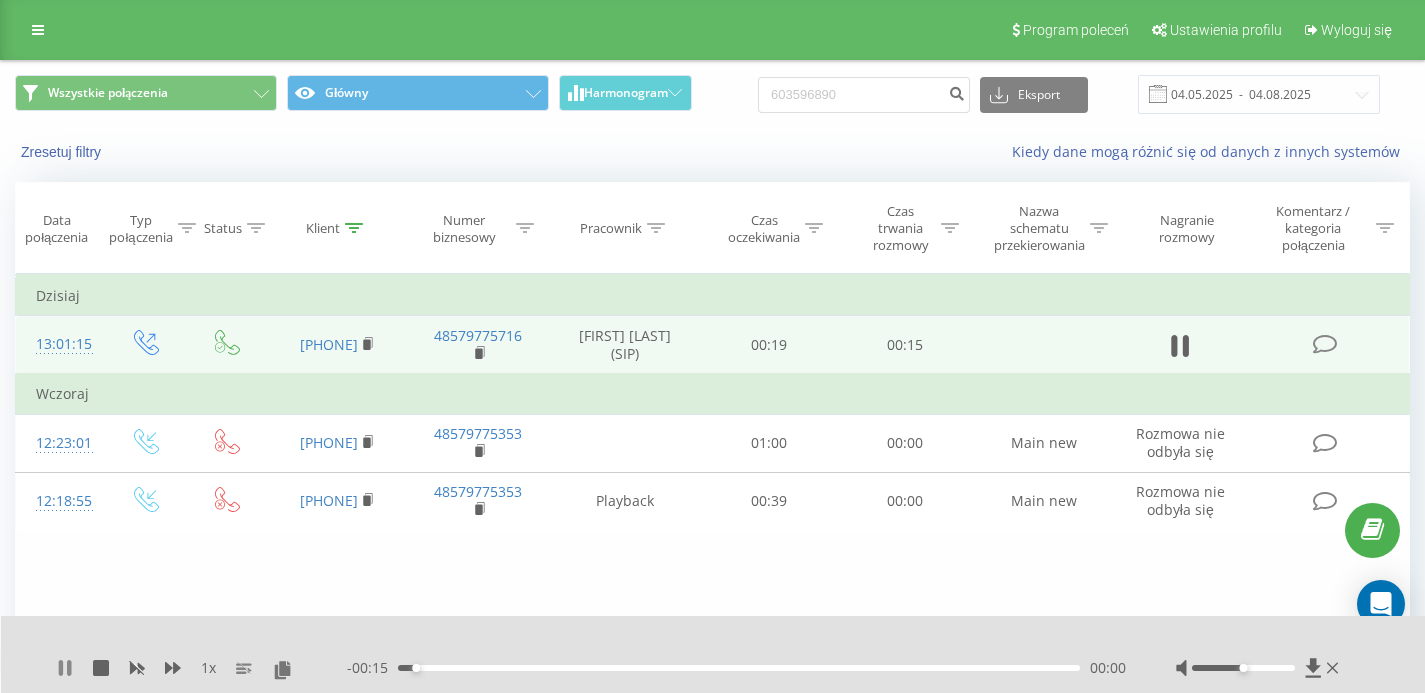 click 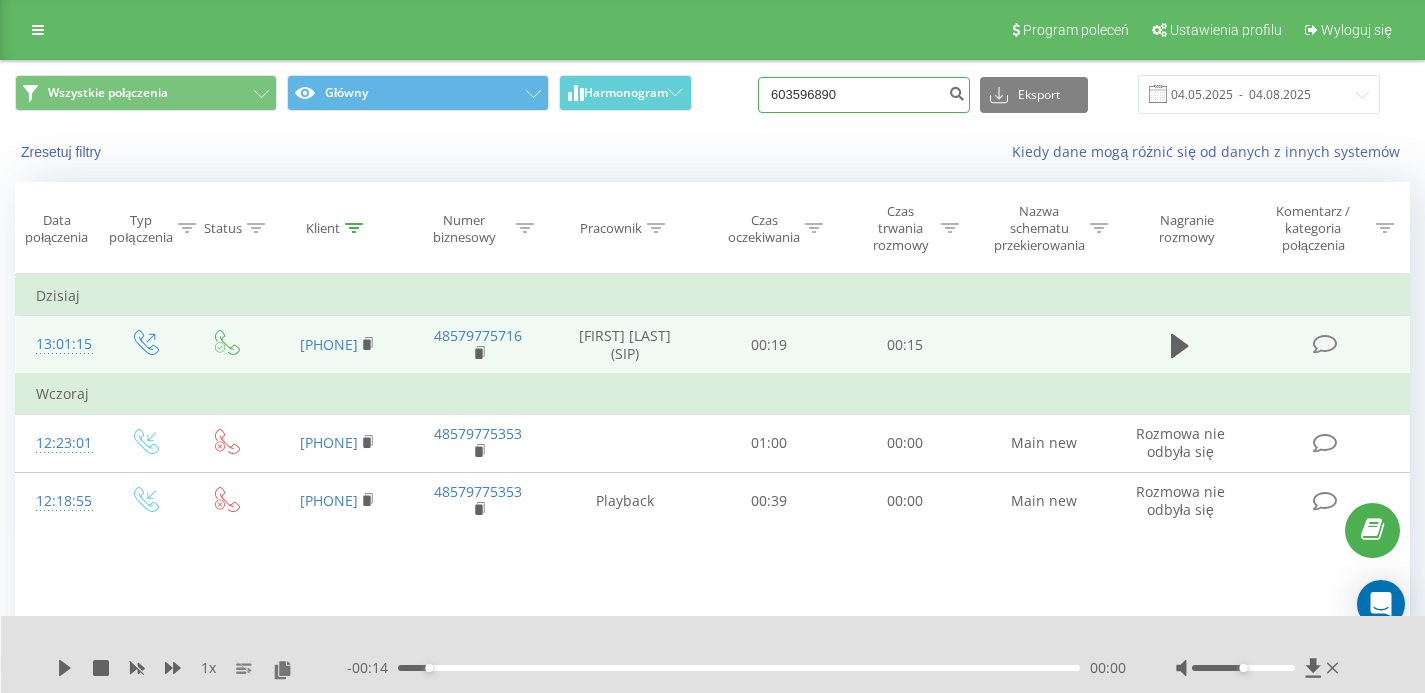 drag, startPoint x: 905, startPoint y: 99, endPoint x: 736, endPoint y: 95, distance: 169.04733 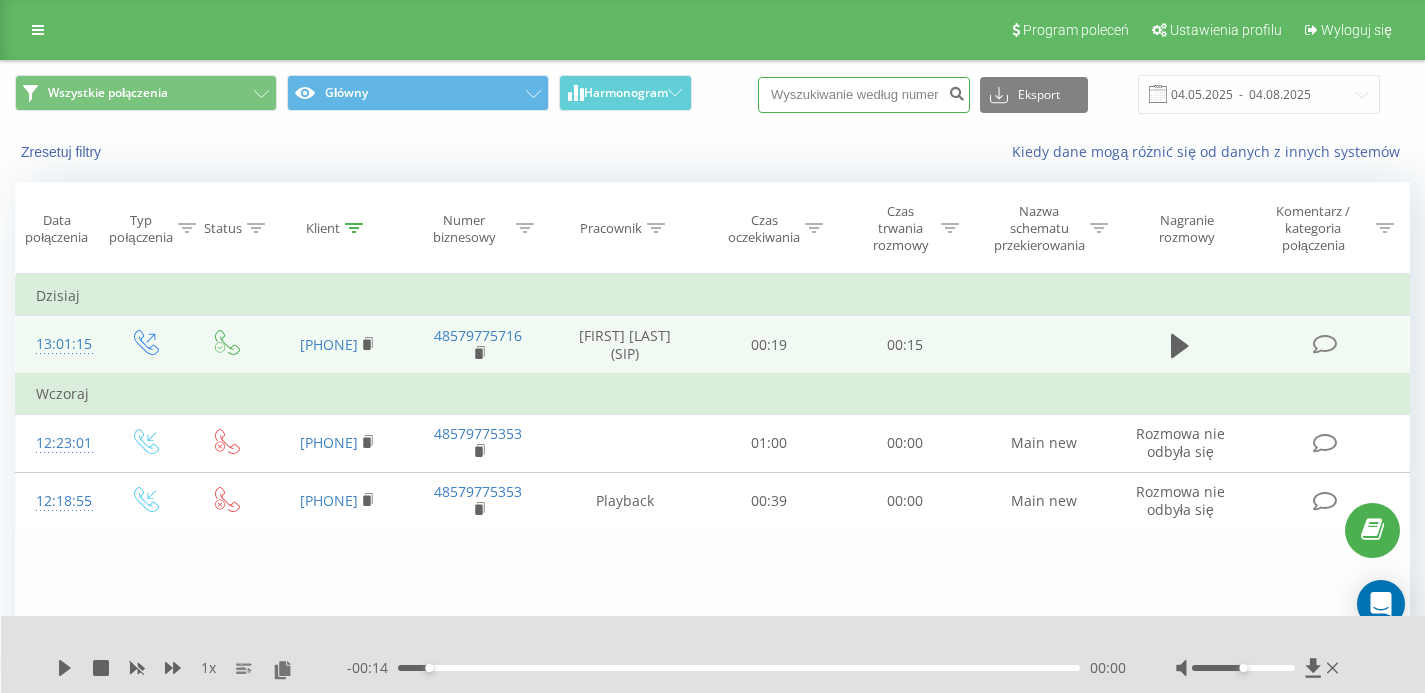 paste on "530159966" 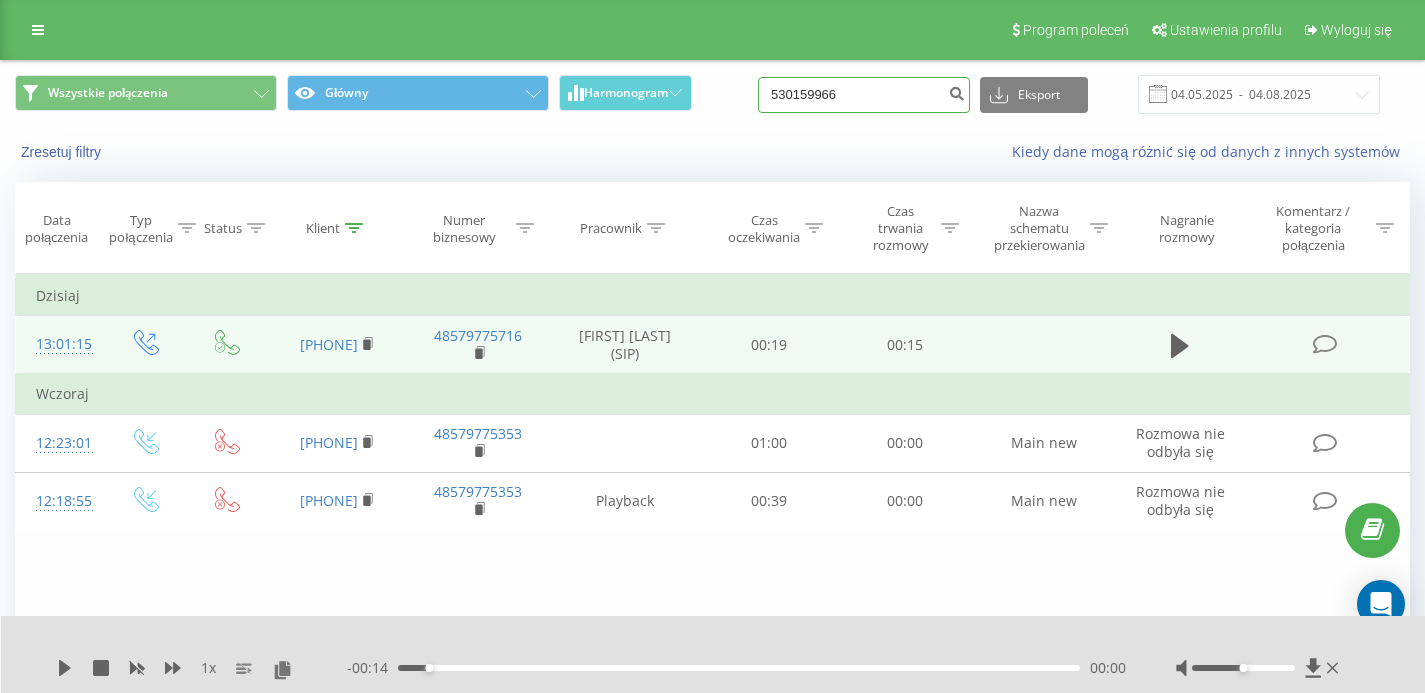 type on "530159966" 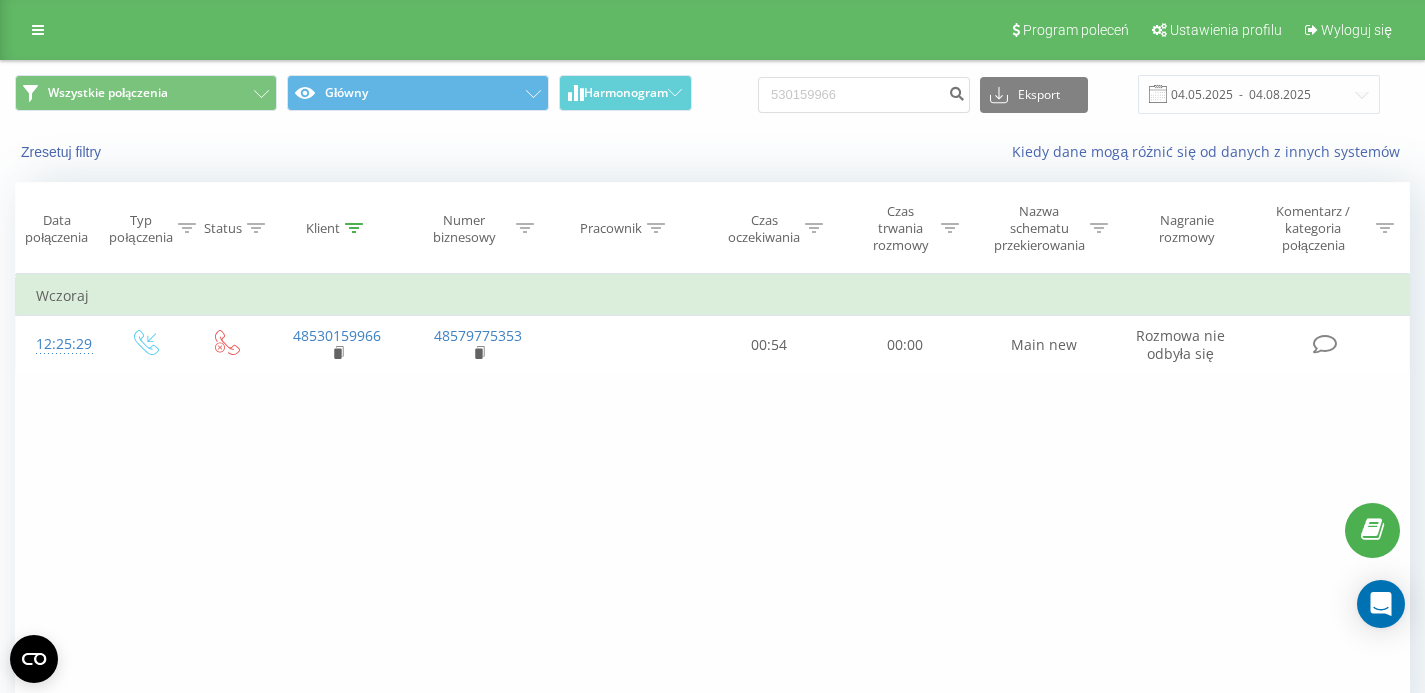 scroll, scrollTop: 0, scrollLeft: 0, axis: both 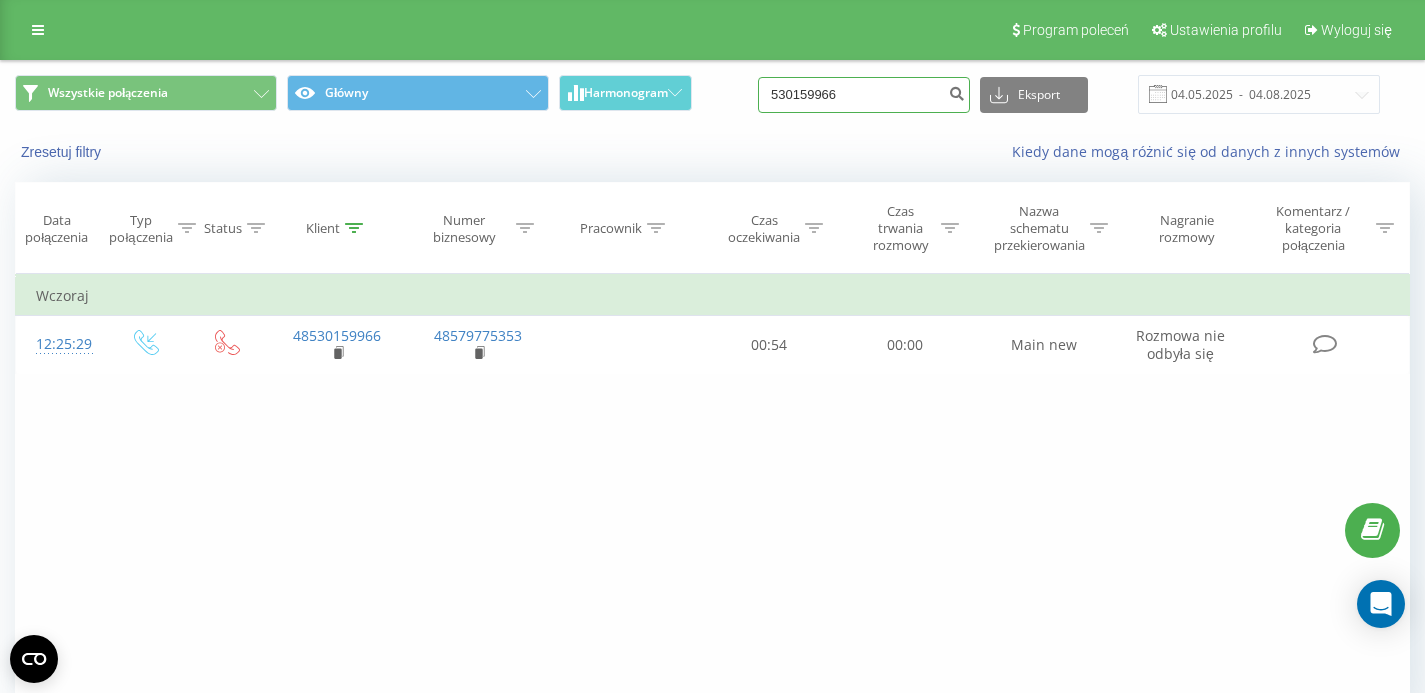 click on "530159966" at bounding box center [864, 95] 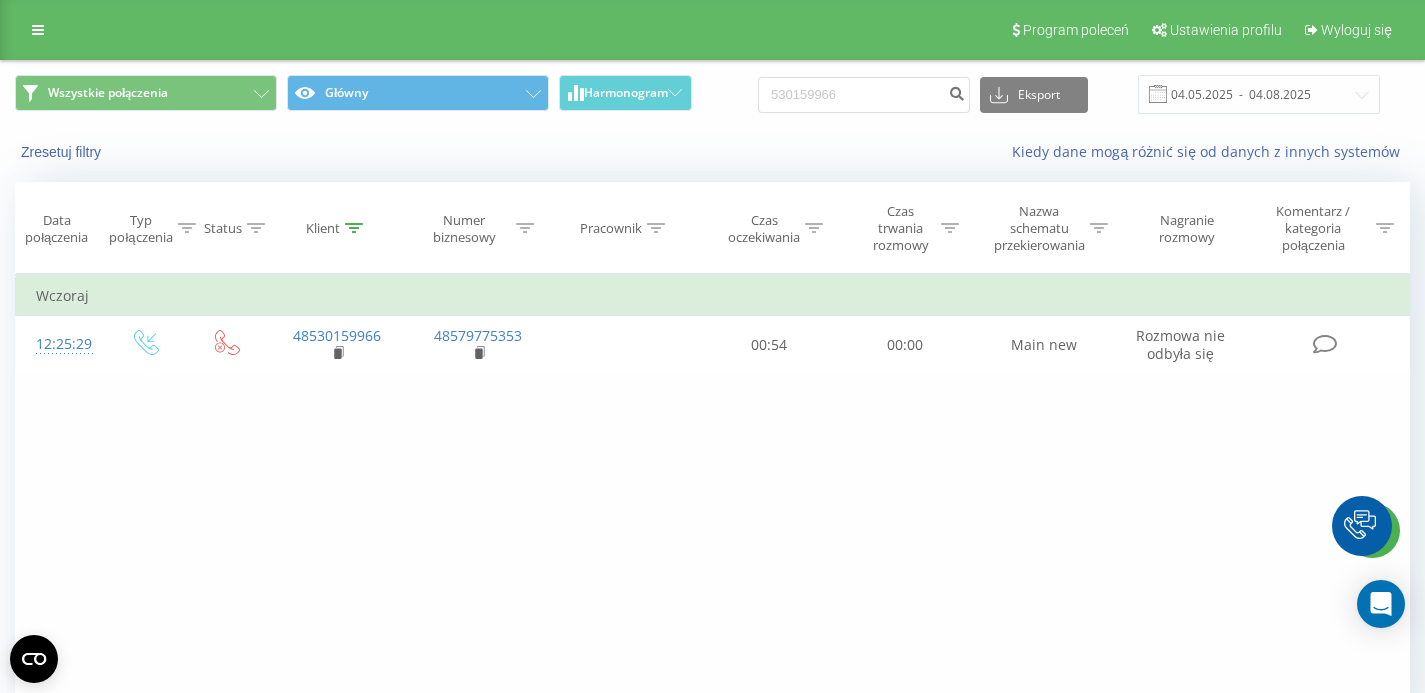 scroll, scrollTop: 0, scrollLeft: 0, axis: both 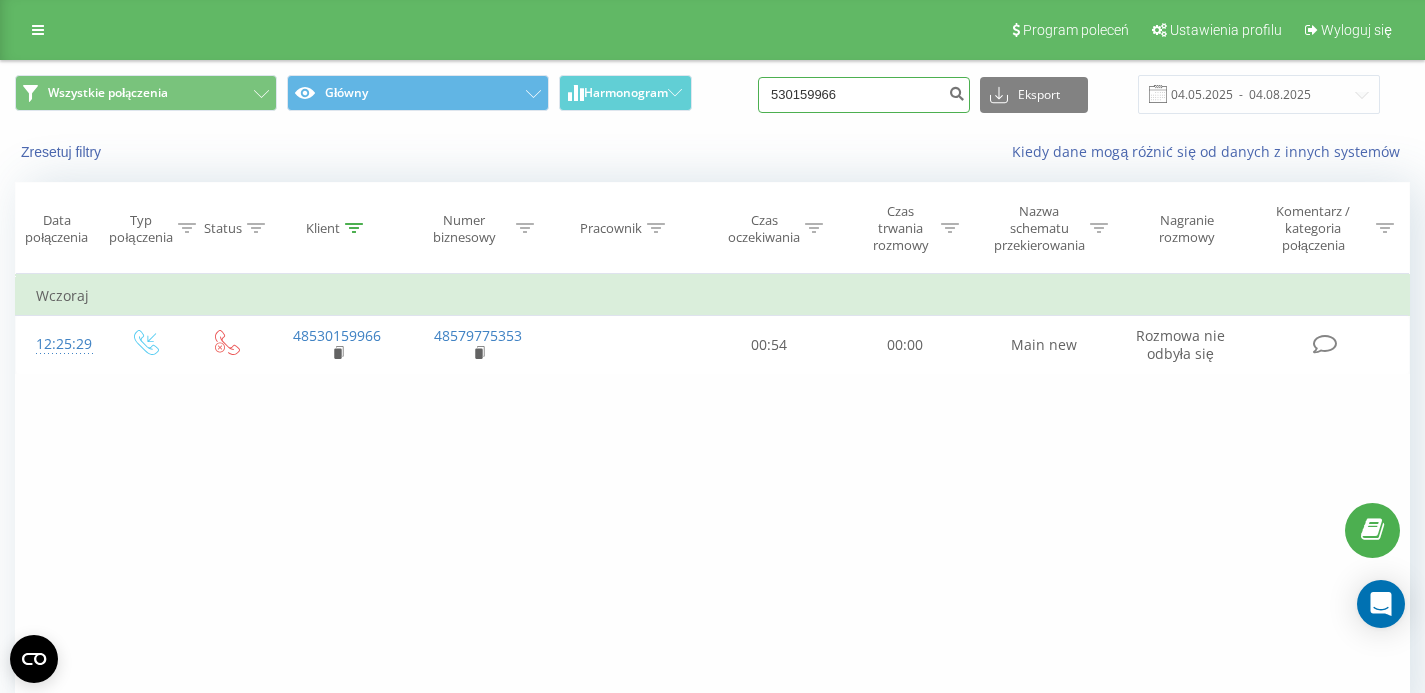 drag, startPoint x: 879, startPoint y: 97, endPoint x: 744, endPoint y: 93, distance: 135.05925 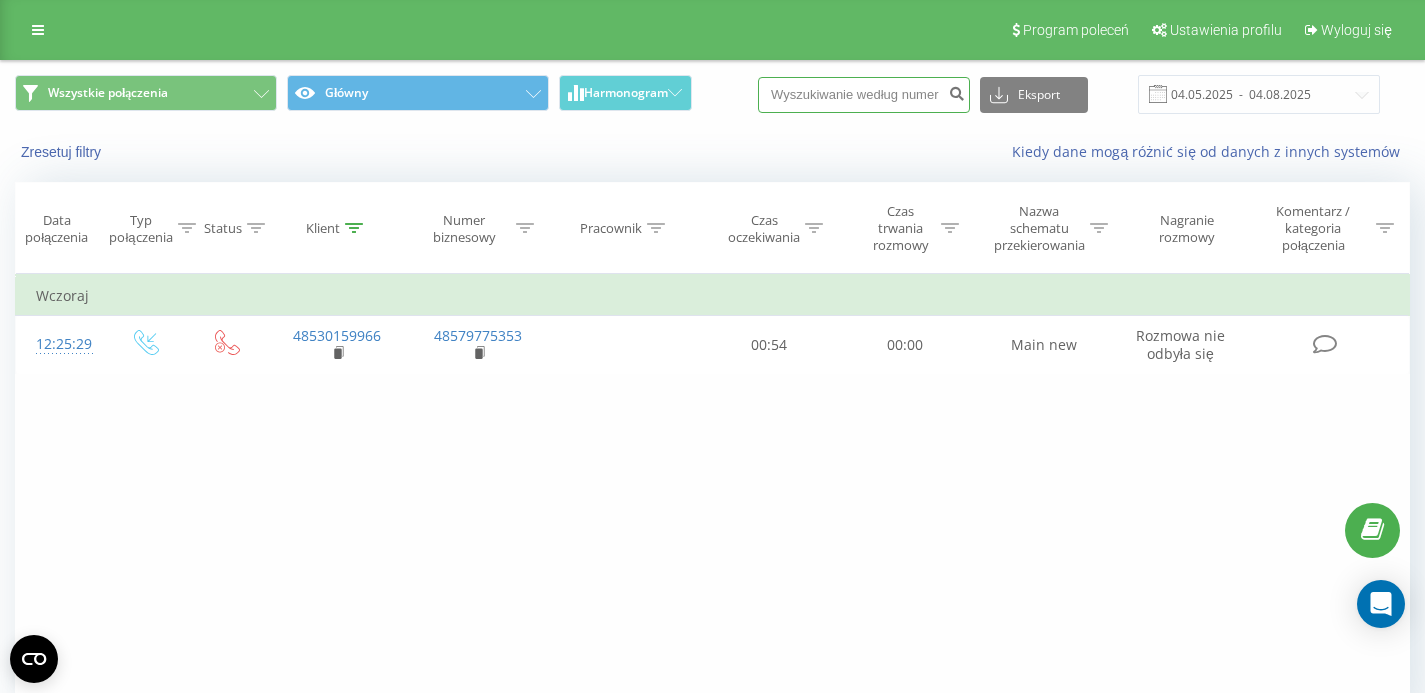paste on "888833781" 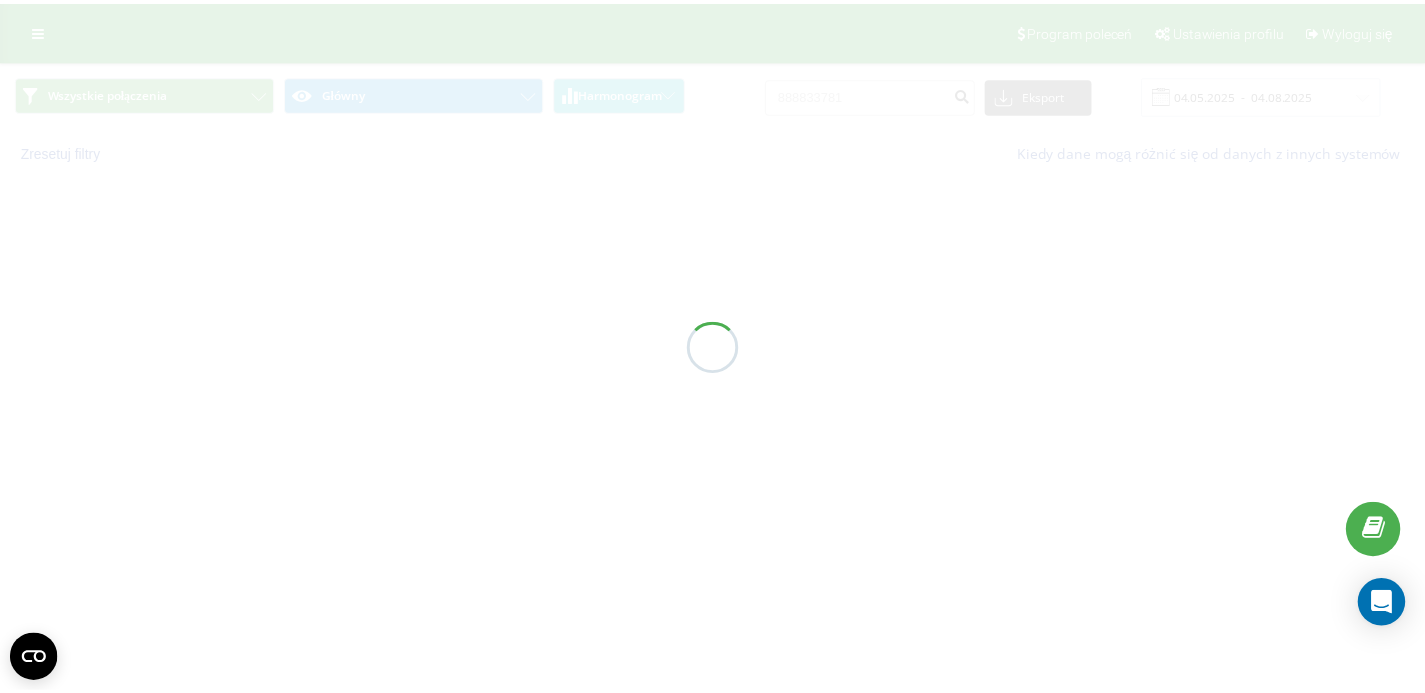 scroll, scrollTop: 0, scrollLeft: 0, axis: both 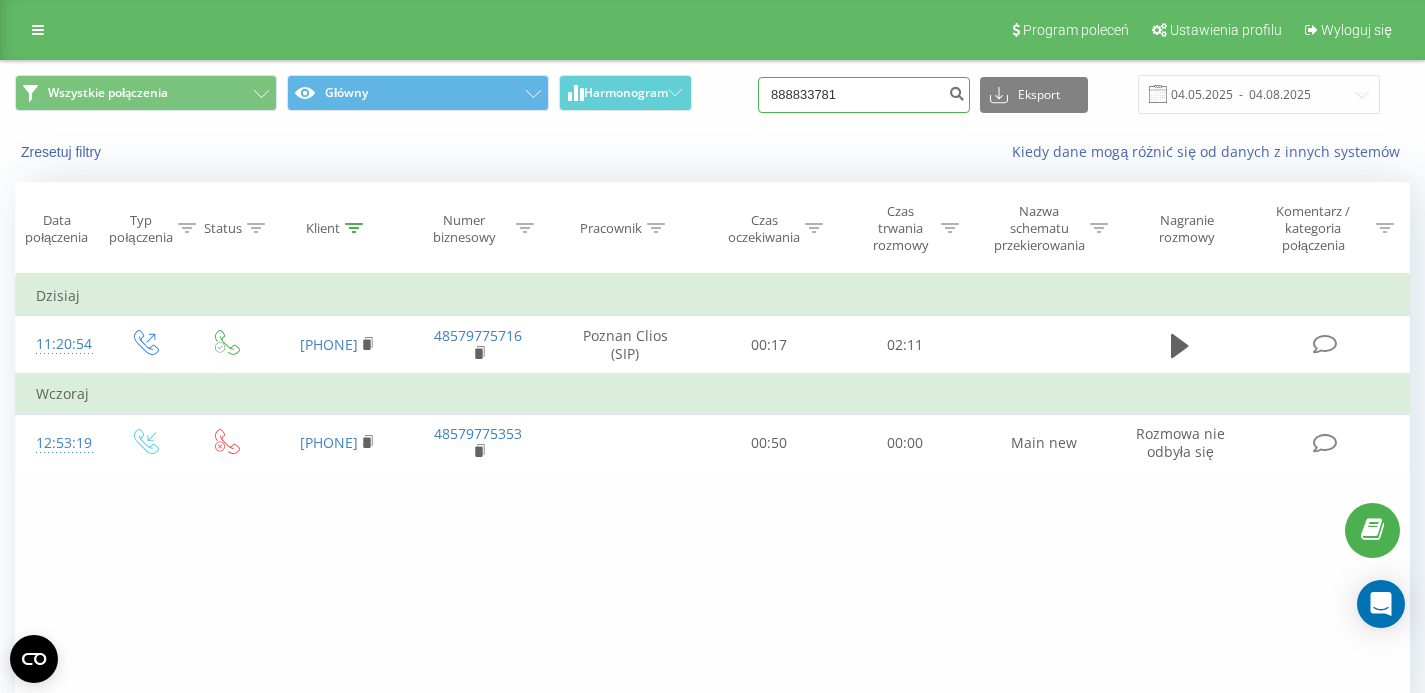 click on "888833781" at bounding box center [864, 95] 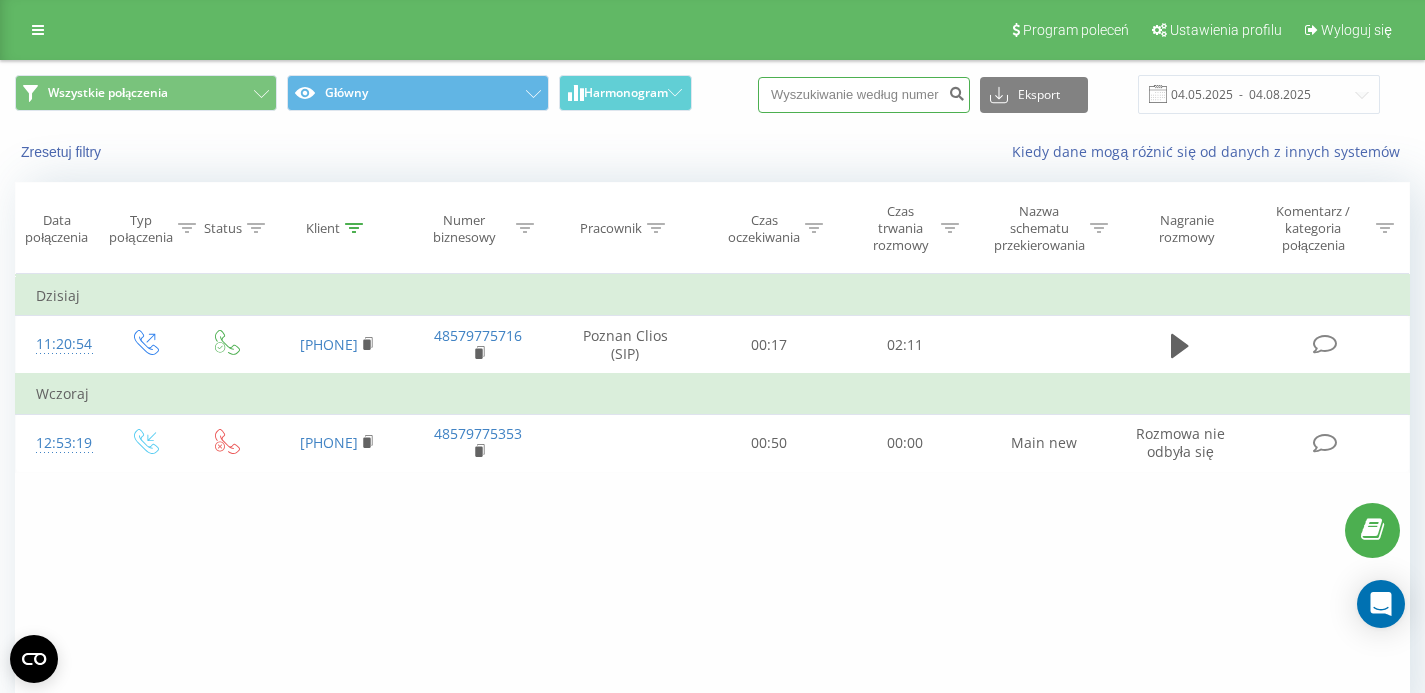 paste on "730804799" 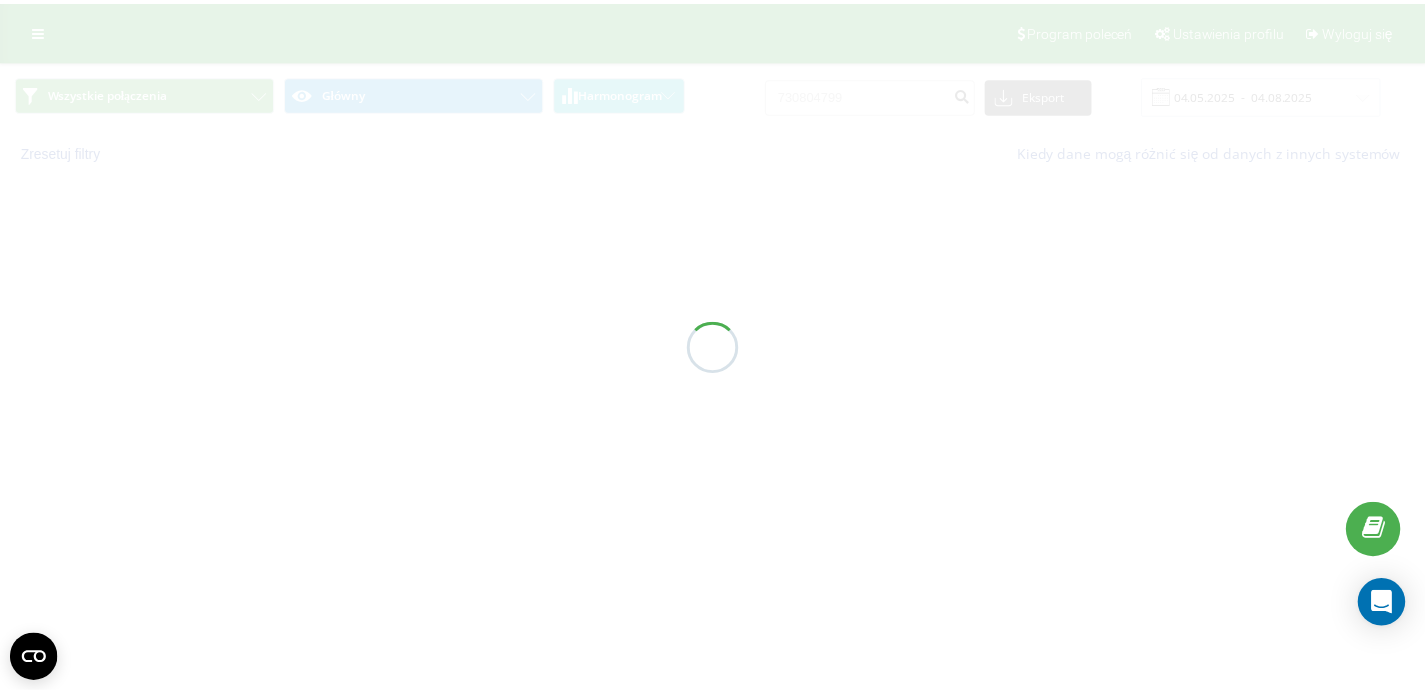 scroll, scrollTop: 0, scrollLeft: 0, axis: both 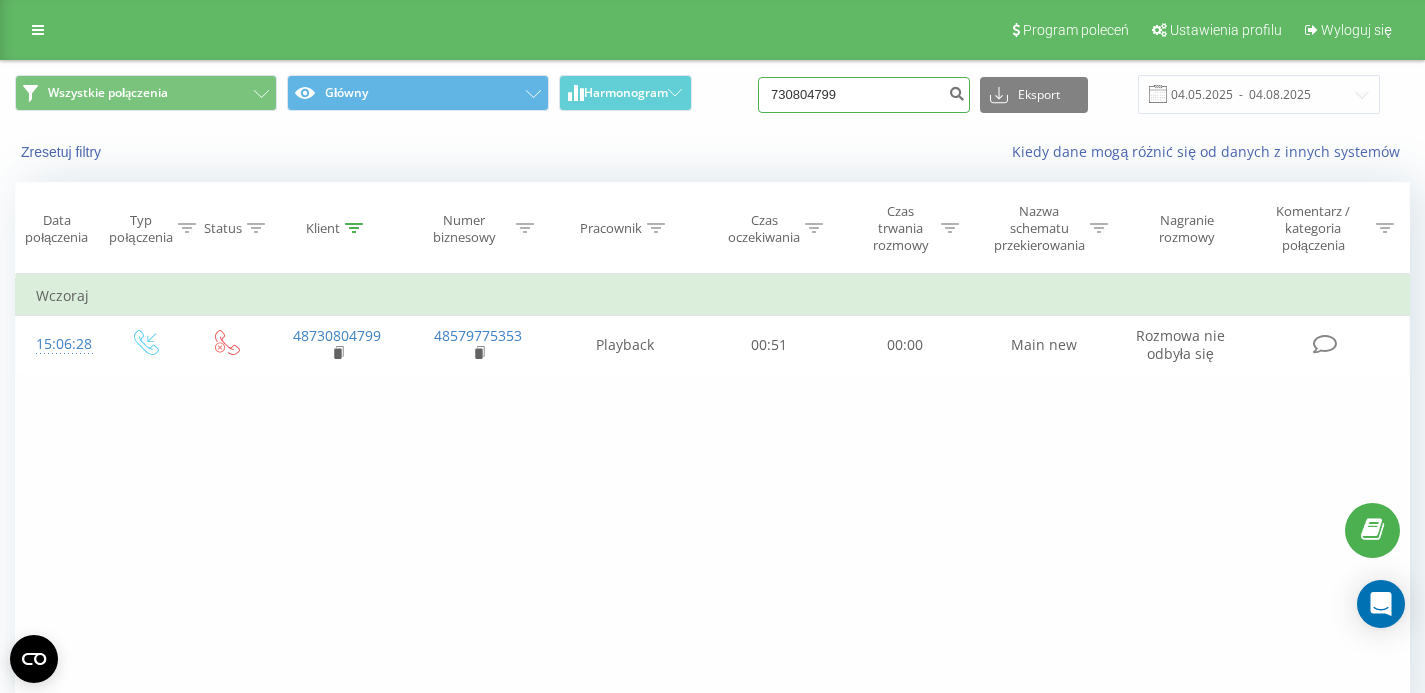 click on "730804799" at bounding box center (864, 95) 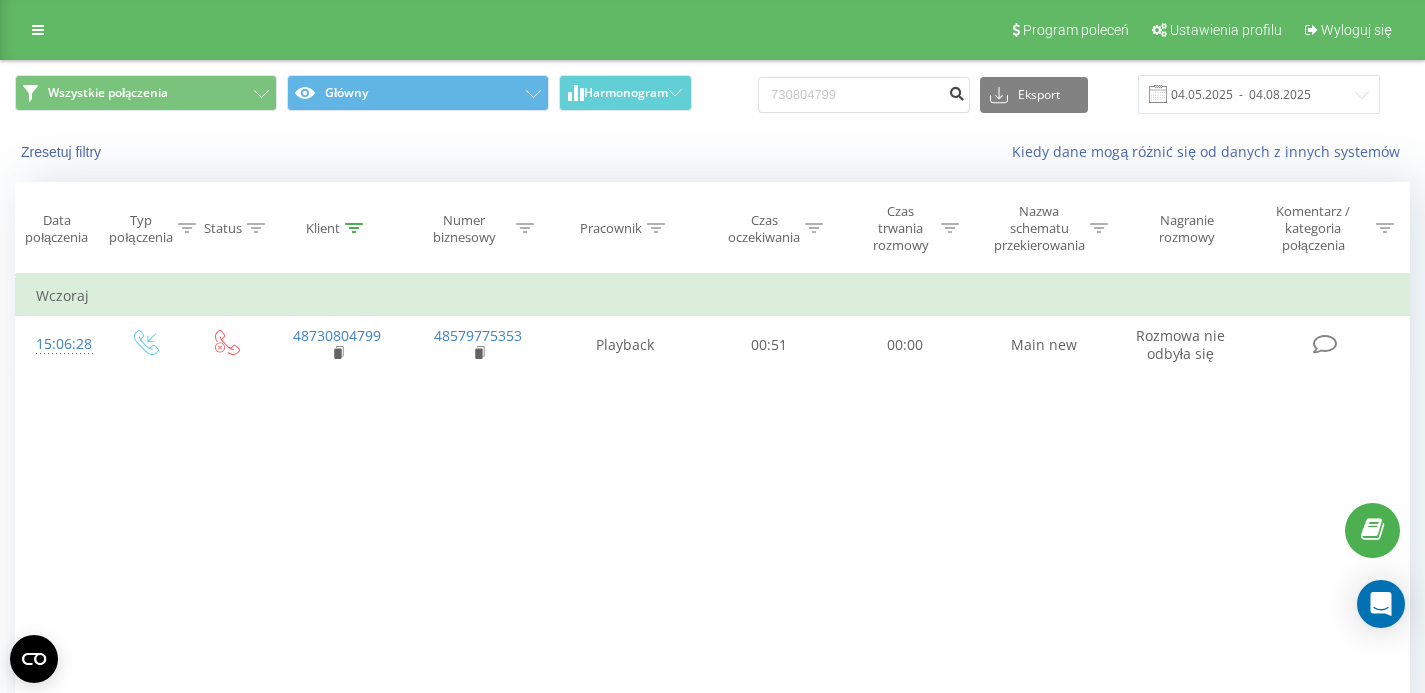 drag, startPoint x: 962, startPoint y: 90, endPoint x: 906, endPoint y: 96, distance: 56.32051 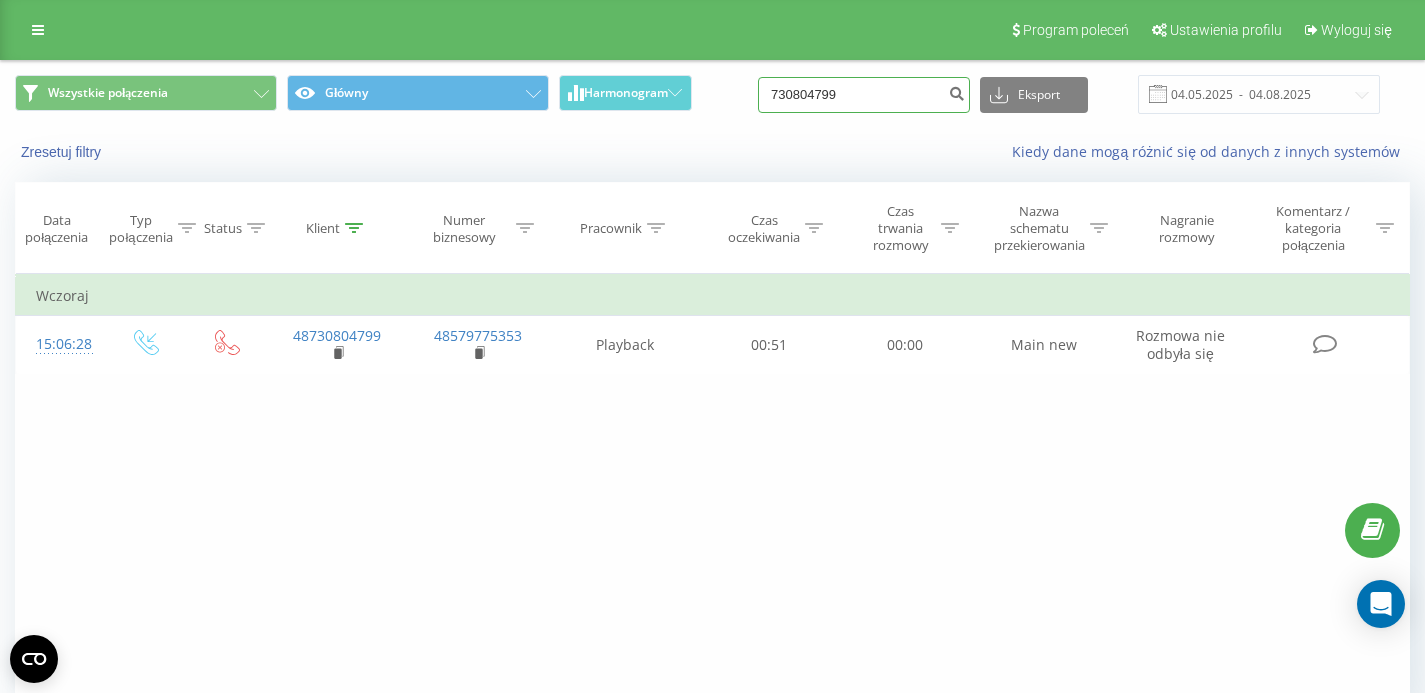 click on "730804799" at bounding box center (864, 95) 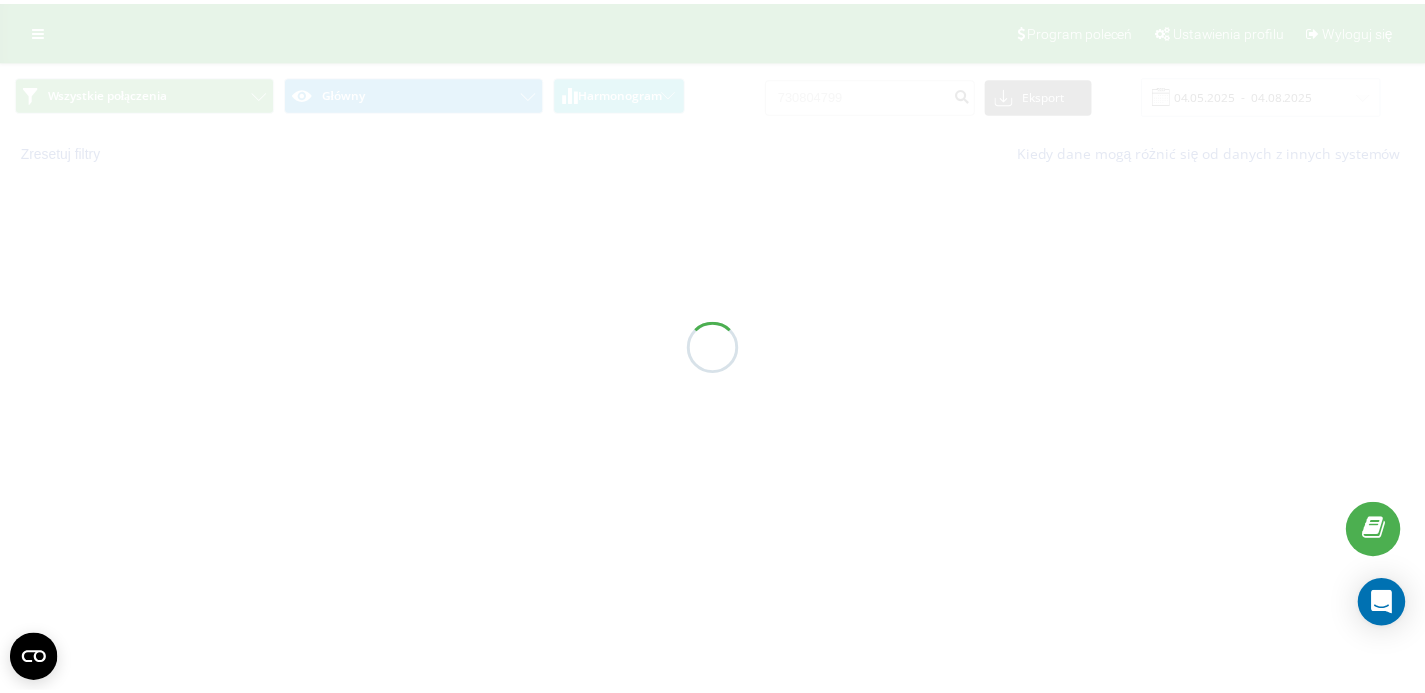 scroll, scrollTop: 0, scrollLeft: 0, axis: both 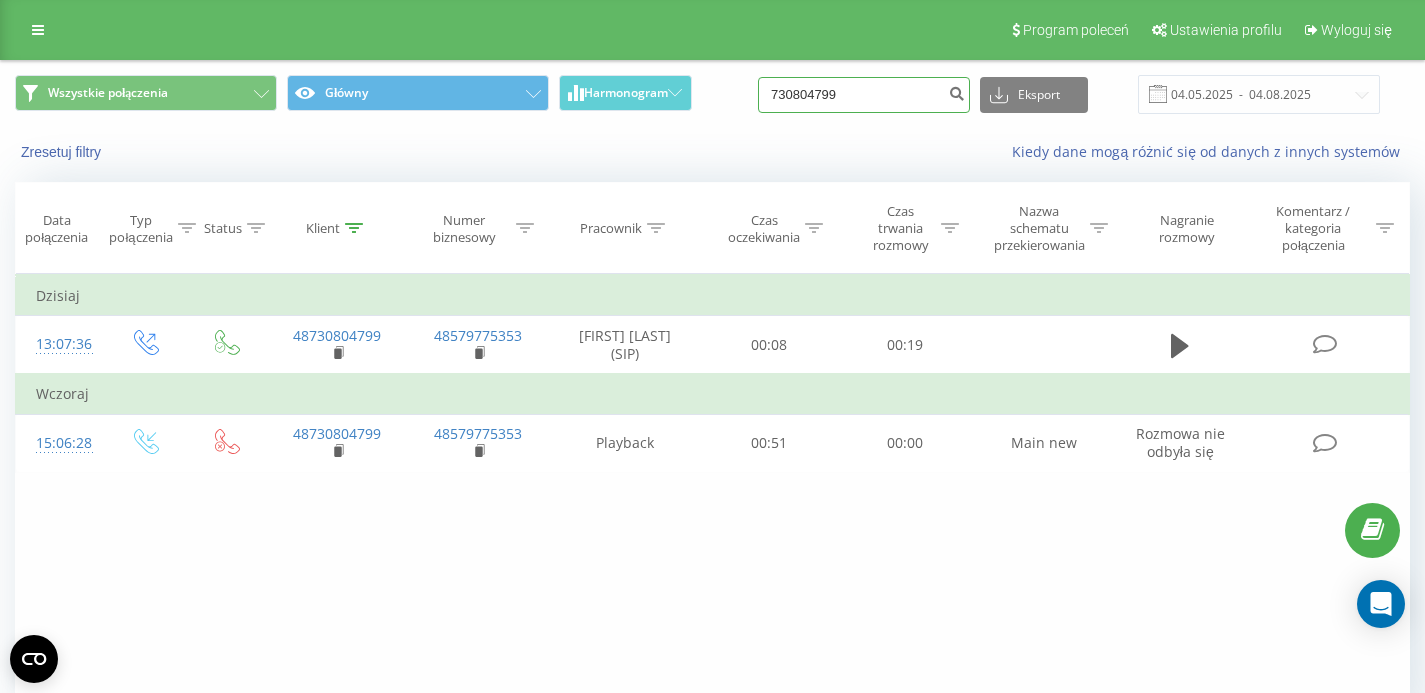 click on "730804799" at bounding box center [864, 95] 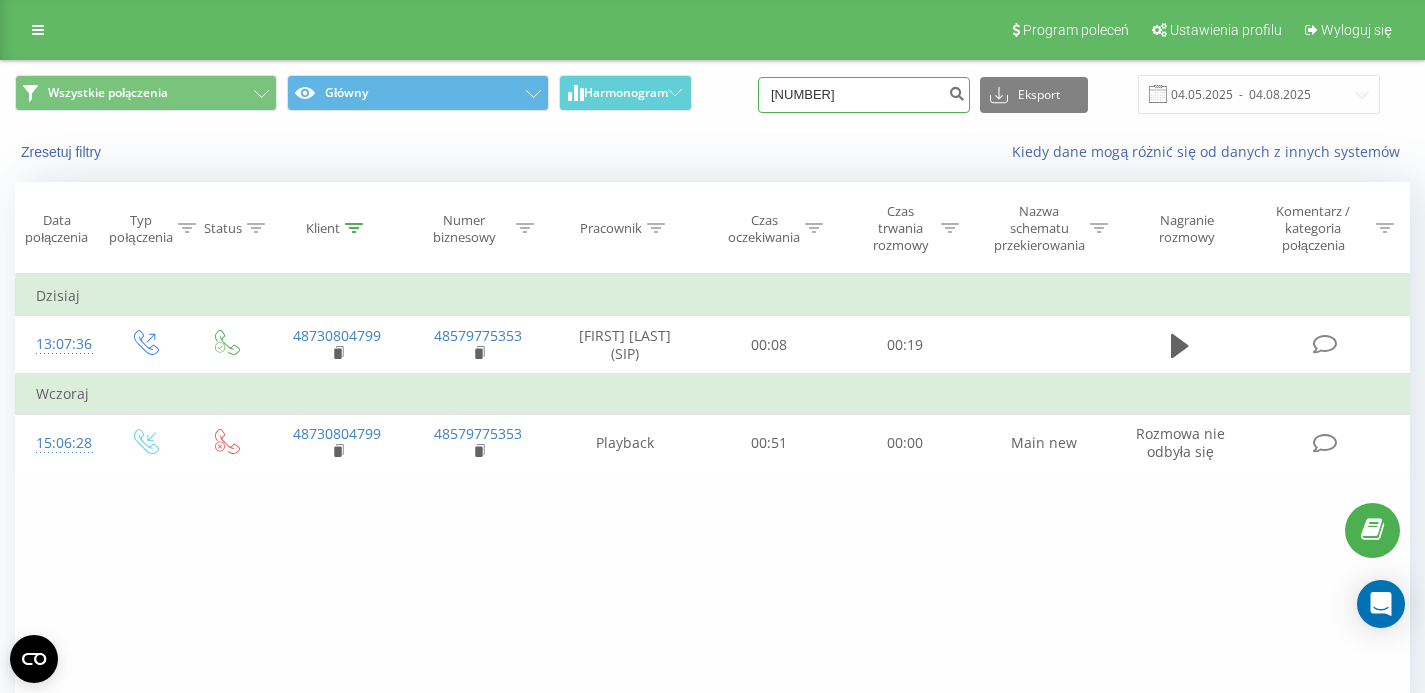 paste on "[NUMBER]" 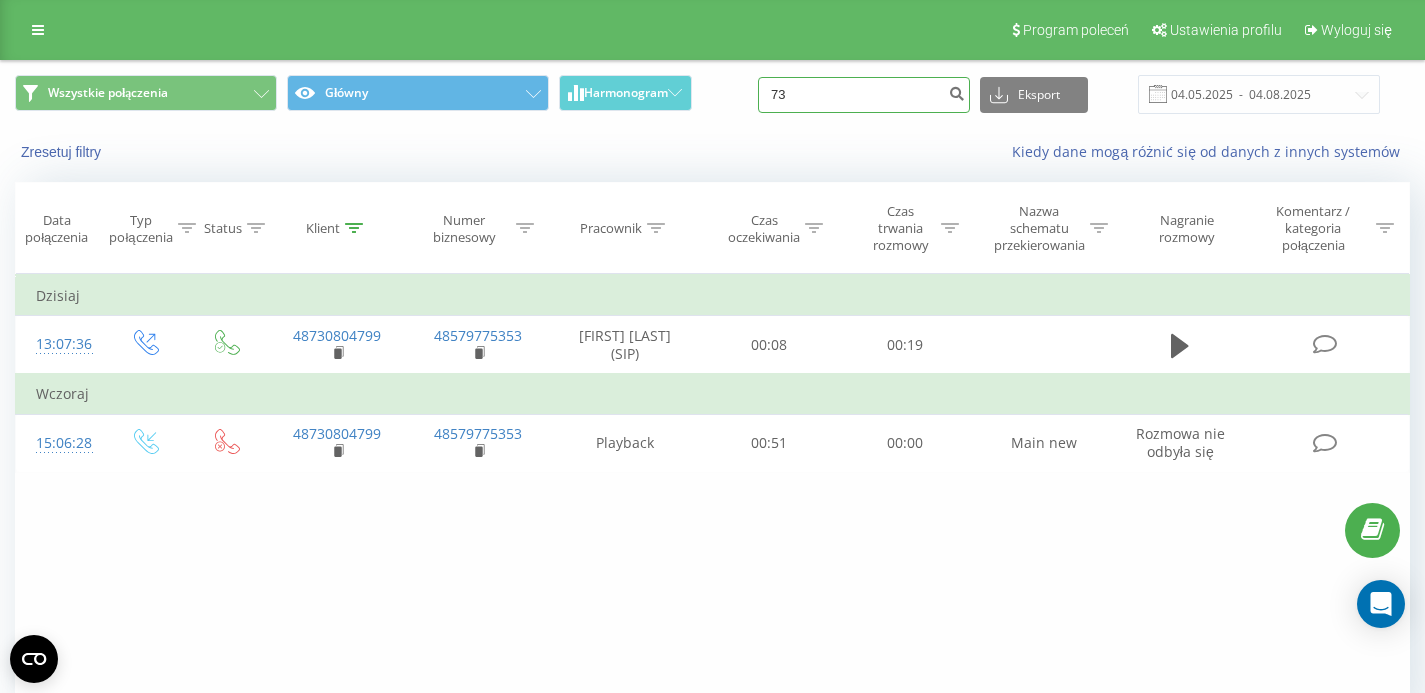 type on "7" 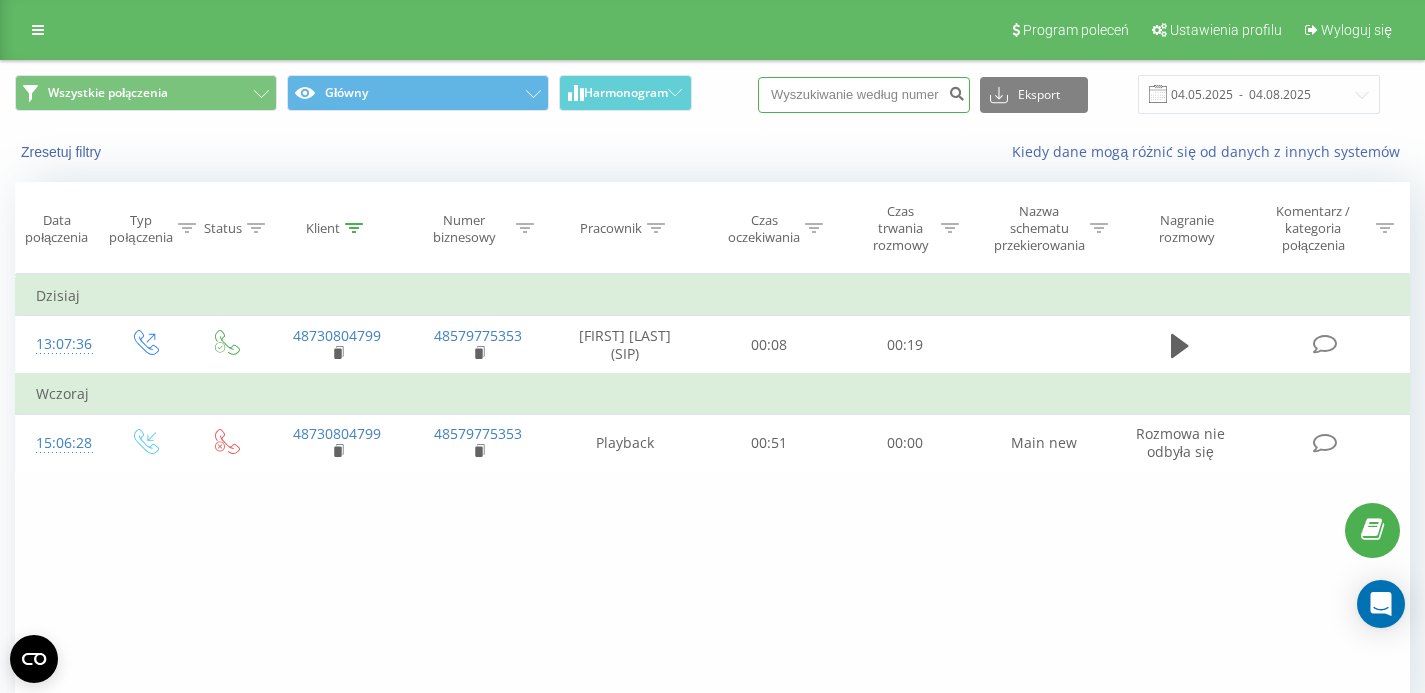paste on "[NUMBER]" 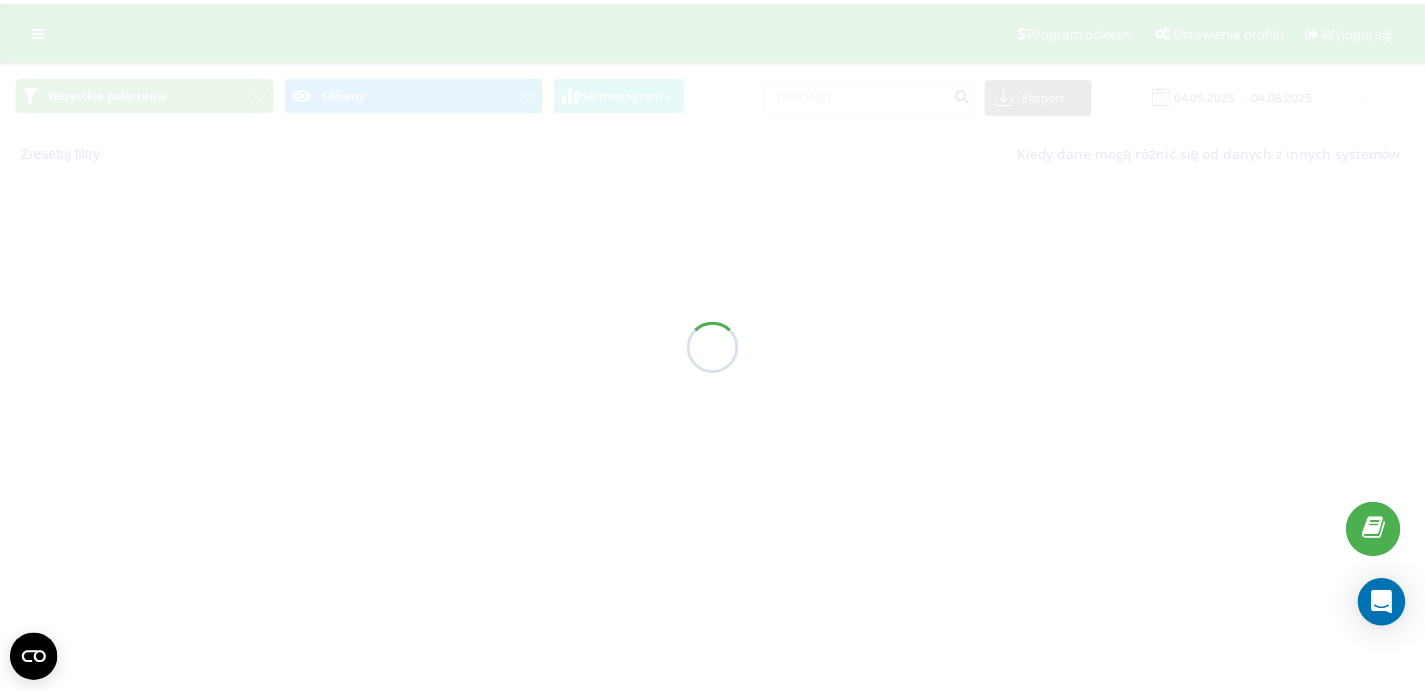 scroll, scrollTop: 0, scrollLeft: 0, axis: both 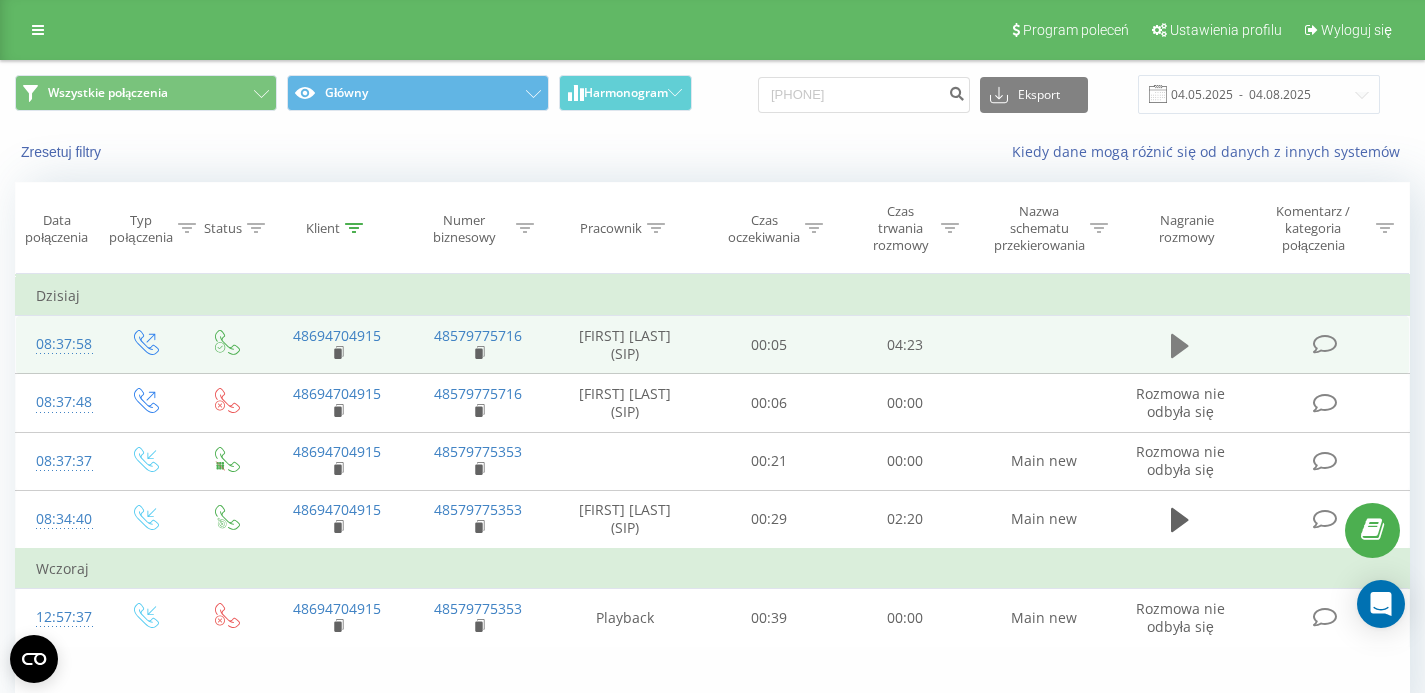 click 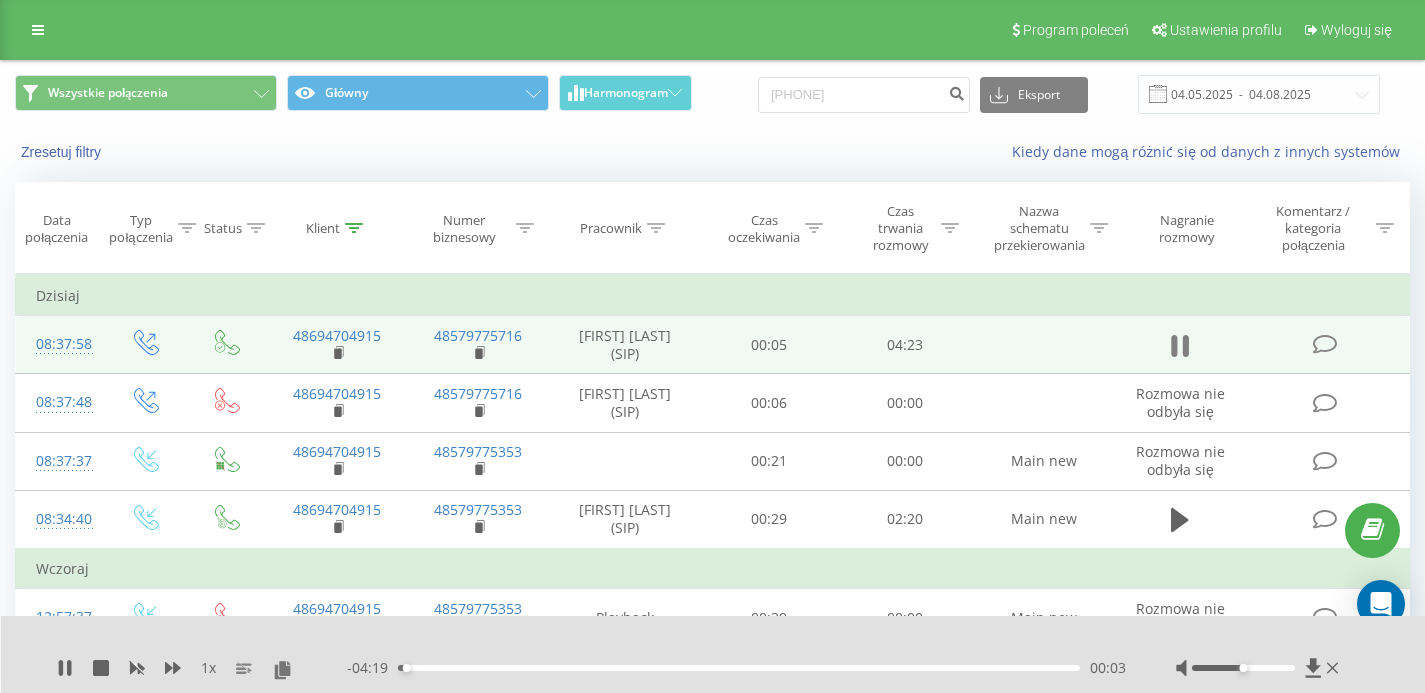 click 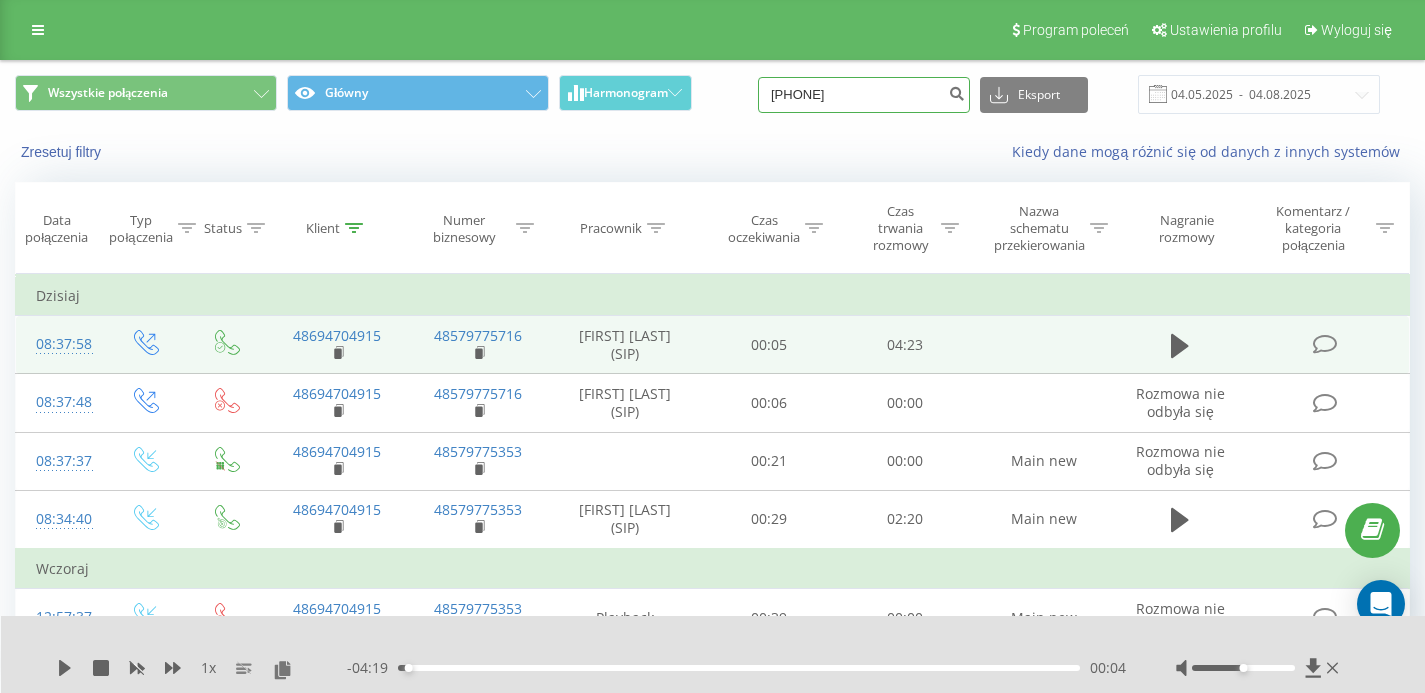 drag, startPoint x: 883, startPoint y: 96, endPoint x: 741, endPoint y: 97, distance: 142.00352 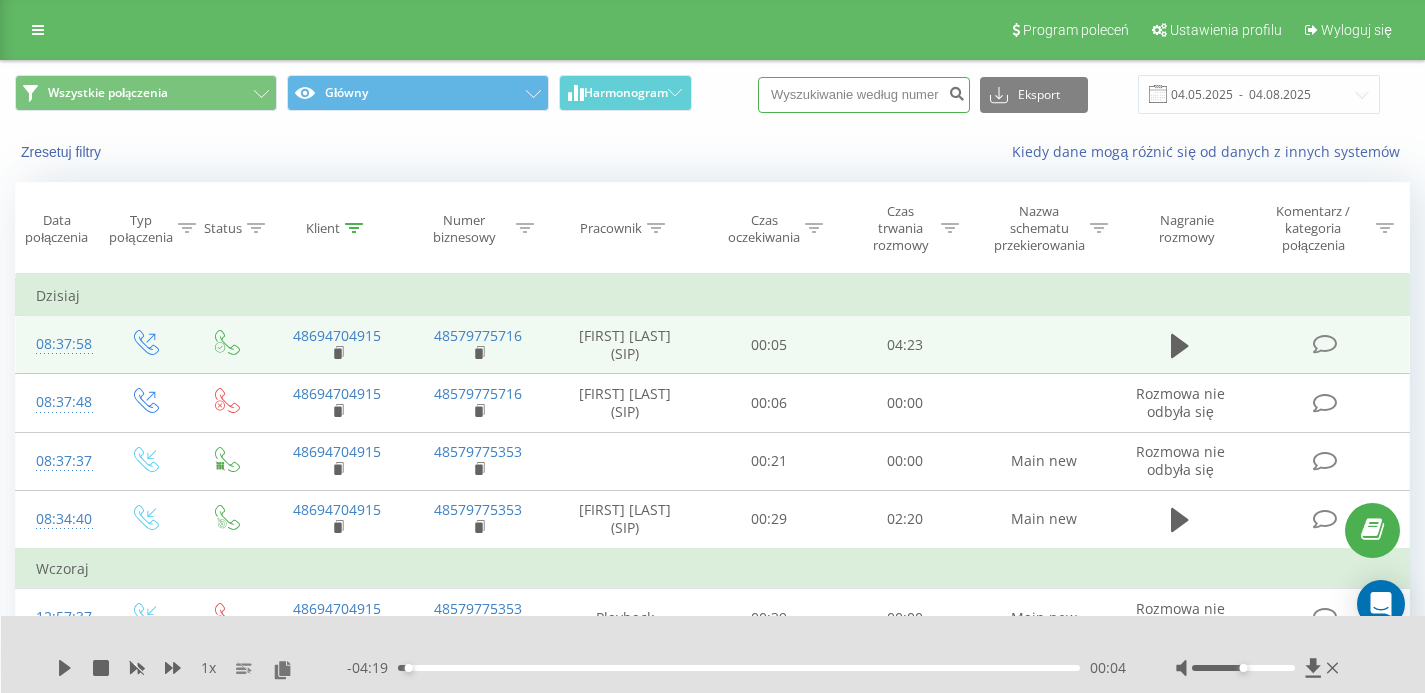 paste on "502333952" 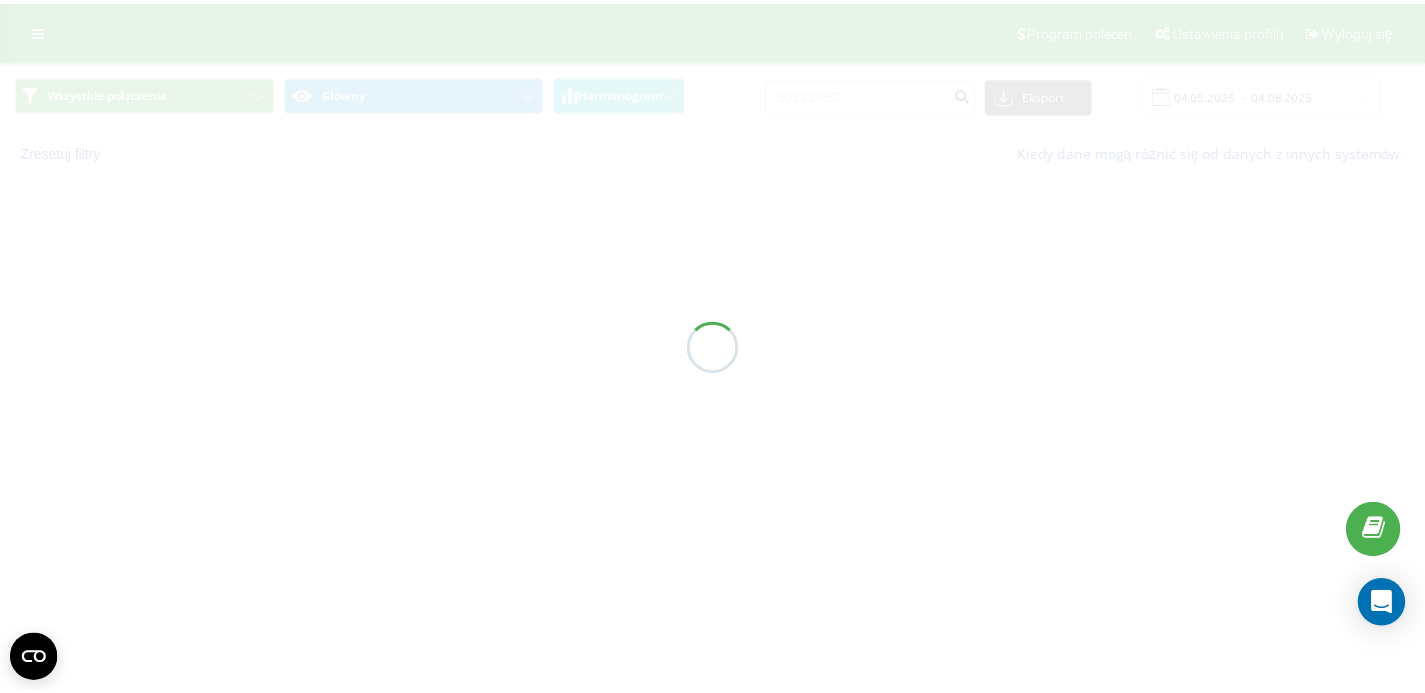 scroll, scrollTop: 0, scrollLeft: 0, axis: both 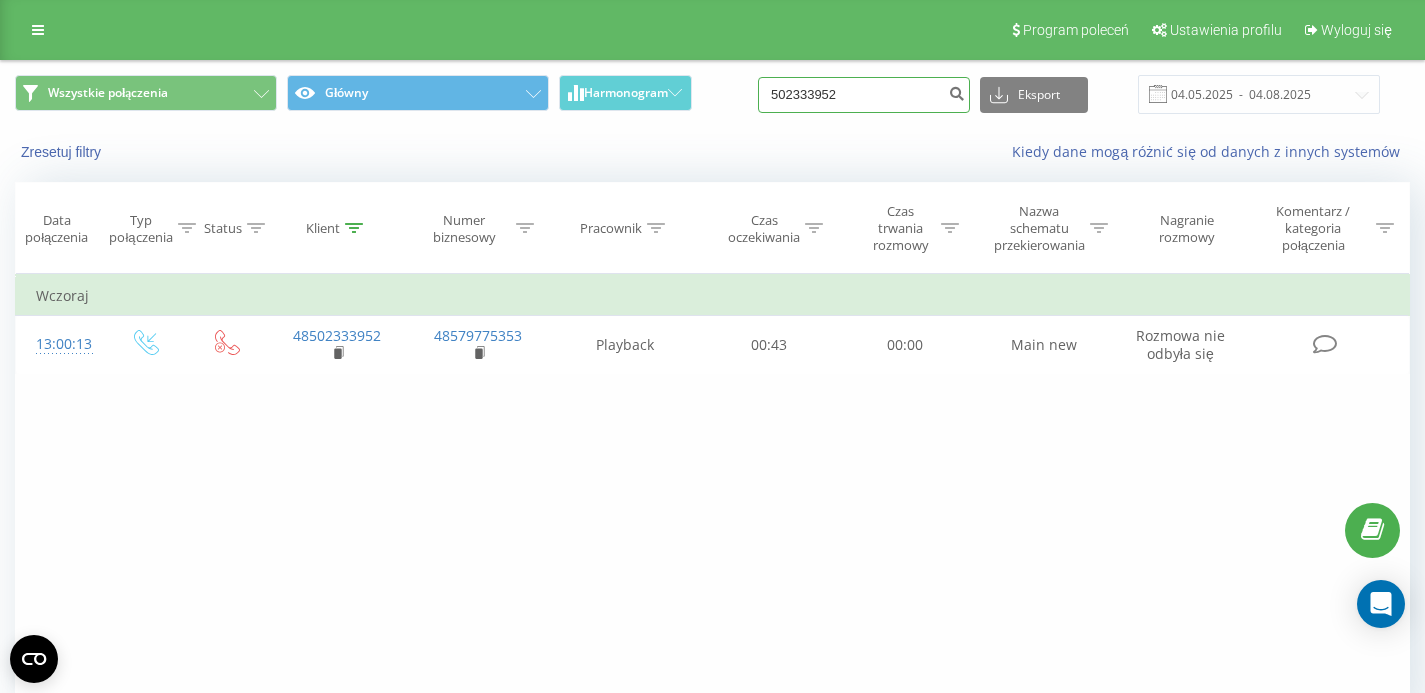 click on "502333952" at bounding box center [864, 95] 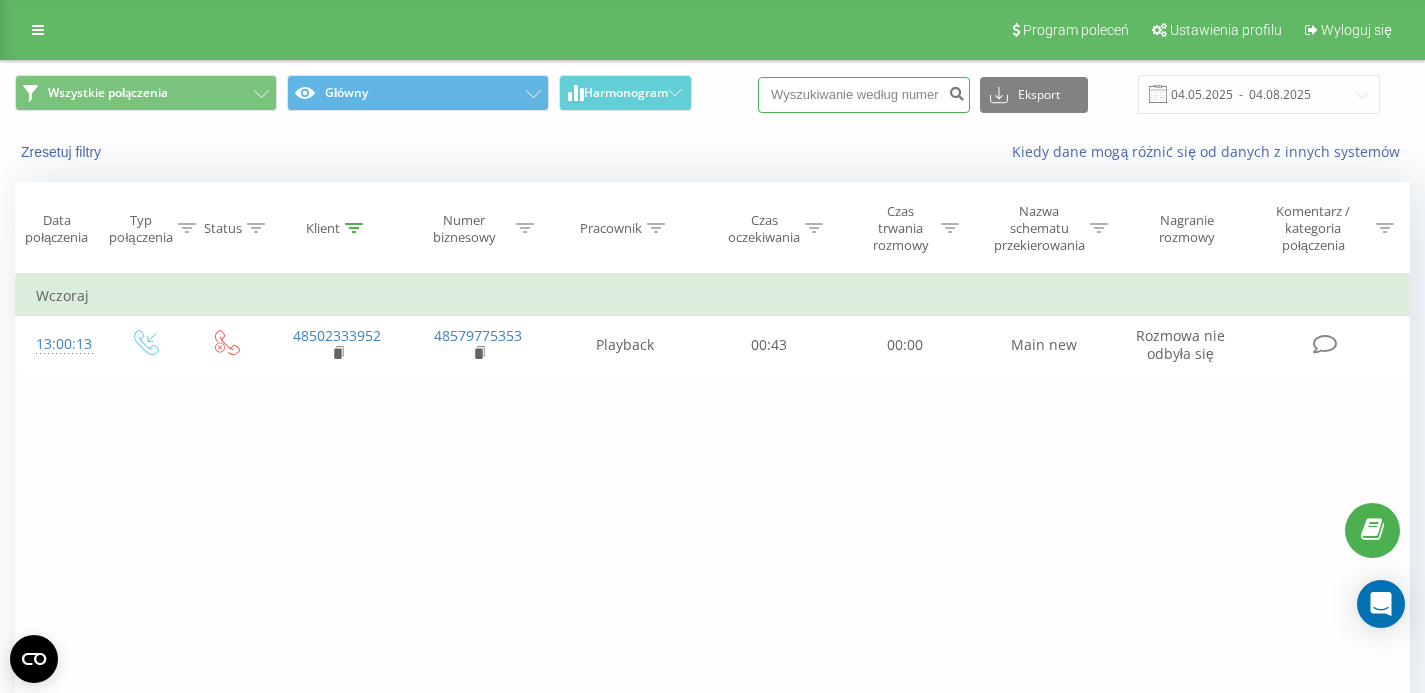paste on "696856846" 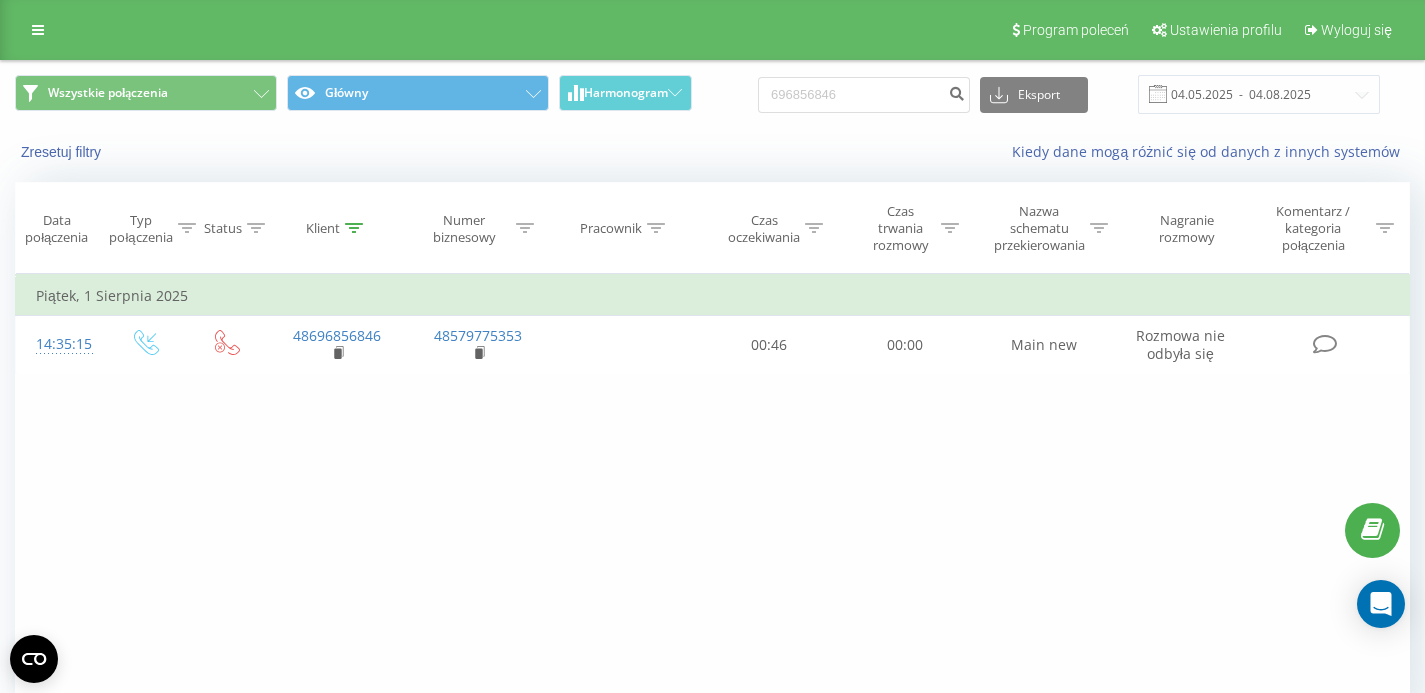 scroll, scrollTop: 0, scrollLeft: 0, axis: both 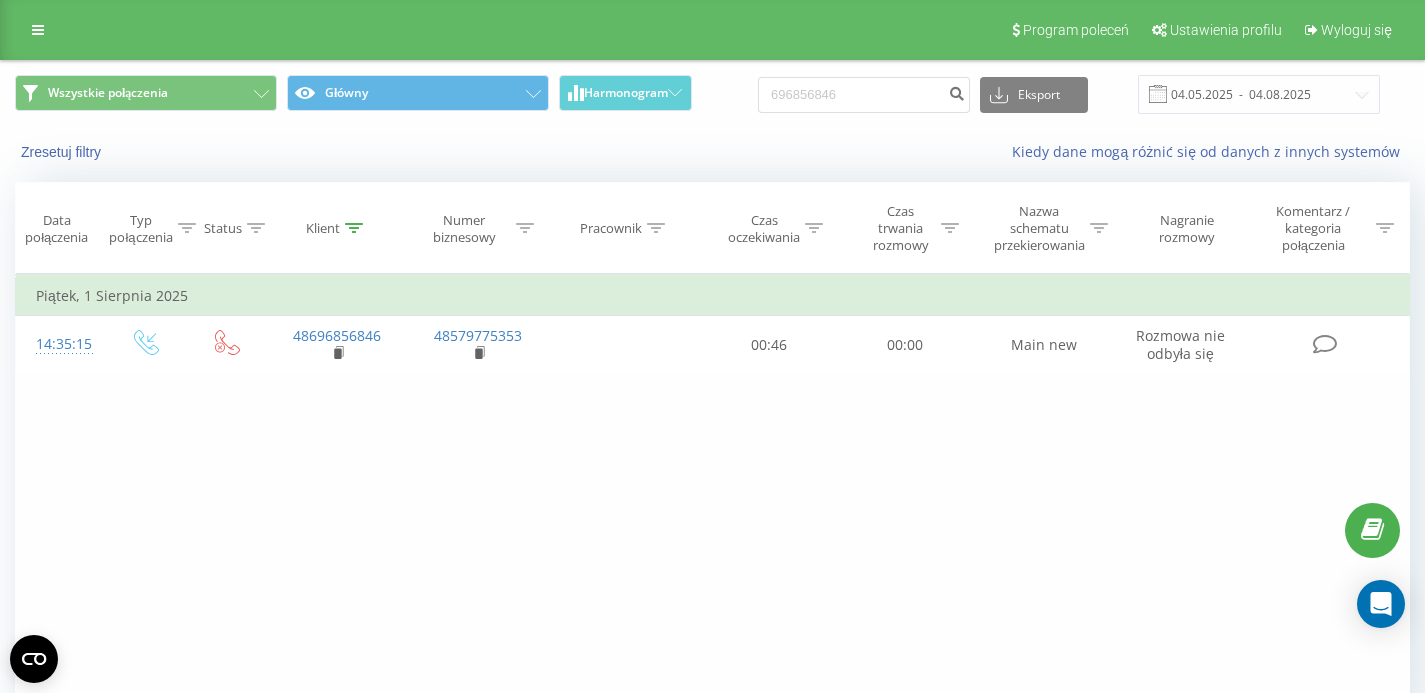 click on "696856846 Eksport .csv .xls .xlsx 04.05.2025  -  04.08.2025" at bounding box center [1069, 94] 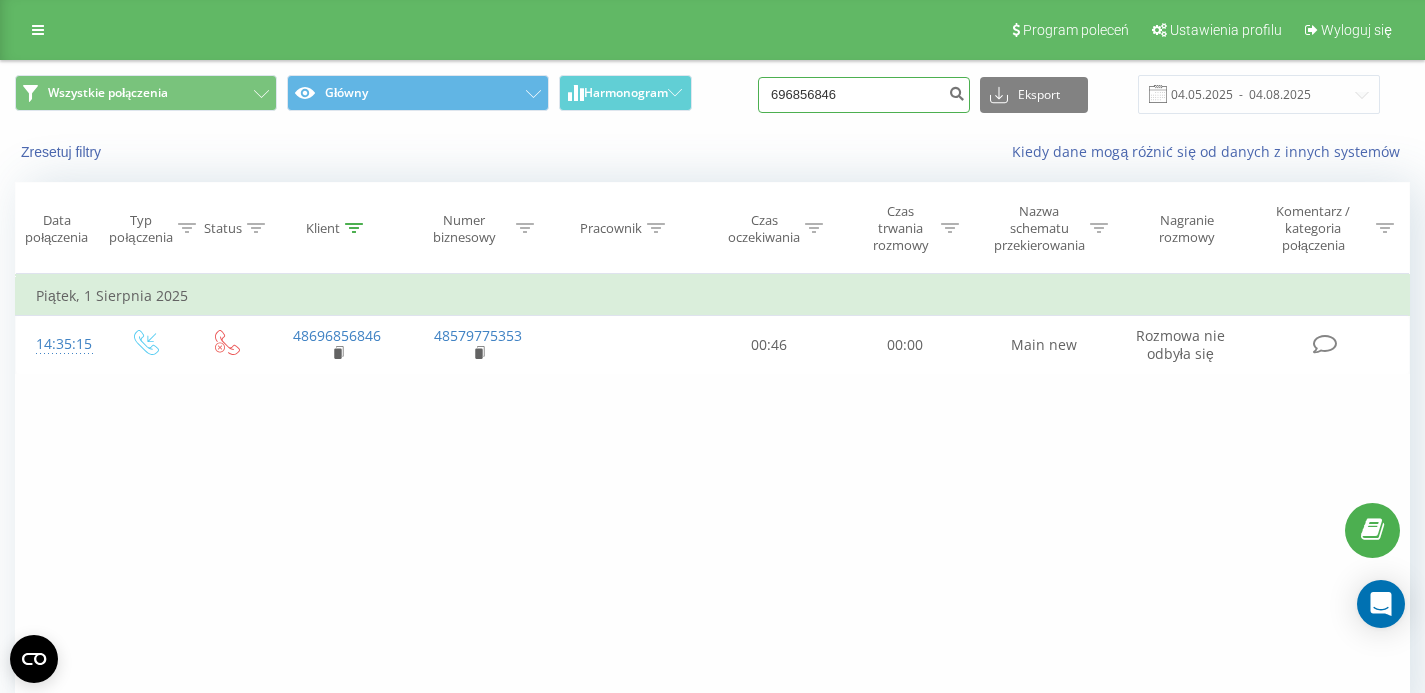 click on "696856846" at bounding box center (864, 95) 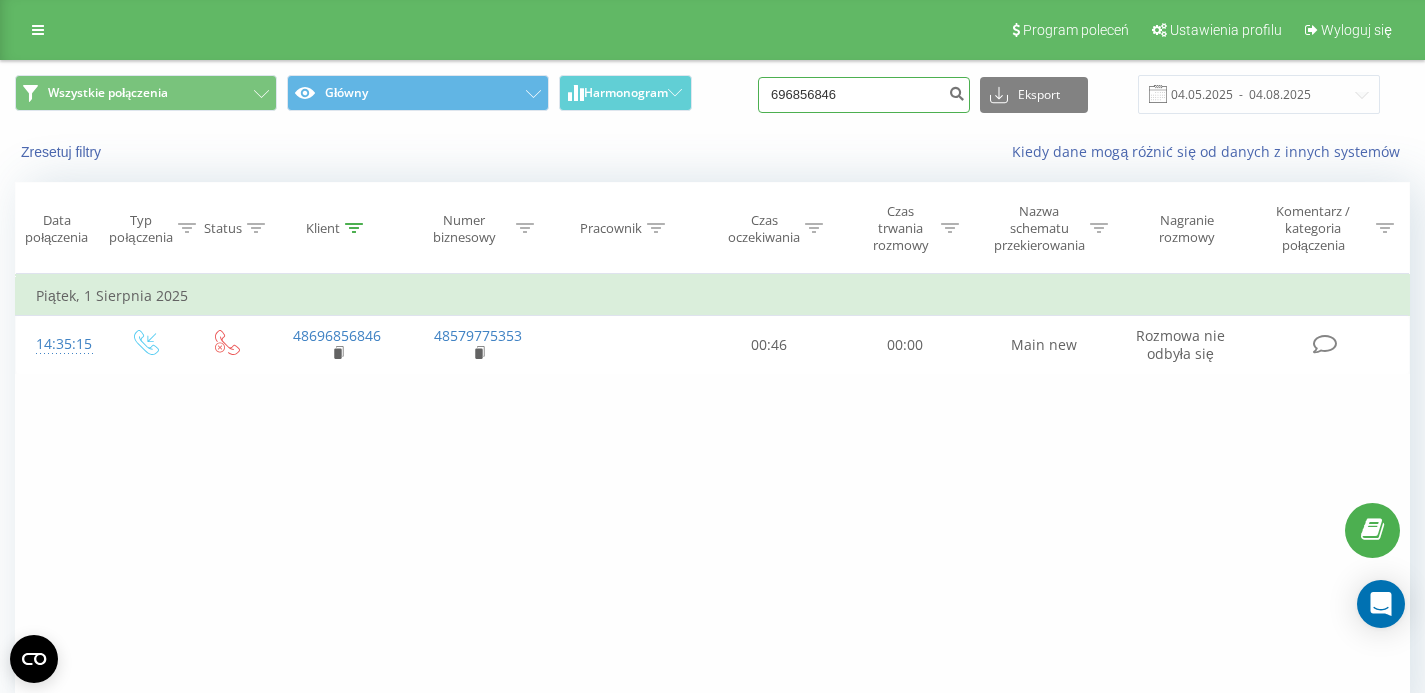 click on "696856846" at bounding box center (864, 95) 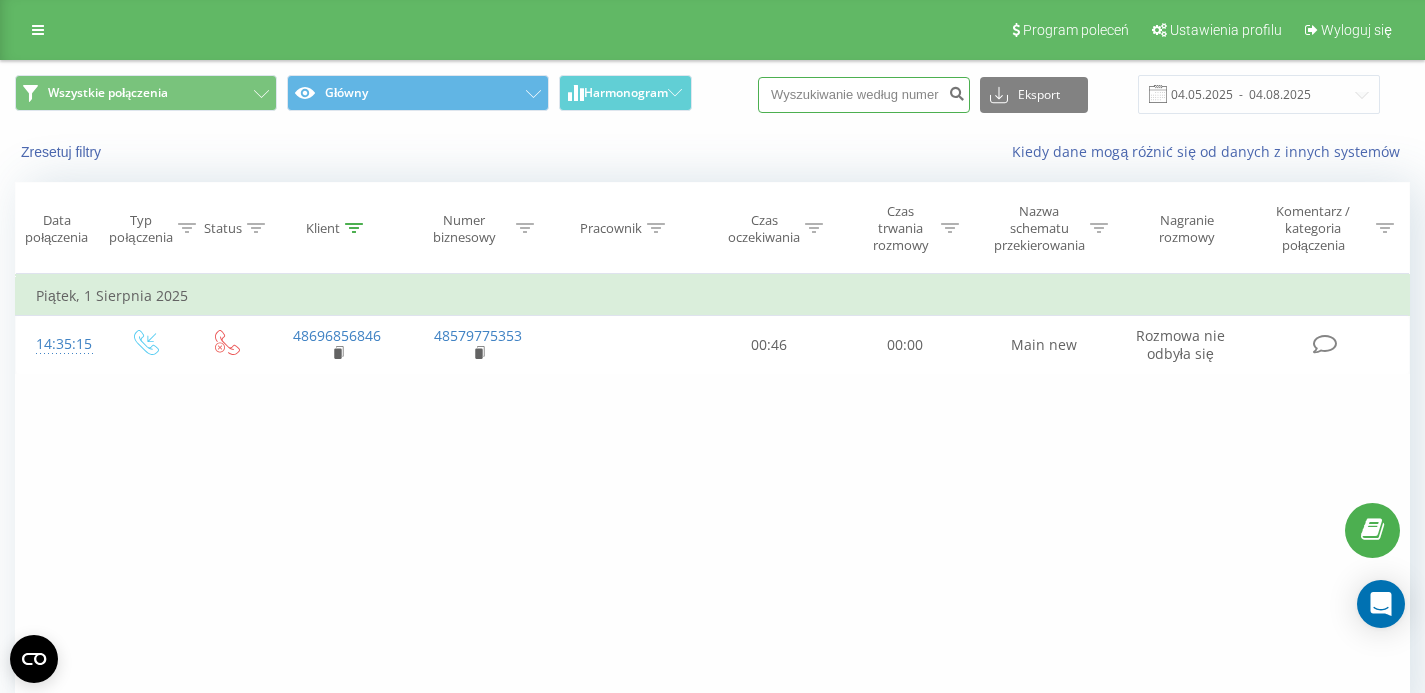 paste on "722247564" 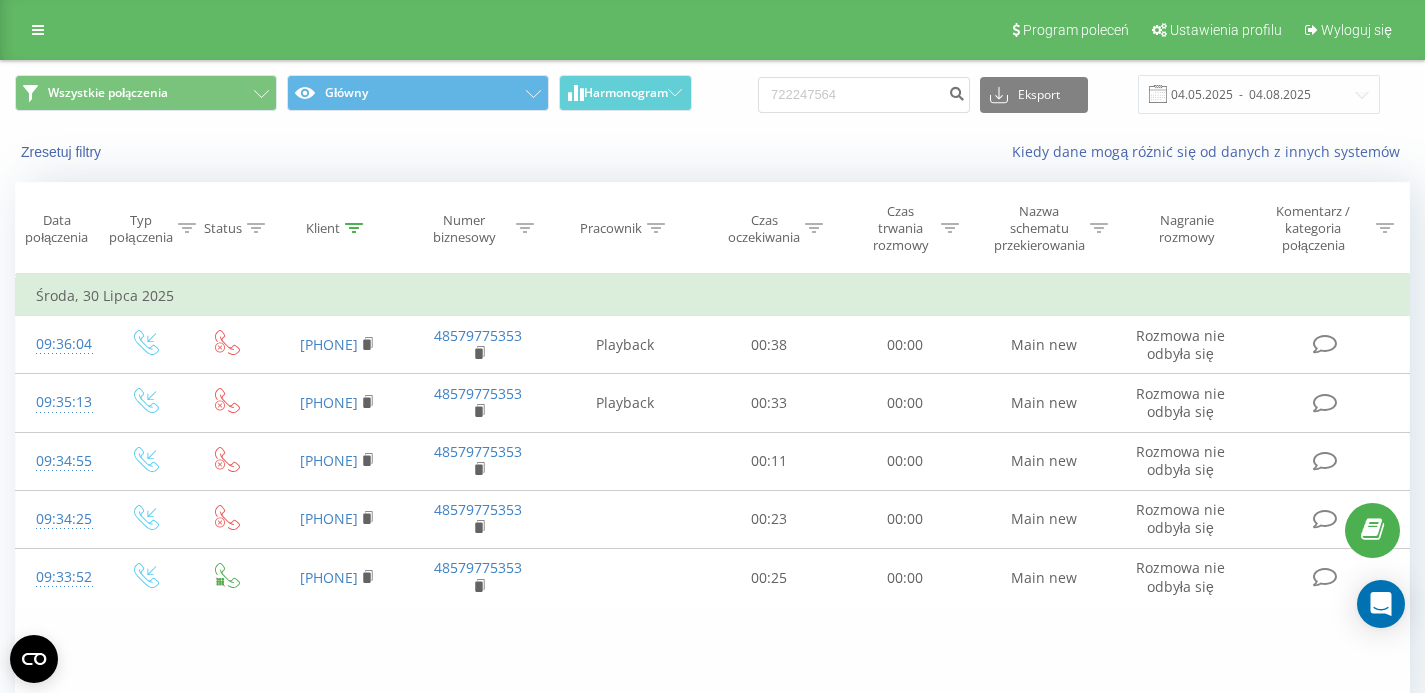 scroll, scrollTop: 0, scrollLeft: 0, axis: both 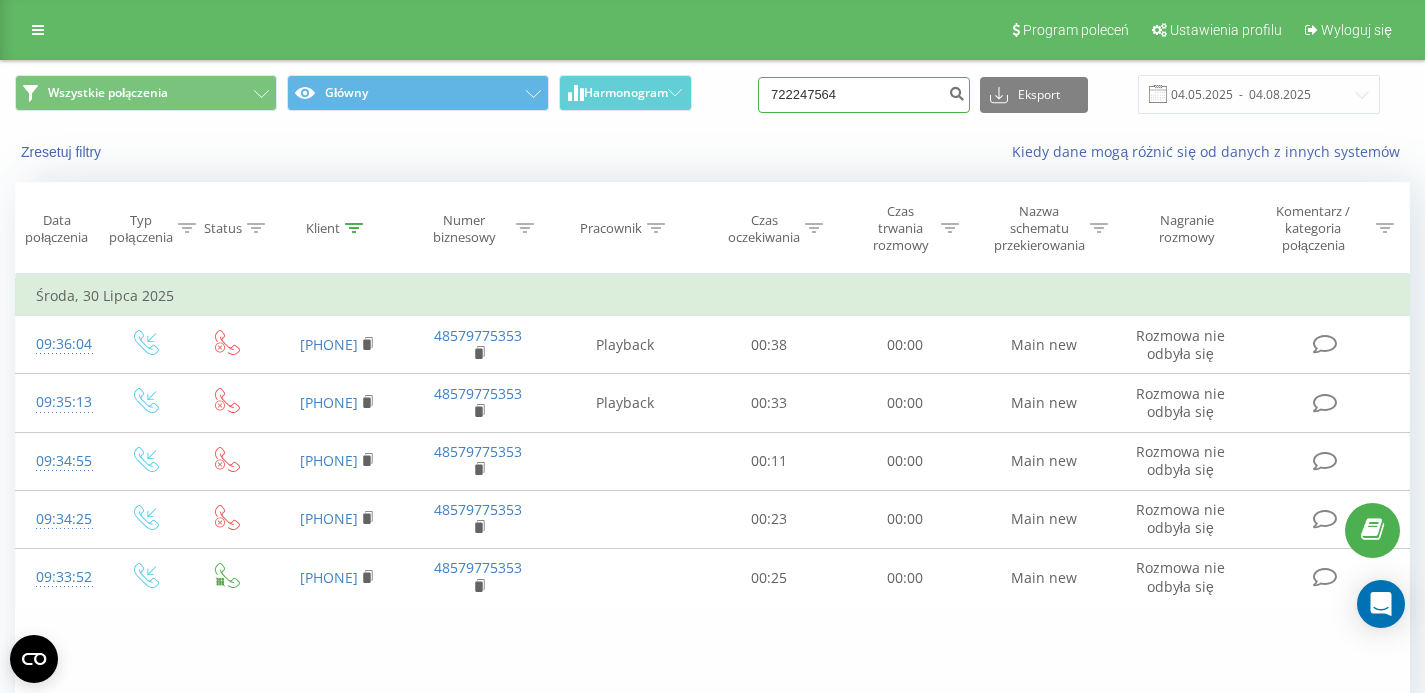 drag, startPoint x: 877, startPoint y: 97, endPoint x: 741, endPoint y: 93, distance: 136.0588 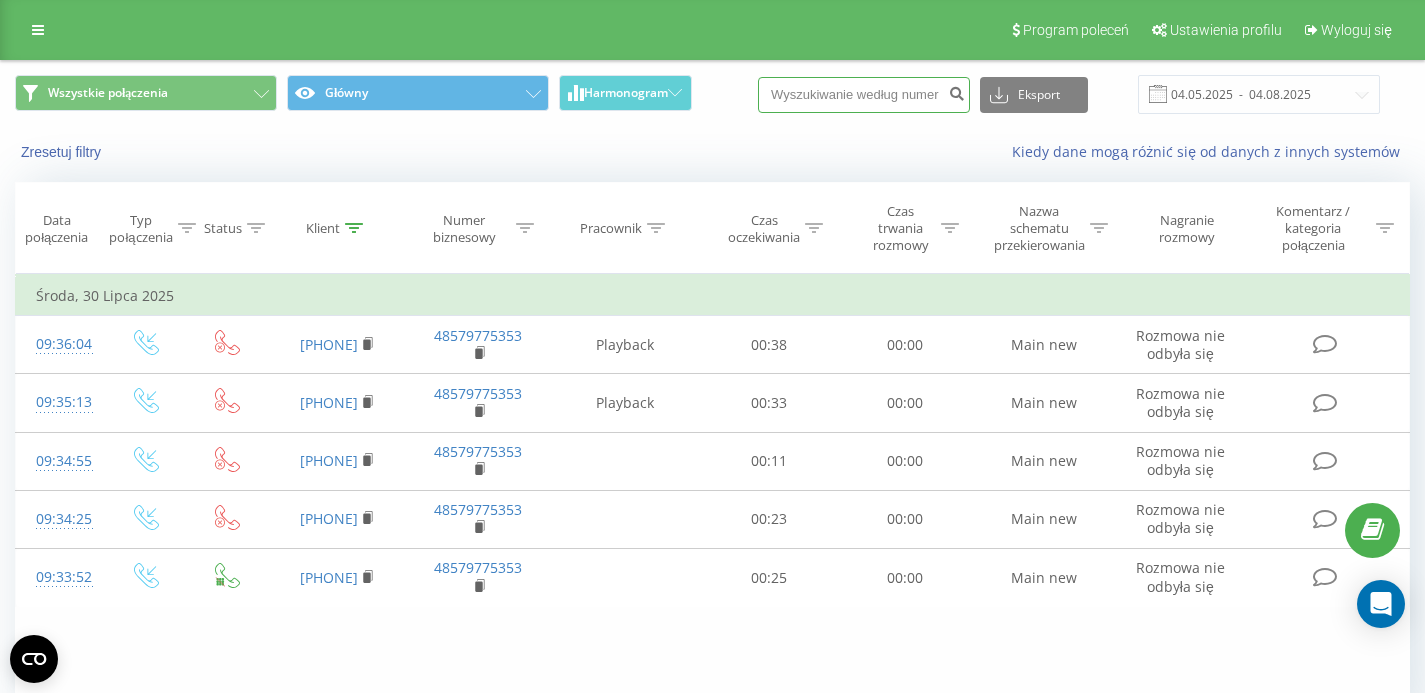 paste on "794170356" 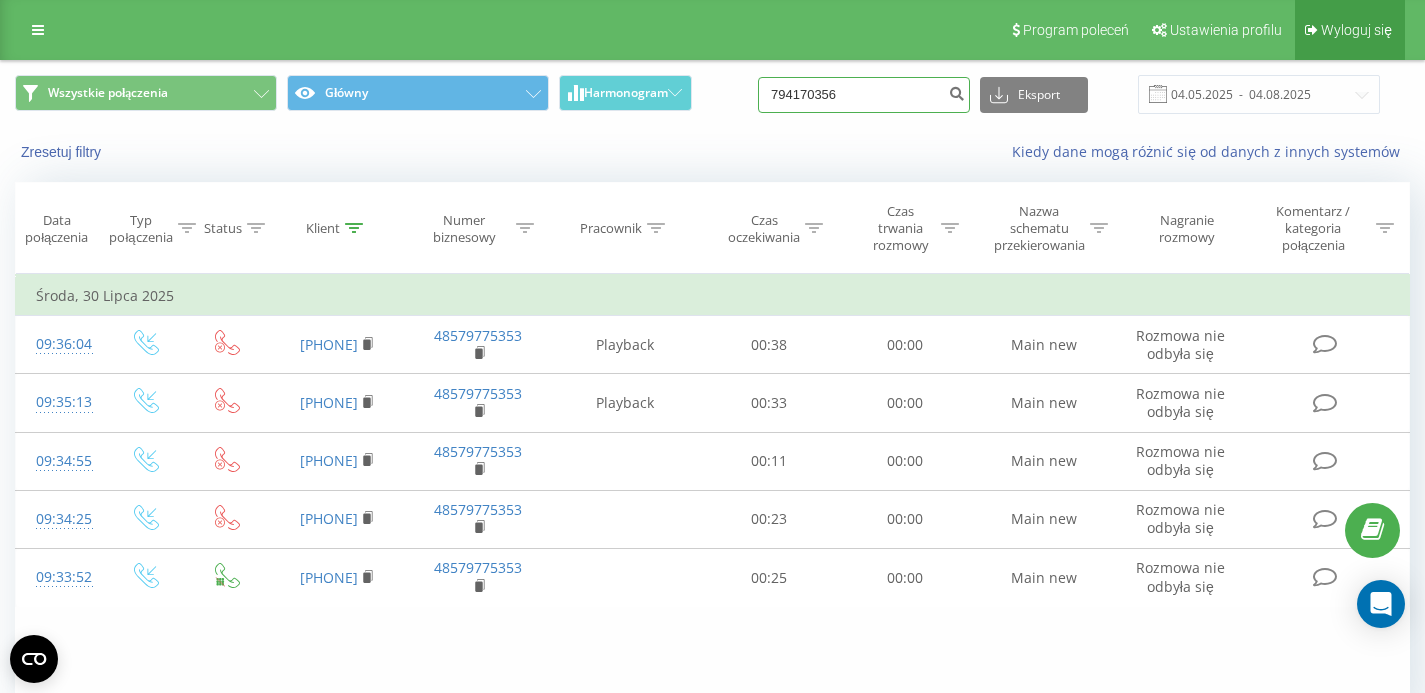 type on "794170356" 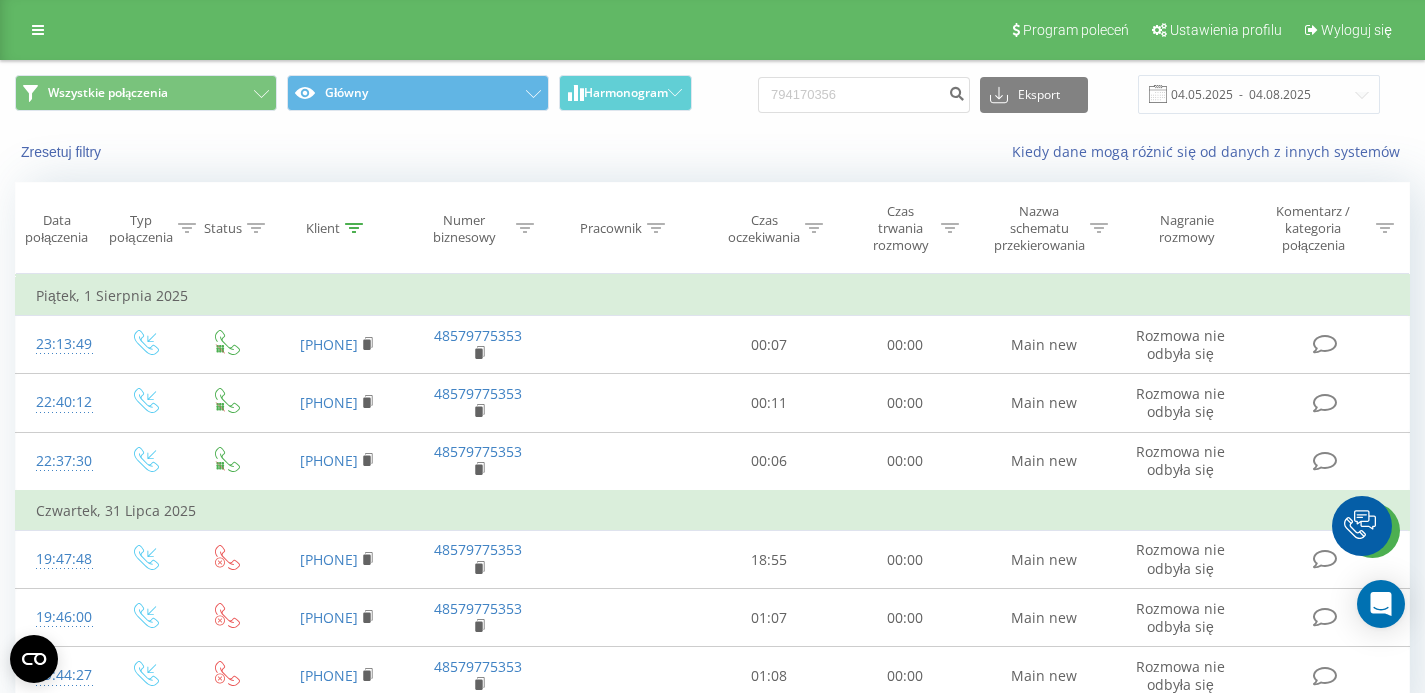 scroll, scrollTop: 0, scrollLeft: 0, axis: both 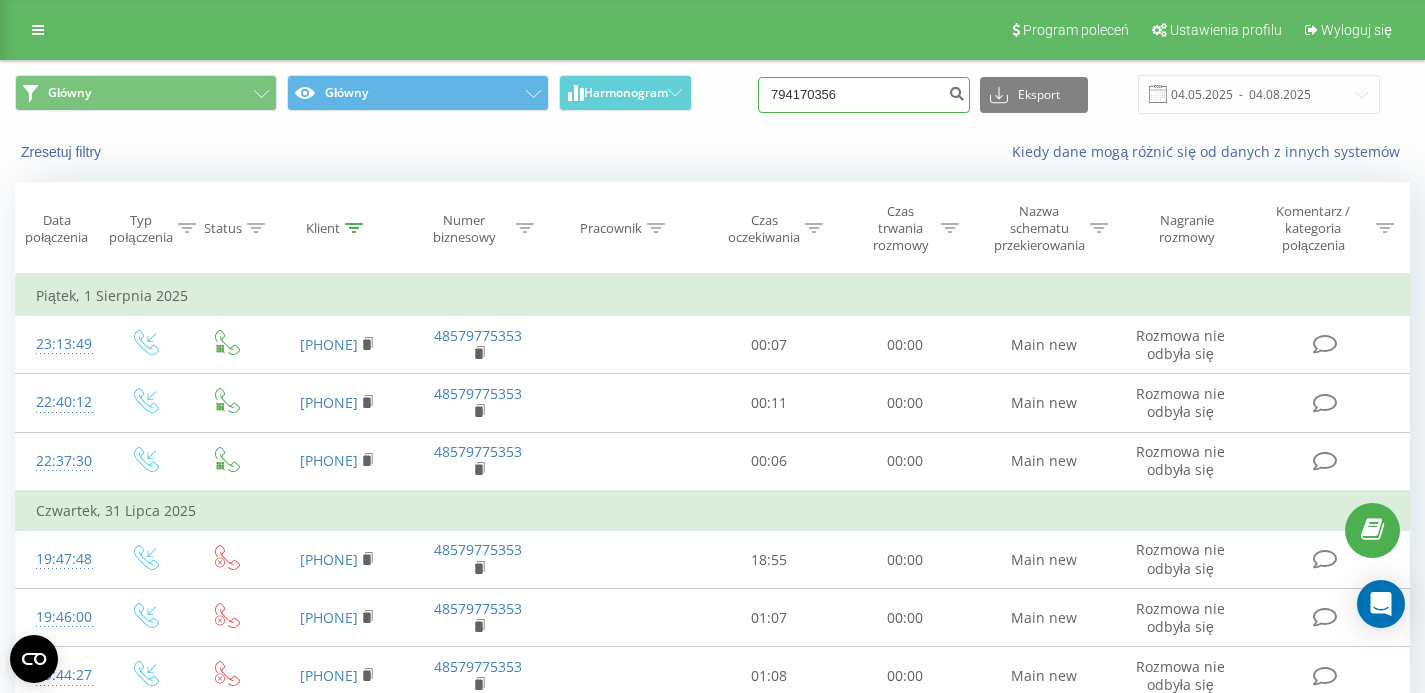 click on "794170356" at bounding box center [864, 95] 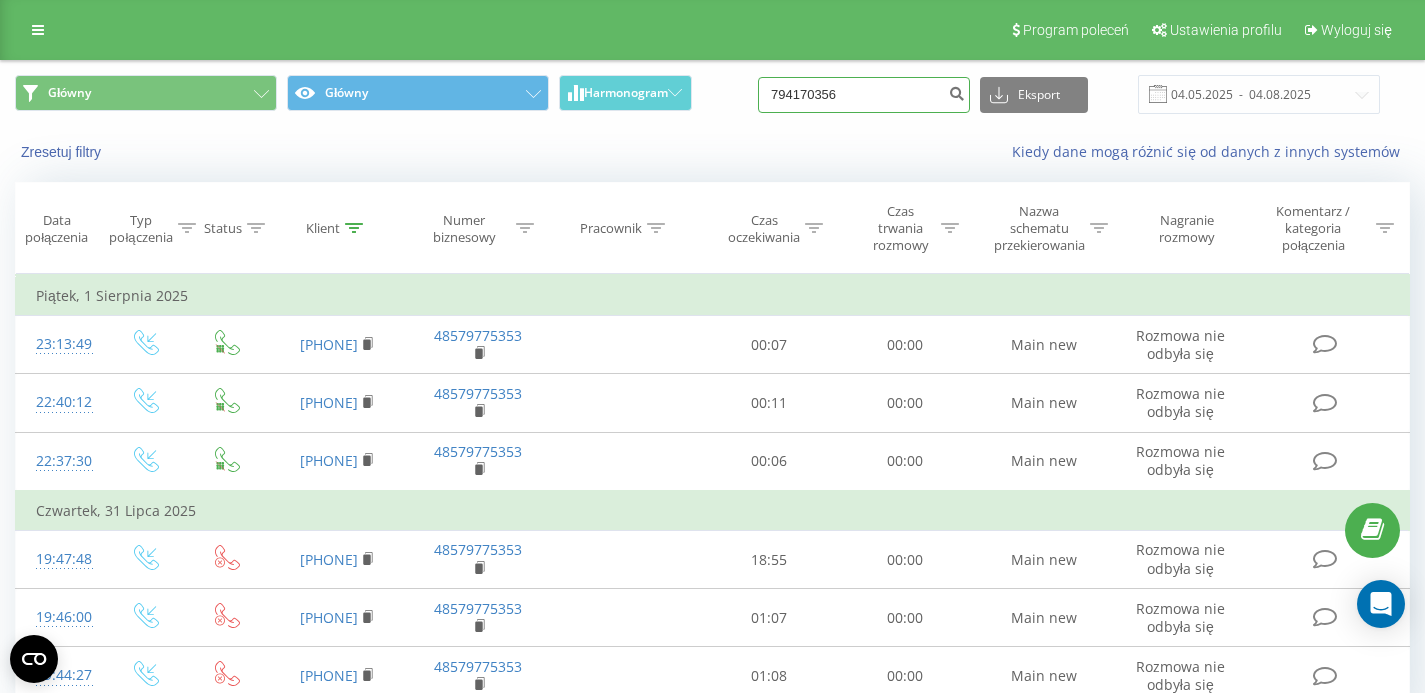 drag, startPoint x: 898, startPoint y: 94, endPoint x: 744, endPoint y: 102, distance: 154.20766 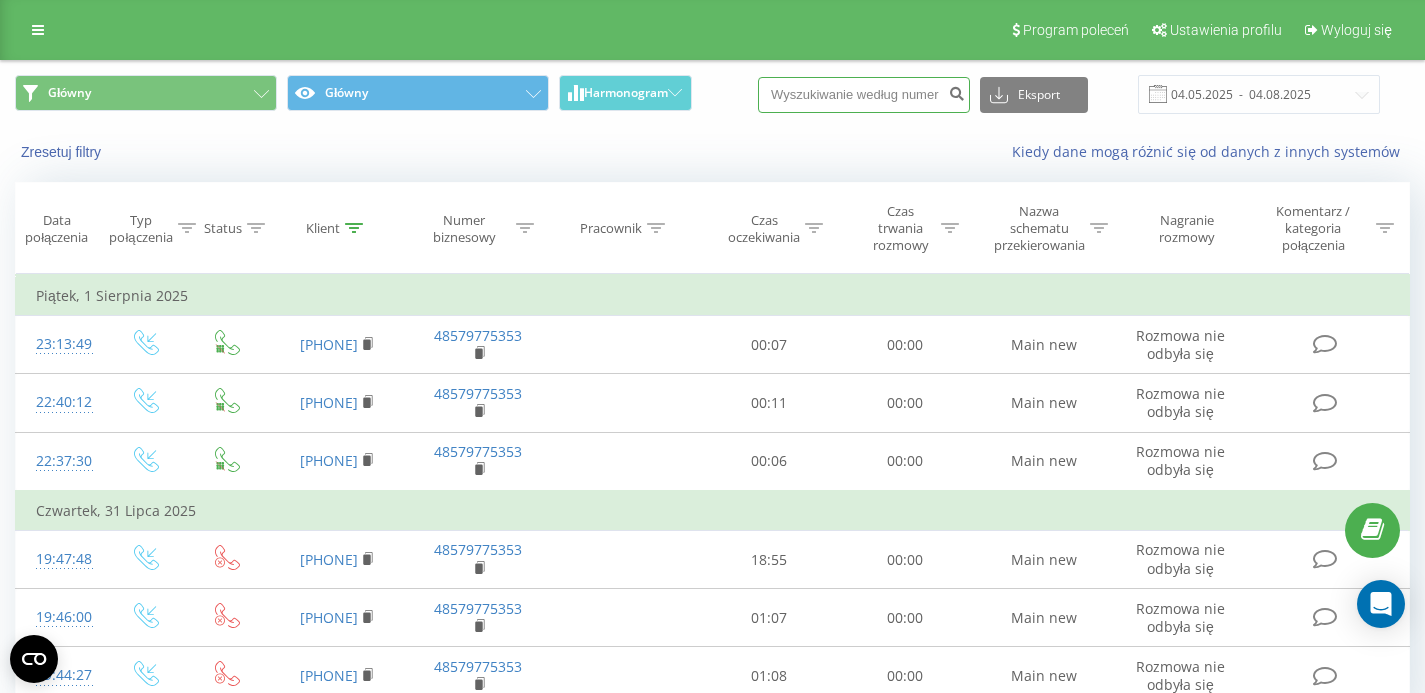 paste on "725063970" 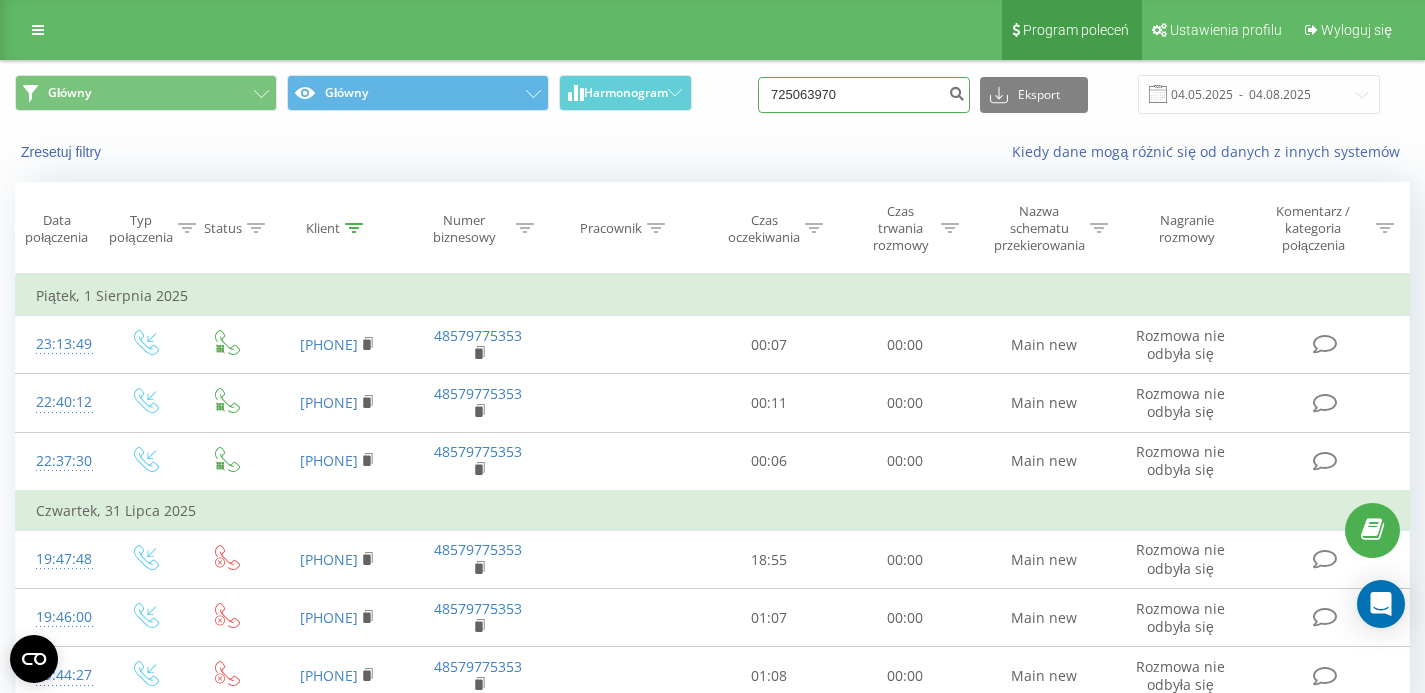 type on "725063970" 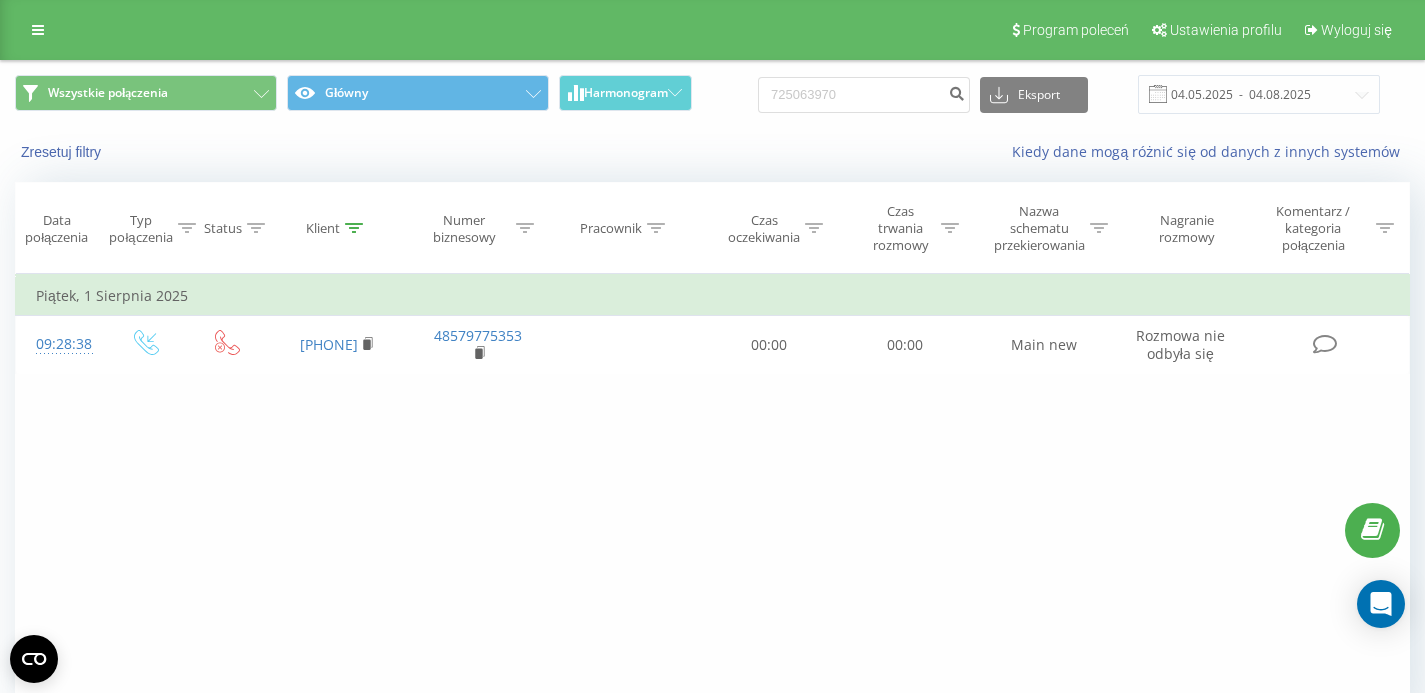 scroll, scrollTop: 0, scrollLeft: 0, axis: both 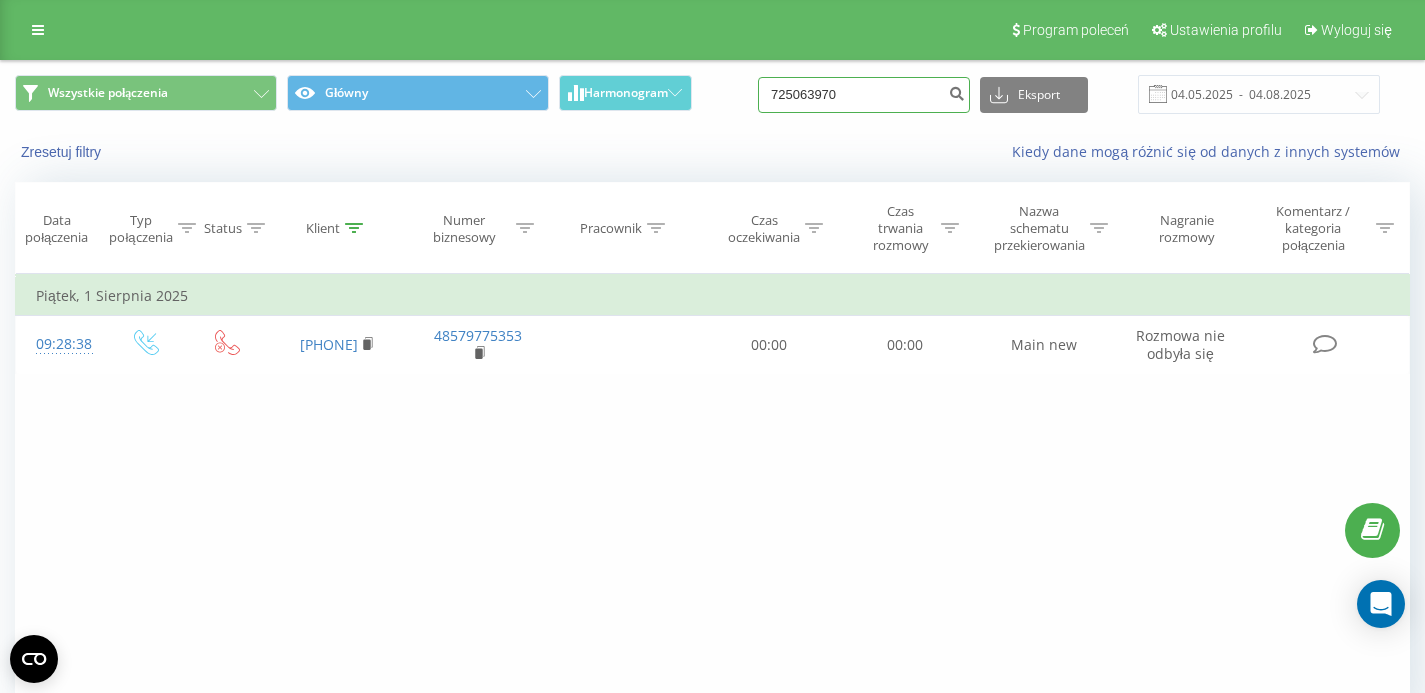 click on "725063970" at bounding box center [864, 95] 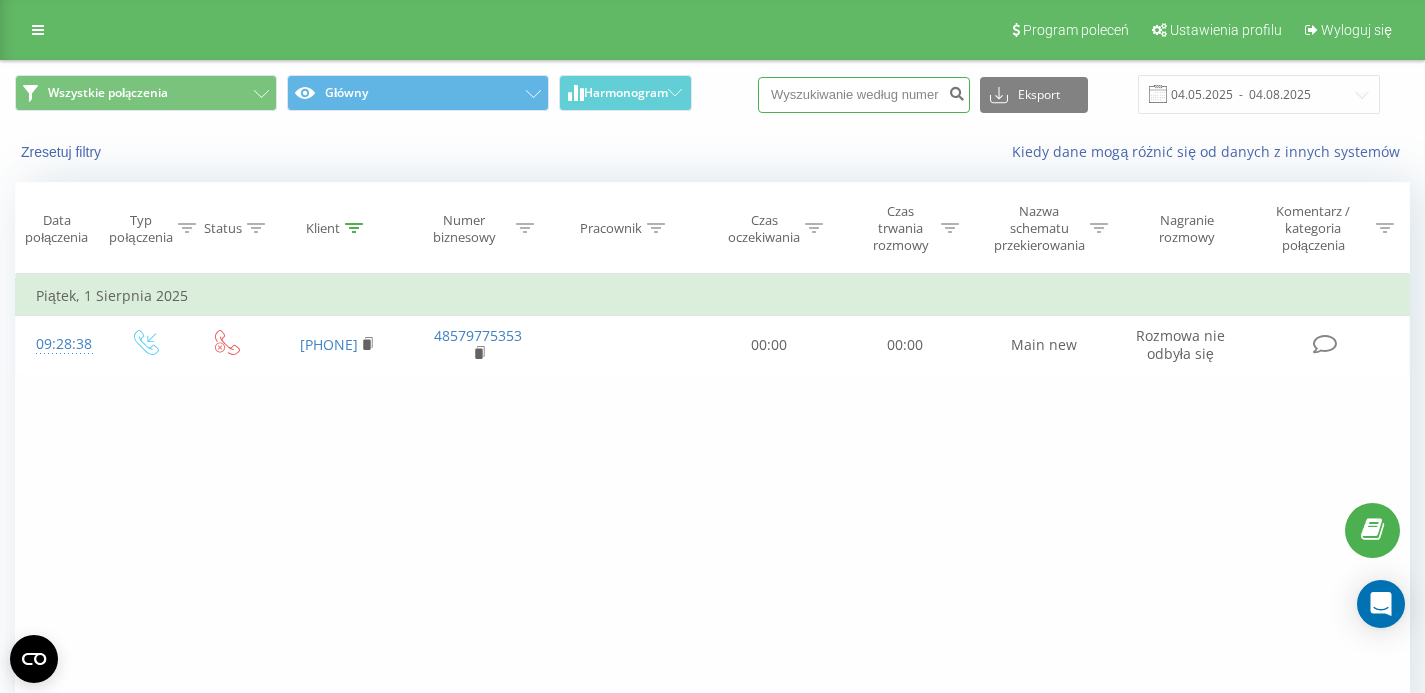paste on "510132072" 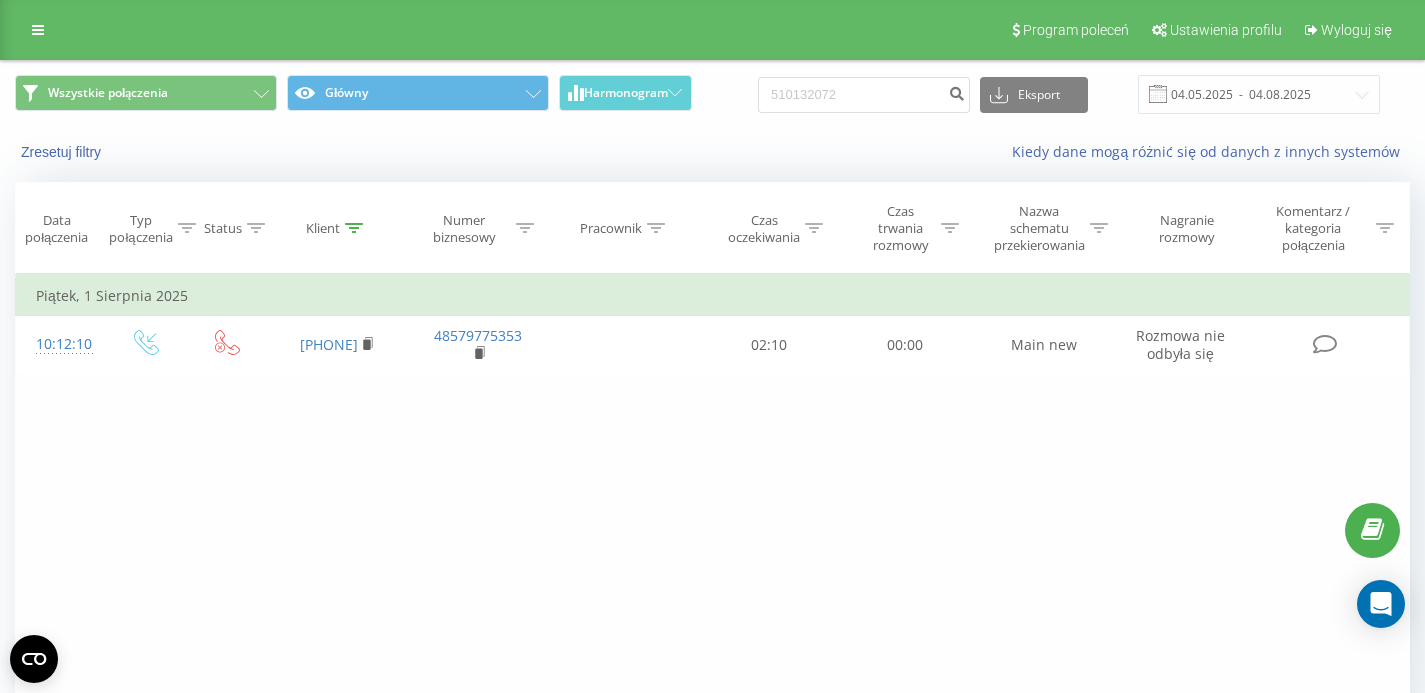 scroll, scrollTop: 0, scrollLeft: 0, axis: both 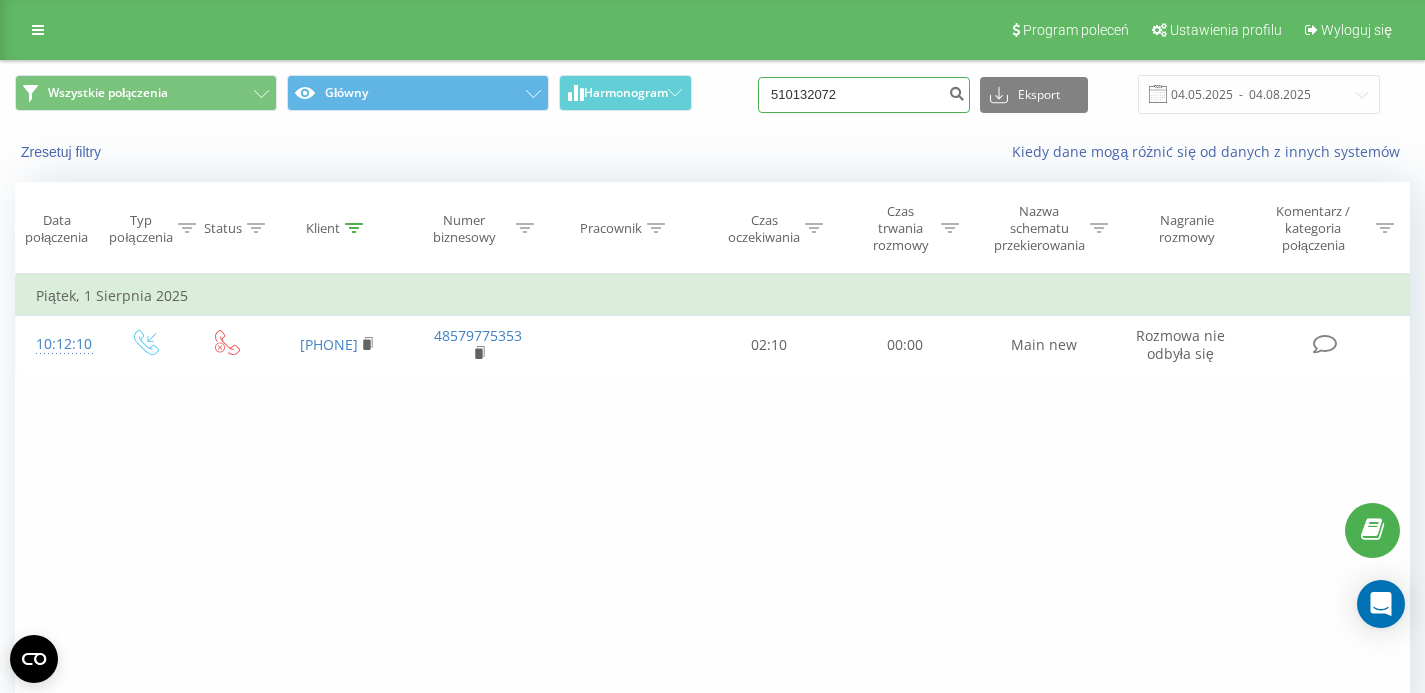click on "510132072" at bounding box center (864, 95) 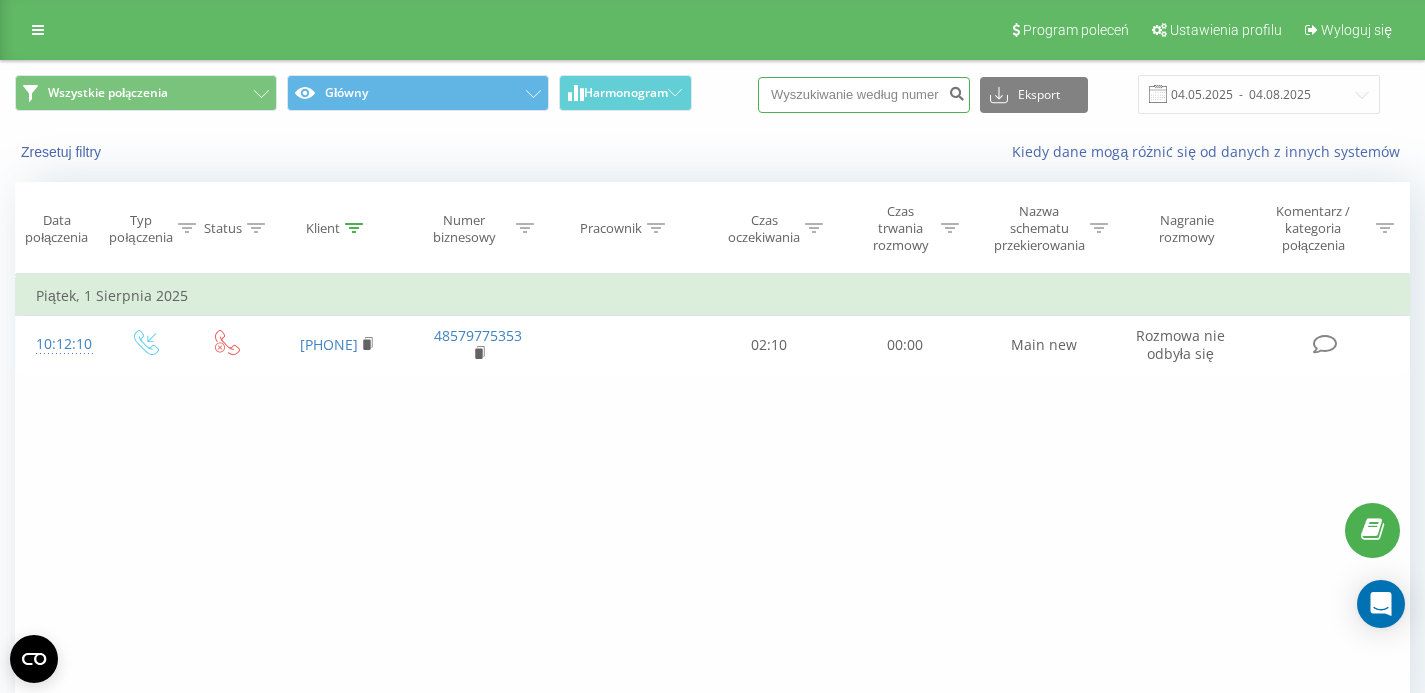paste on "510132072" 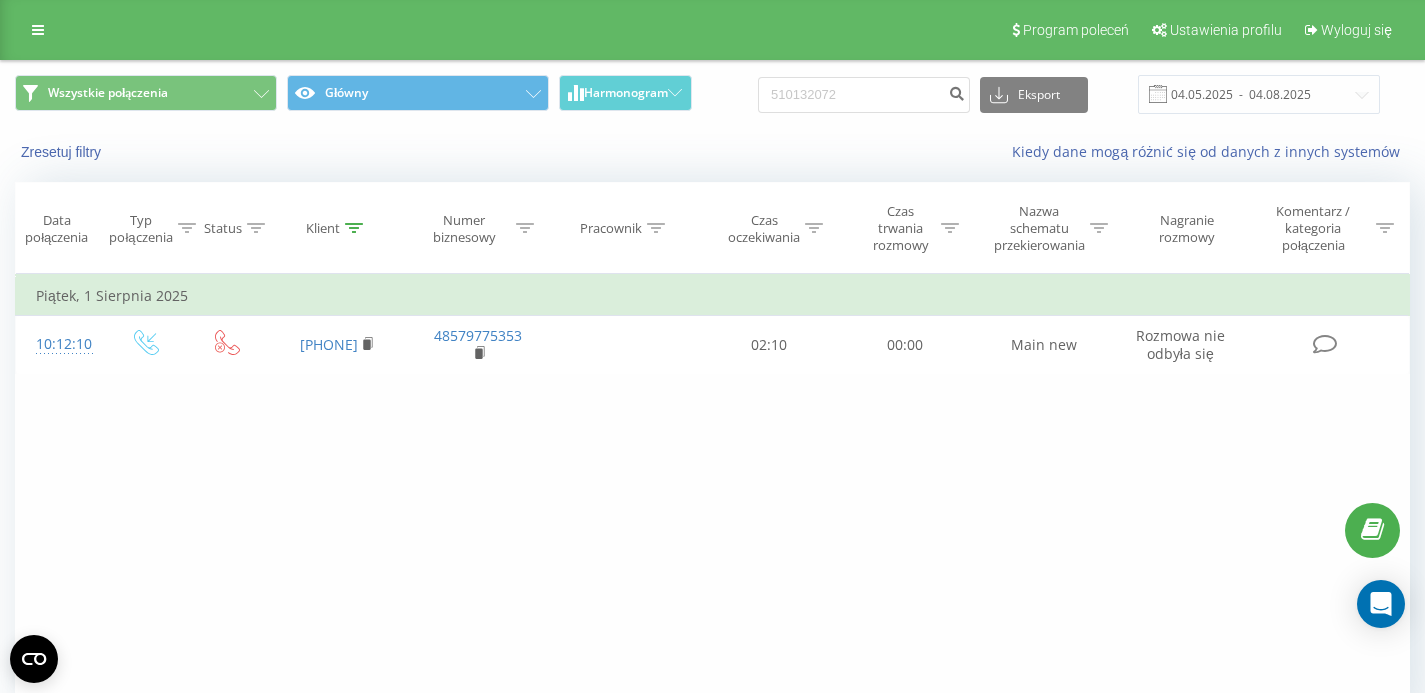 scroll, scrollTop: 0, scrollLeft: 0, axis: both 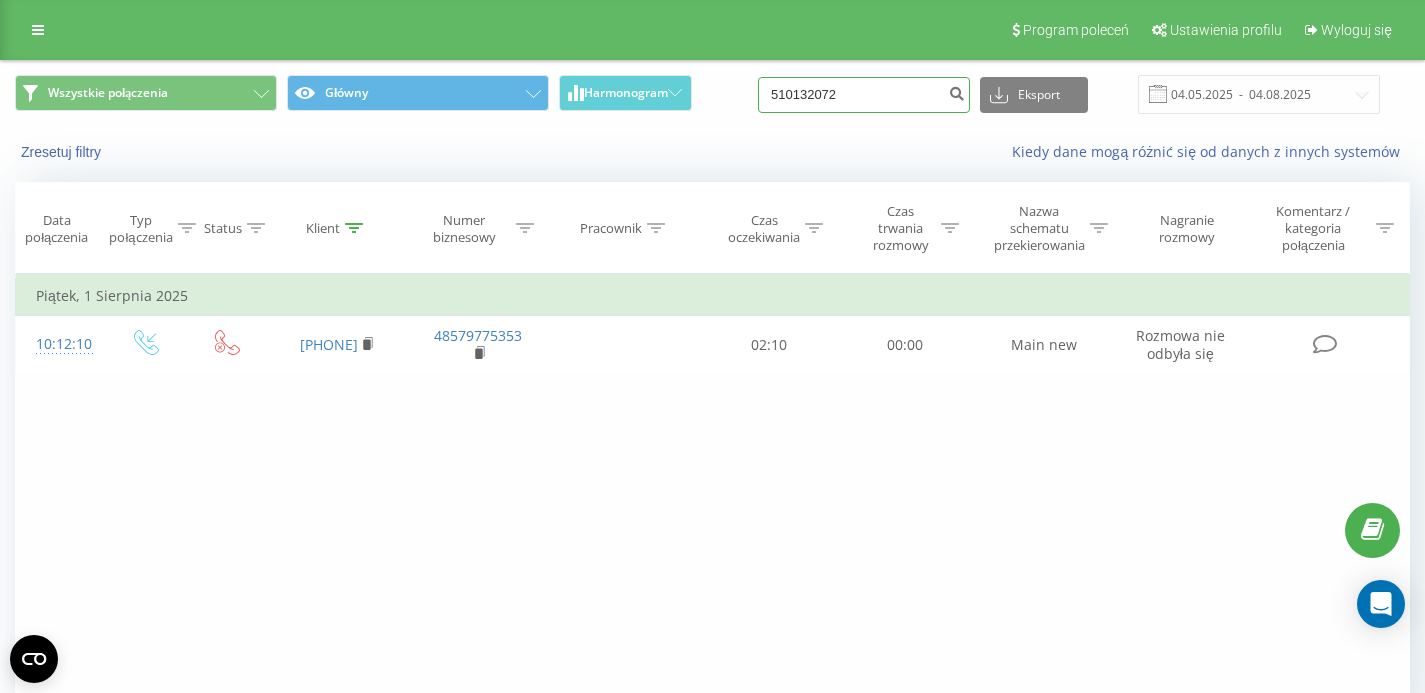 click on "510132072" at bounding box center [864, 95] 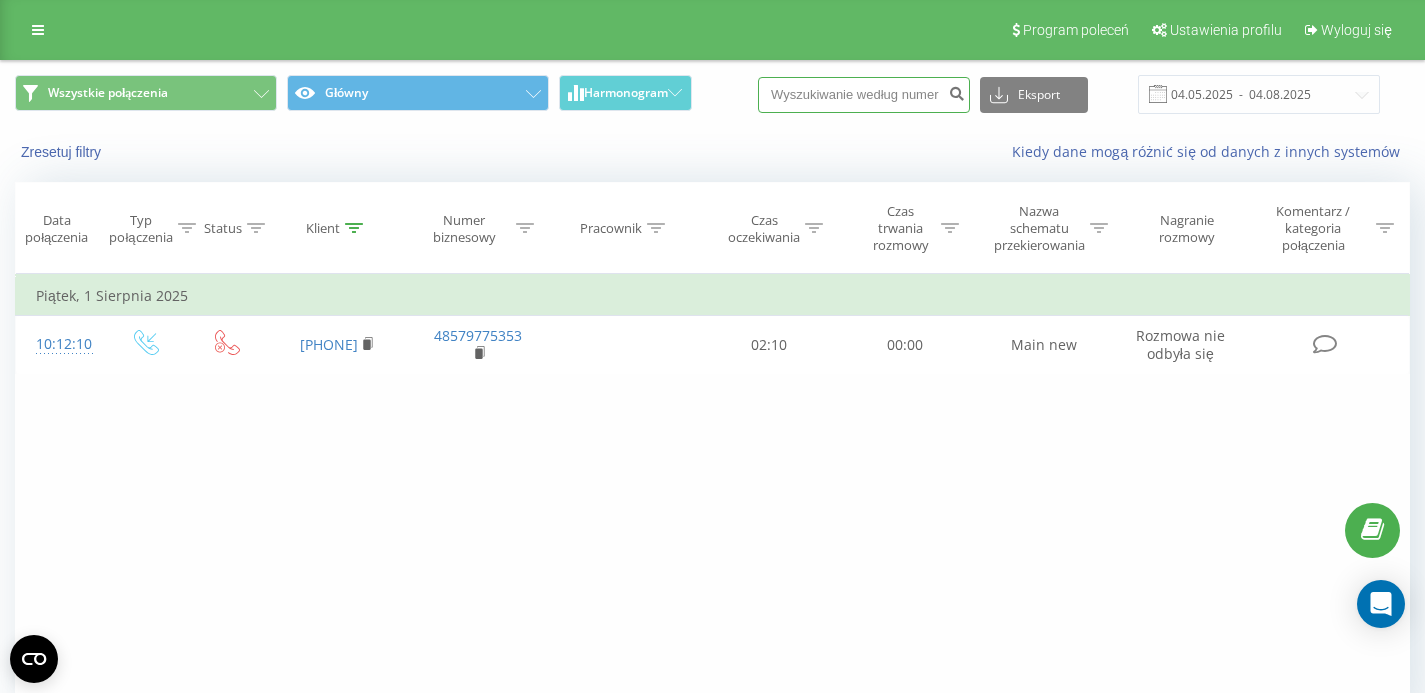 paste on "536205812" 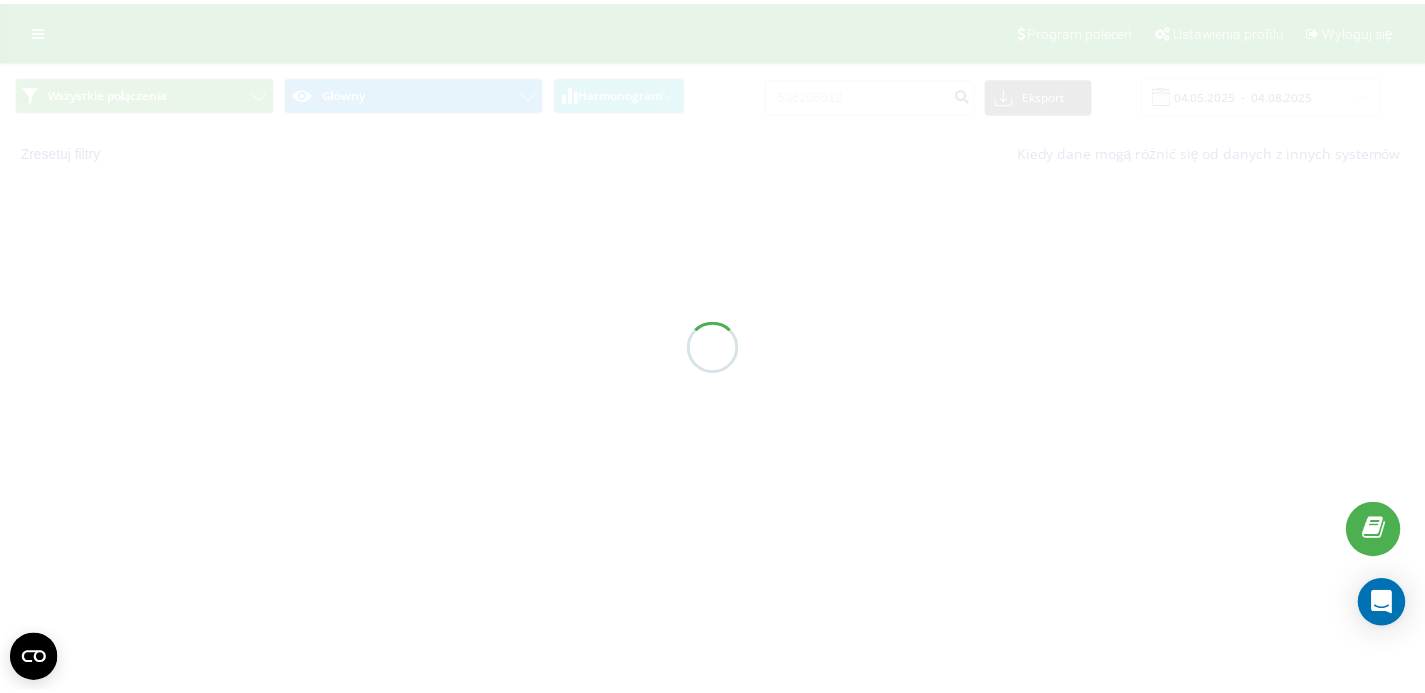 scroll, scrollTop: 0, scrollLeft: 0, axis: both 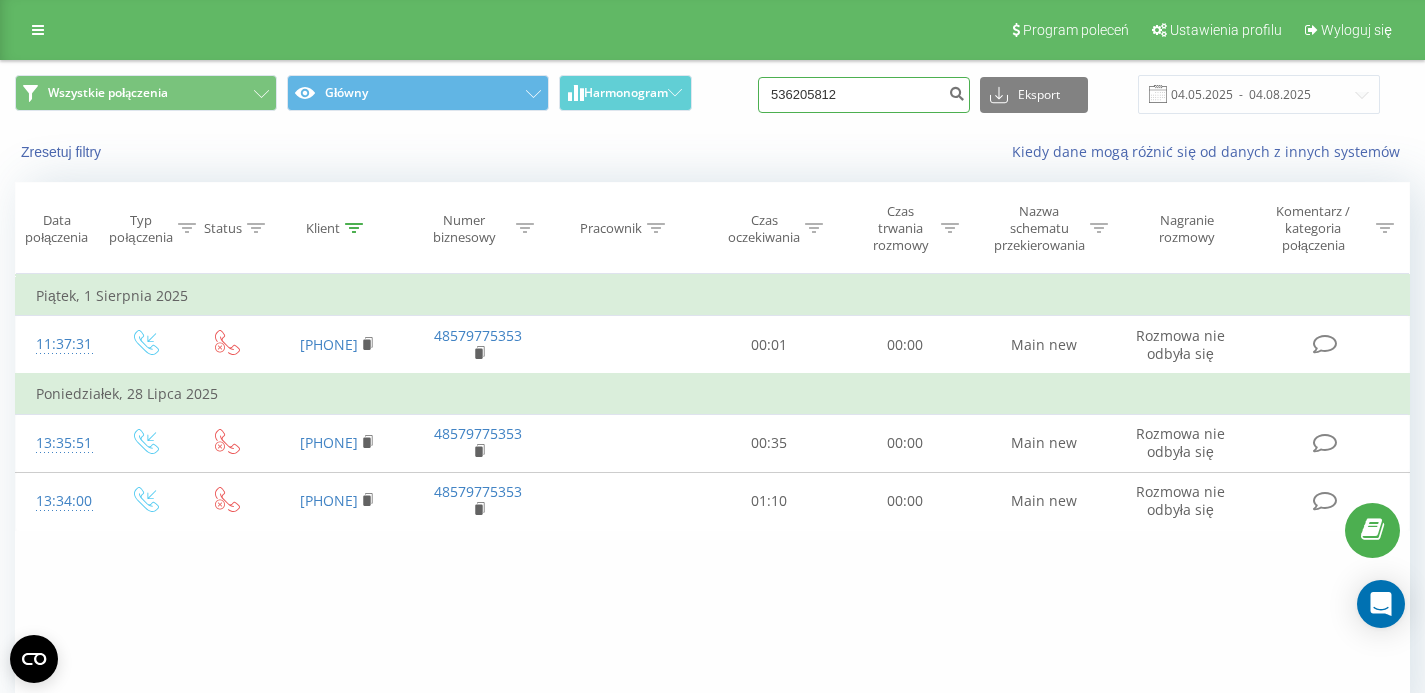click on "536205812" at bounding box center (864, 95) 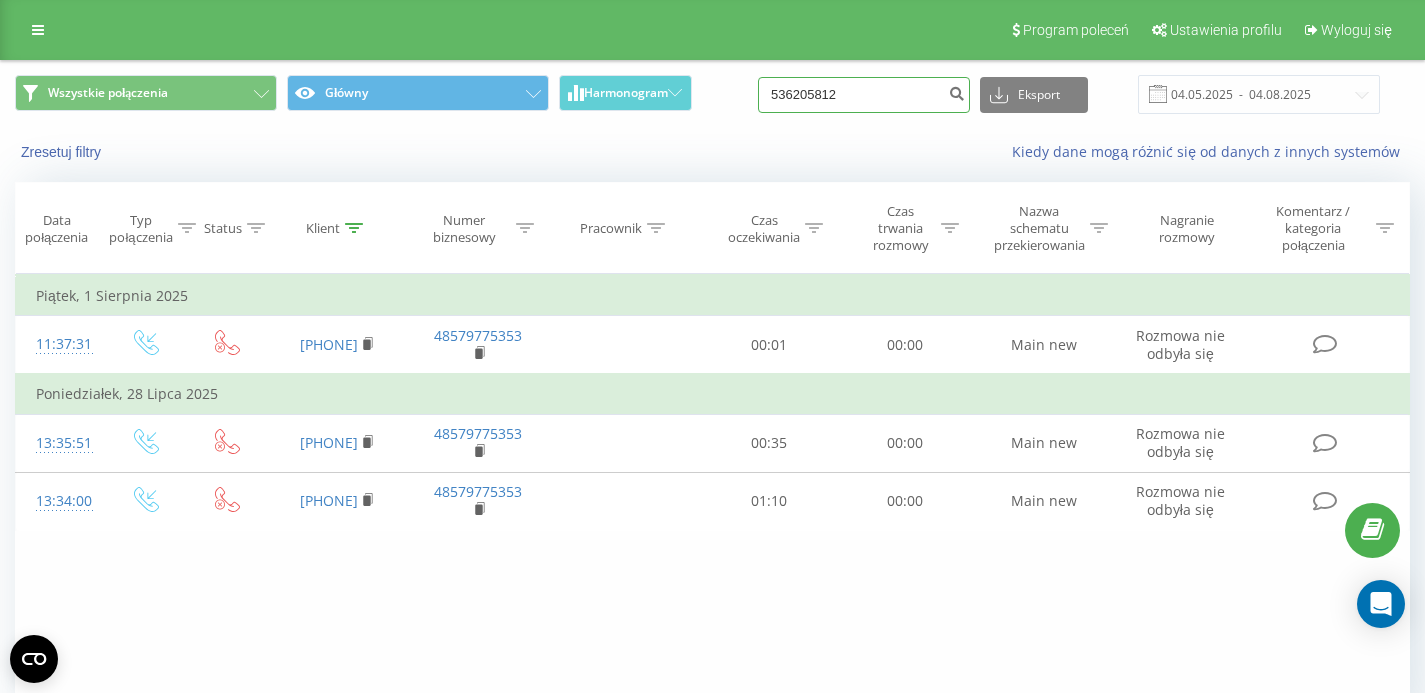drag, startPoint x: 875, startPoint y: 100, endPoint x: 750, endPoint y: 95, distance: 125.09996 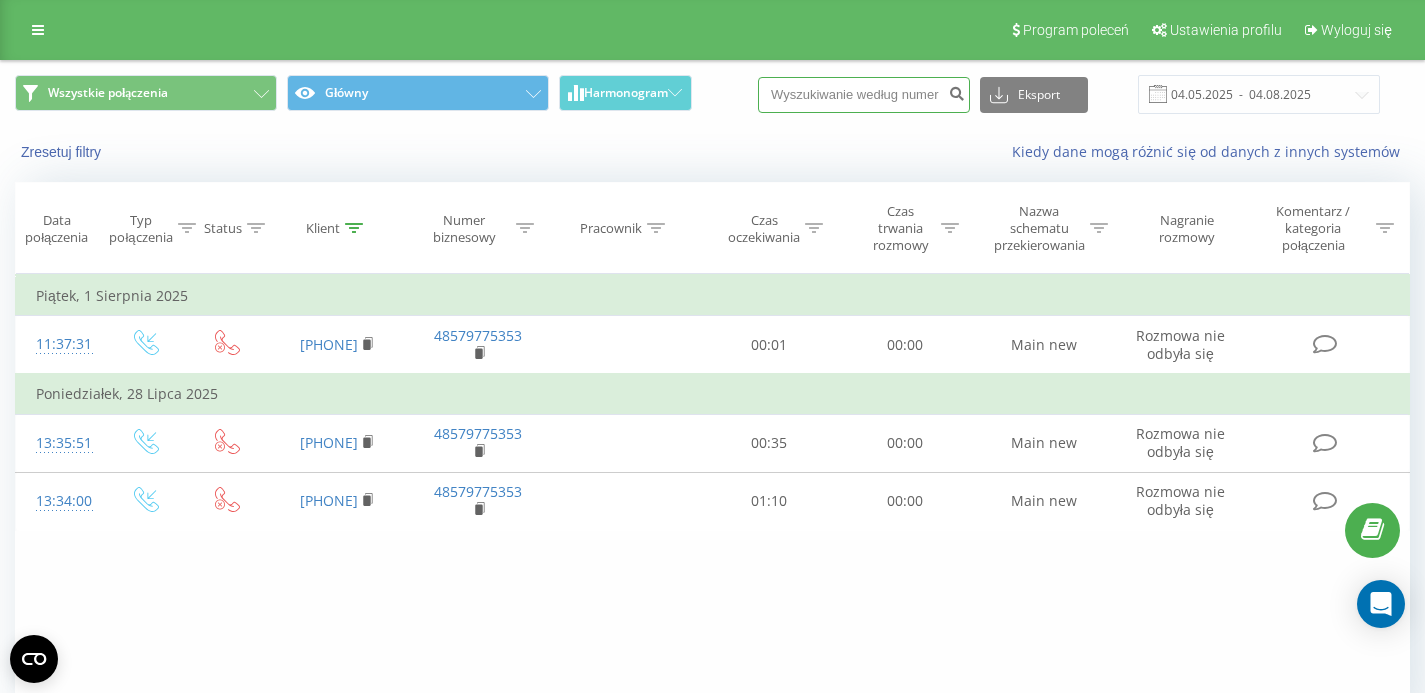 paste on "[PHONE]" 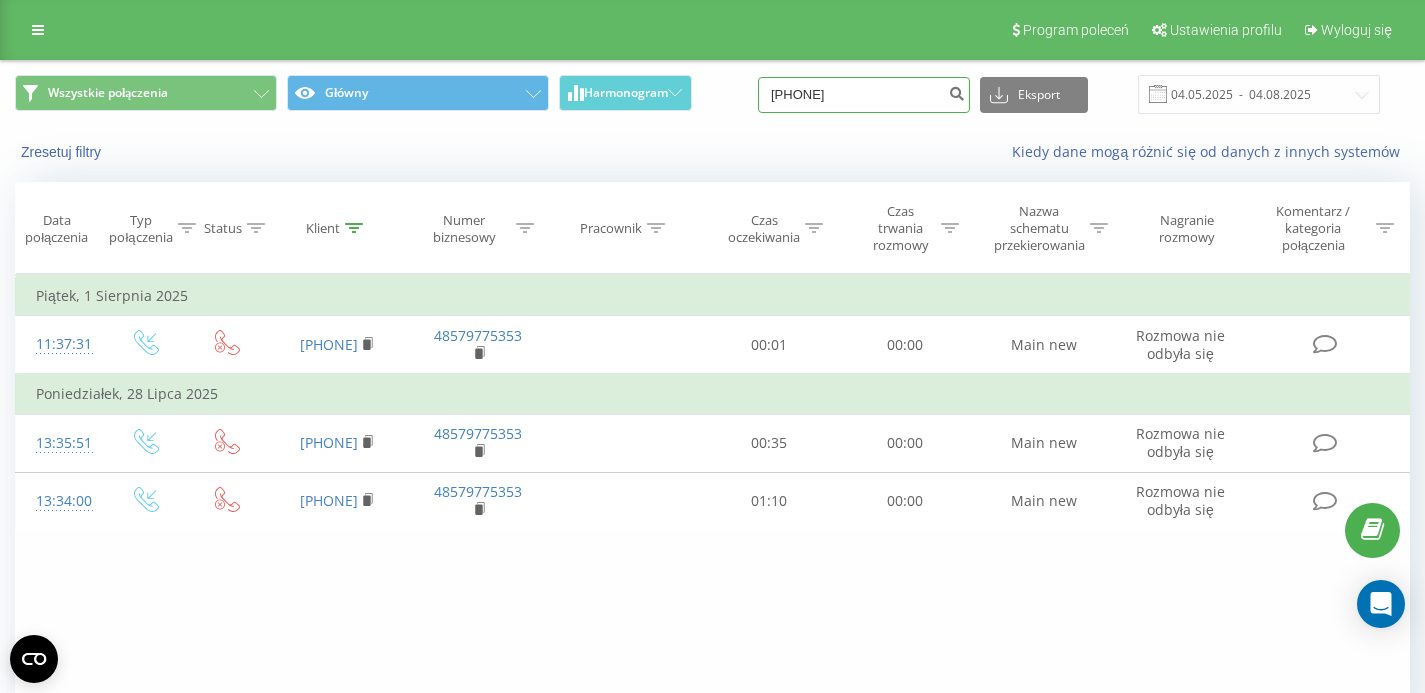 type on "[PHONE]" 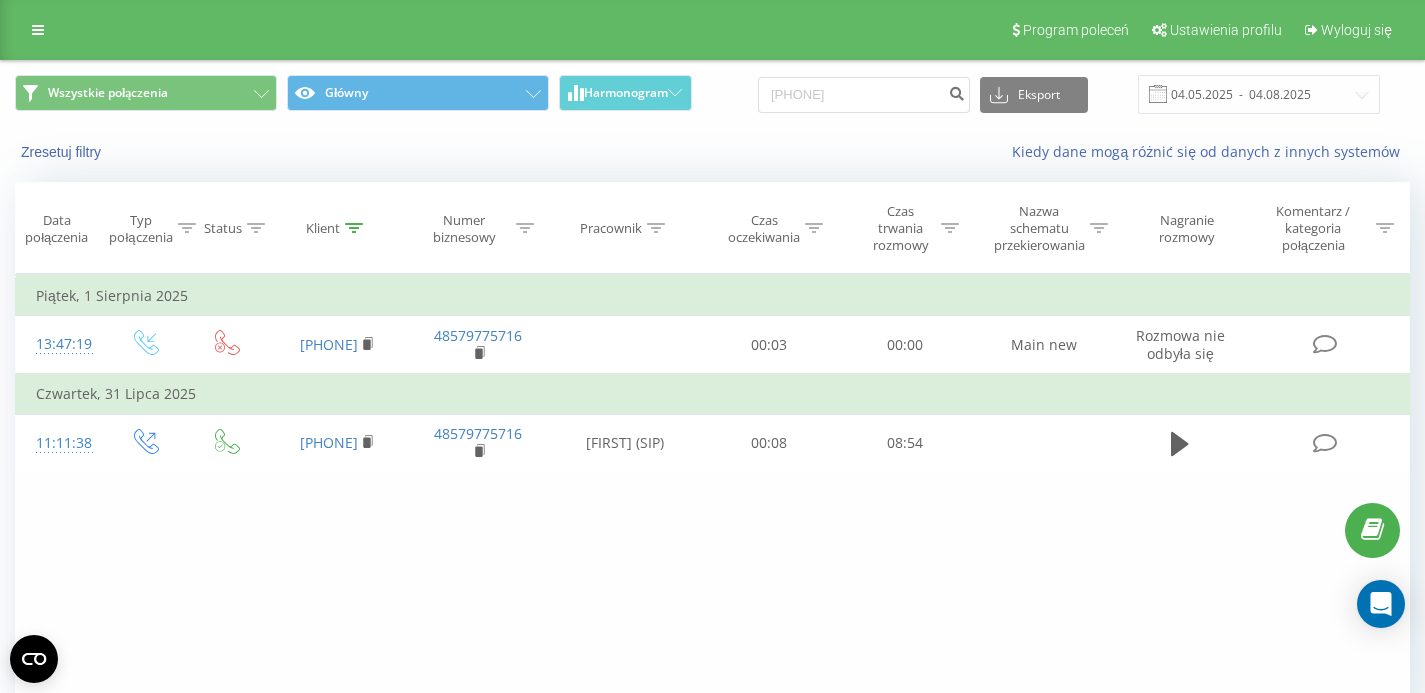 scroll, scrollTop: 0, scrollLeft: 0, axis: both 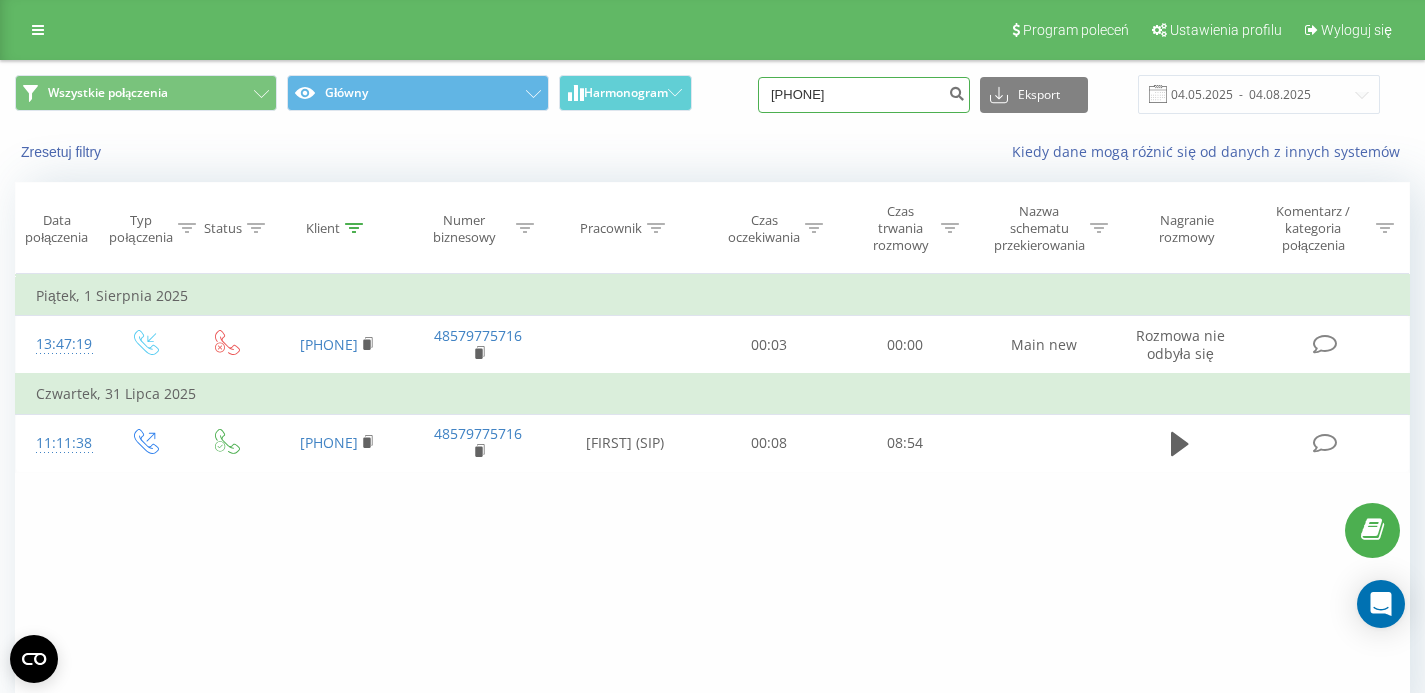 click on "[PHONE]" at bounding box center [864, 95] 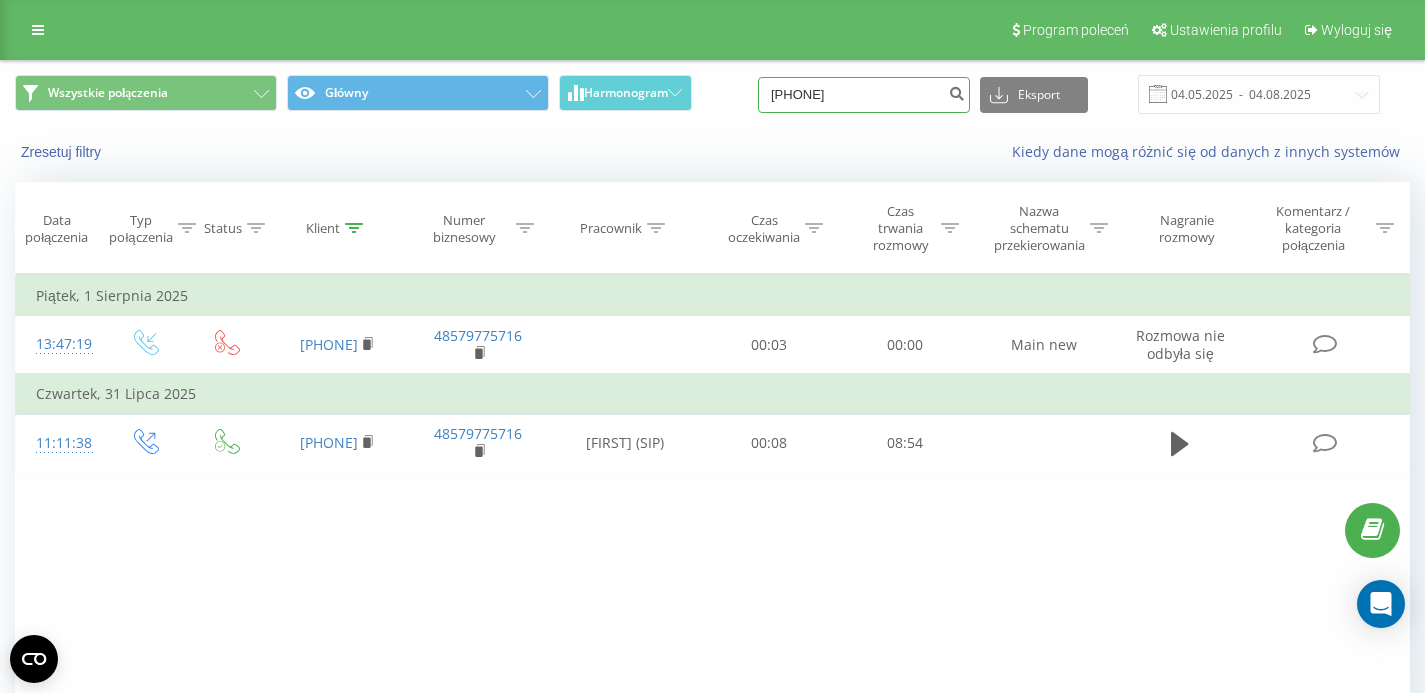 click on "[PHONE]" at bounding box center [864, 95] 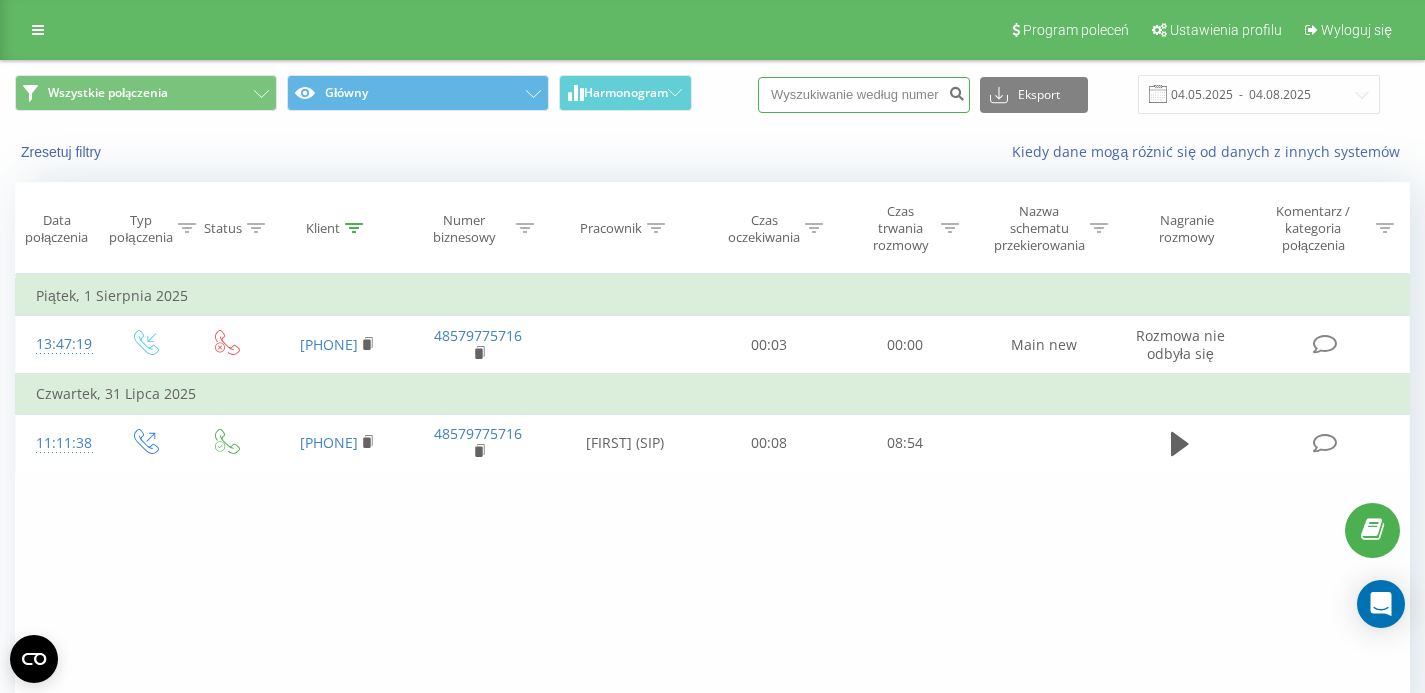 paste on "697585316" 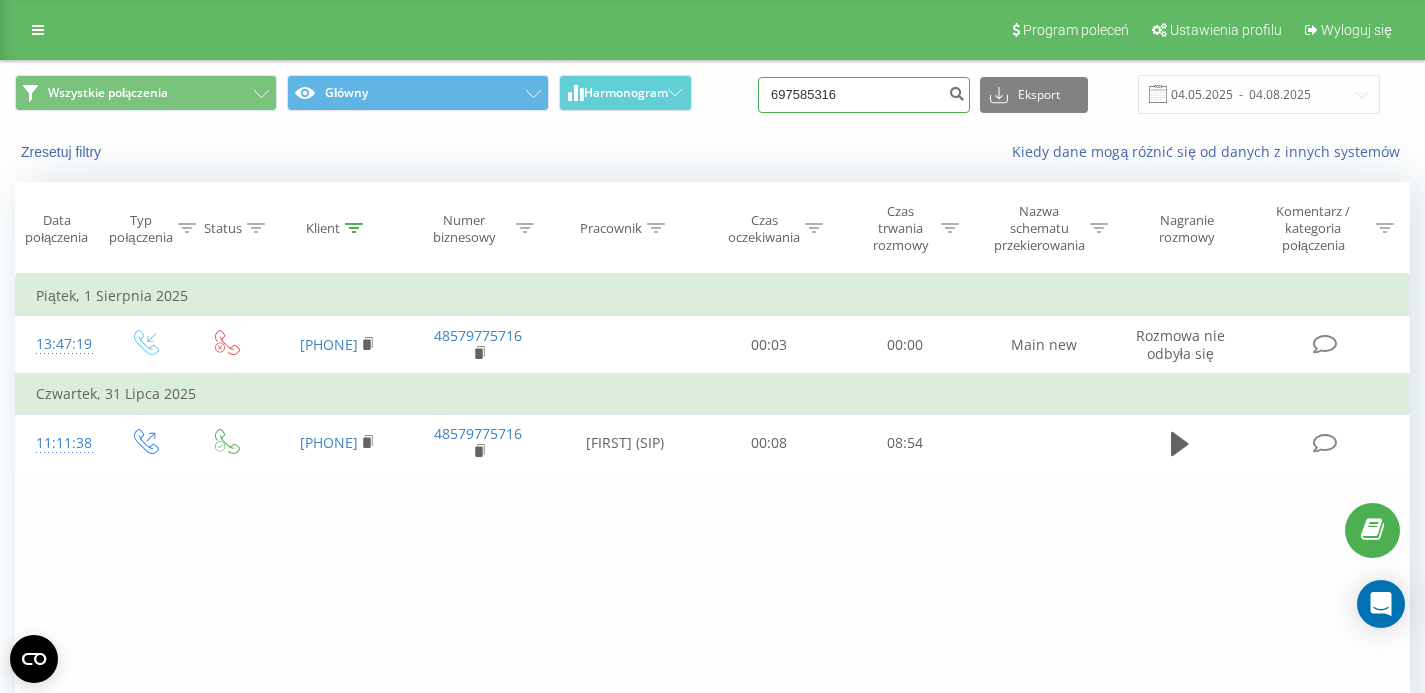 type on "697585316" 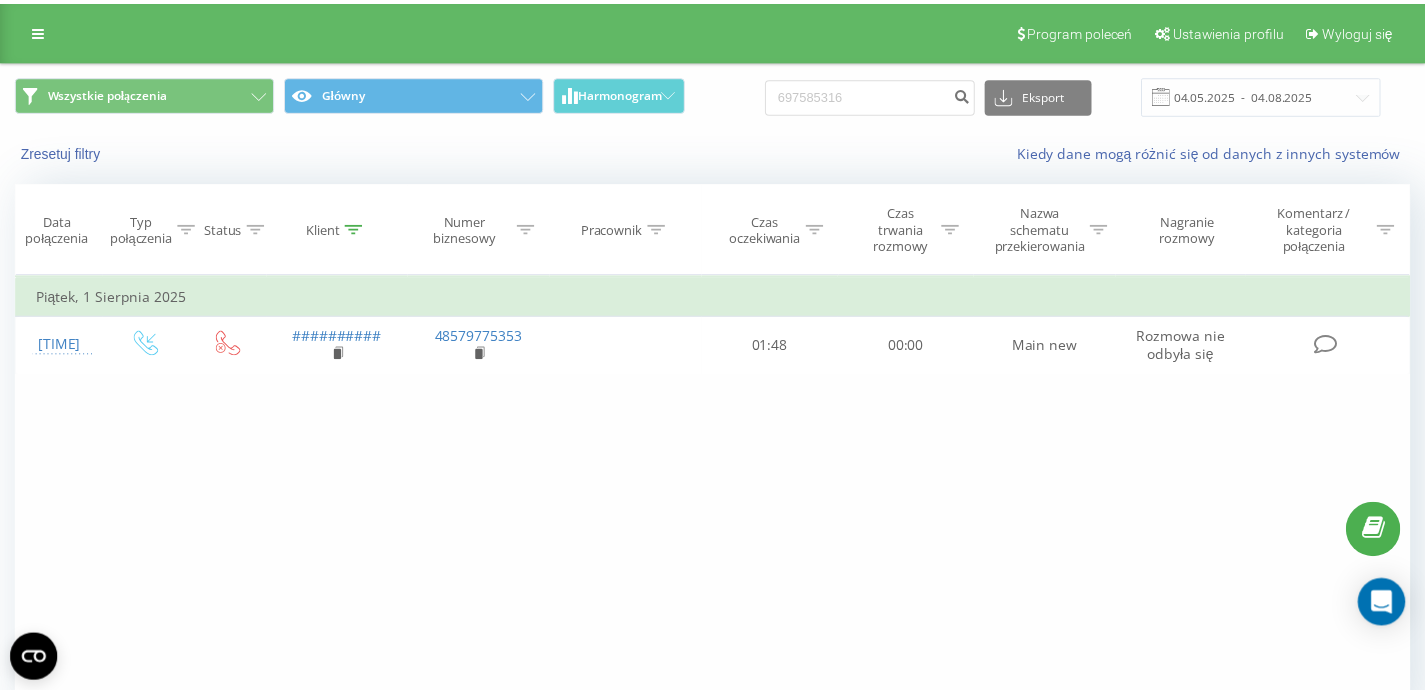 scroll, scrollTop: 0, scrollLeft: 0, axis: both 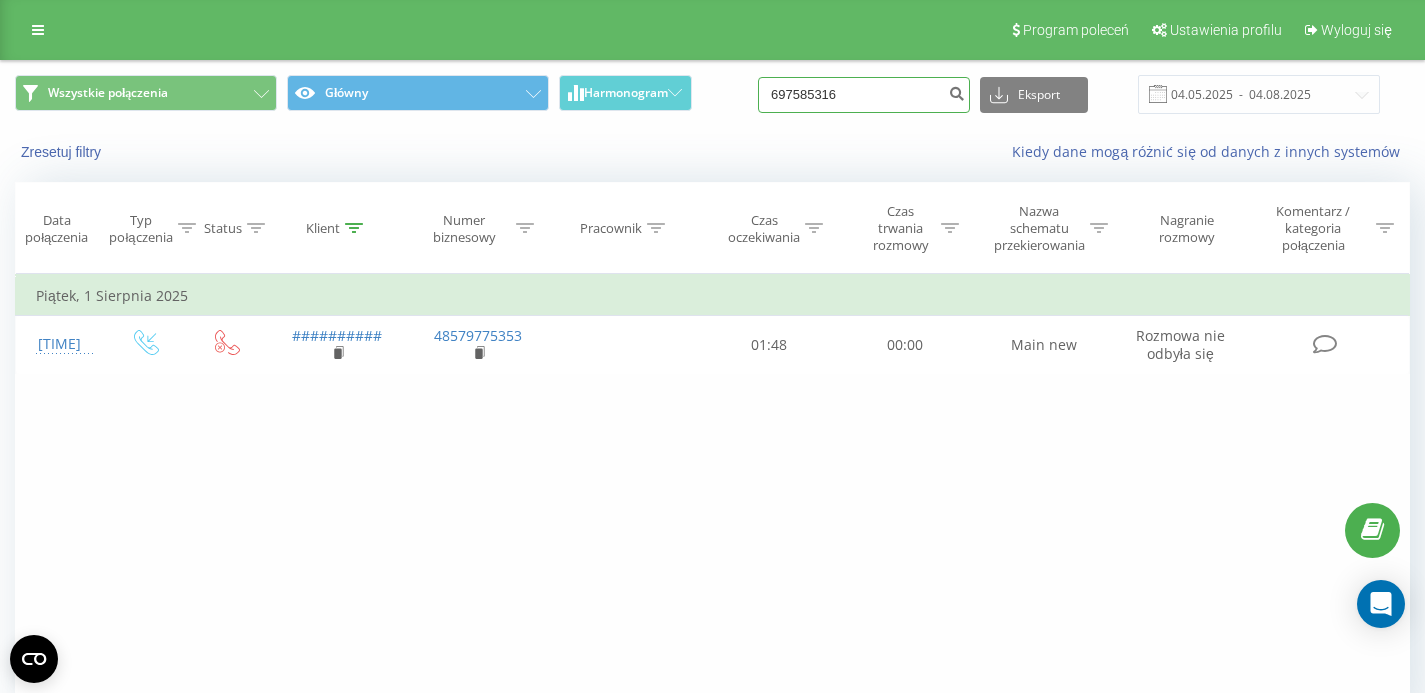 click on "697585316" at bounding box center [864, 95] 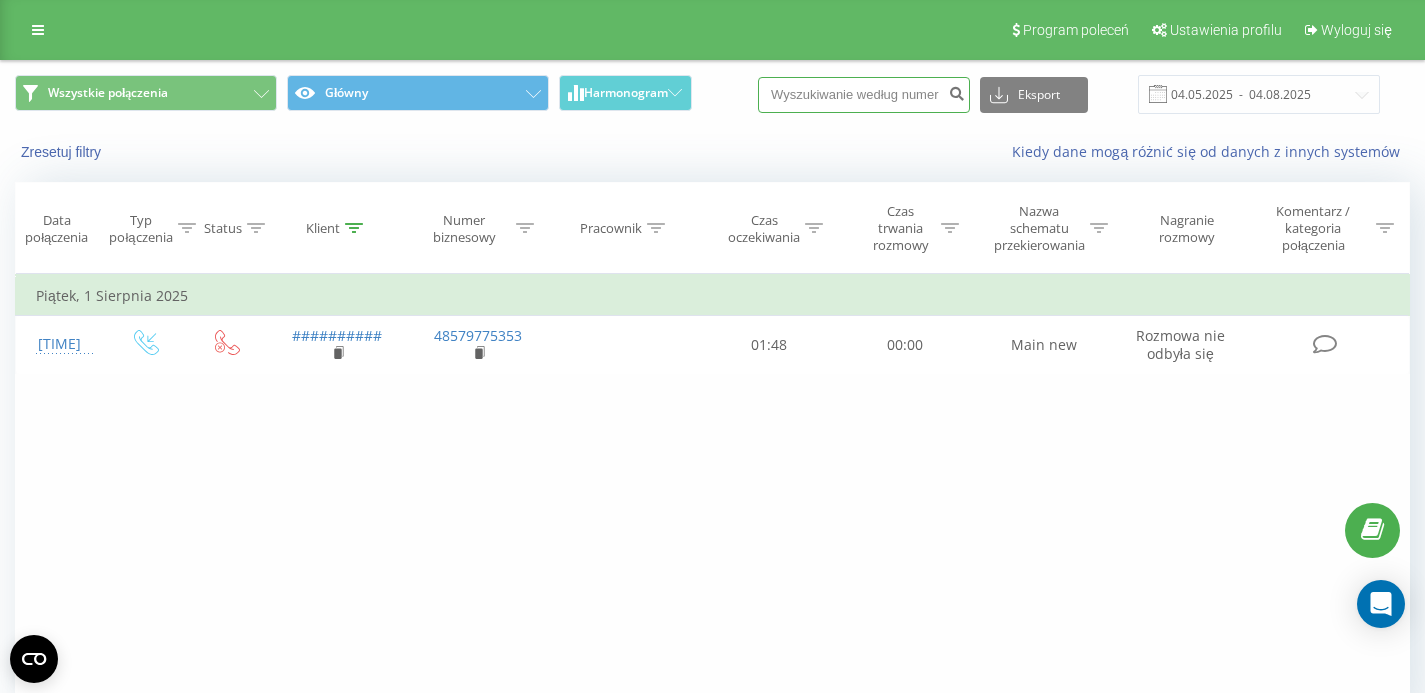 paste on "48600640851" 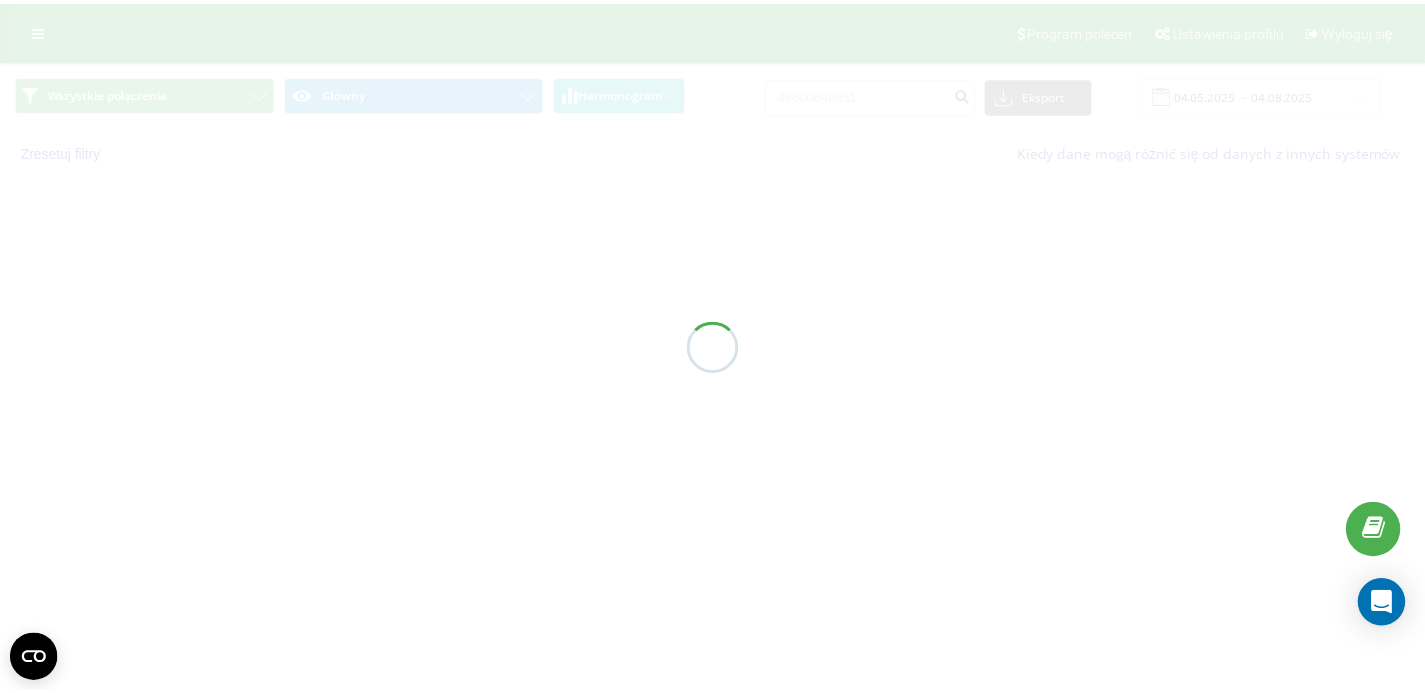 scroll, scrollTop: 0, scrollLeft: 0, axis: both 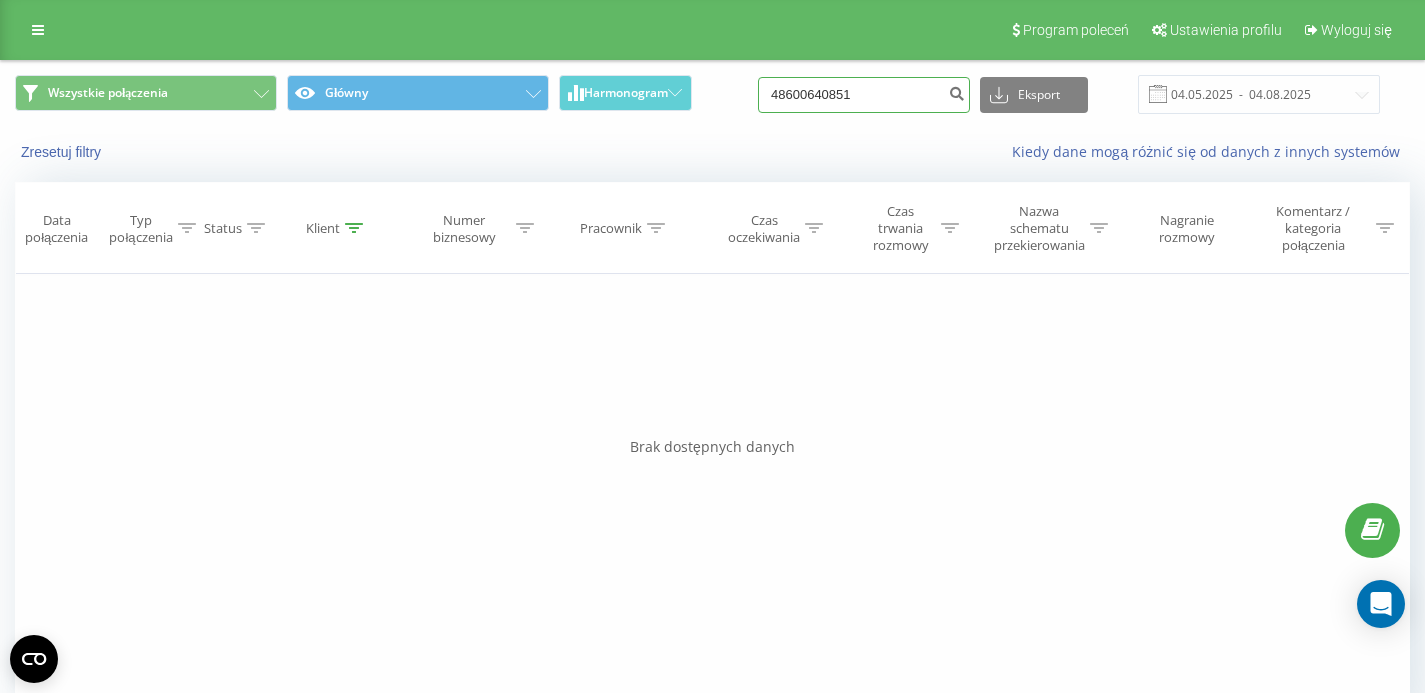 click on "48600640851" at bounding box center (864, 95) 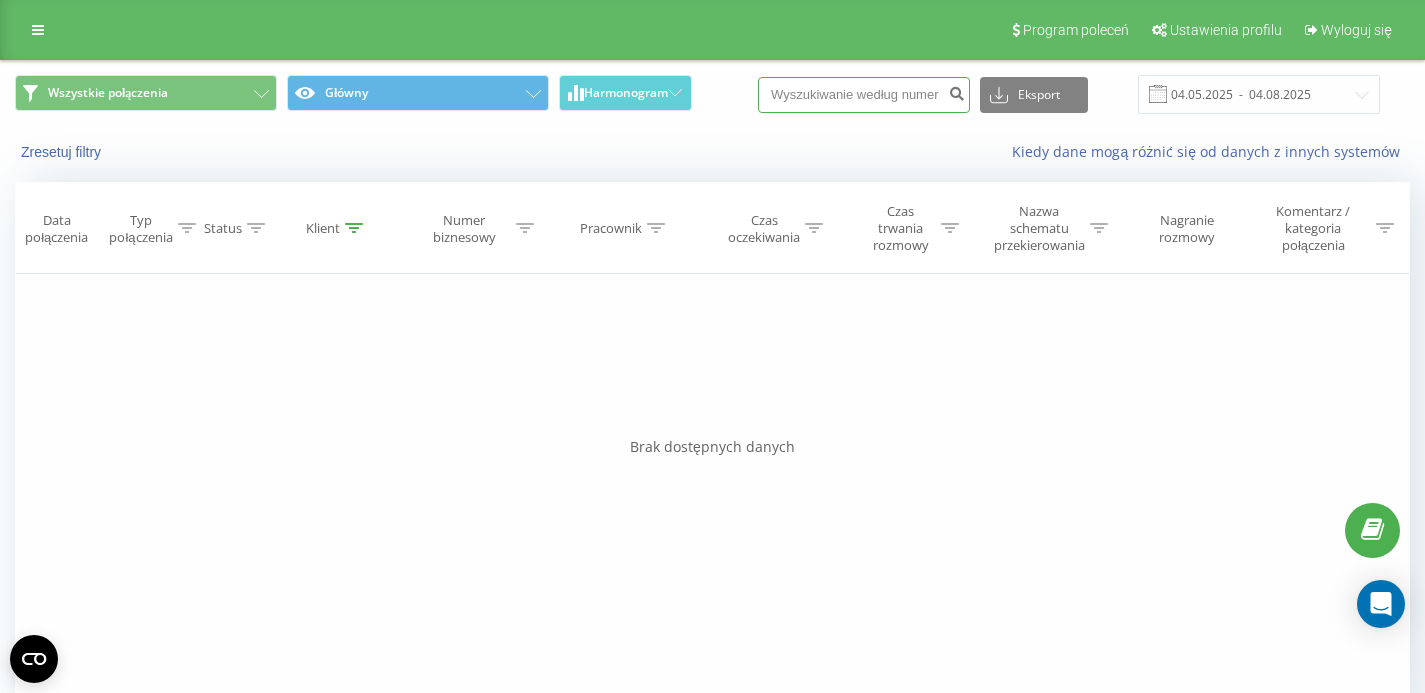 paste on "[PHONE]" 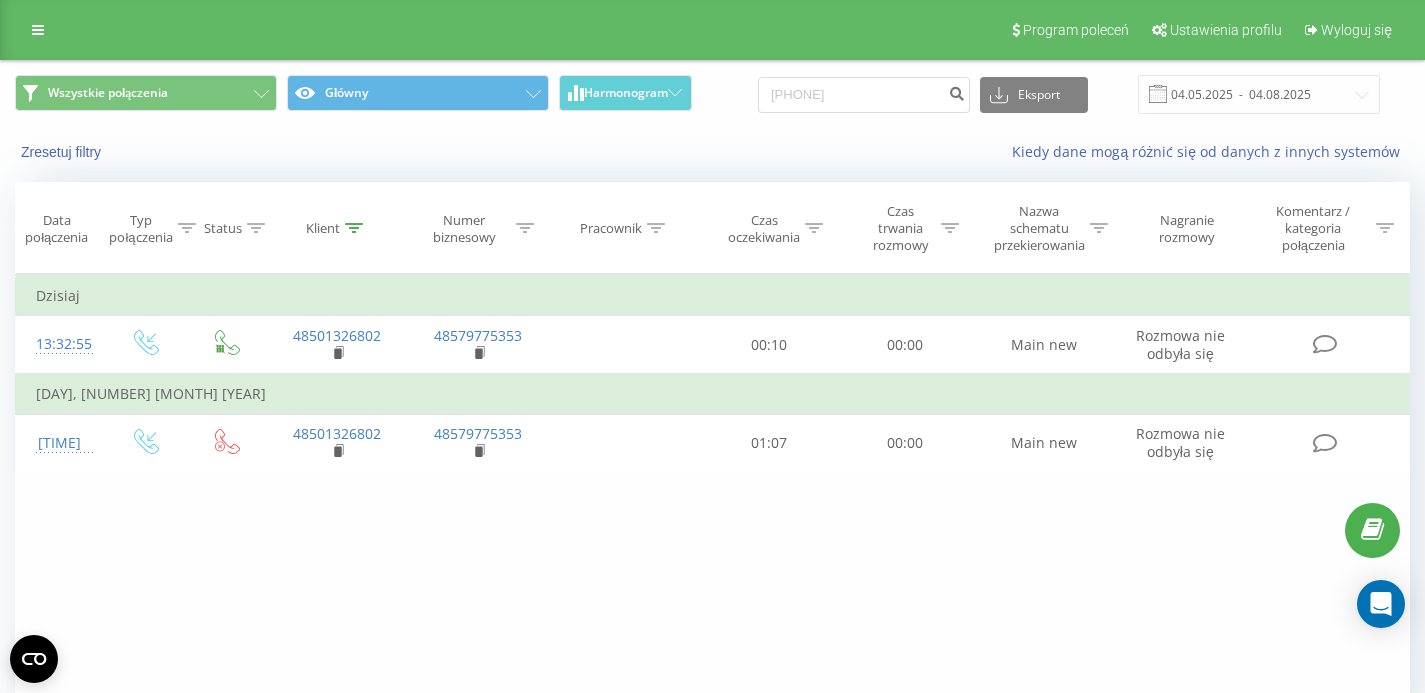 scroll, scrollTop: 0, scrollLeft: 0, axis: both 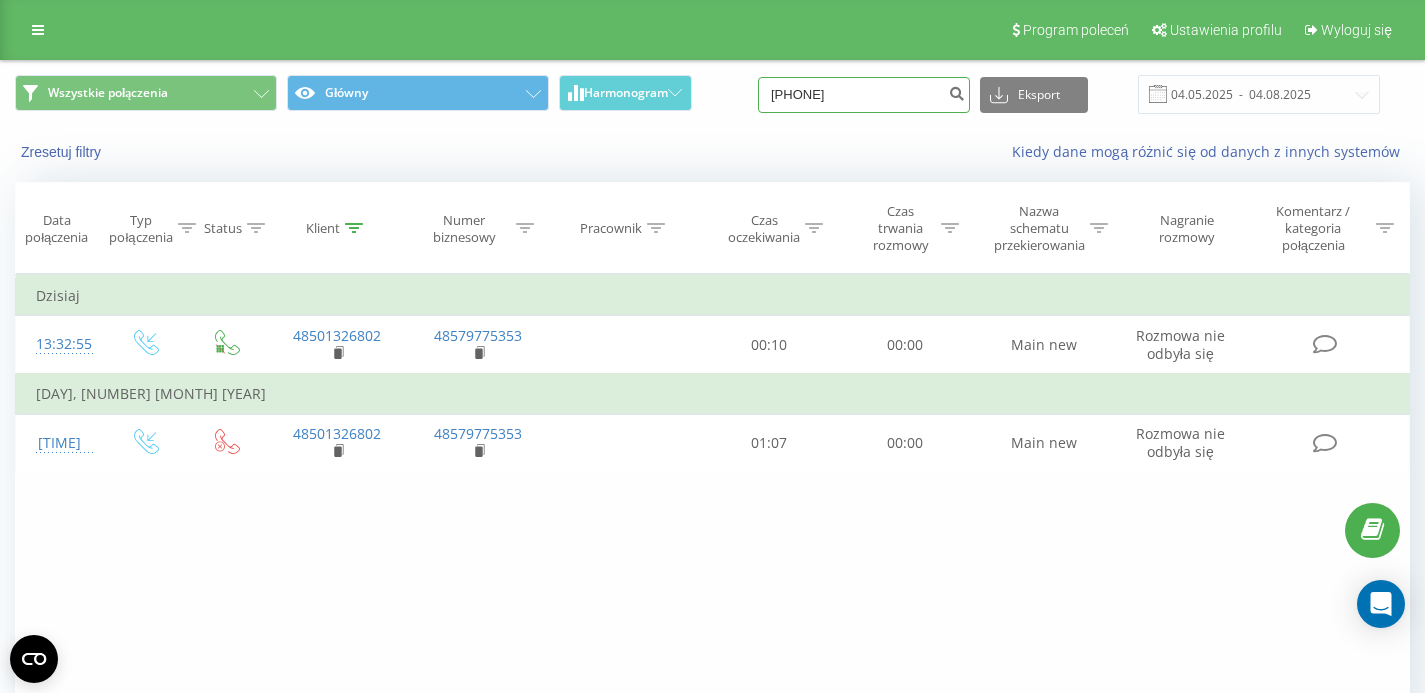 click on "[PHONE]" at bounding box center (864, 95) 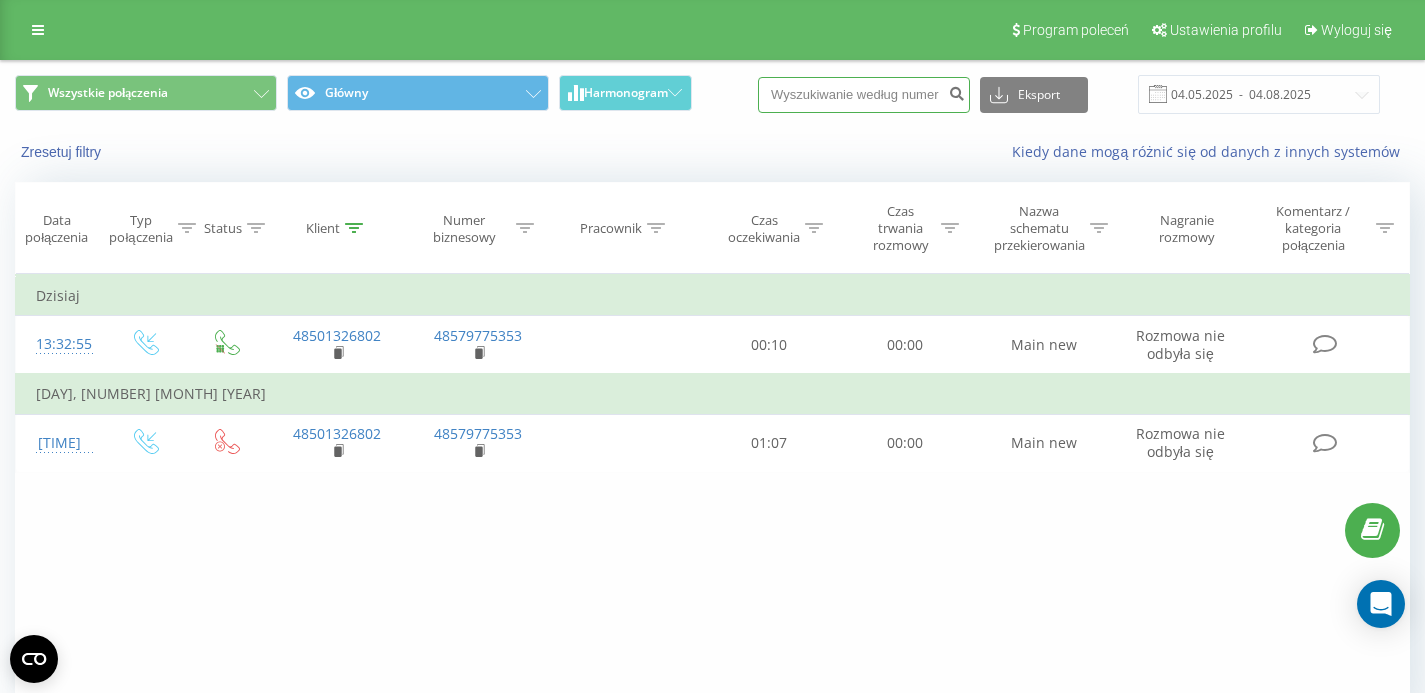 paste on "[PHONE]" 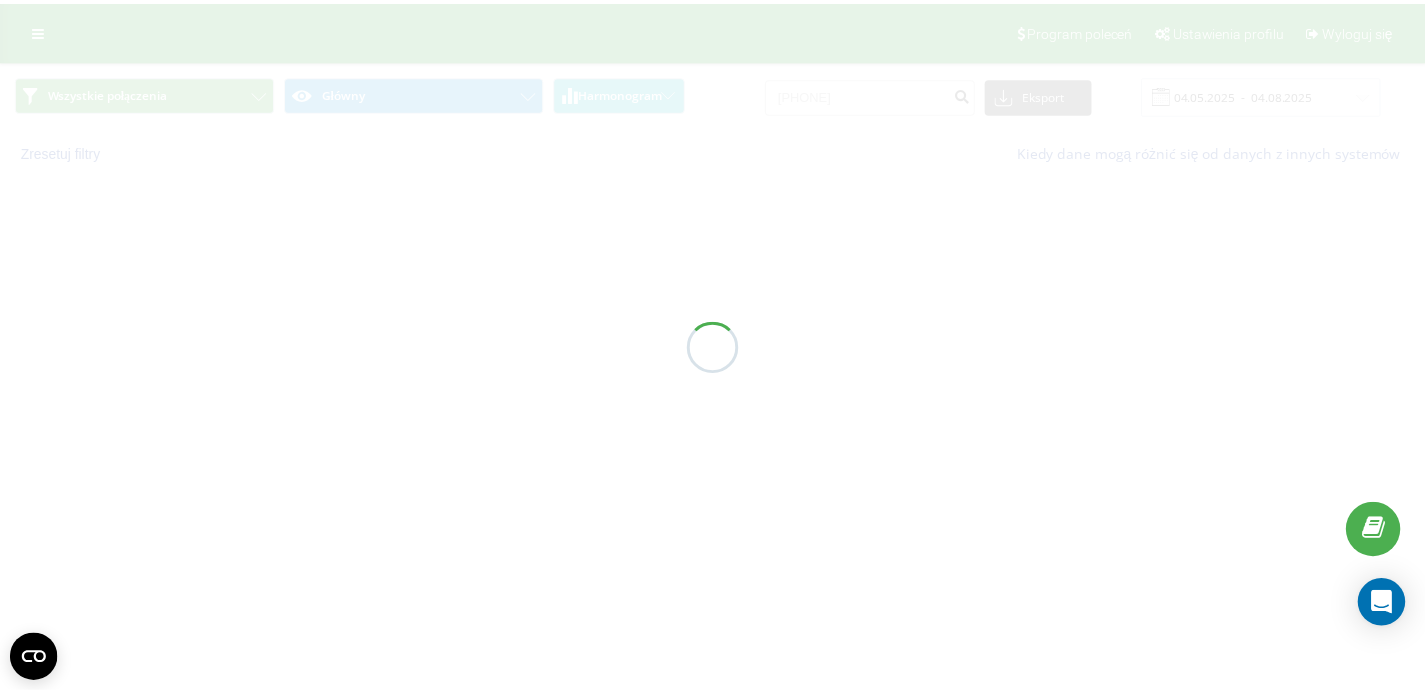 scroll, scrollTop: 0, scrollLeft: 0, axis: both 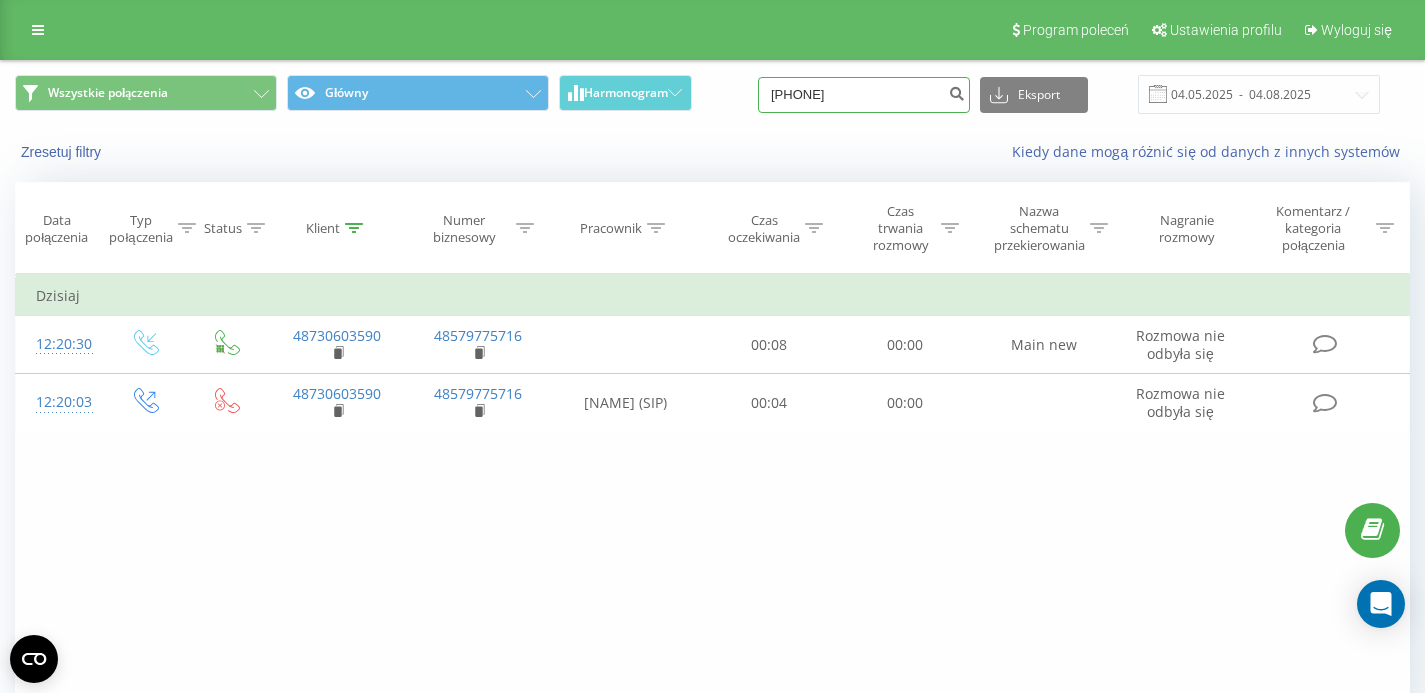 click on "[PHONE]" at bounding box center [864, 95] 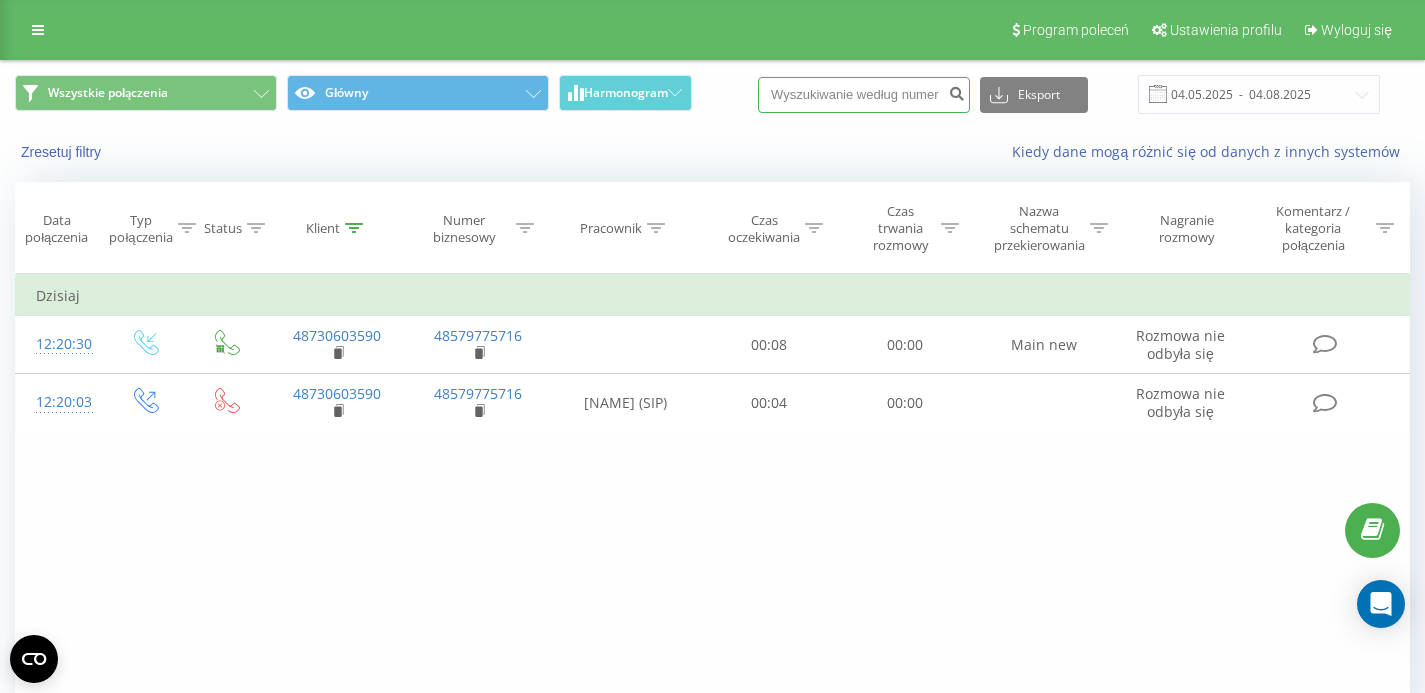 paste on "507816052" 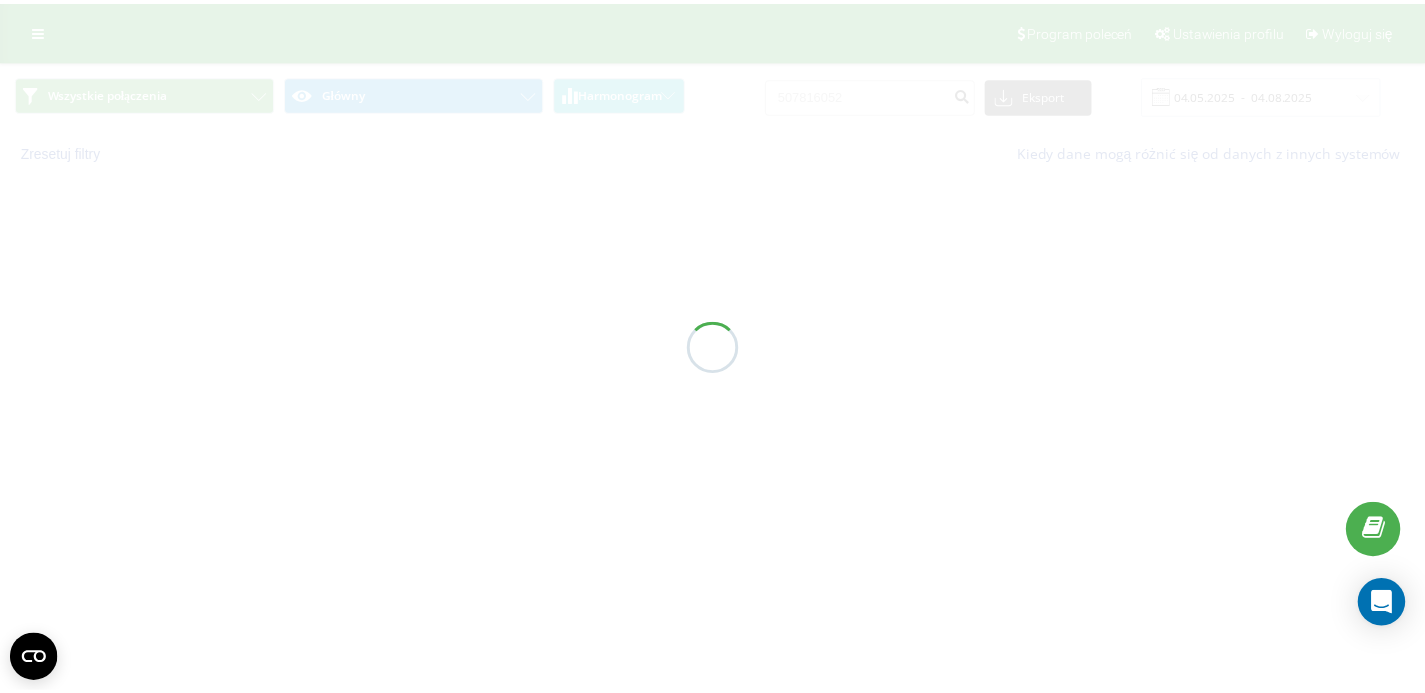 scroll, scrollTop: 0, scrollLeft: 0, axis: both 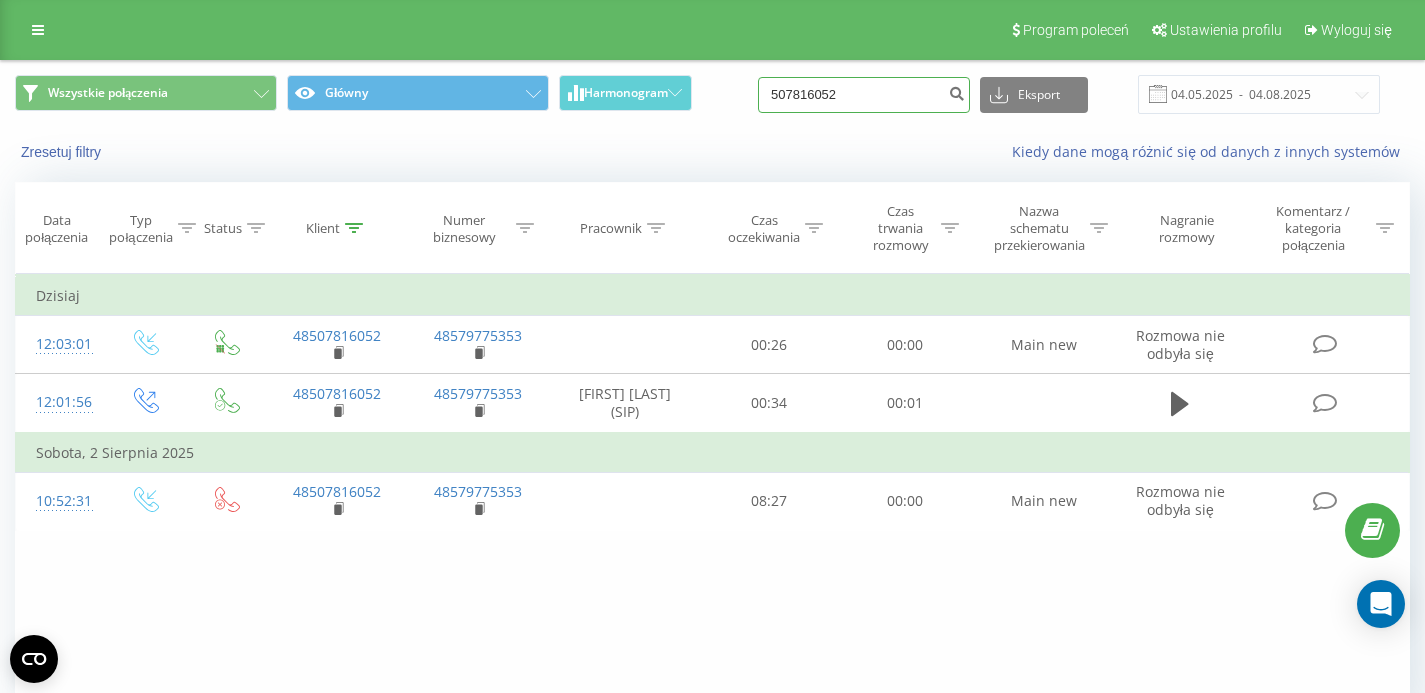 click on "507816052" at bounding box center (864, 95) 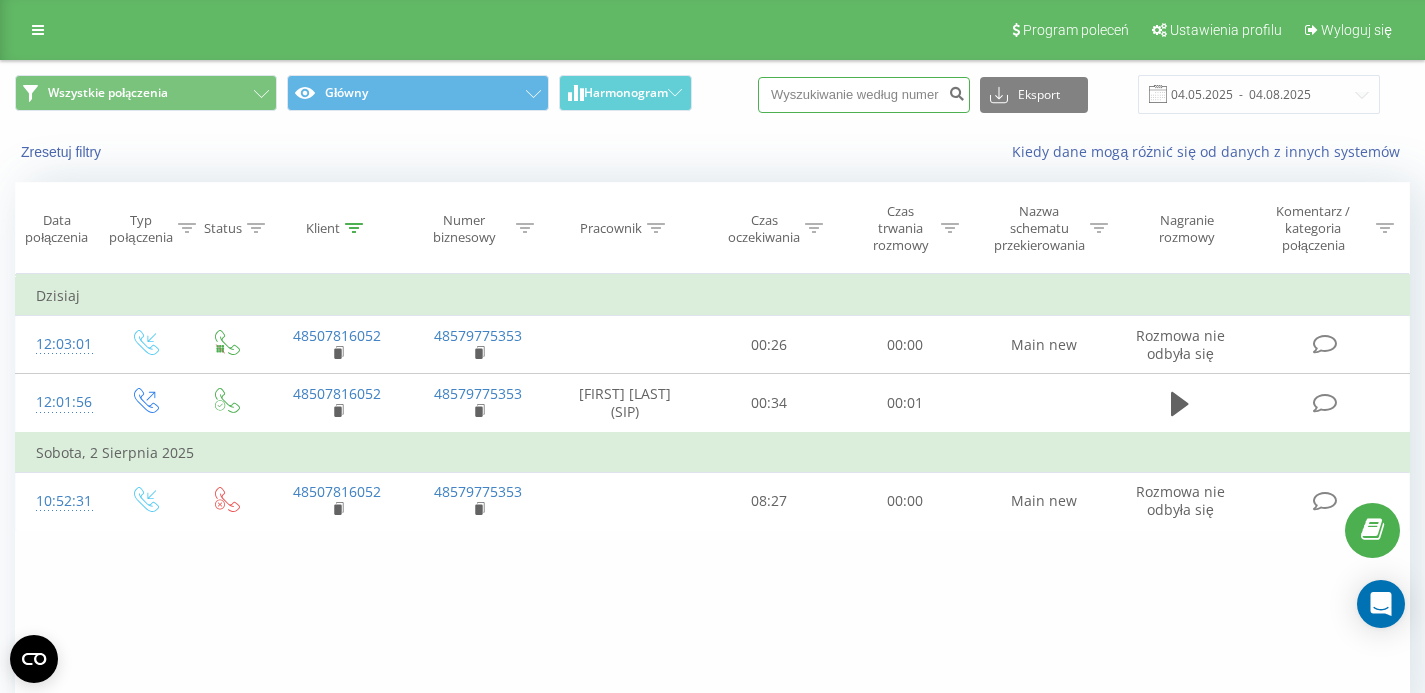 paste on "[PHONE]" 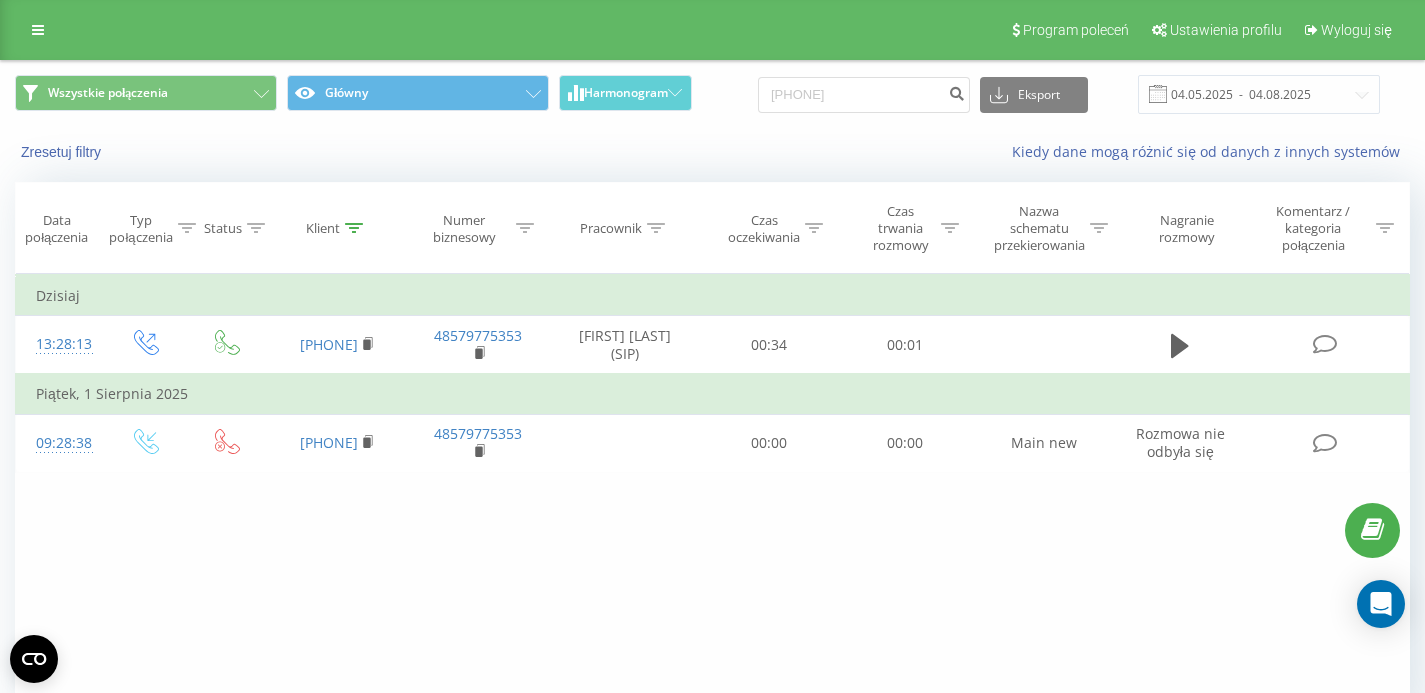 scroll, scrollTop: 0, scrollLeft: 0, axis: both 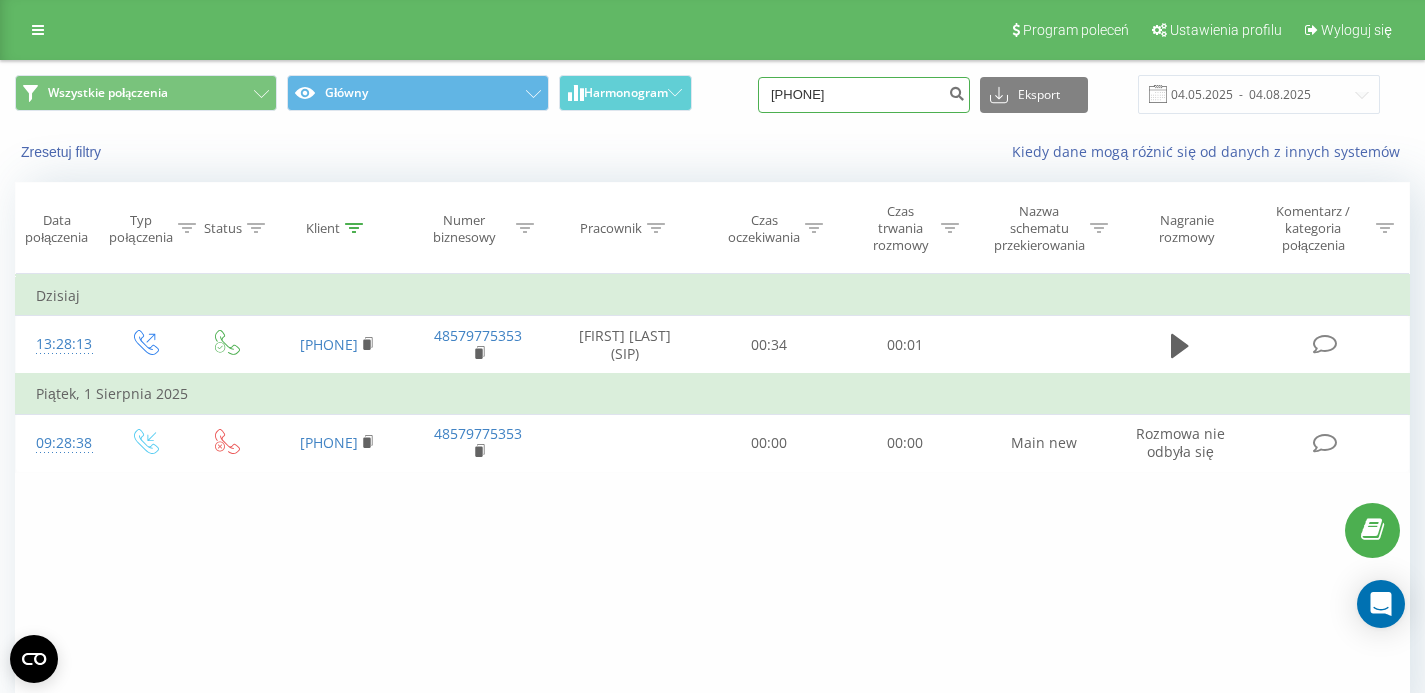 click on "[PHONE]" at bounding box center [864, 95] 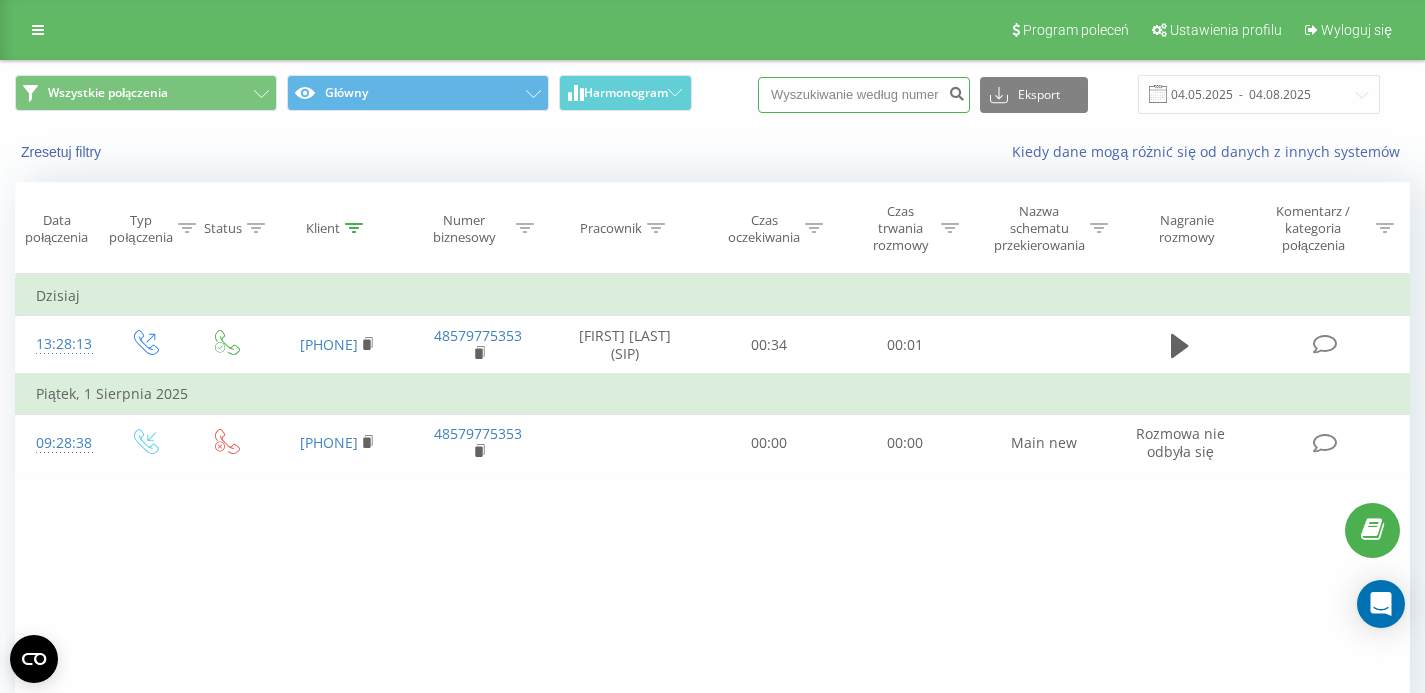 paste on "661540105" 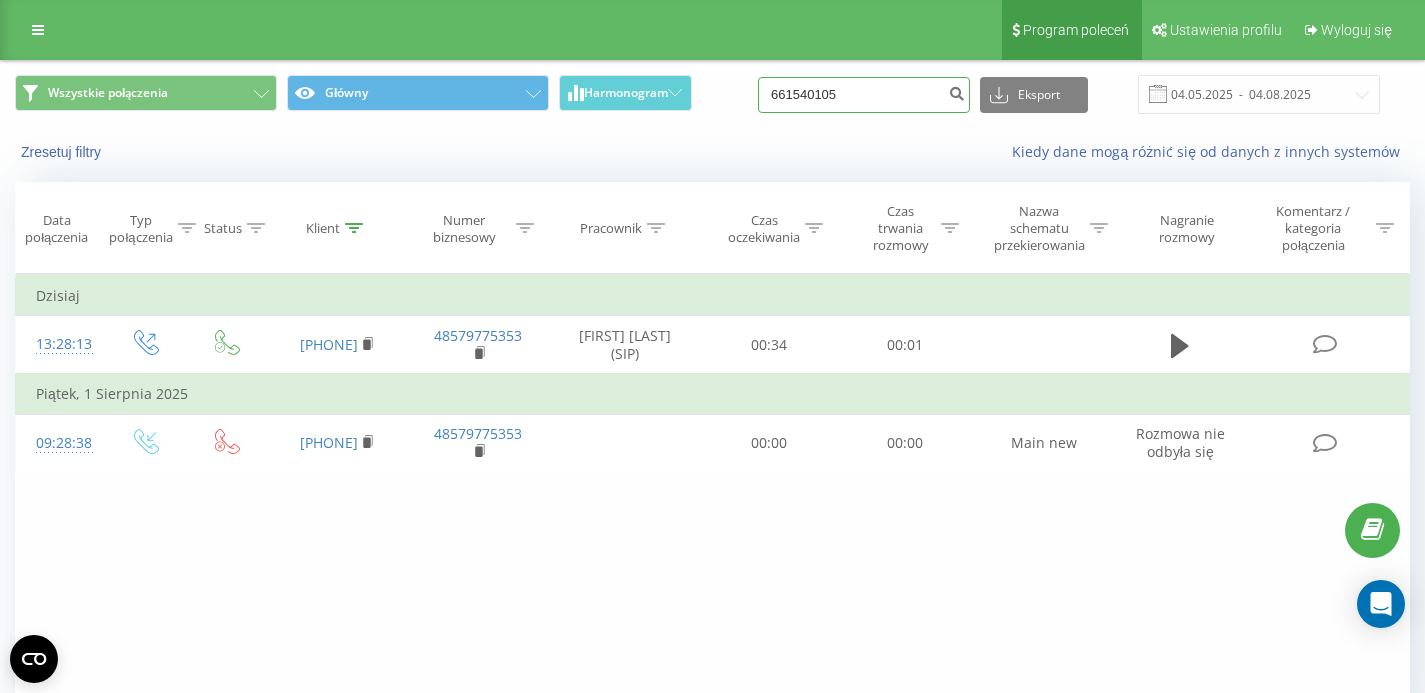 type on "661540105" 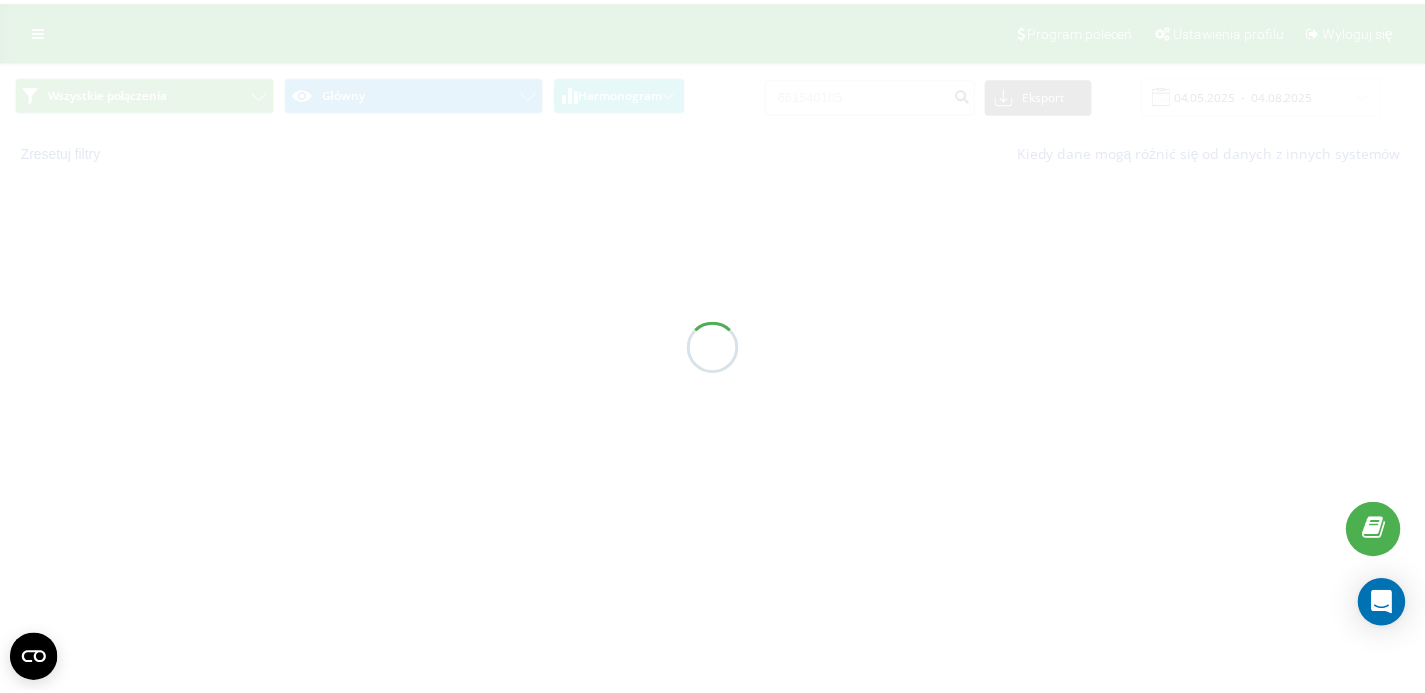 scroll, scrollTop: 0, scrollLeft: 0, axis: both 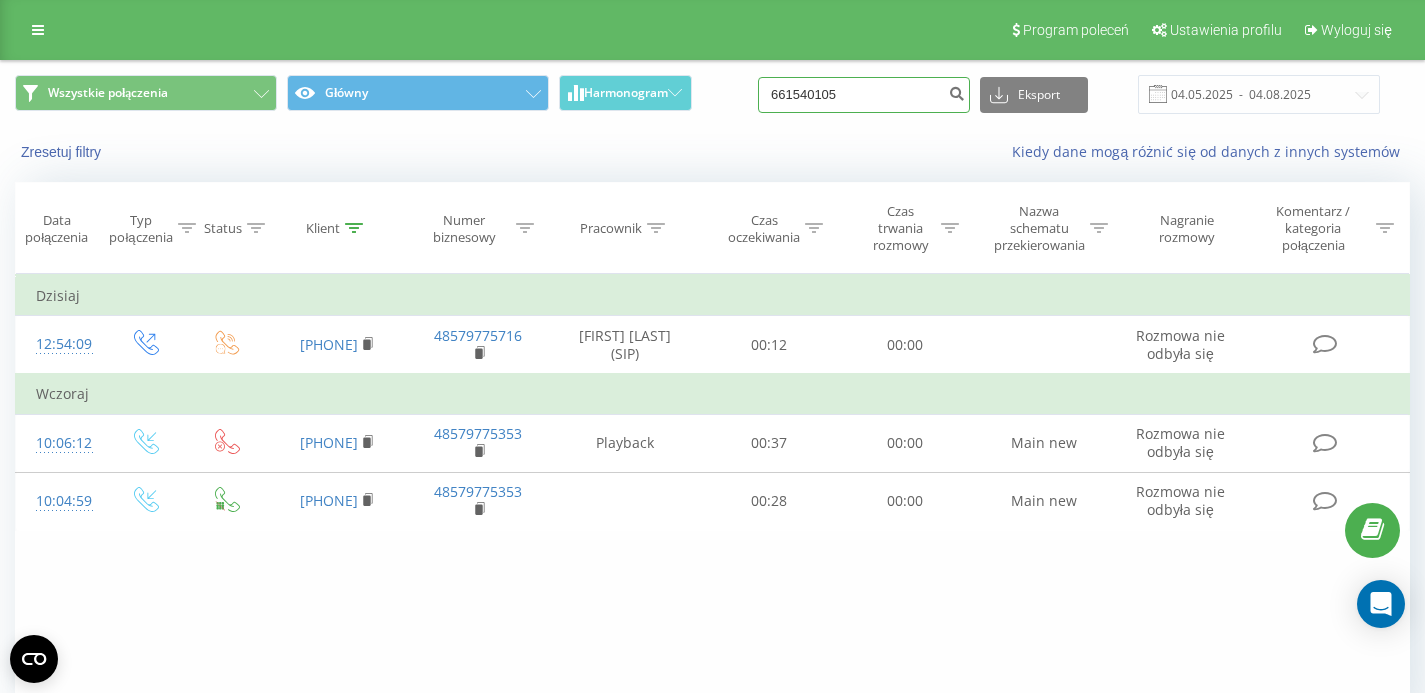 click on "661540105" at bounding box center (864, 95) 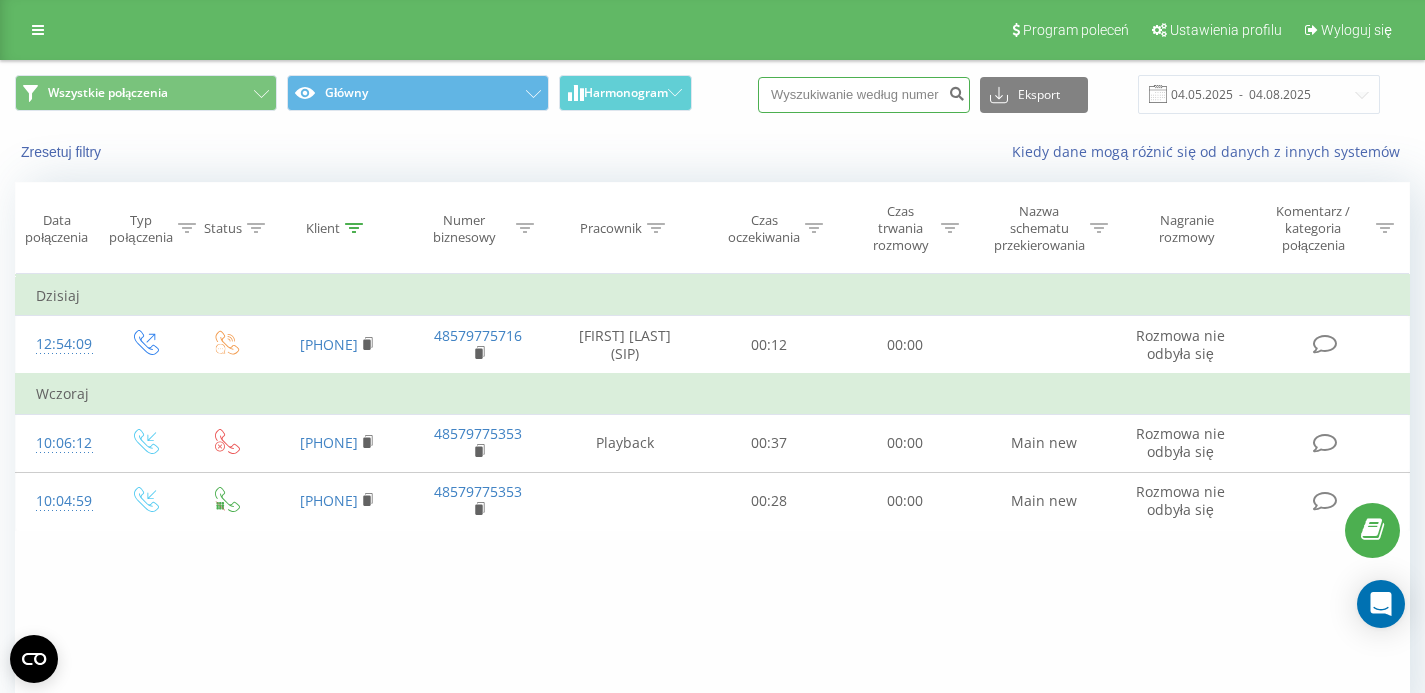 paste on "48500259122" 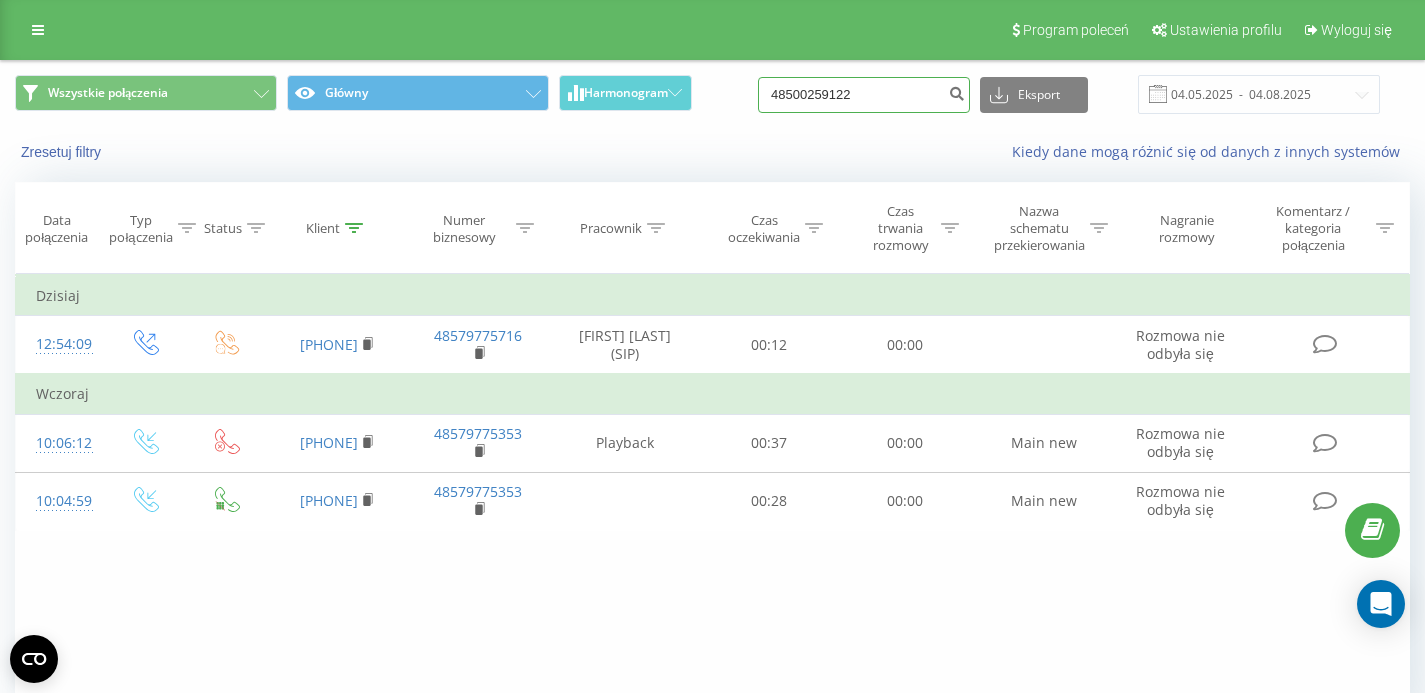 type on "48500259122" 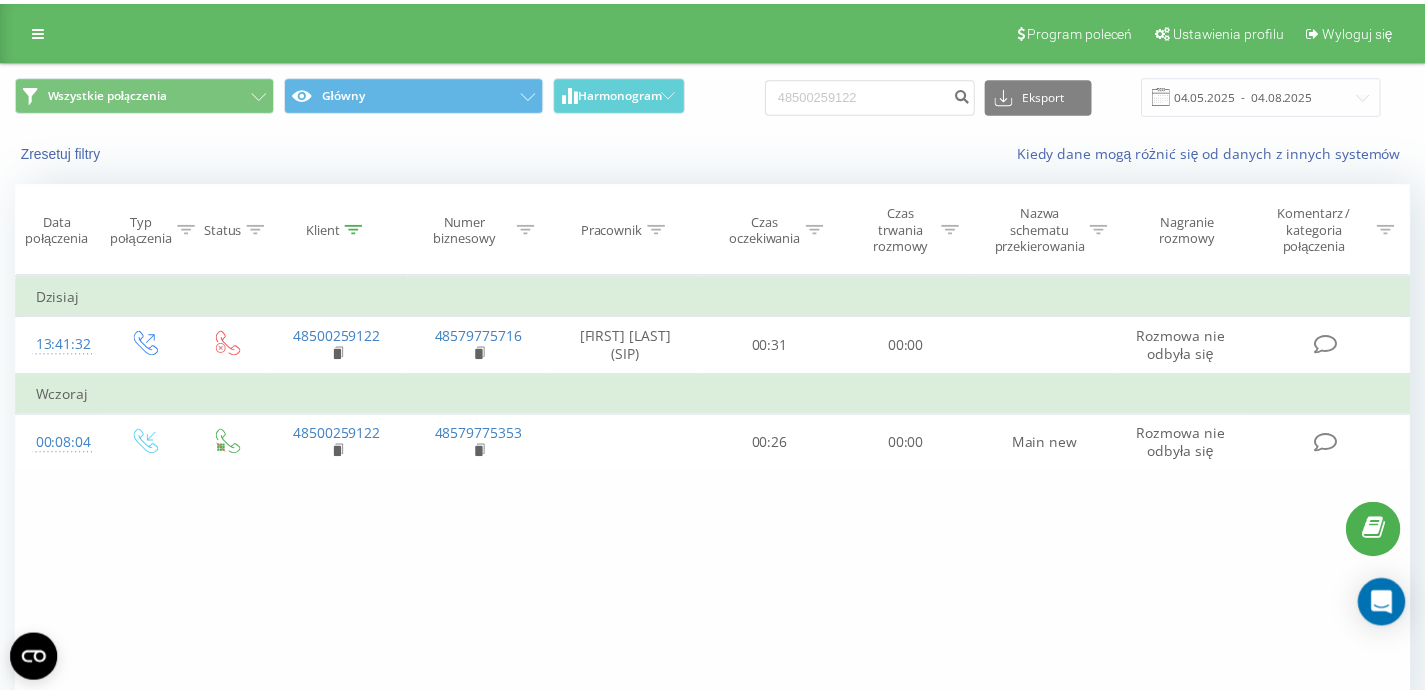 scroll, scrollTop: 0, scrollLeft: 0, axis: both 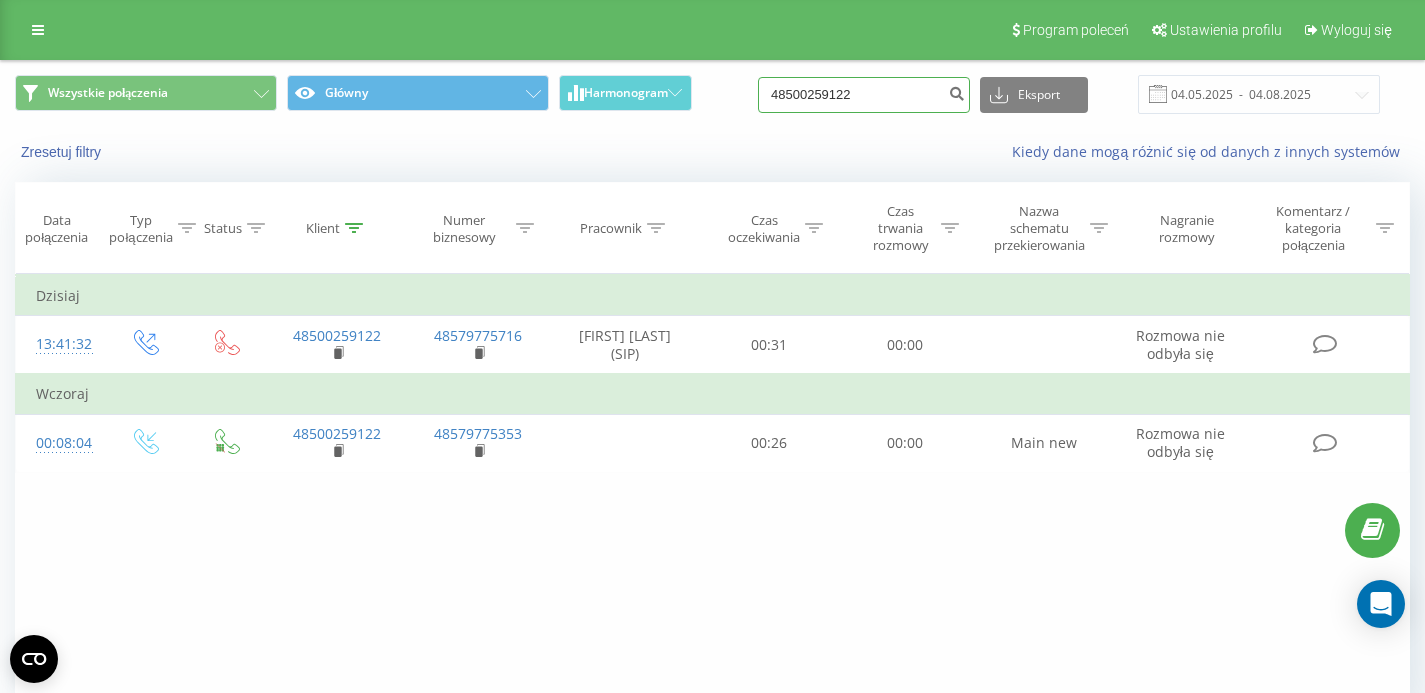 click on "48500259122" at bounding box center (864, 95) 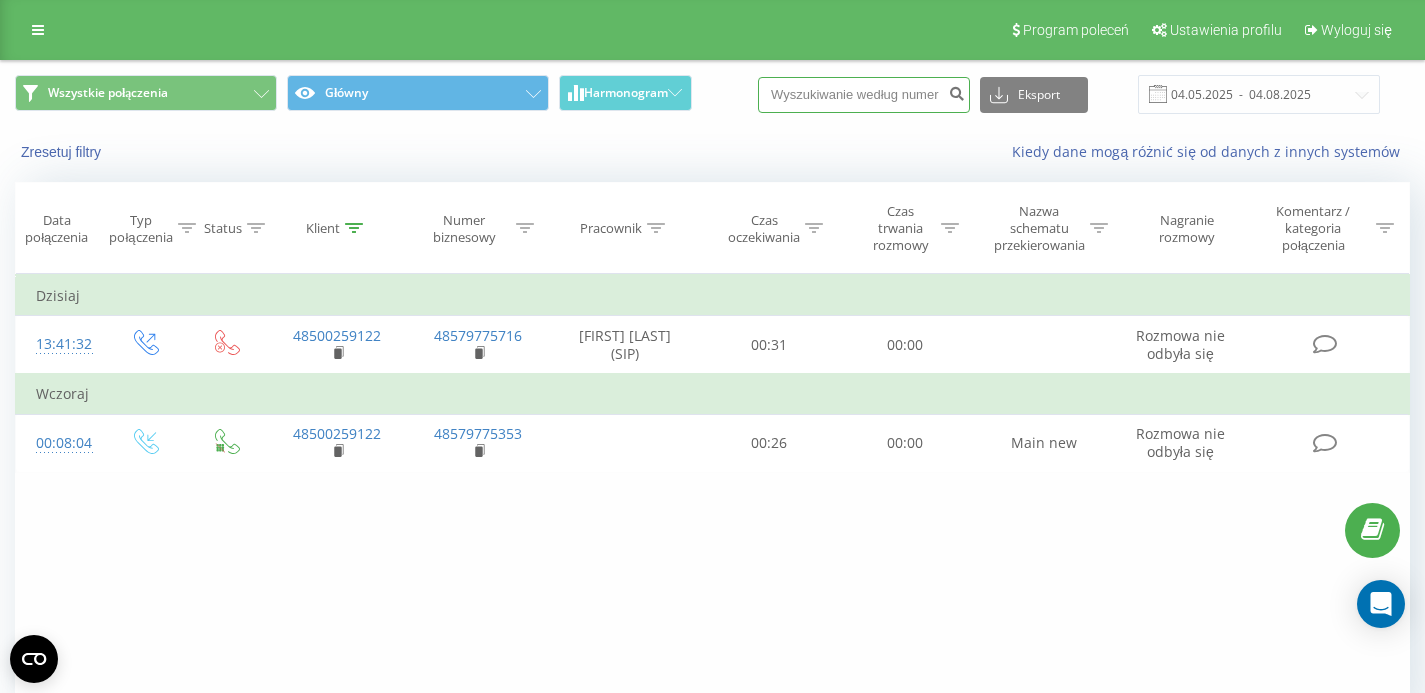paste on "[PHONE]" 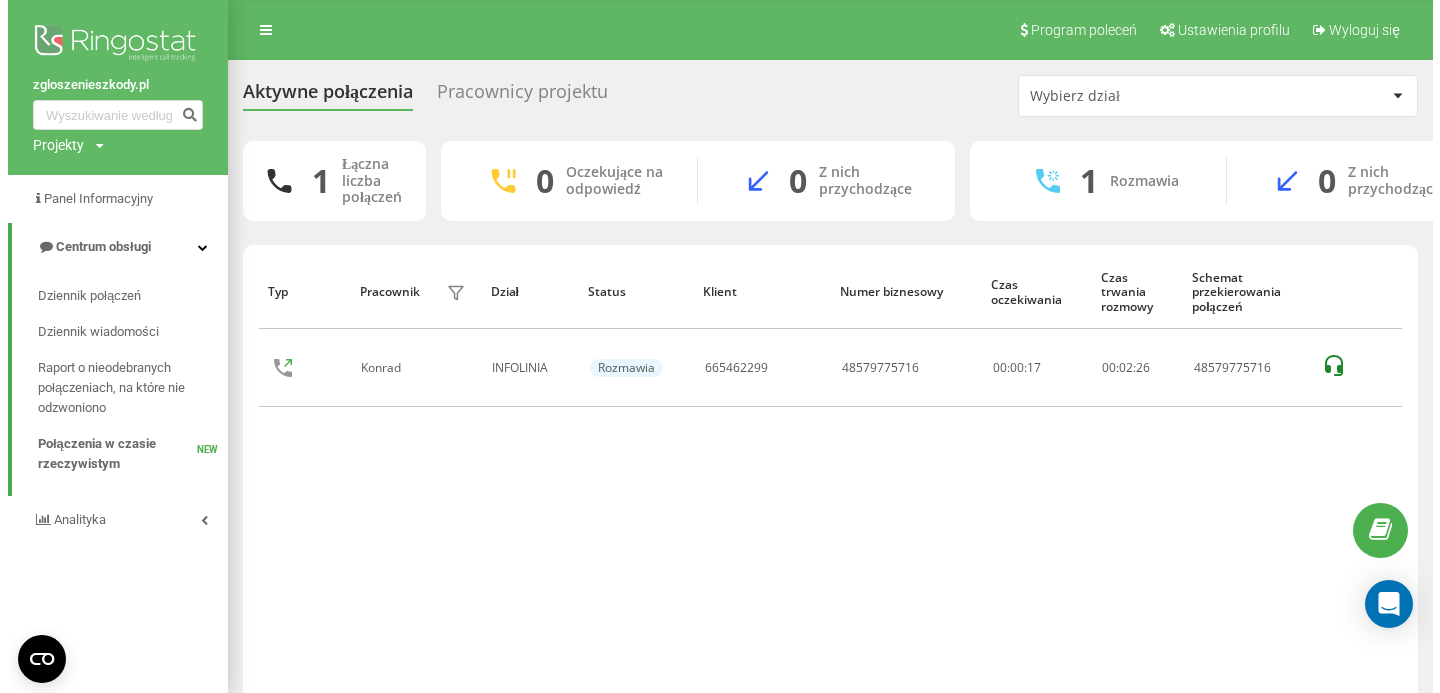 scroll, scrollTop: 47, scrollLeft: 0, axis: vertical 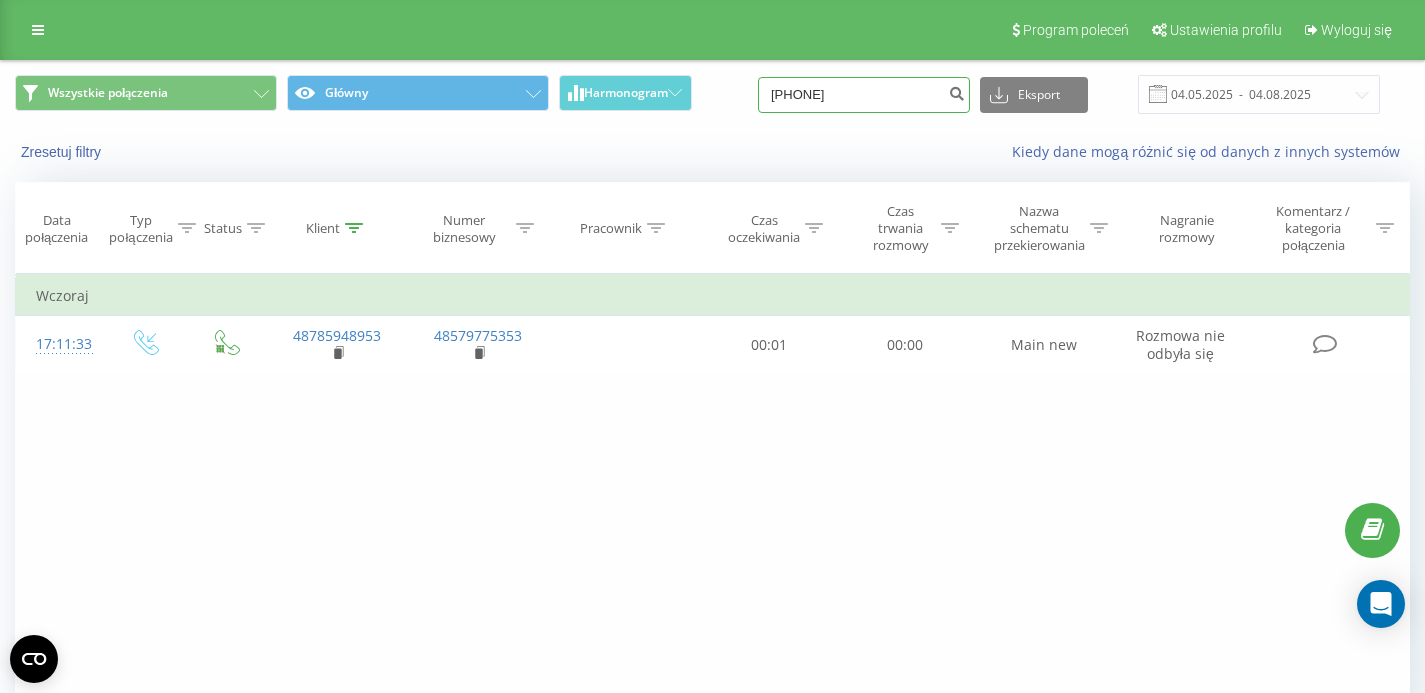 click on "785948953" at bounding box center (864, 95) 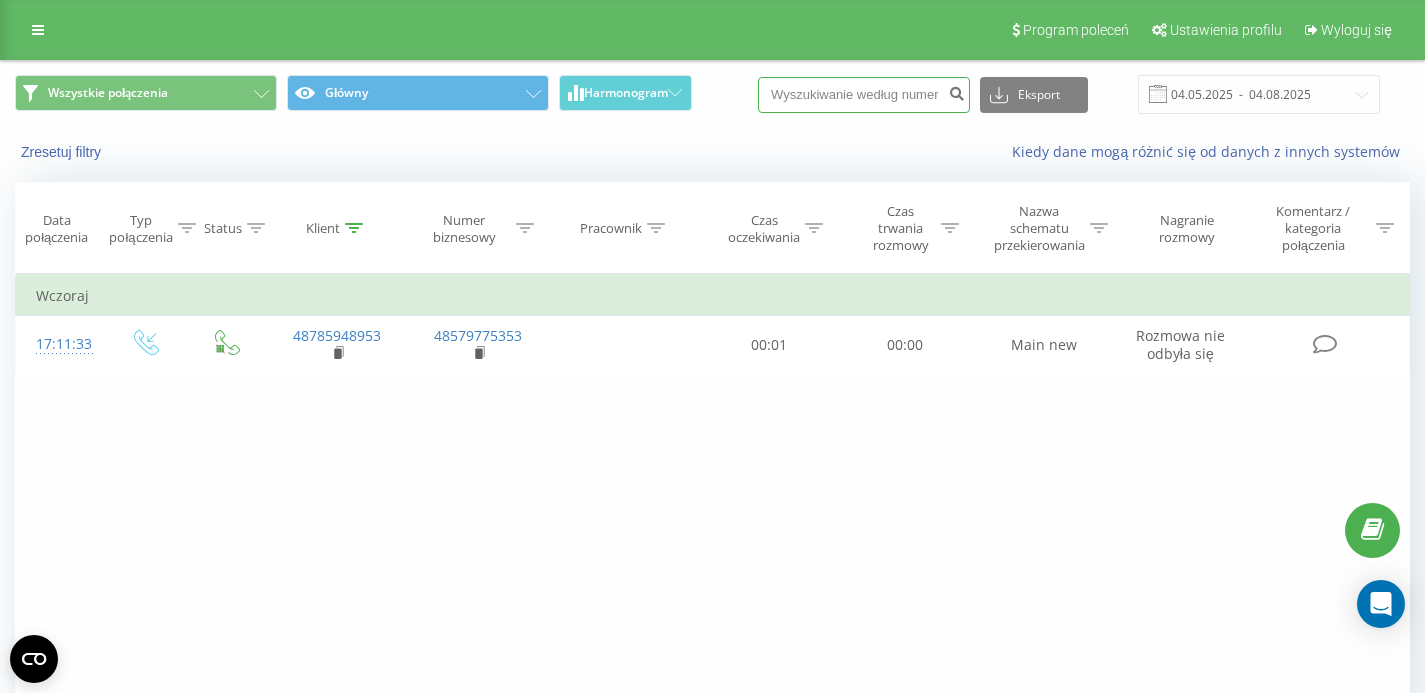paste on "506197894" 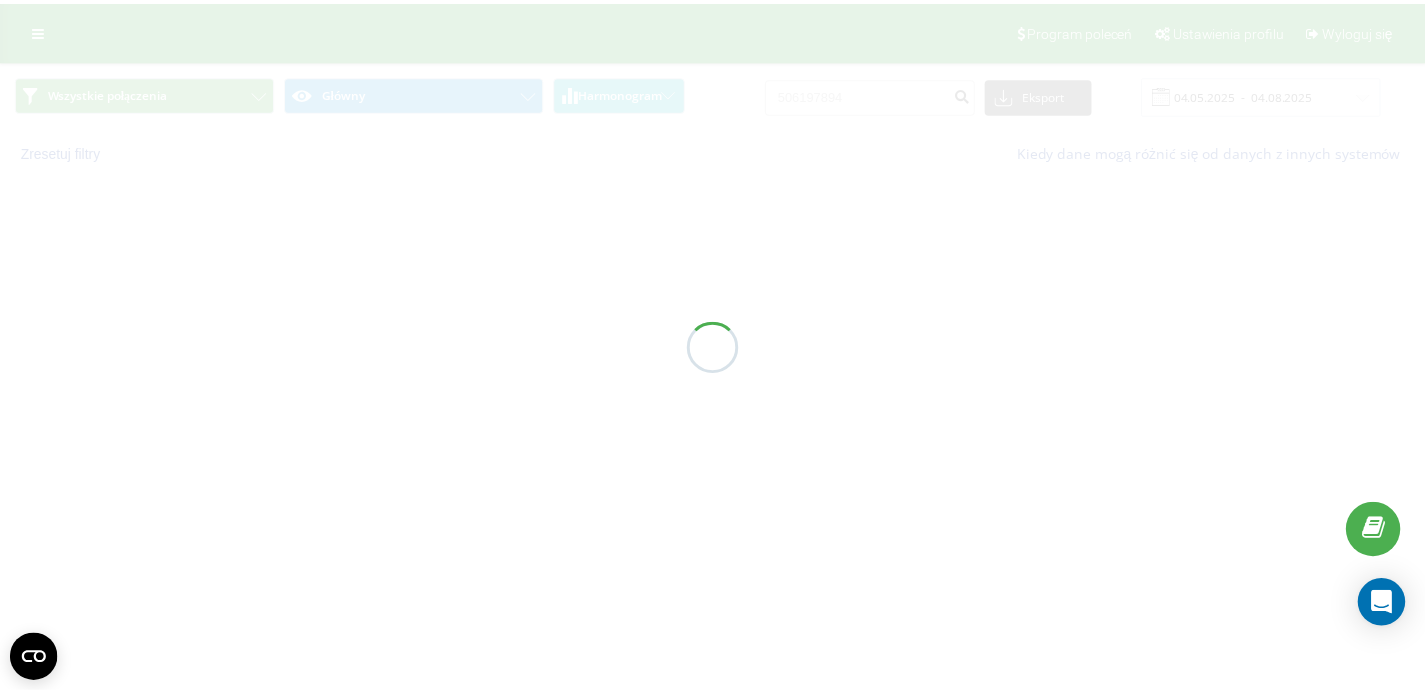 scroll, scrollTop: 0, scrollLeft: 0, axis: both 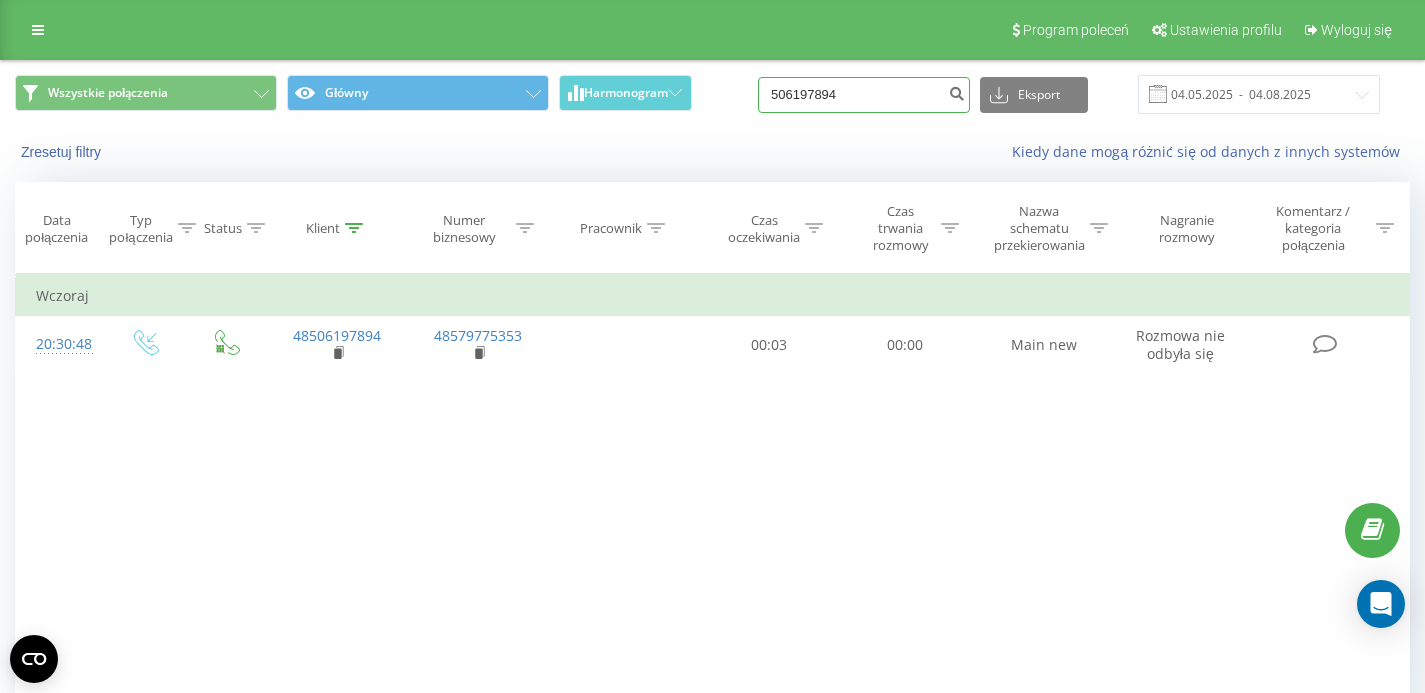 click on "506197894" at bounding box center [864, 95] 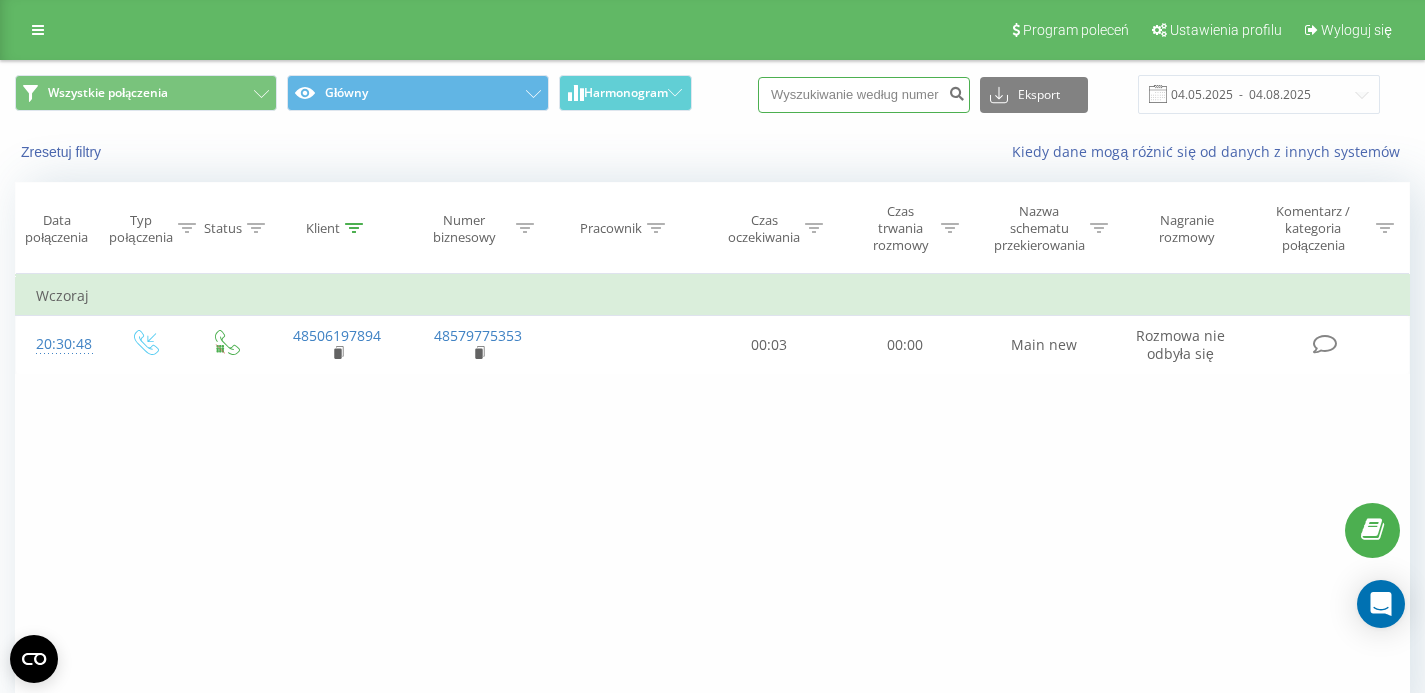 paste on "507816052" 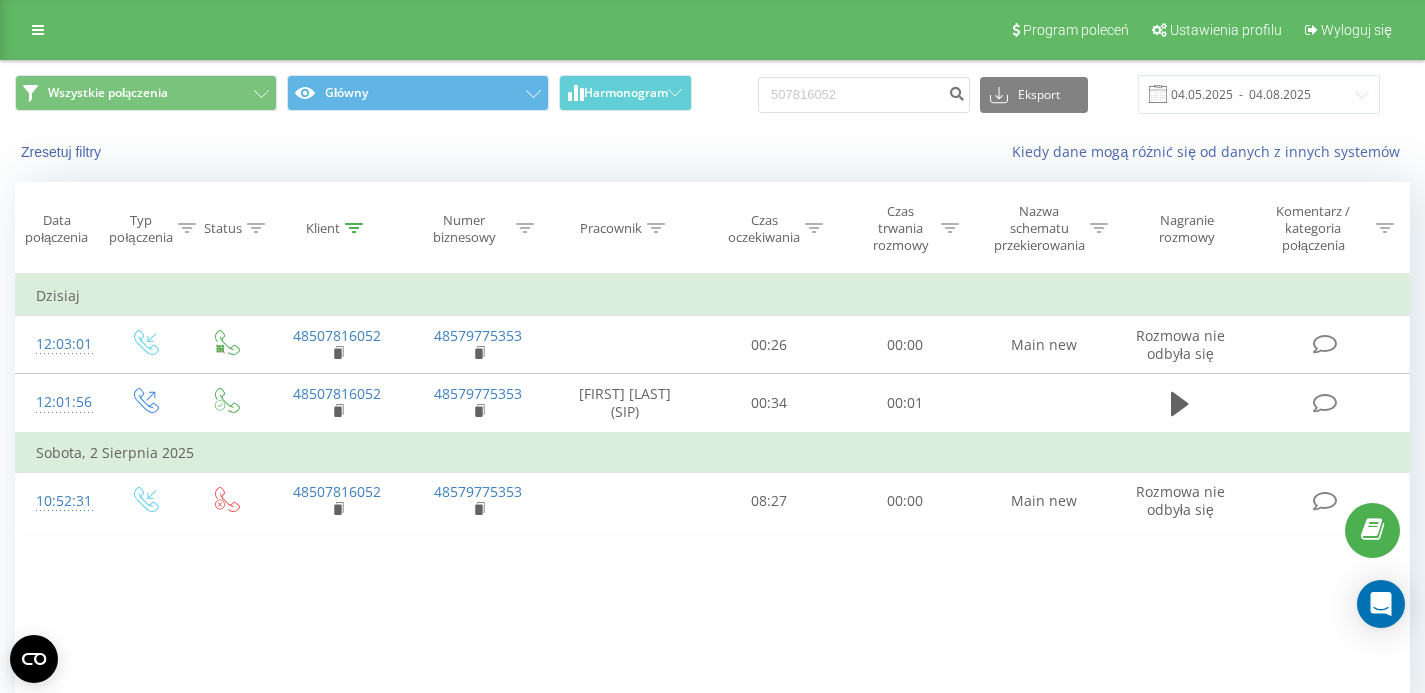 scroll, scrollTop: 0, scrollLeft: 0, axis: both 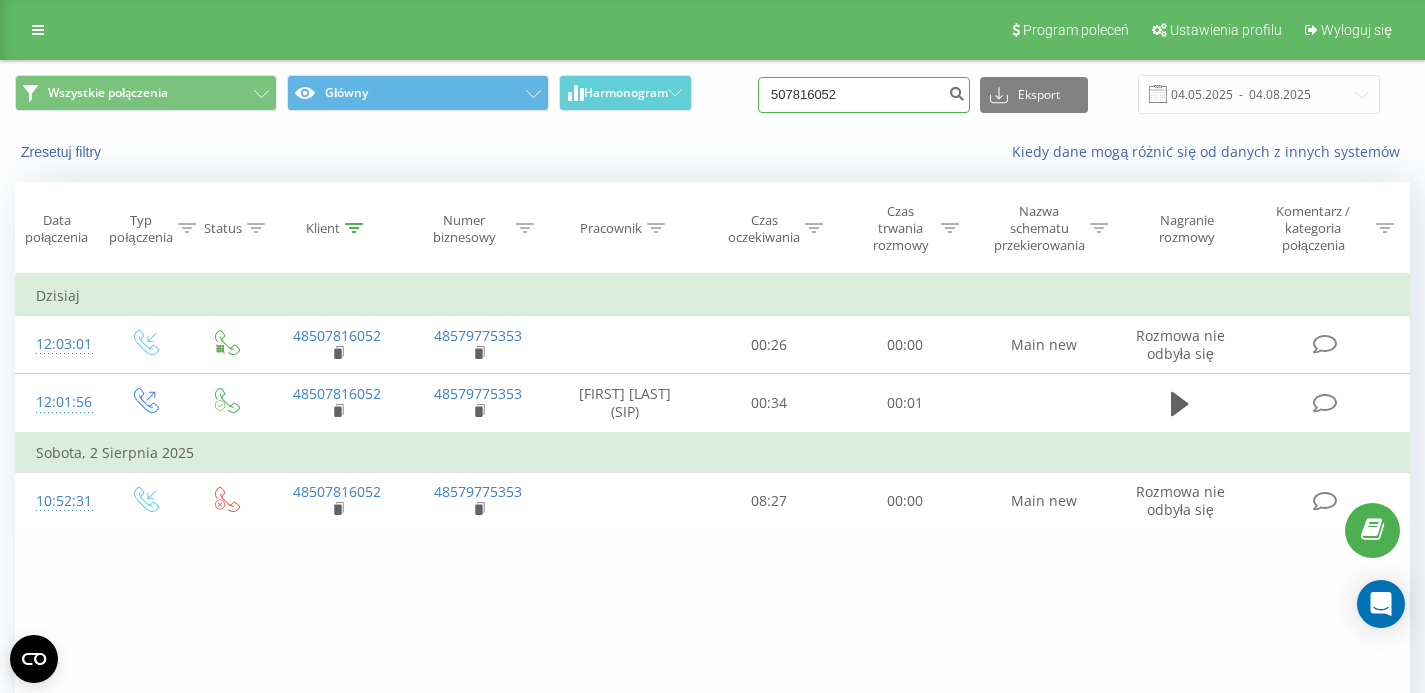click on "507816052" at bounding box center (864, 95) 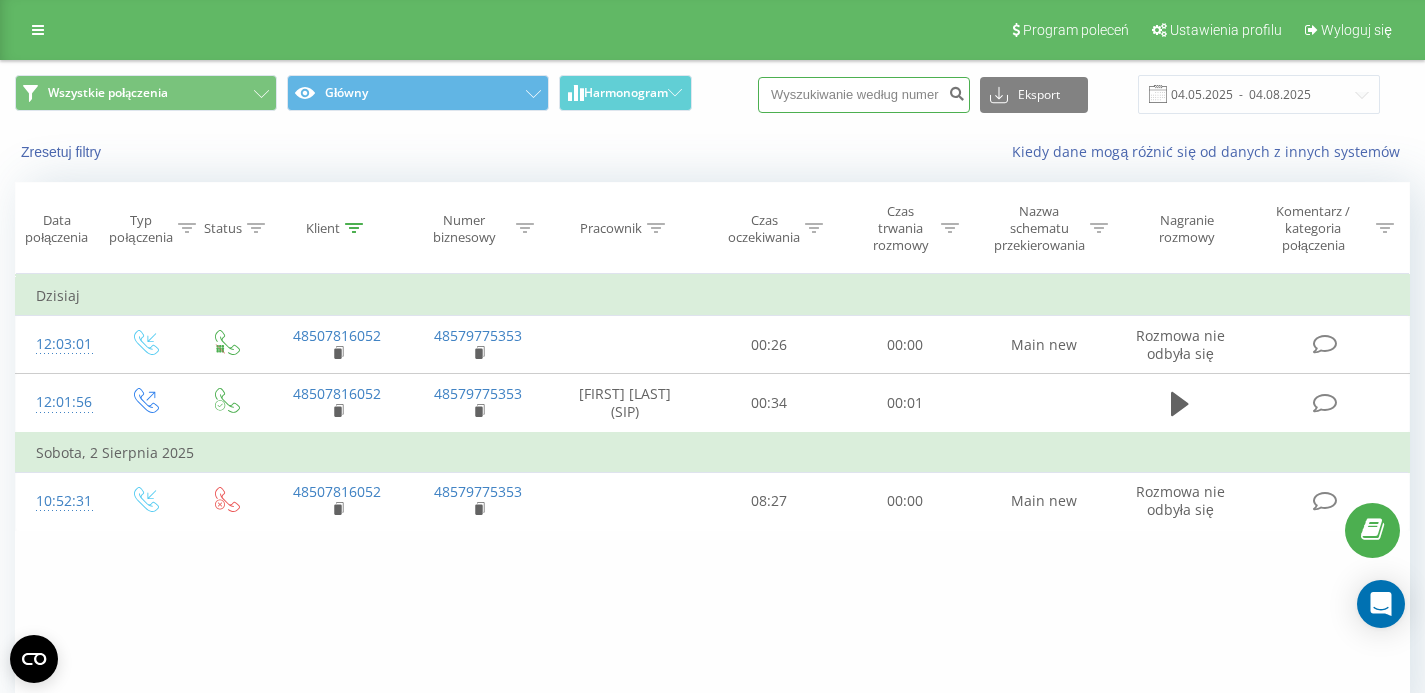 click at bounding box center (864, 95) 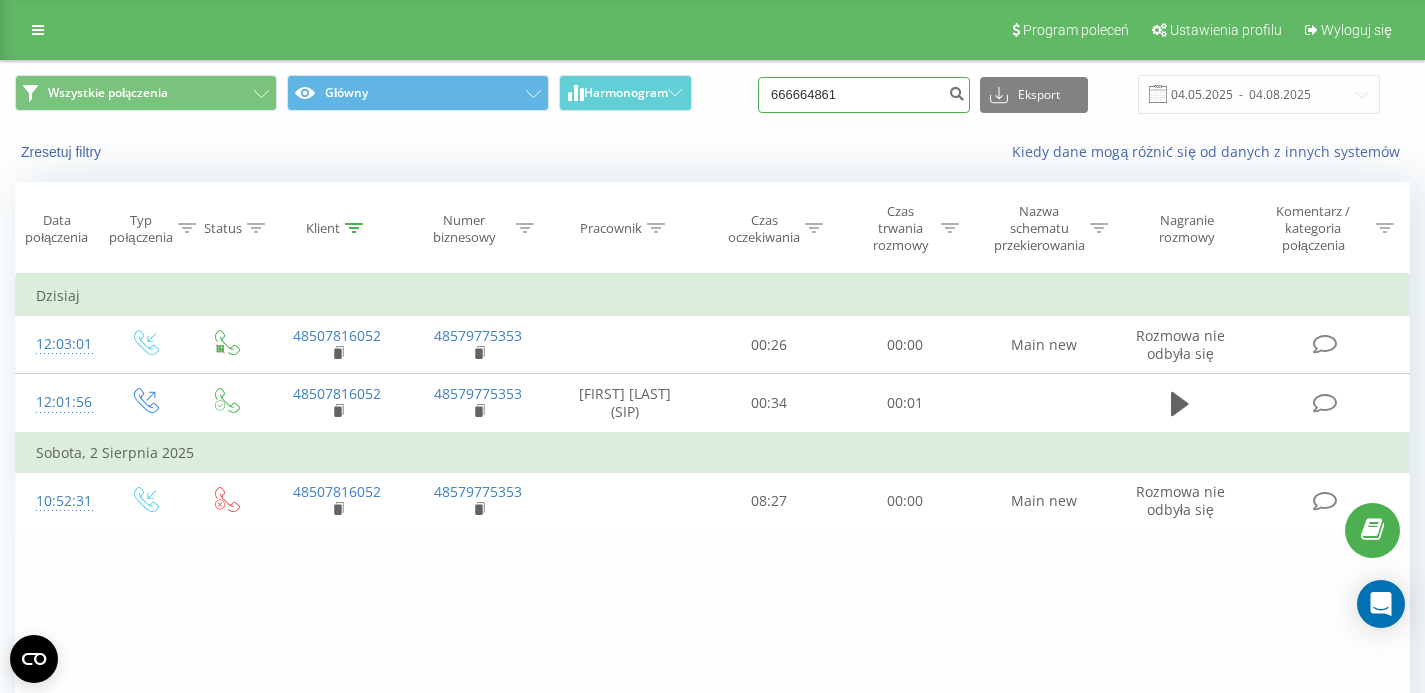 type on "666664861" 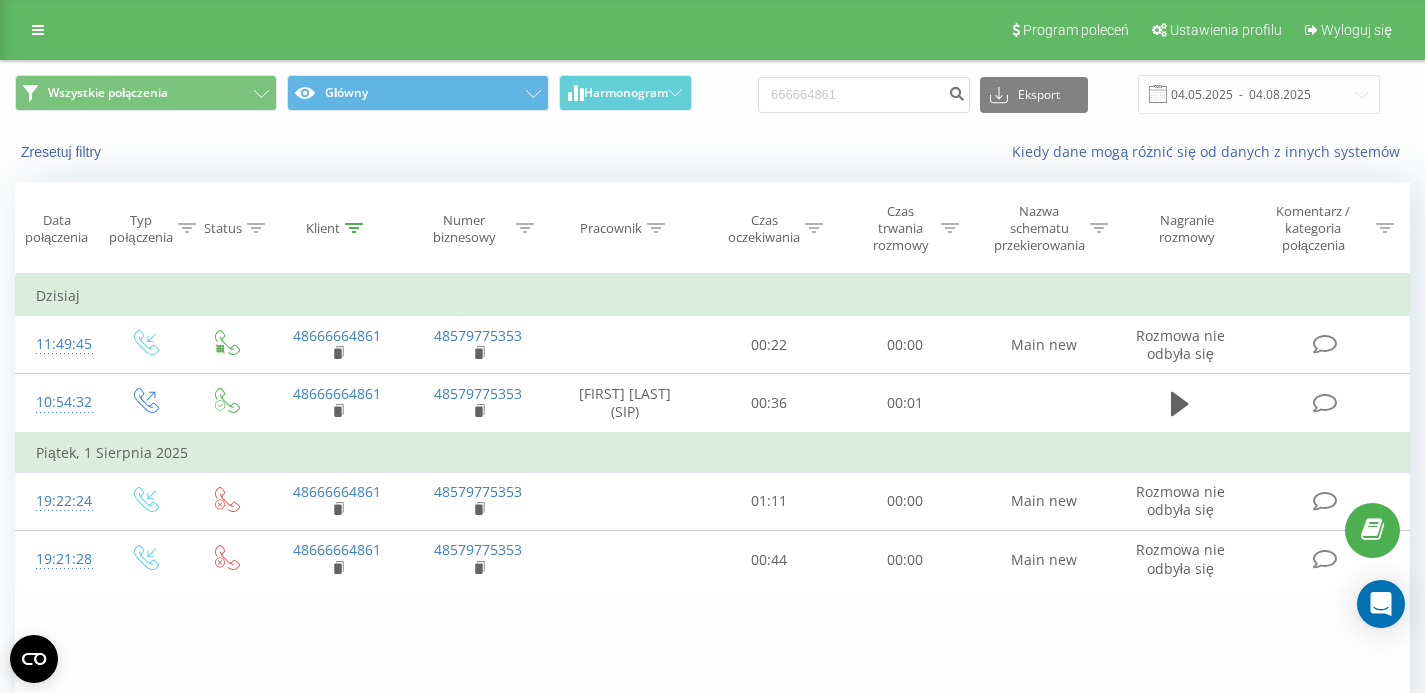 scroll, scrollTop: 0, scrollLeft: 0, axis: both 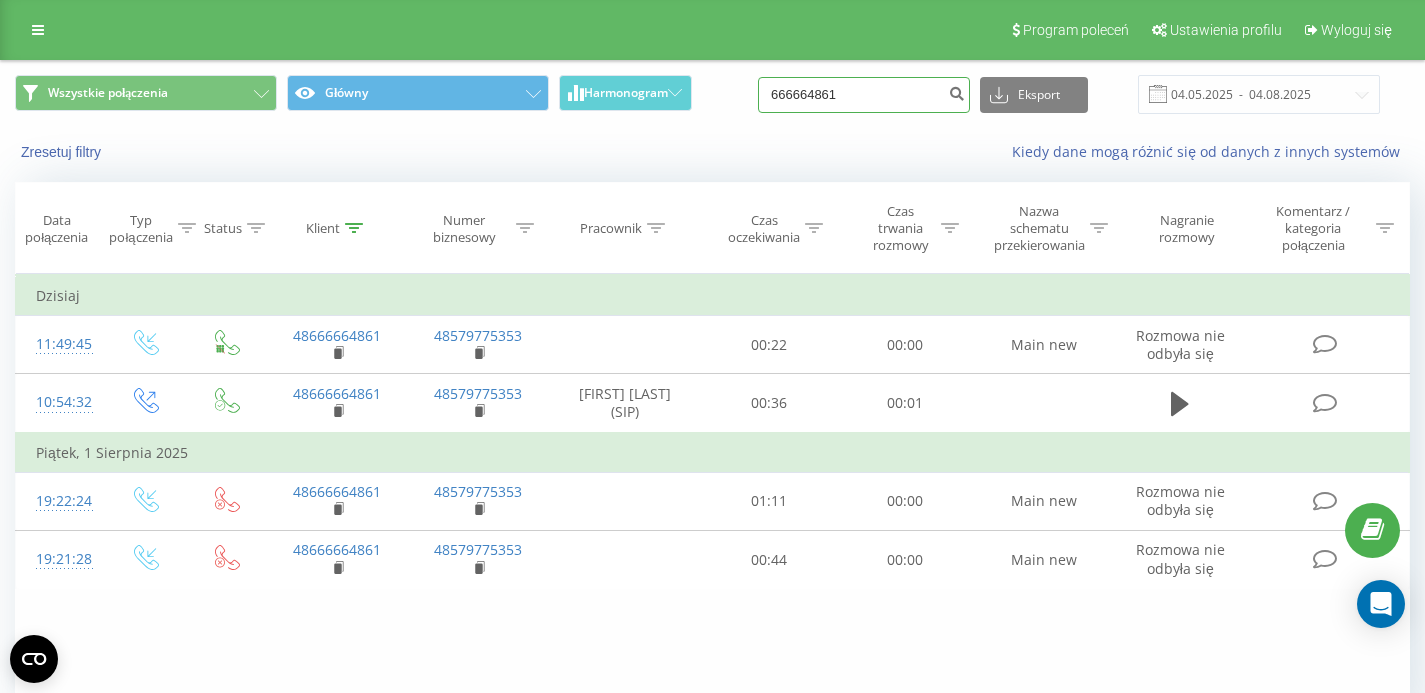 click on "666664861" at bounding box center [864, 95] 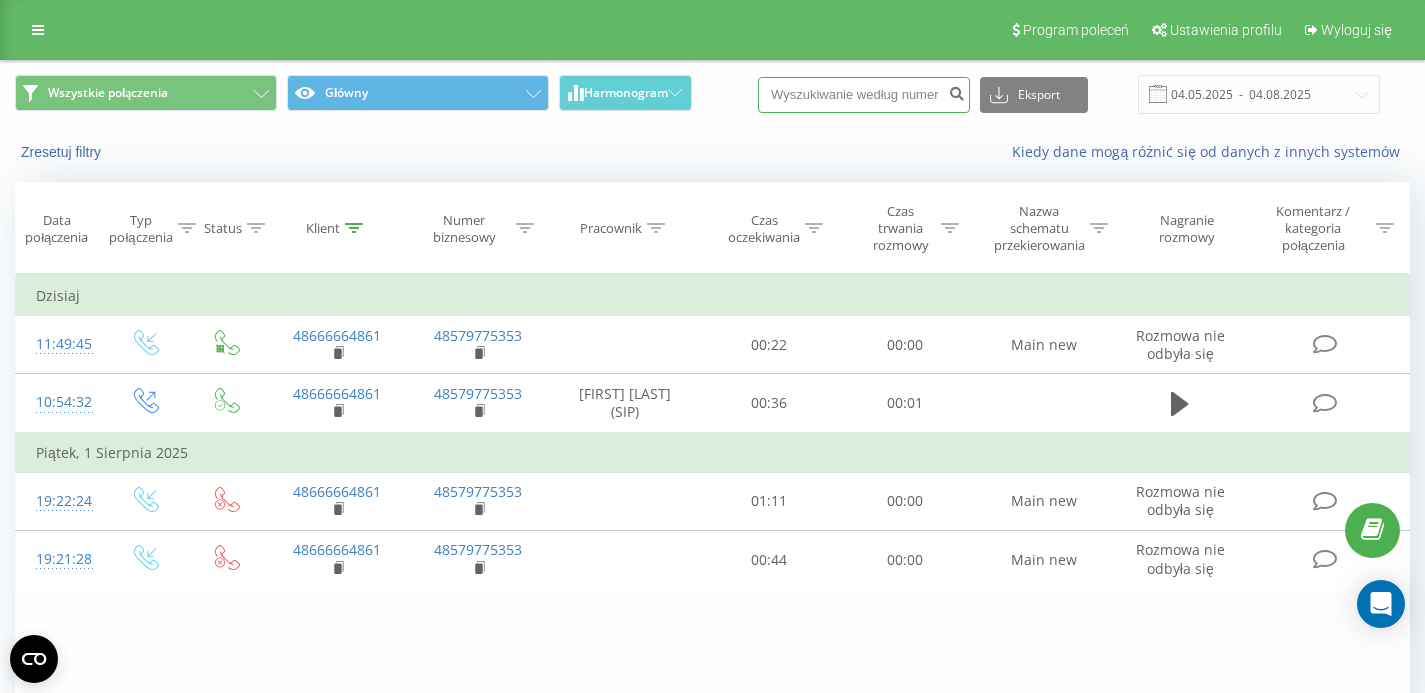 paste on "[PHONE]" 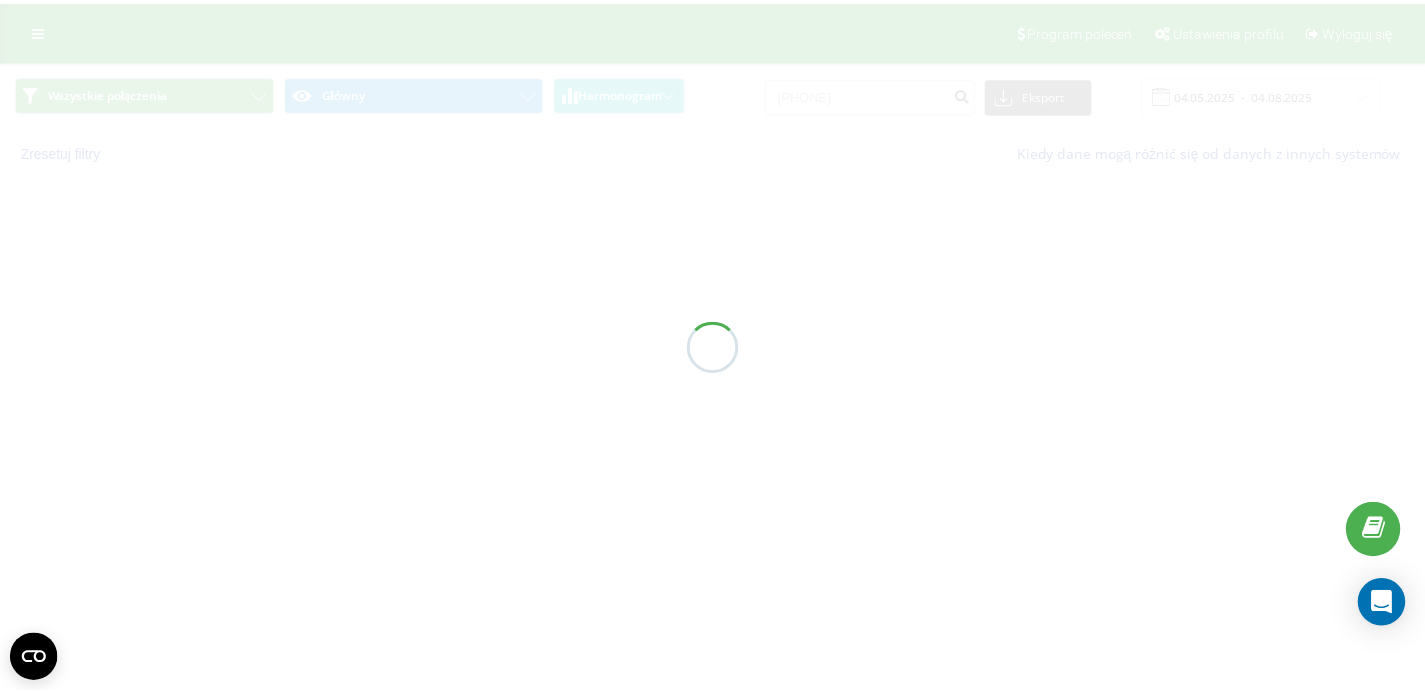 scroll, scrollTop: 0, scrollLeft: 0, axis: both 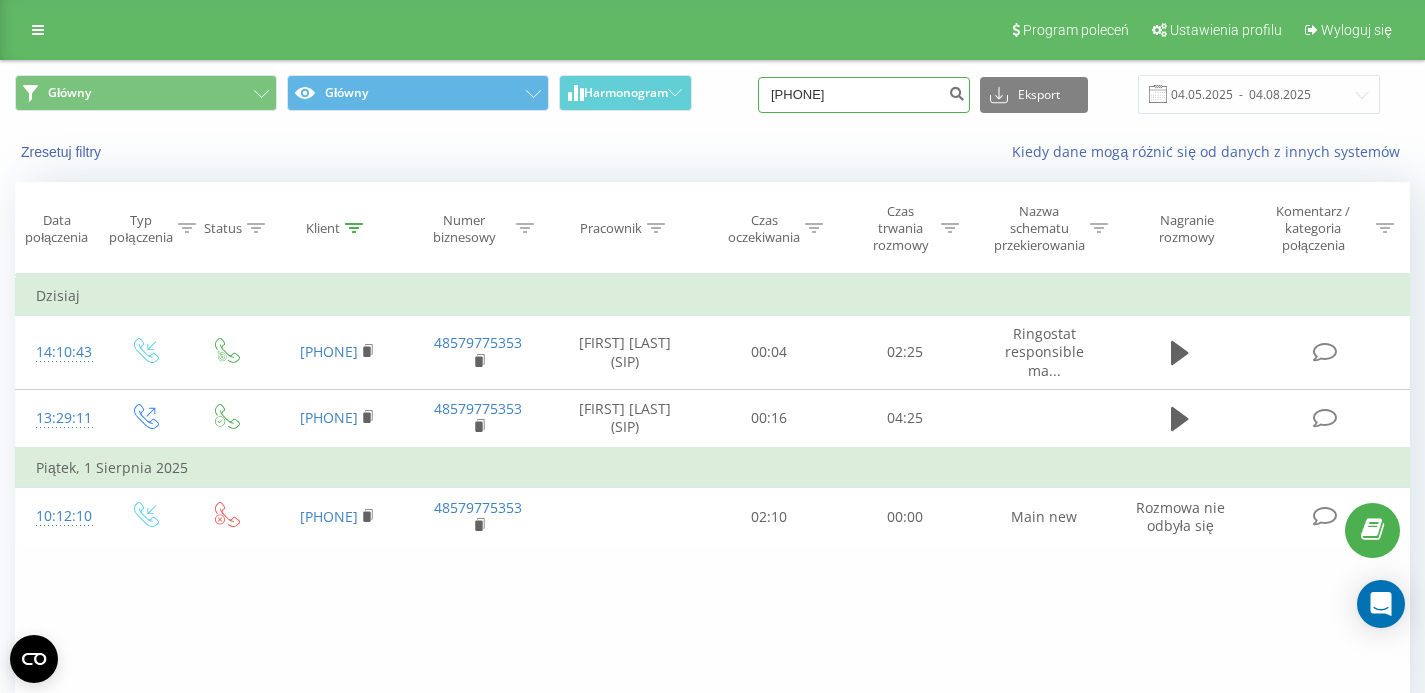 click on "[PHONE]" at bounding box center (864, 95) 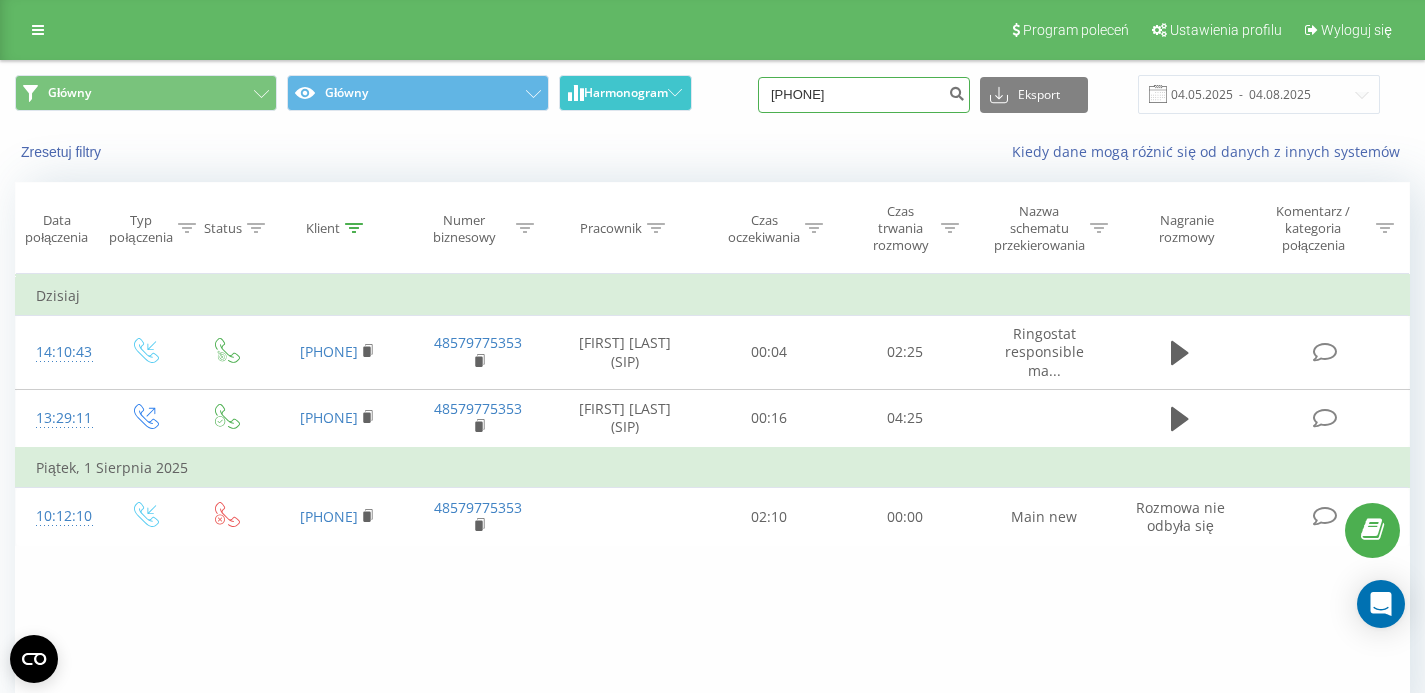 drag, startPoint x: 859, startPoint y: 94, endPoint x: 624, endPoint y: 85, distance: 235.17227 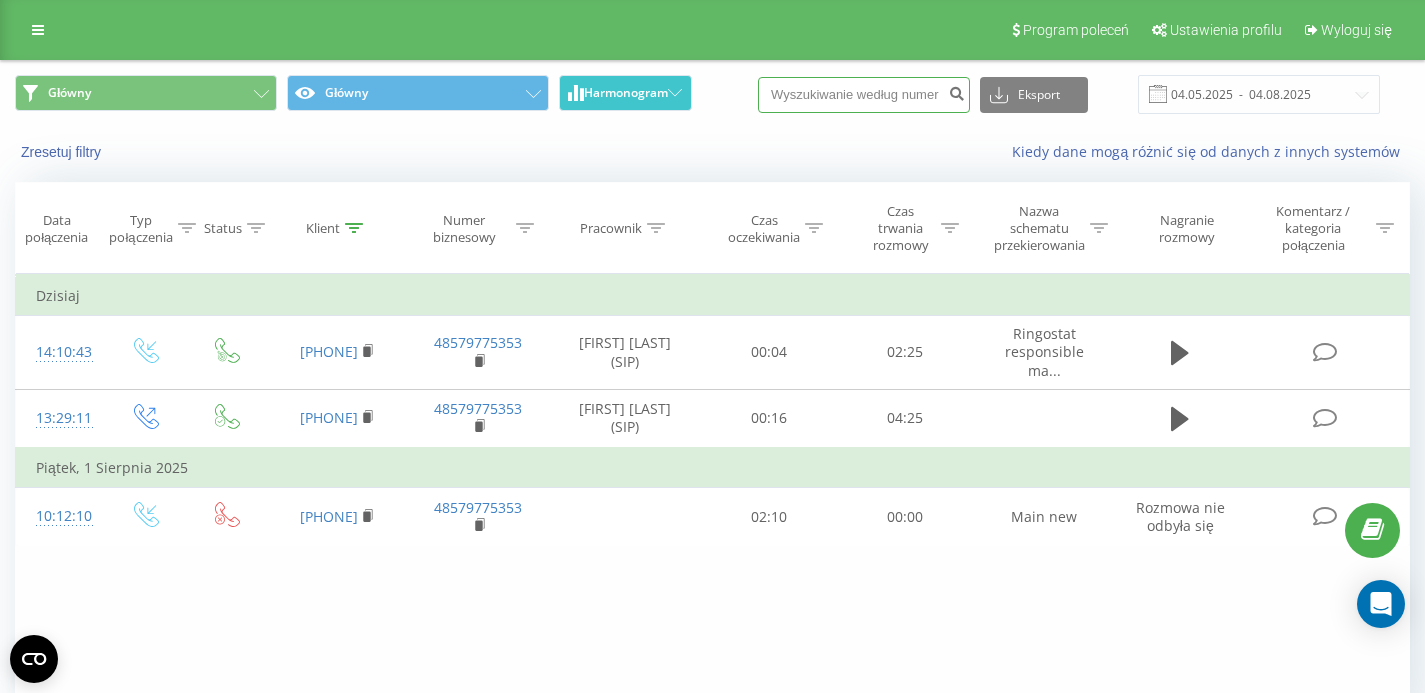 paste on "507816052" 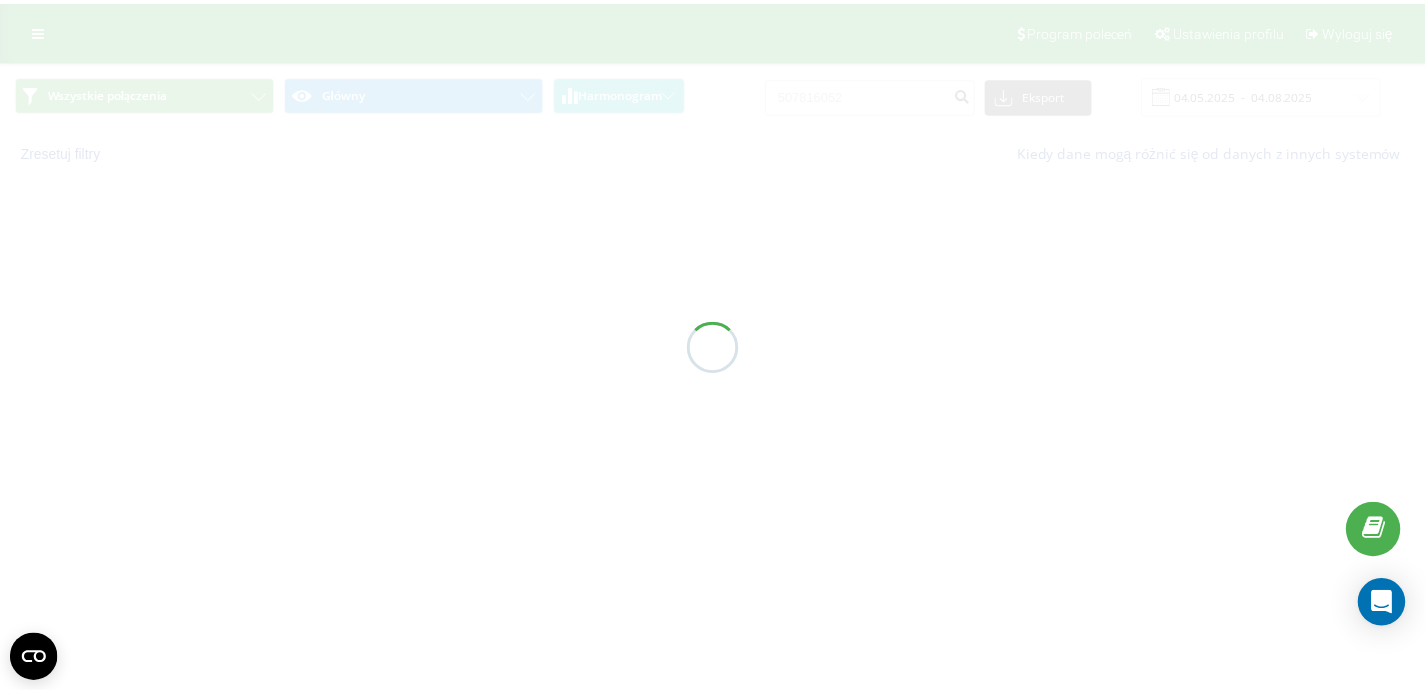 scroll, scrollTop: 0, scrollLeft: 0, axis: both 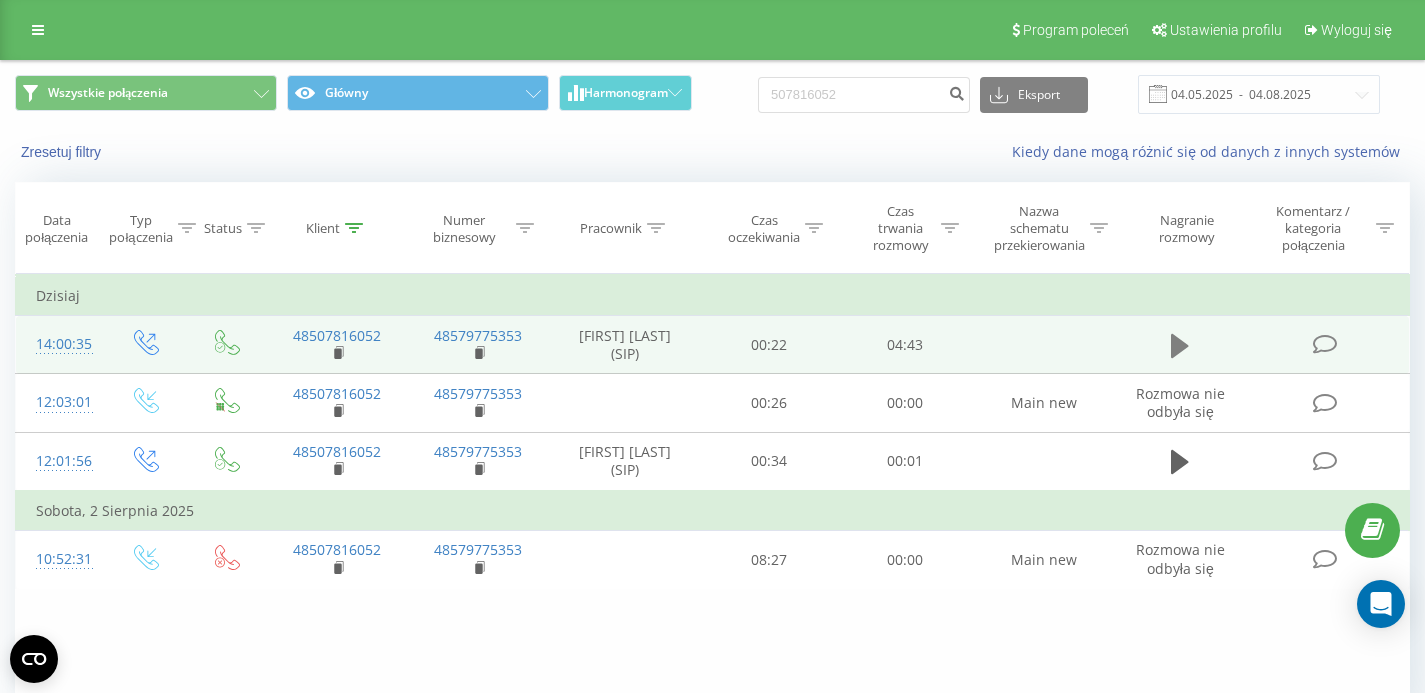 click 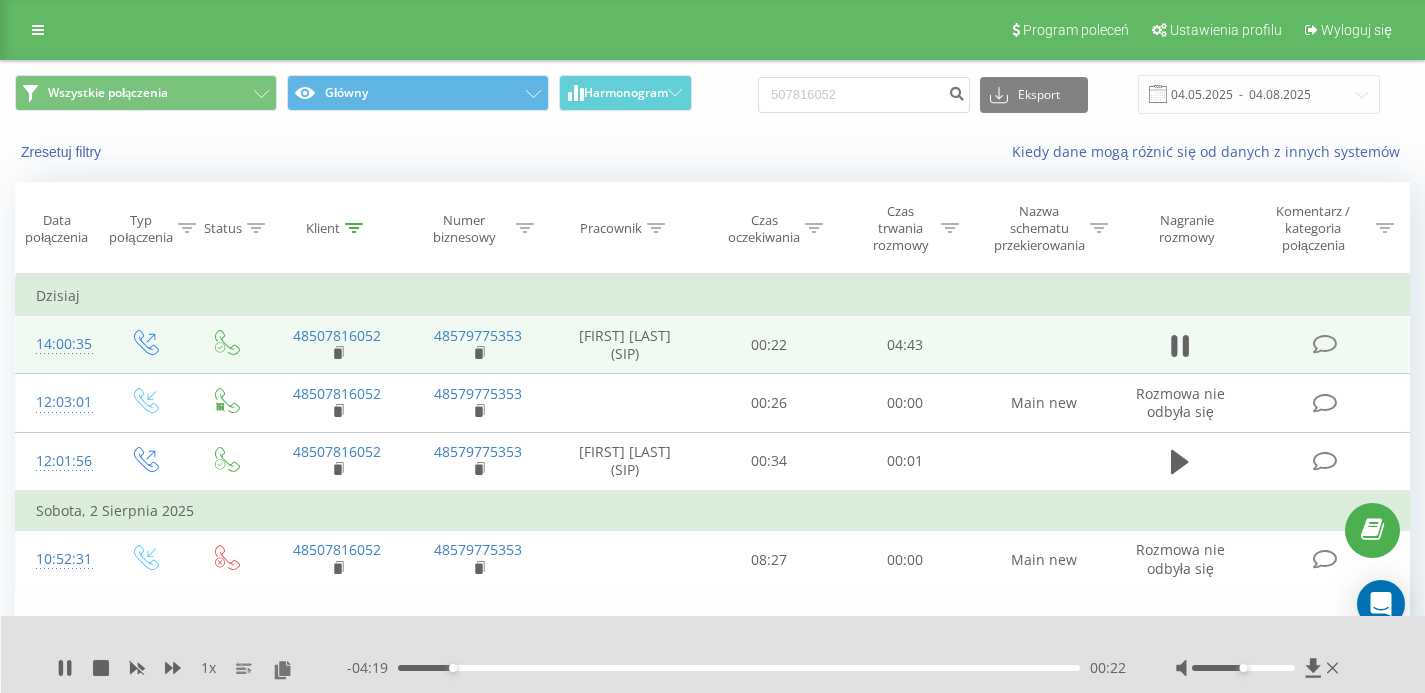 click on "00:22" at bounding box center [739, 668] 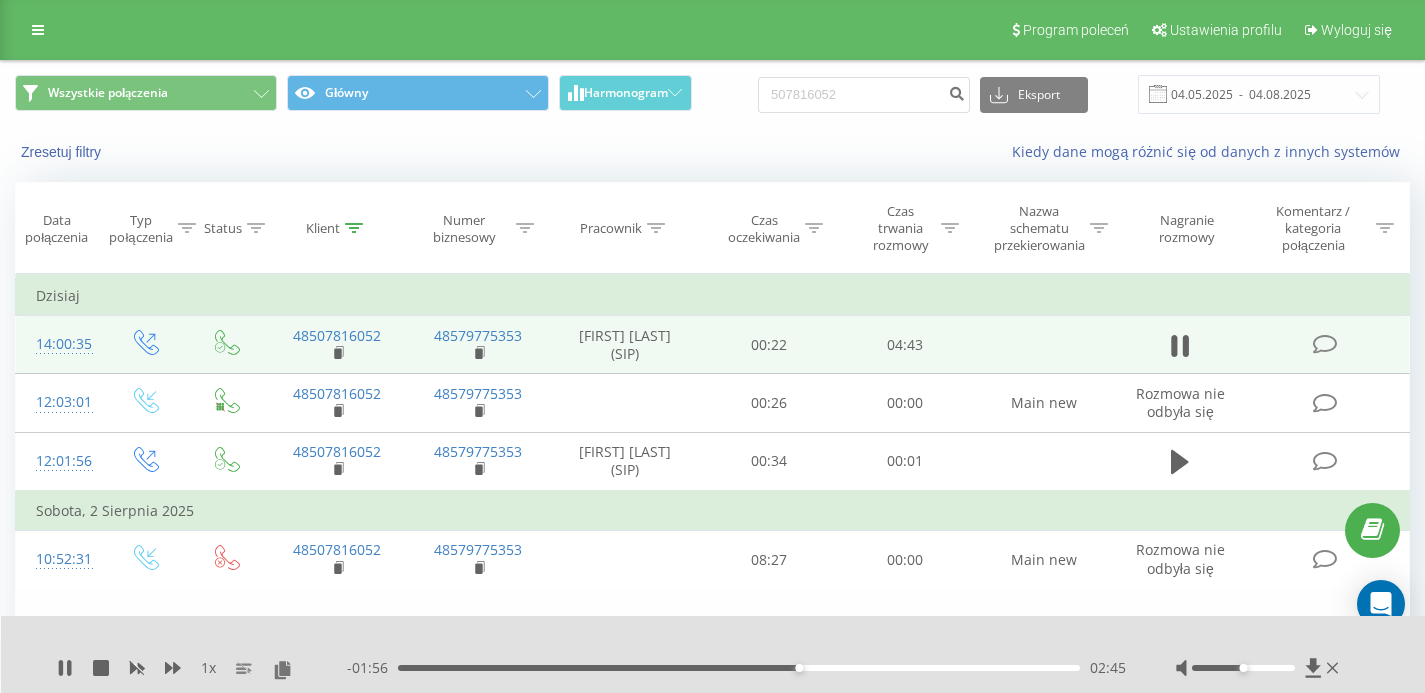 click on "02:45" at bounding box center (739, 668) 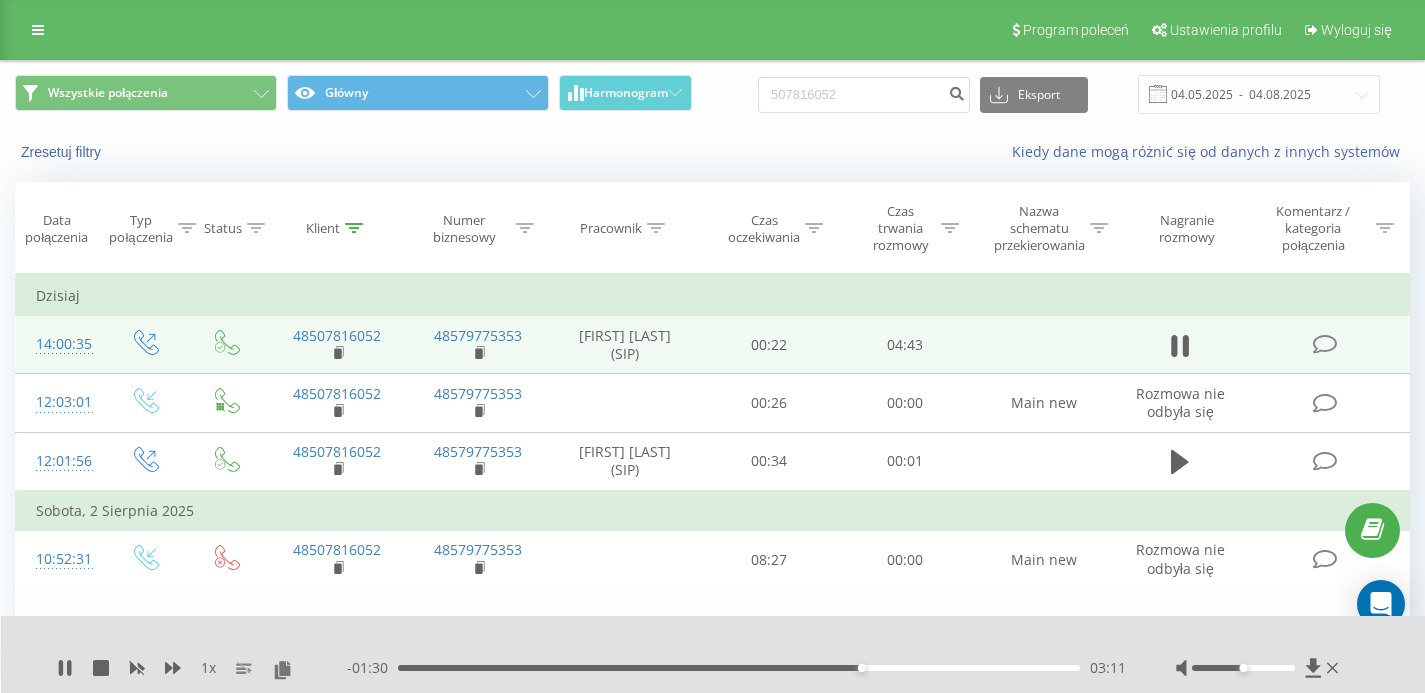 click on "03:11" at bounding box center [739, 668] 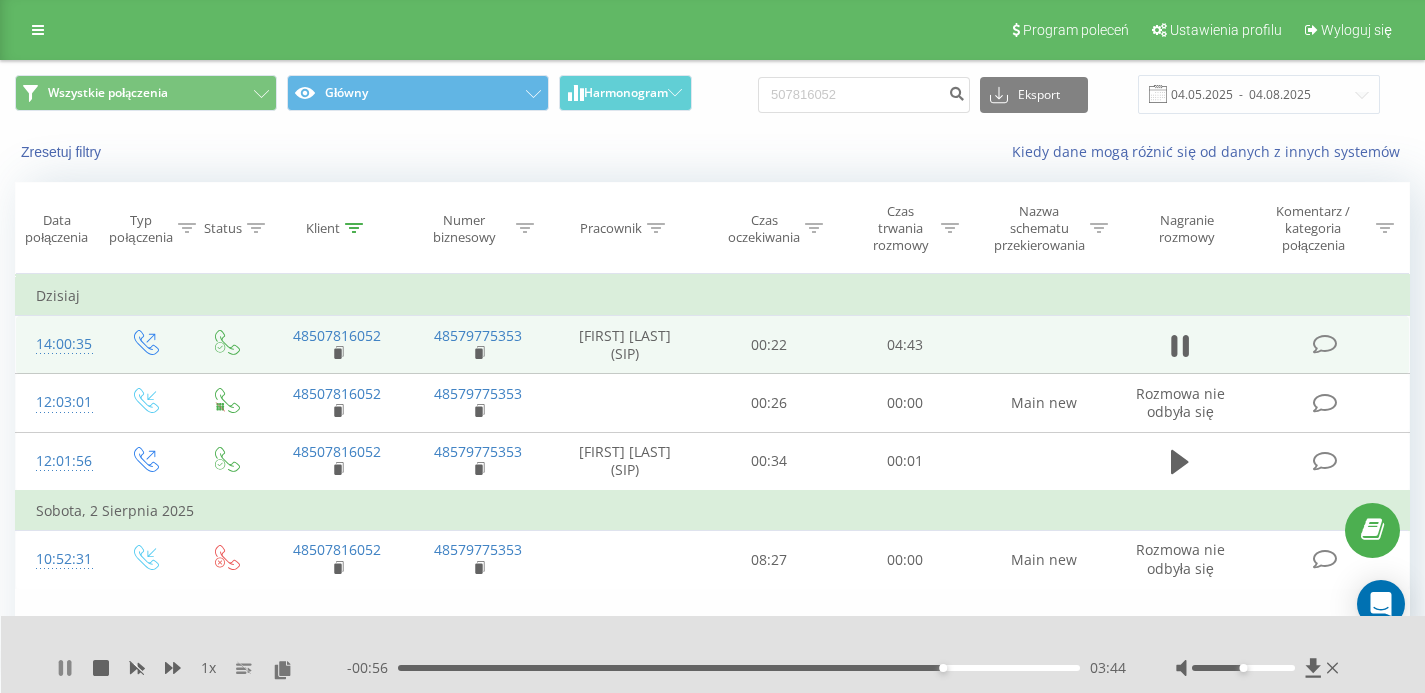 click 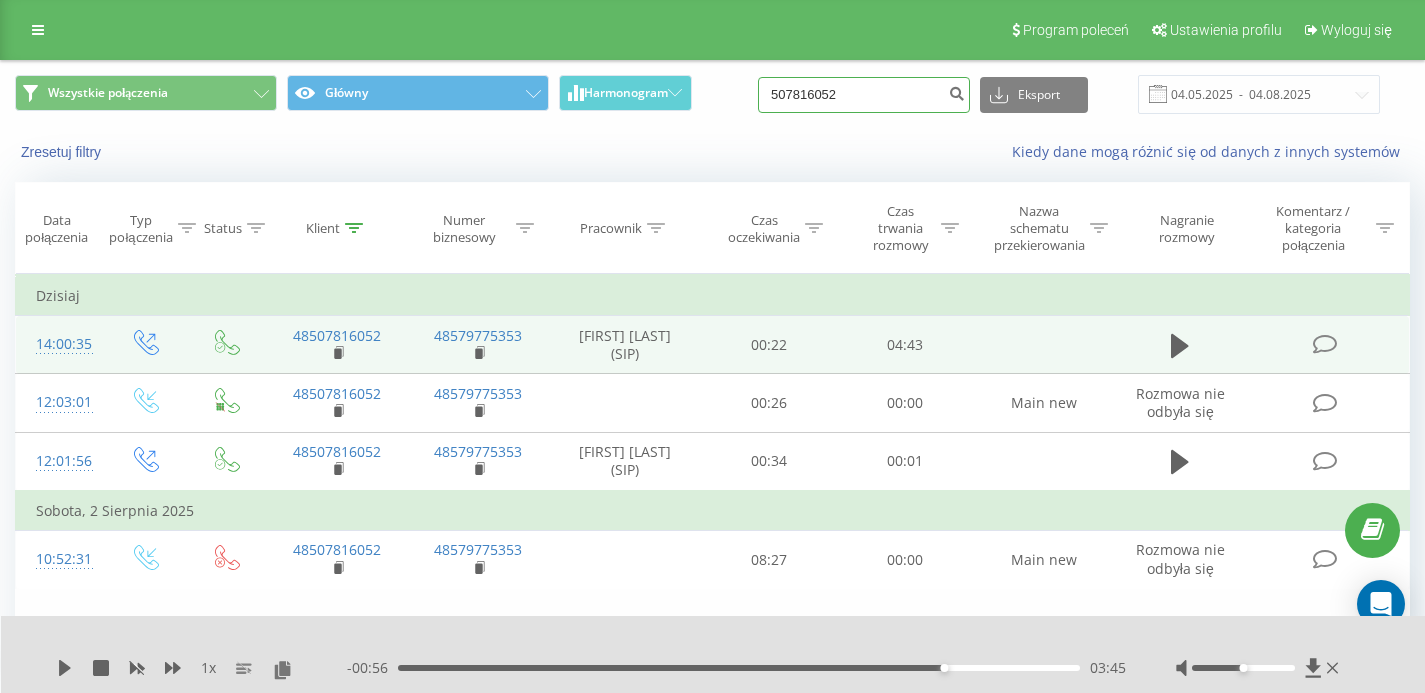 click on "507816052" at bounding box center (864, 95) 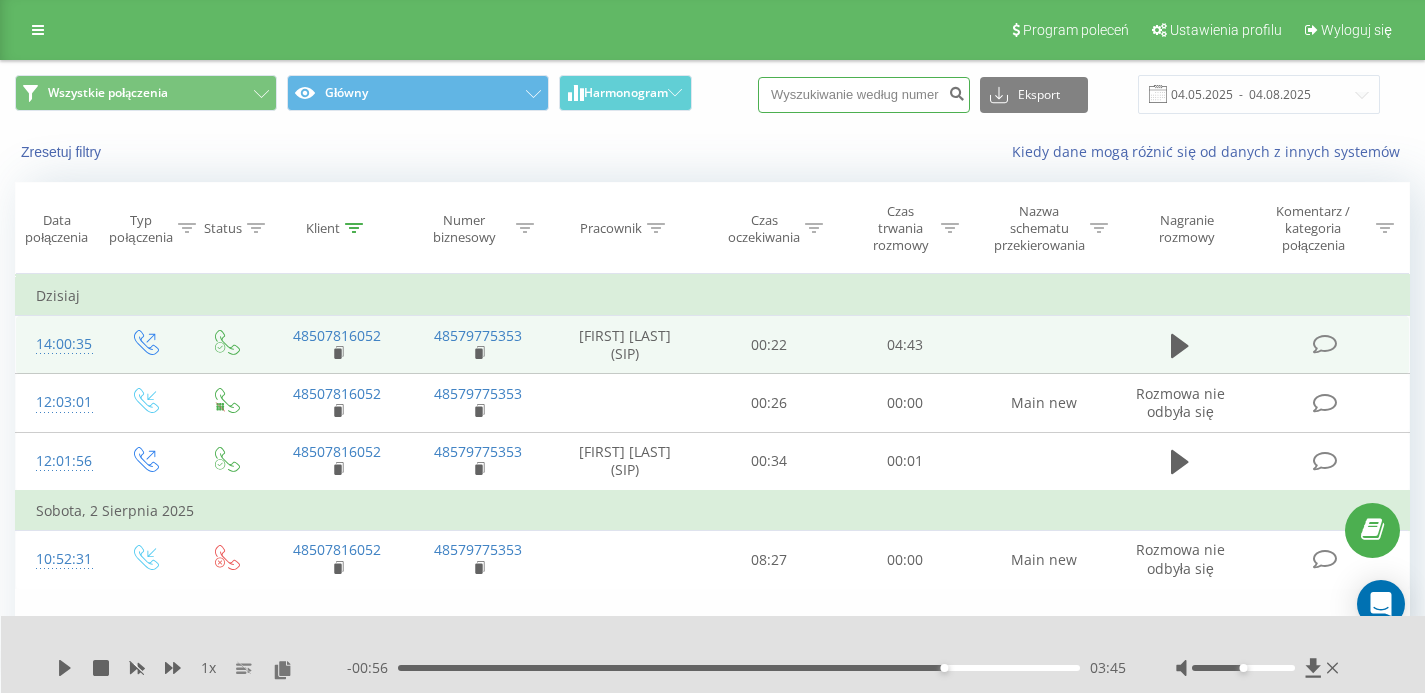 paste on "666664861" 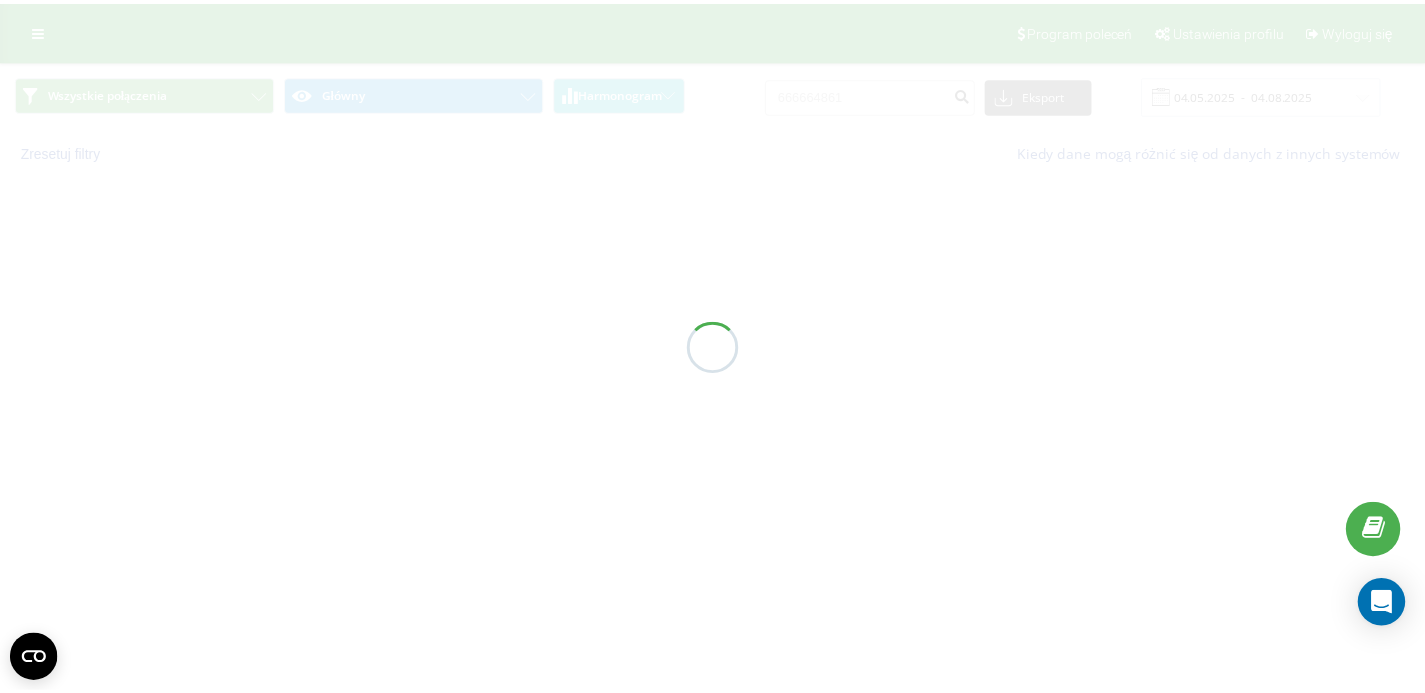 scroll, scrollTop: 0, scrollLeft: 0, axis: both 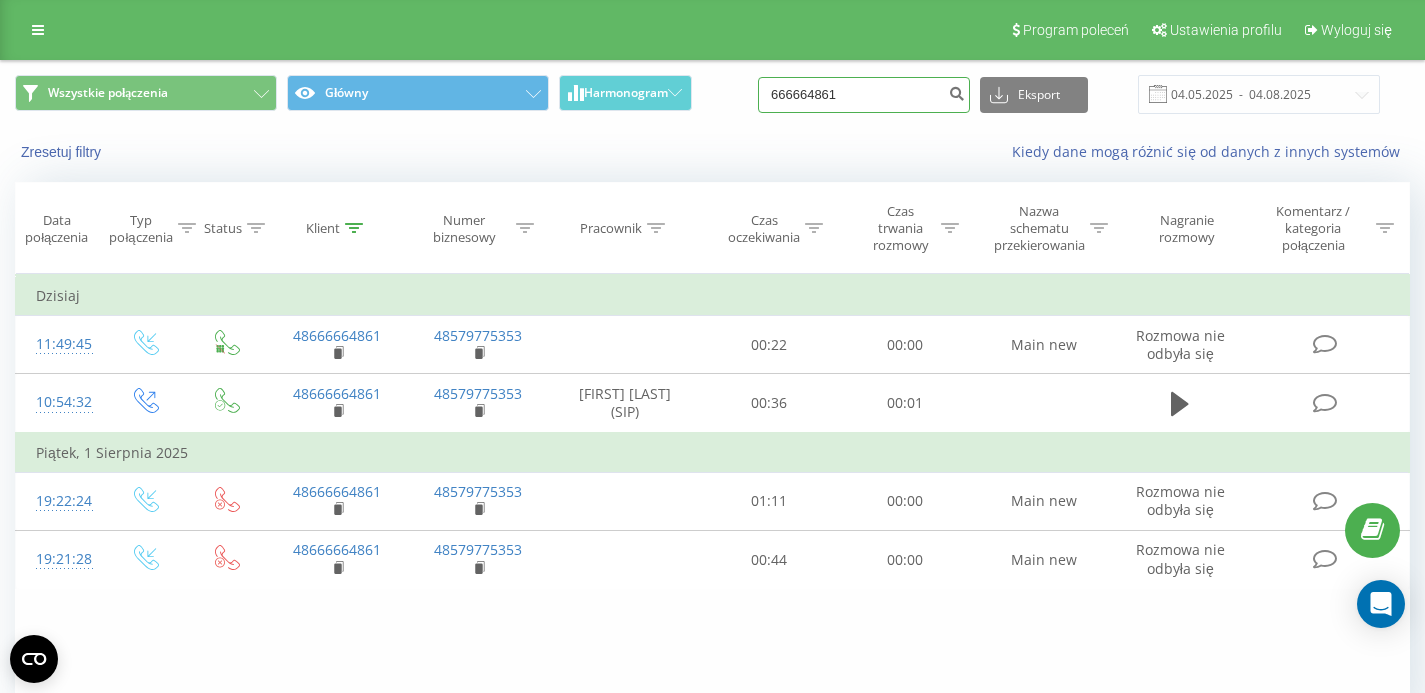 click on "666664861" at bounding box center [864, 95] 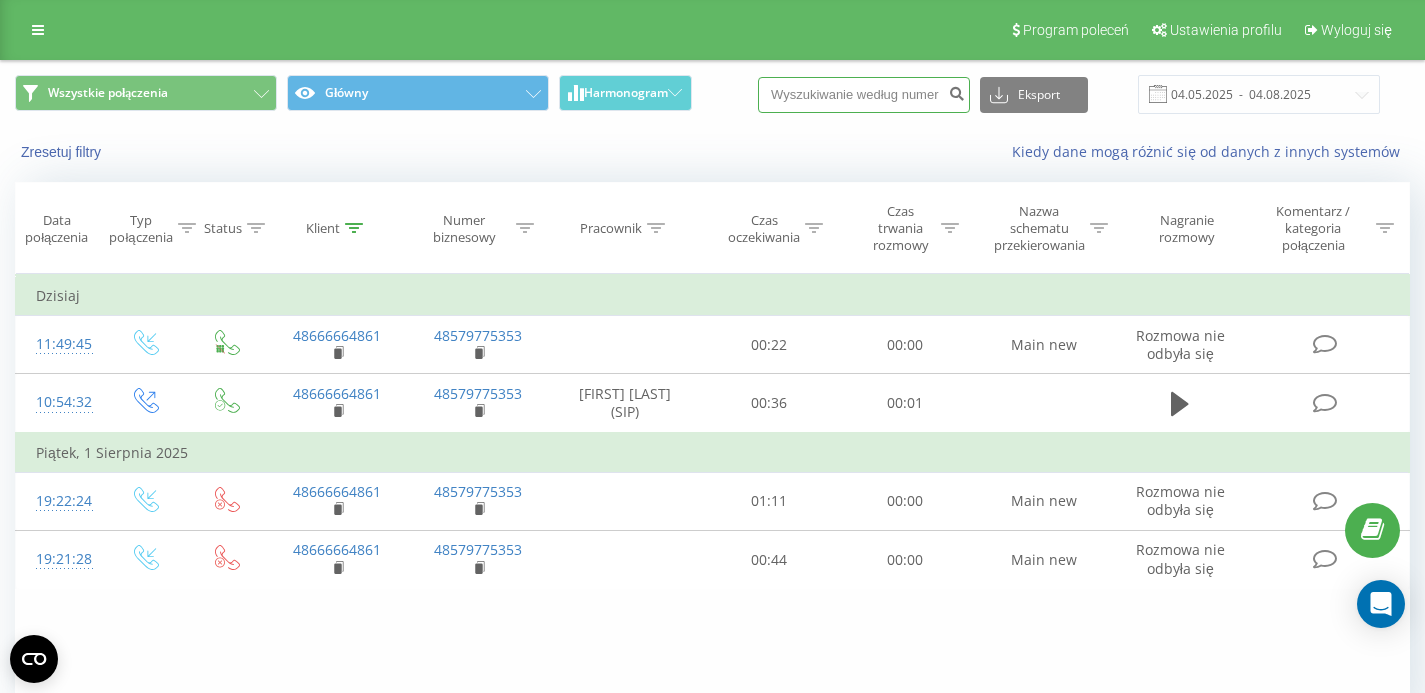 paste on "694445568" 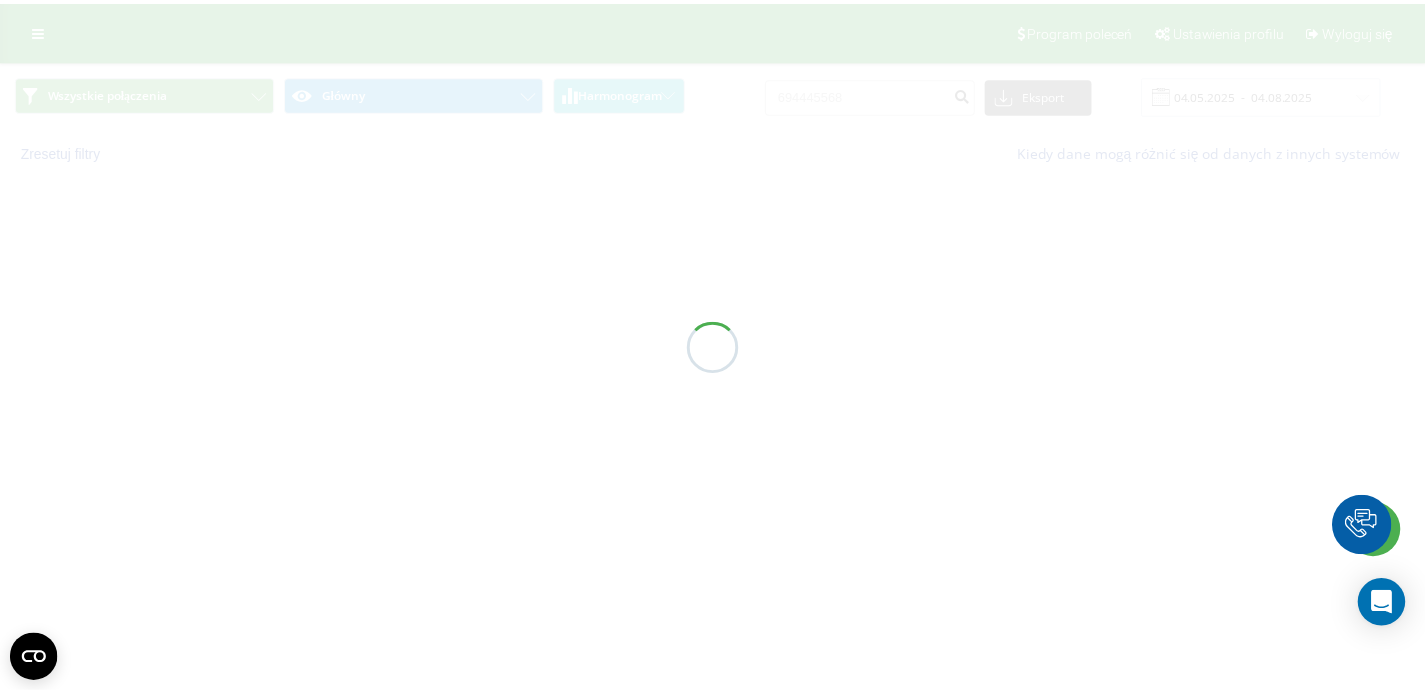 scroll, scrollTop: 0, scrollLeft: 0, axis: both 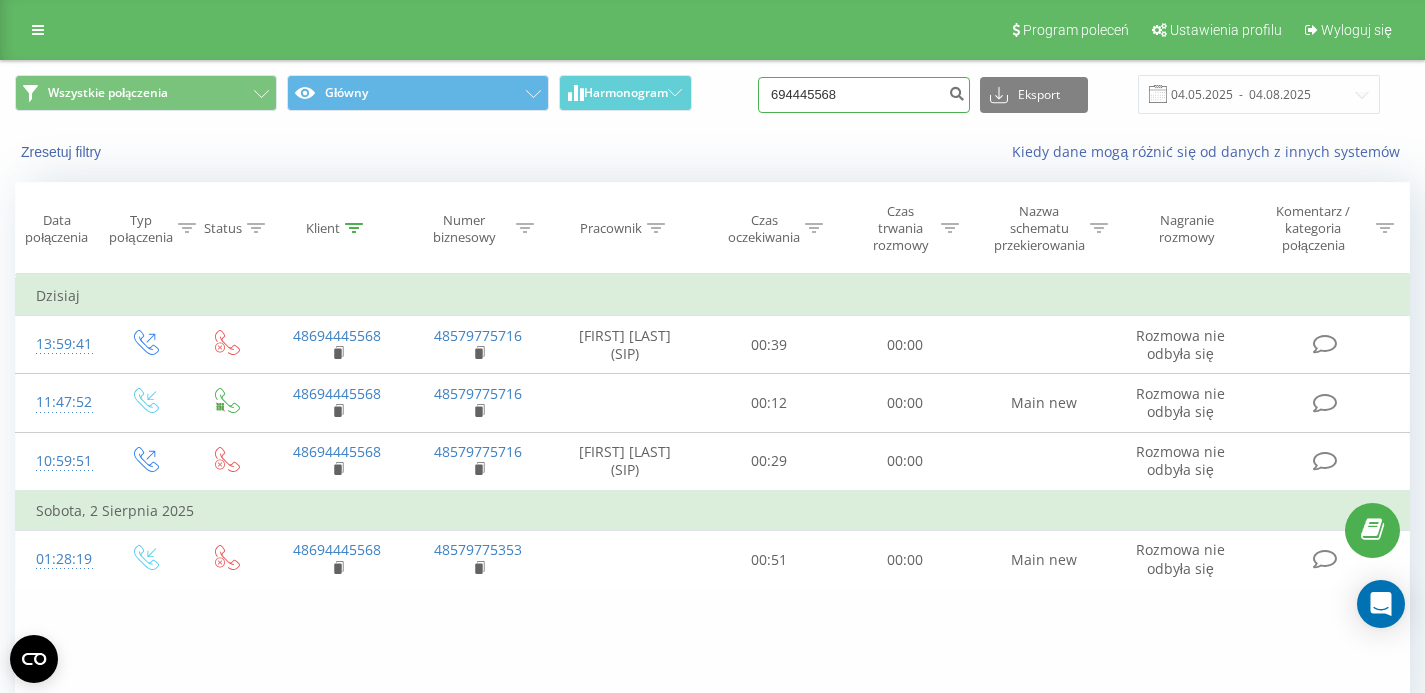 click on "694445568" at bounding box center [864, 95] 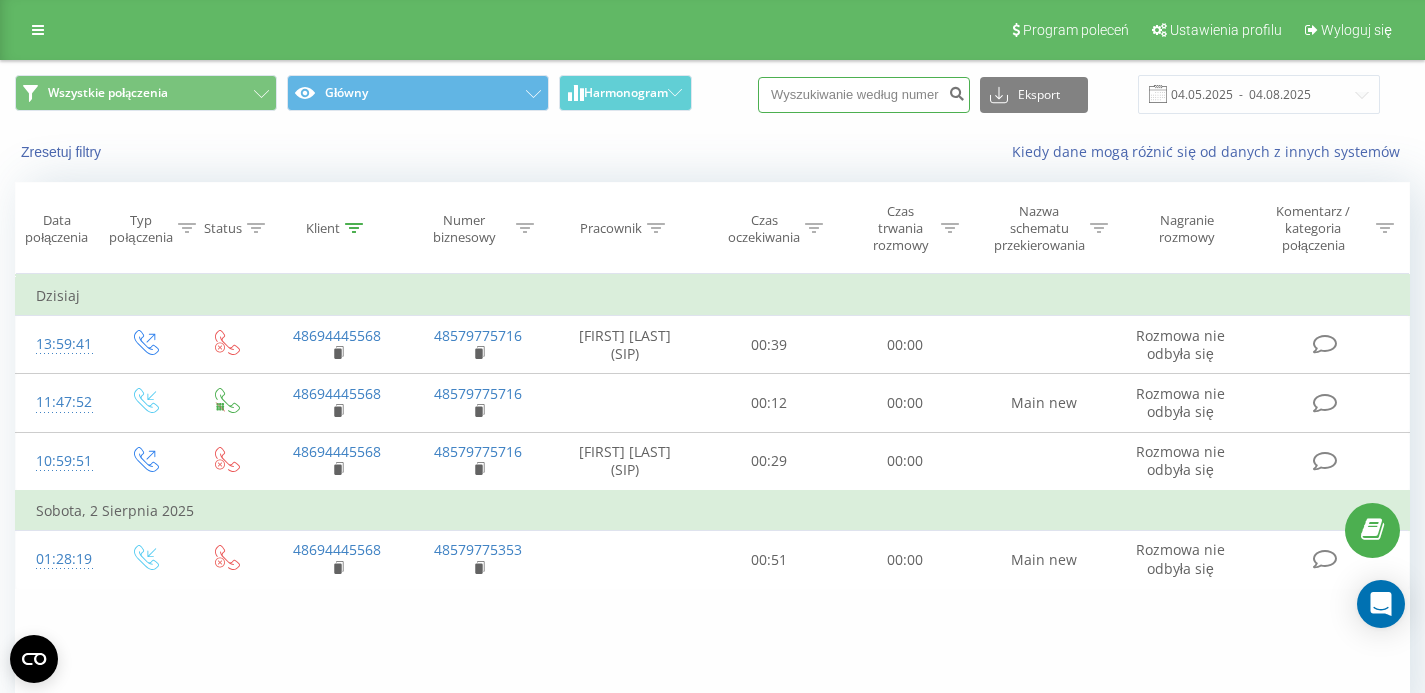 paste on "725063970" 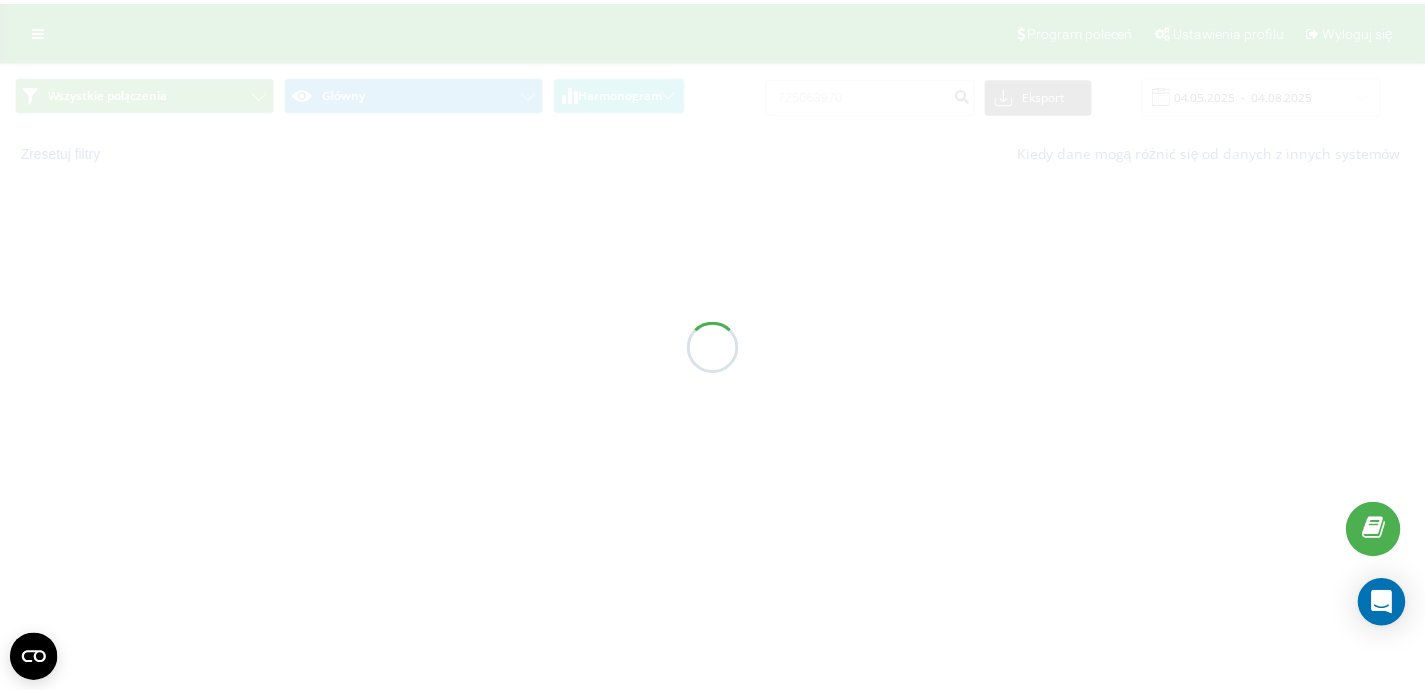 scroll, scrollTop: 0, scrollLeft: 0, axis: both 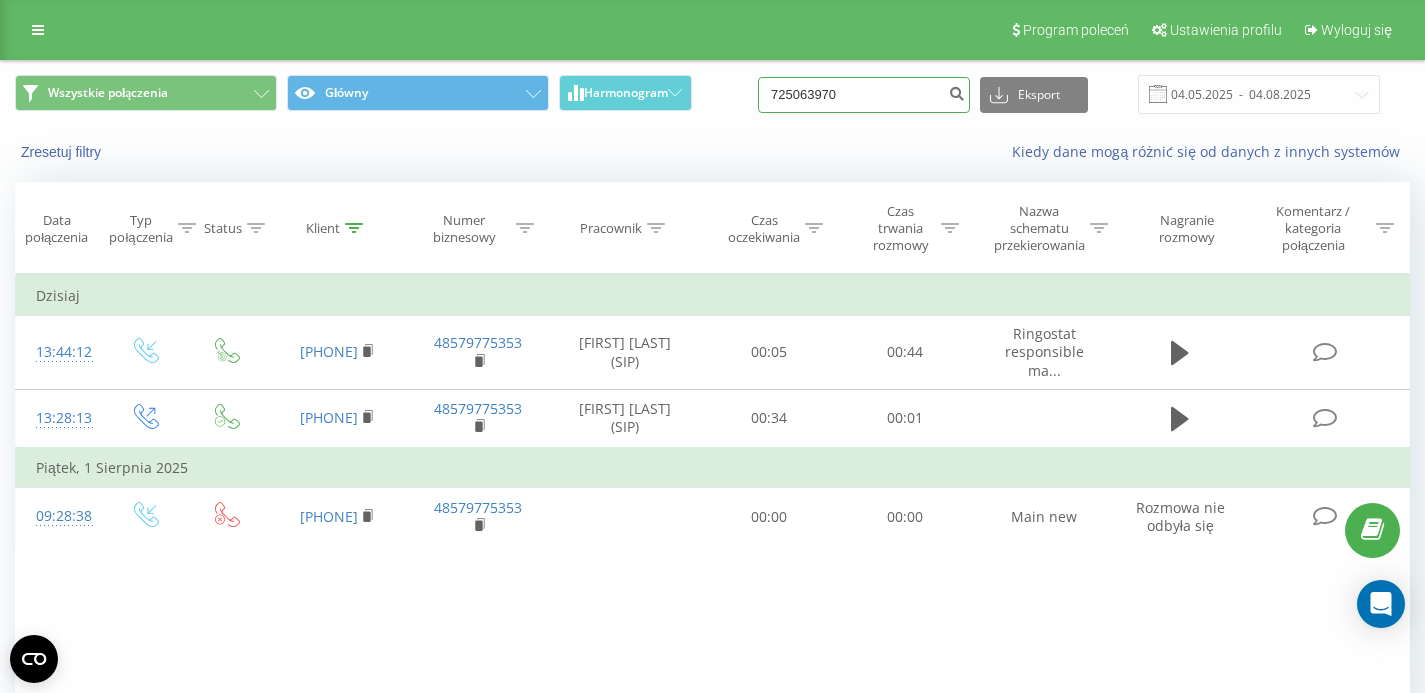 click on "725063970" at bounding box center (864, 95) 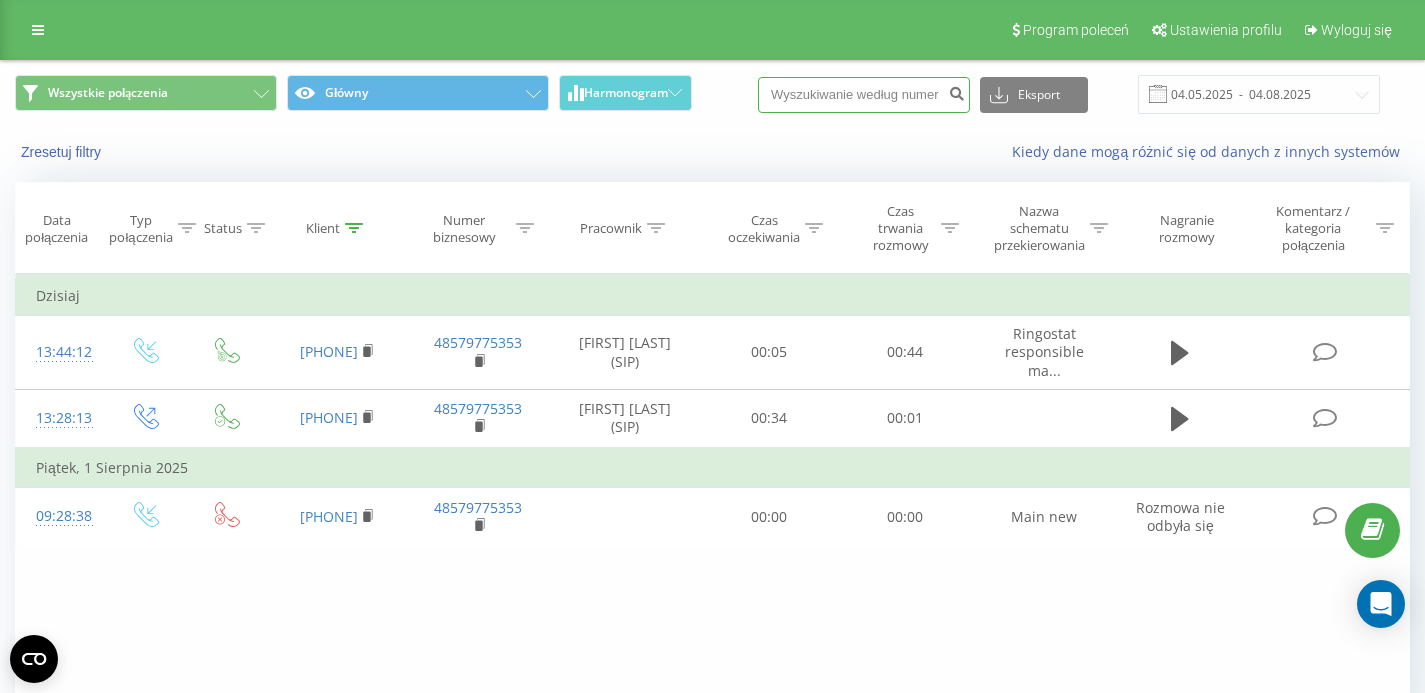 paste on "794170356" 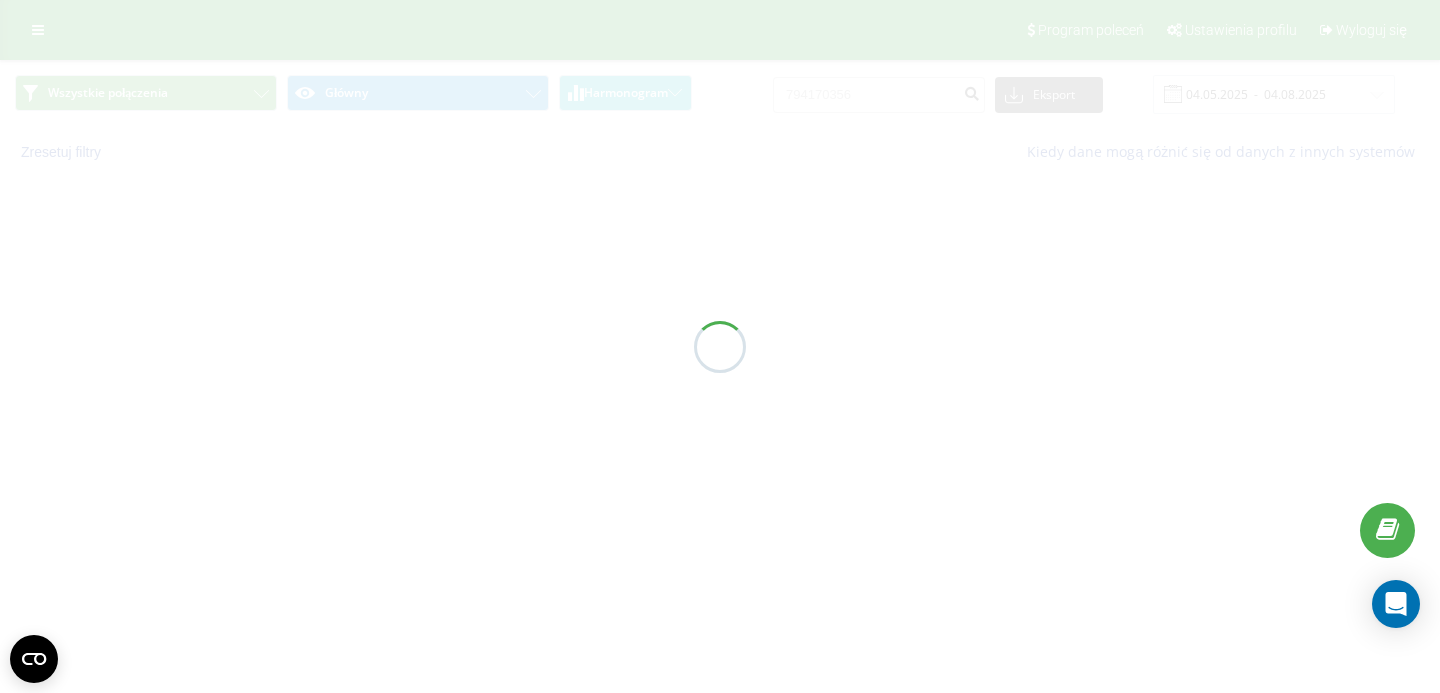 scroll, scrollTop: 0, scrollLeft: 0, axis: both 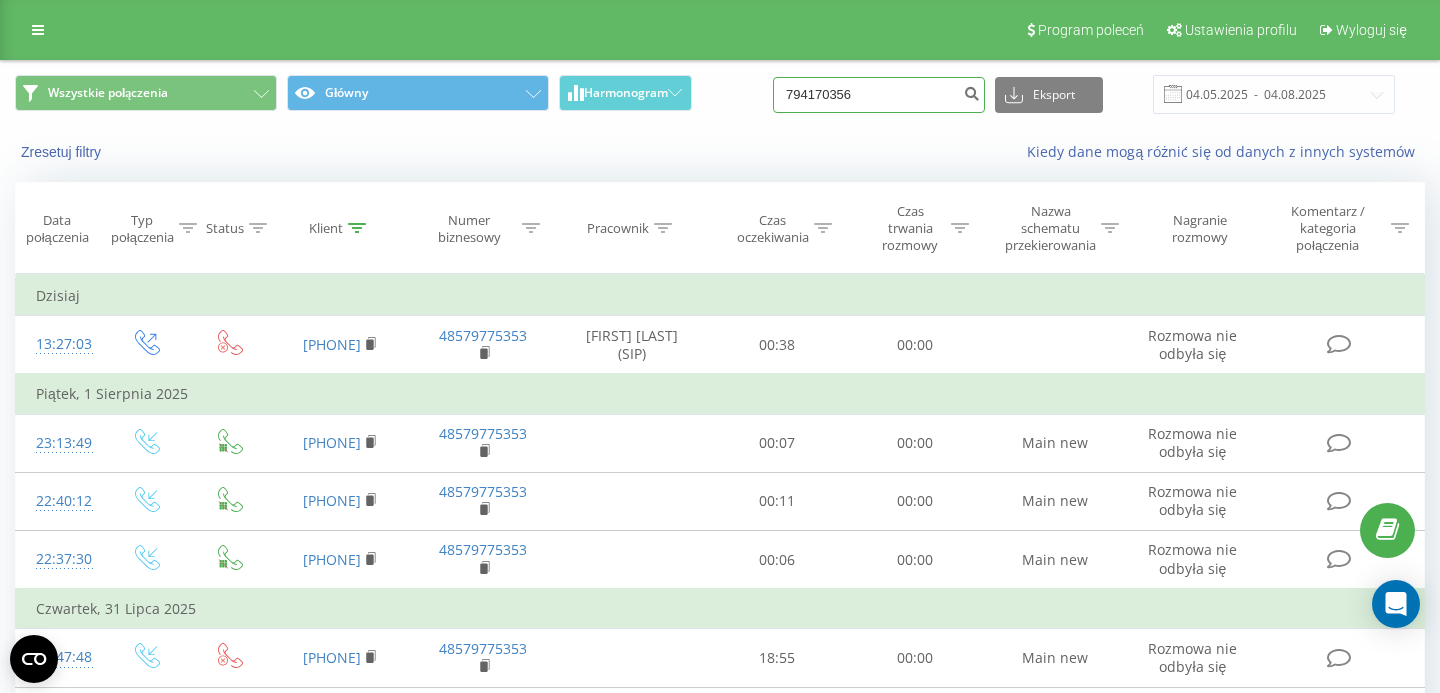 click on "794170356" at bounding box center [879, 95] 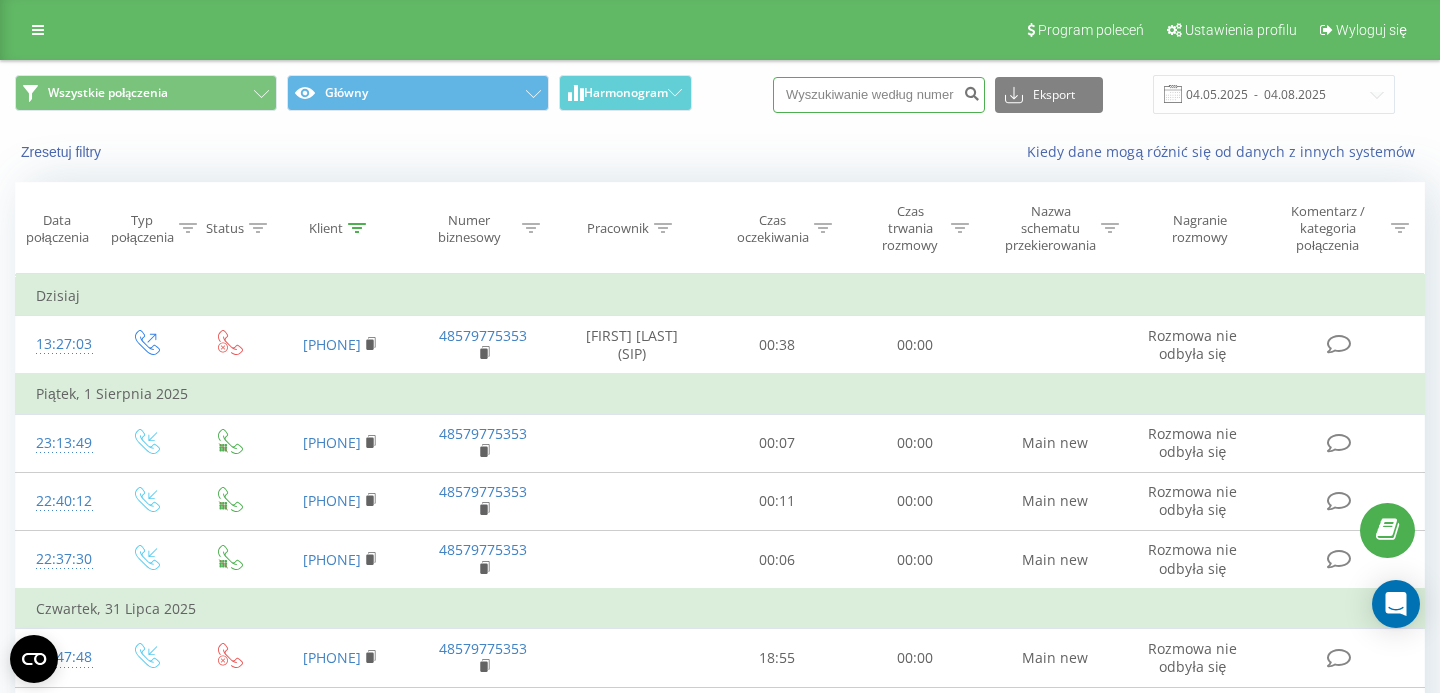 type 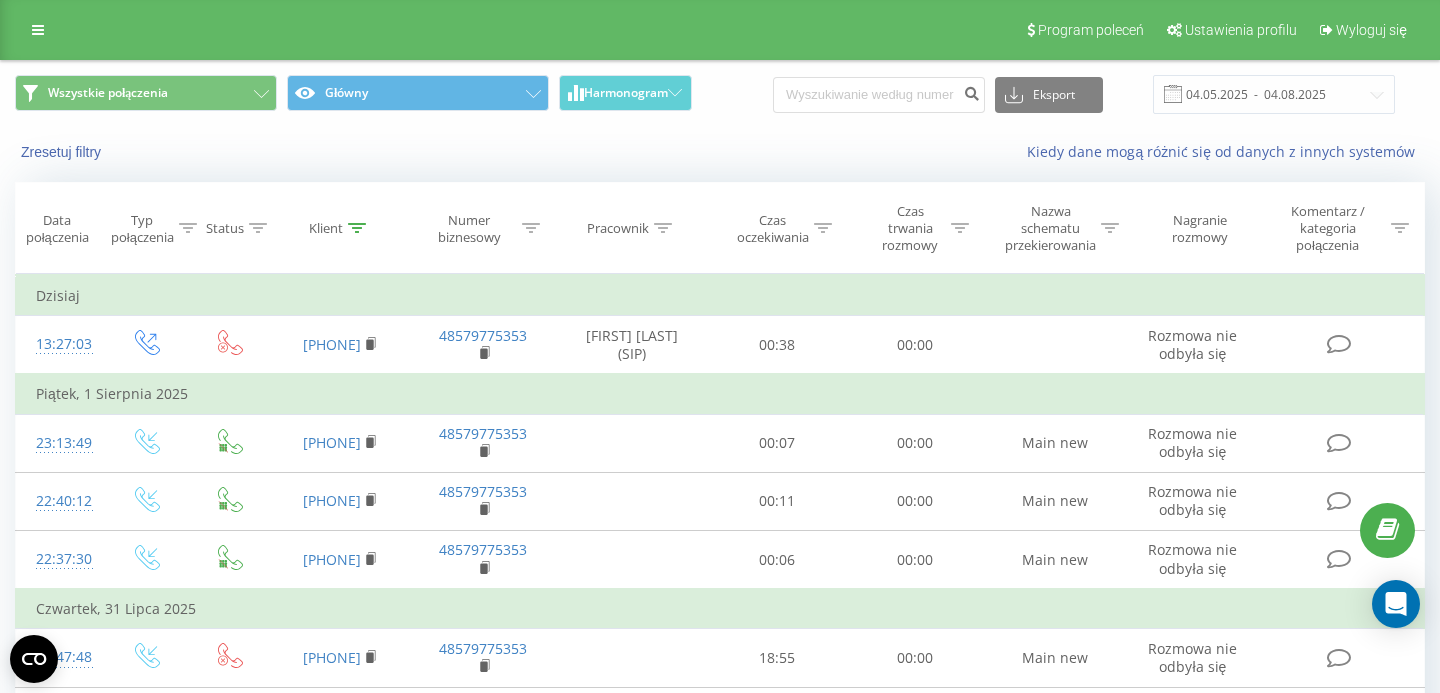 click on "Czas oczekiwania" at bounding box center (778, 228) 